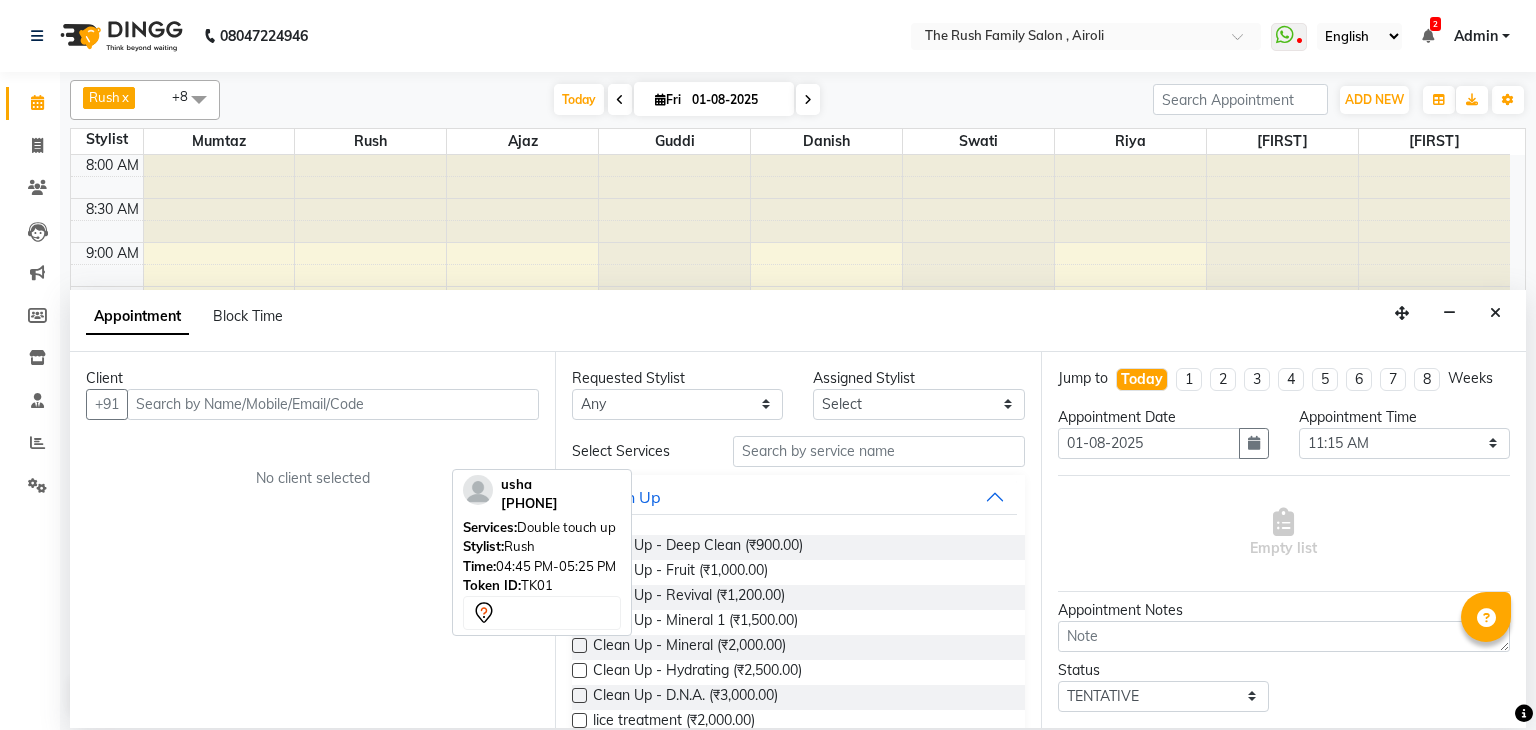 select on "[NUMBER]" 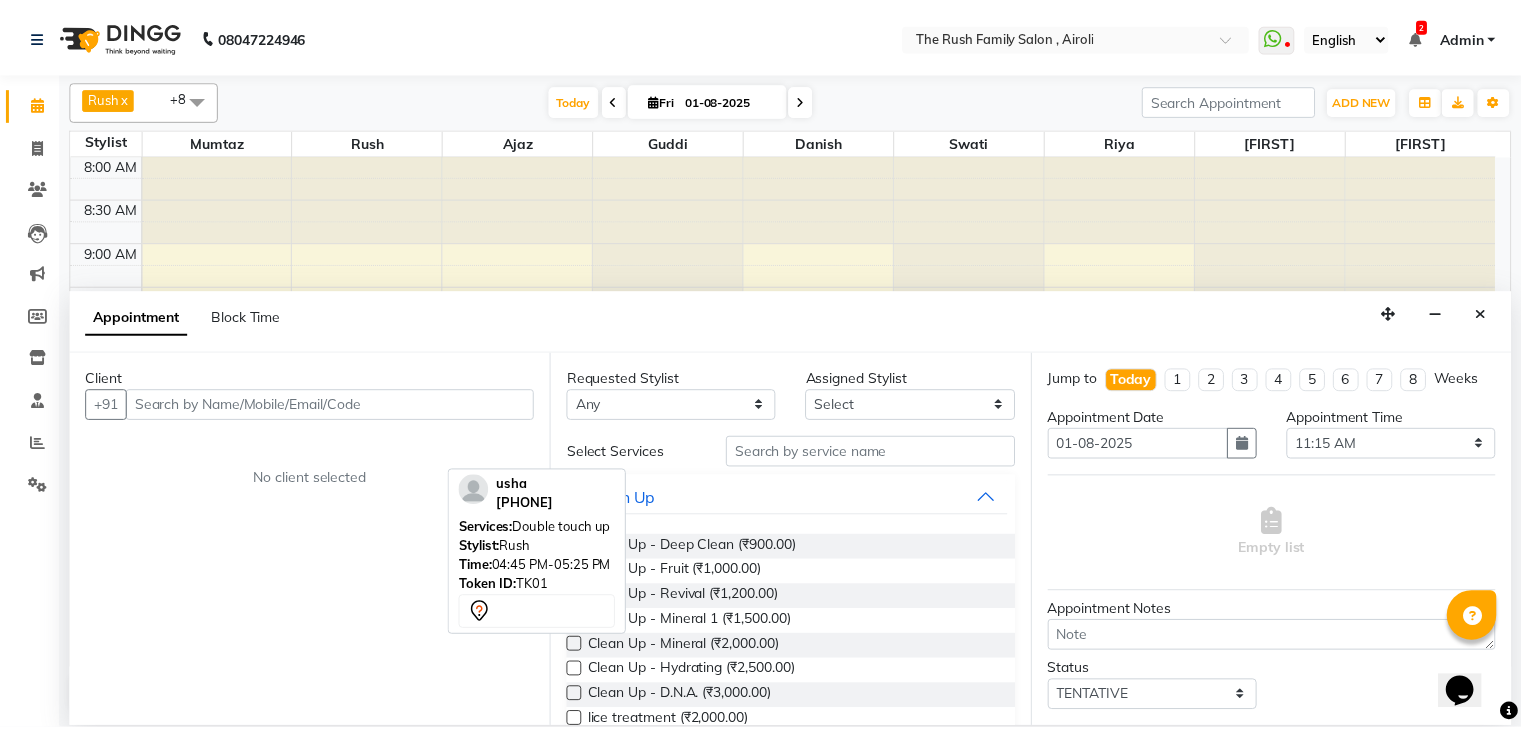 scroll, scrollTop: 0, scrollLeft: 0, axis: both 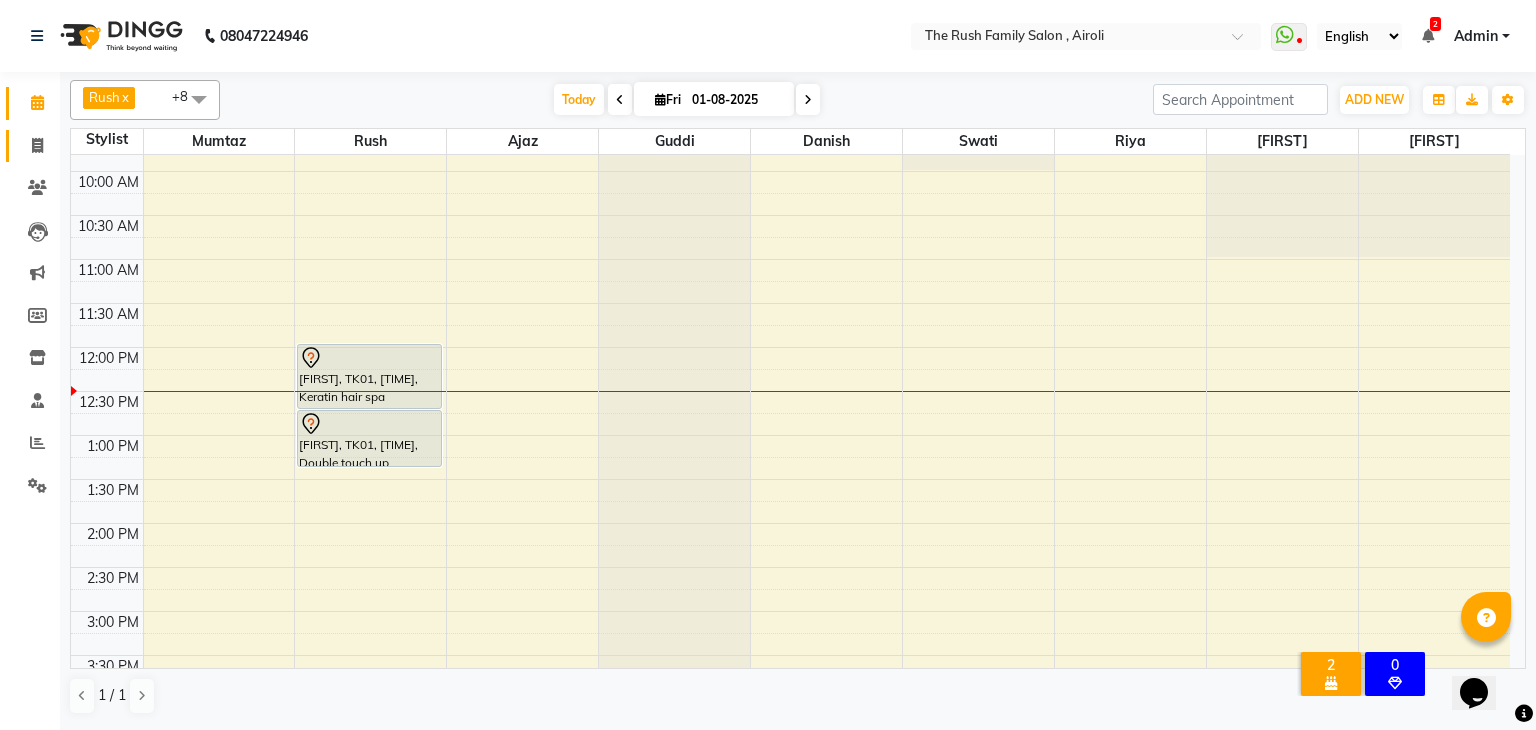 click on "Invoice" 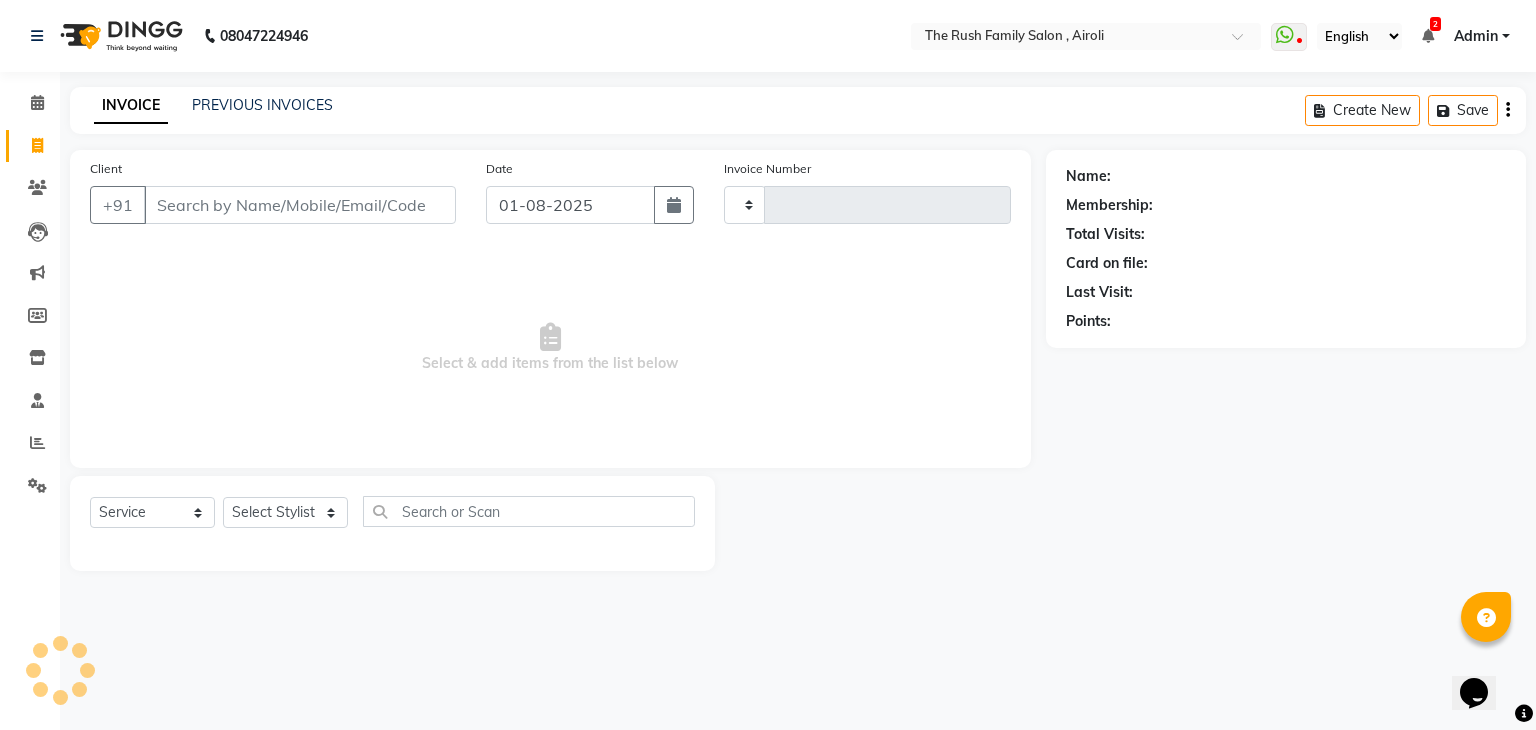 type on "2727" 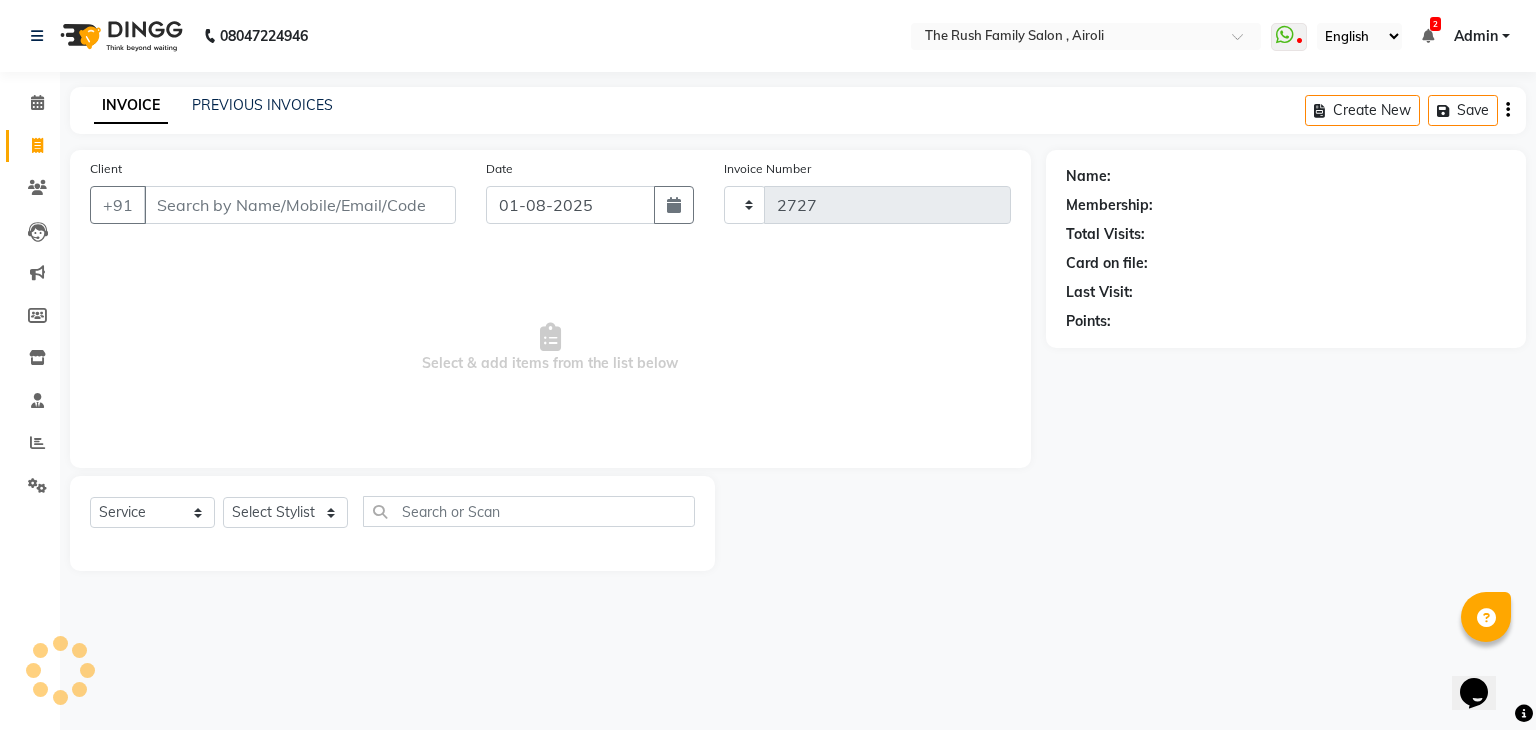 select on "5419" 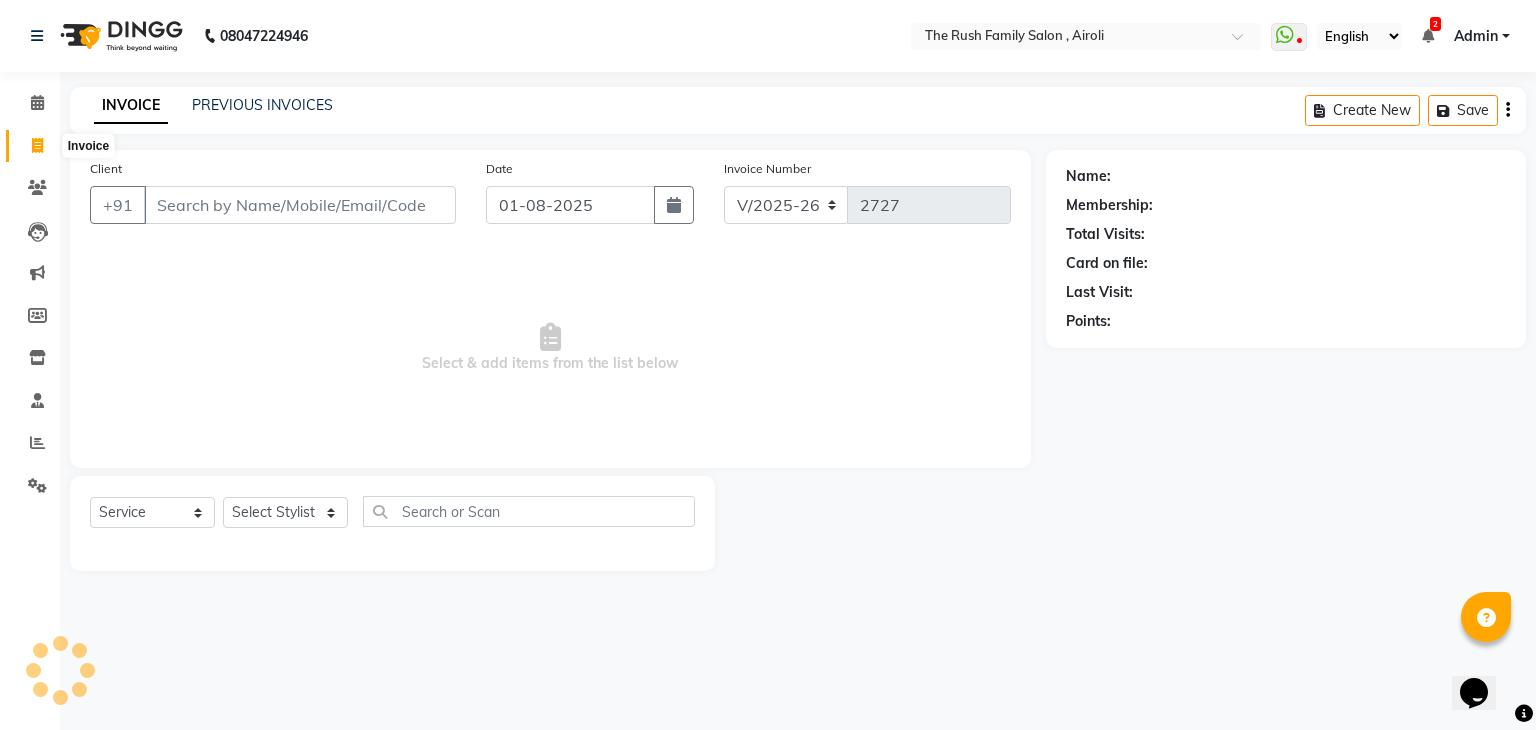 click 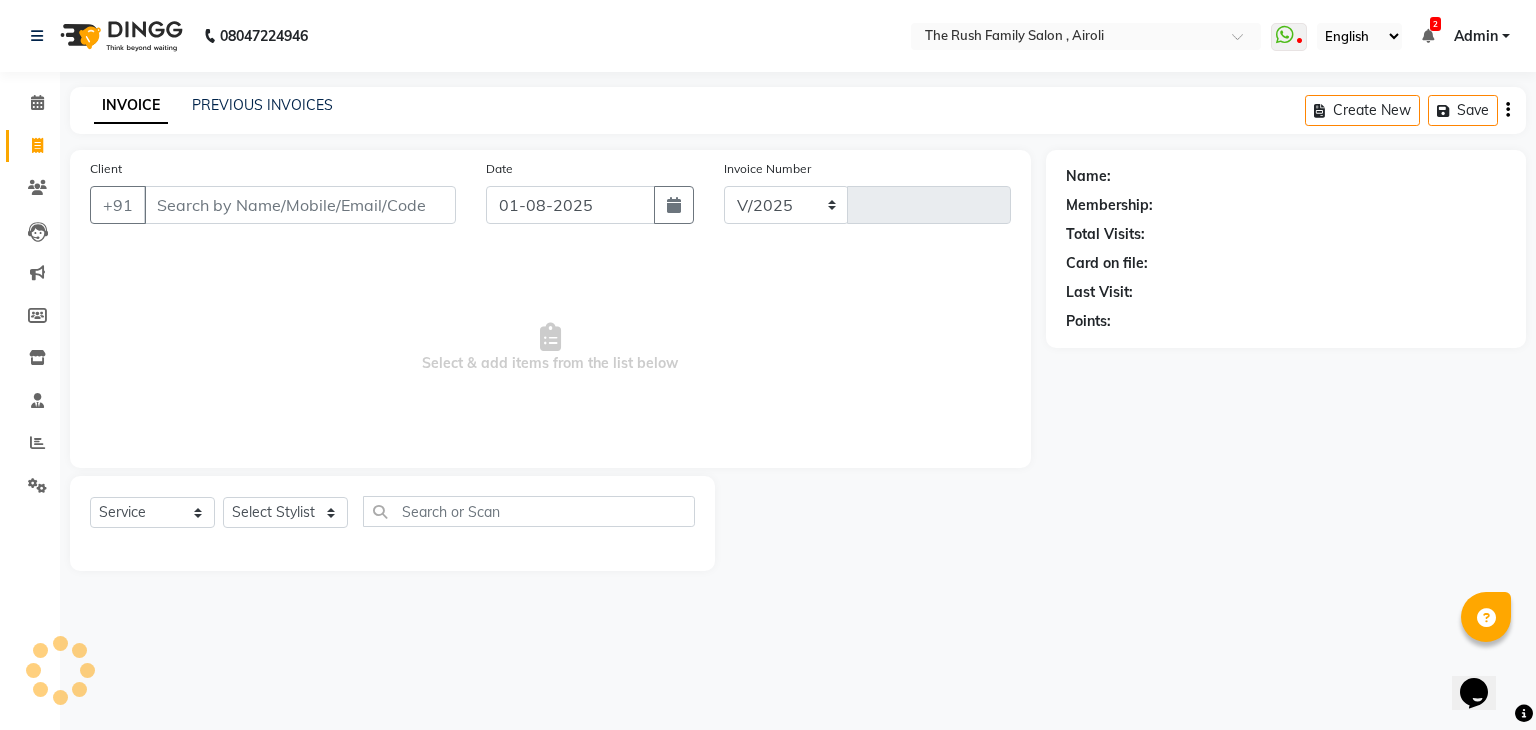 select on "5419" 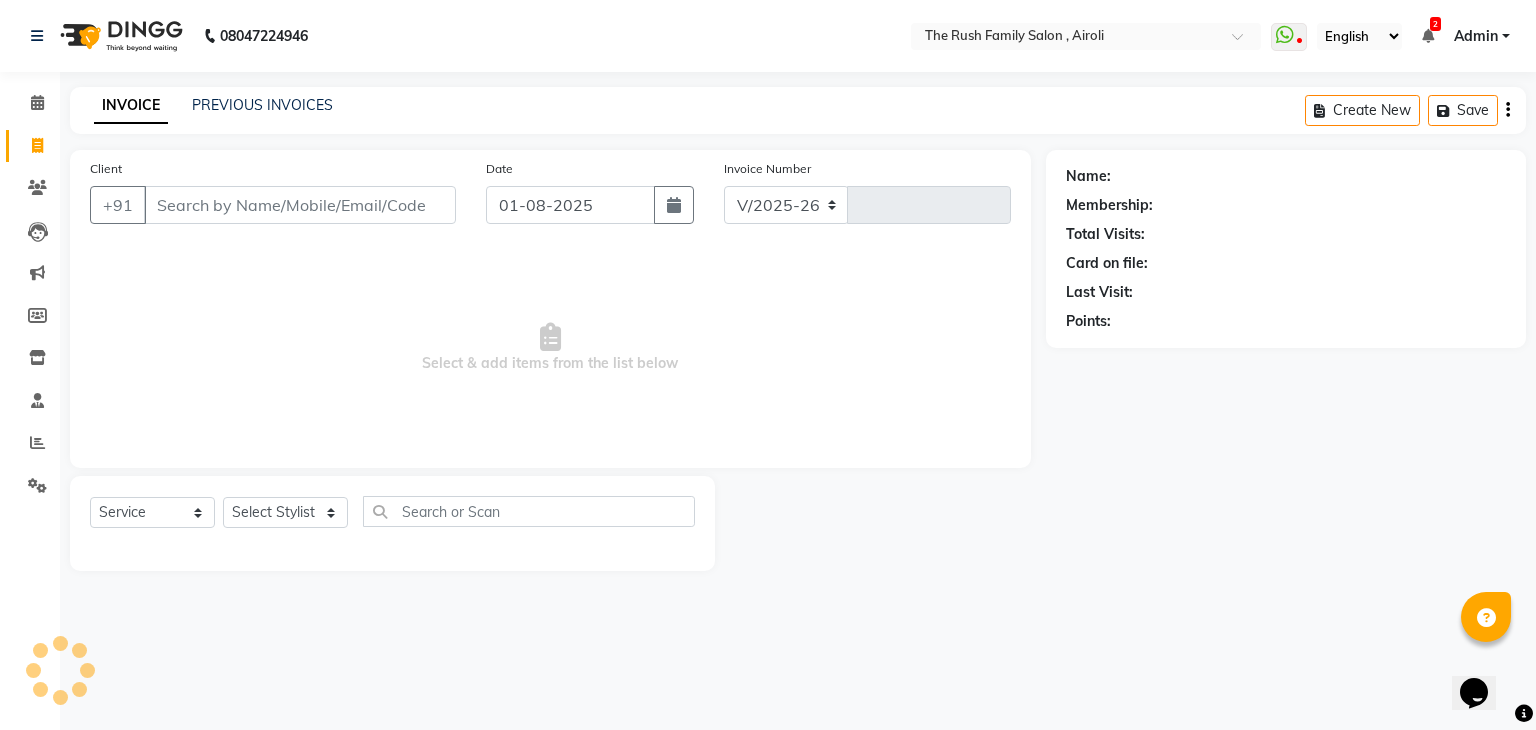 type on "2727" 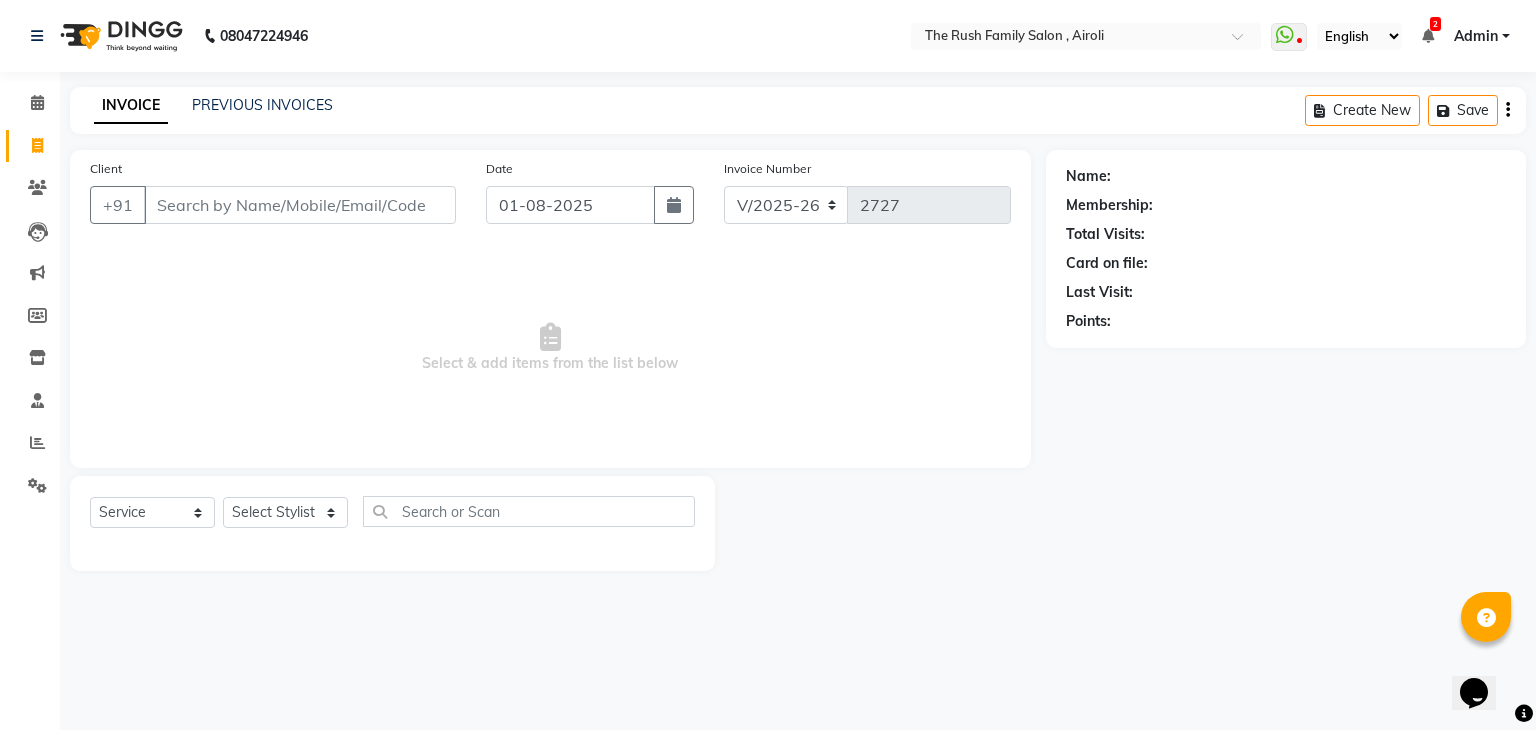 click on "Client" at bounding box center (300, 205) 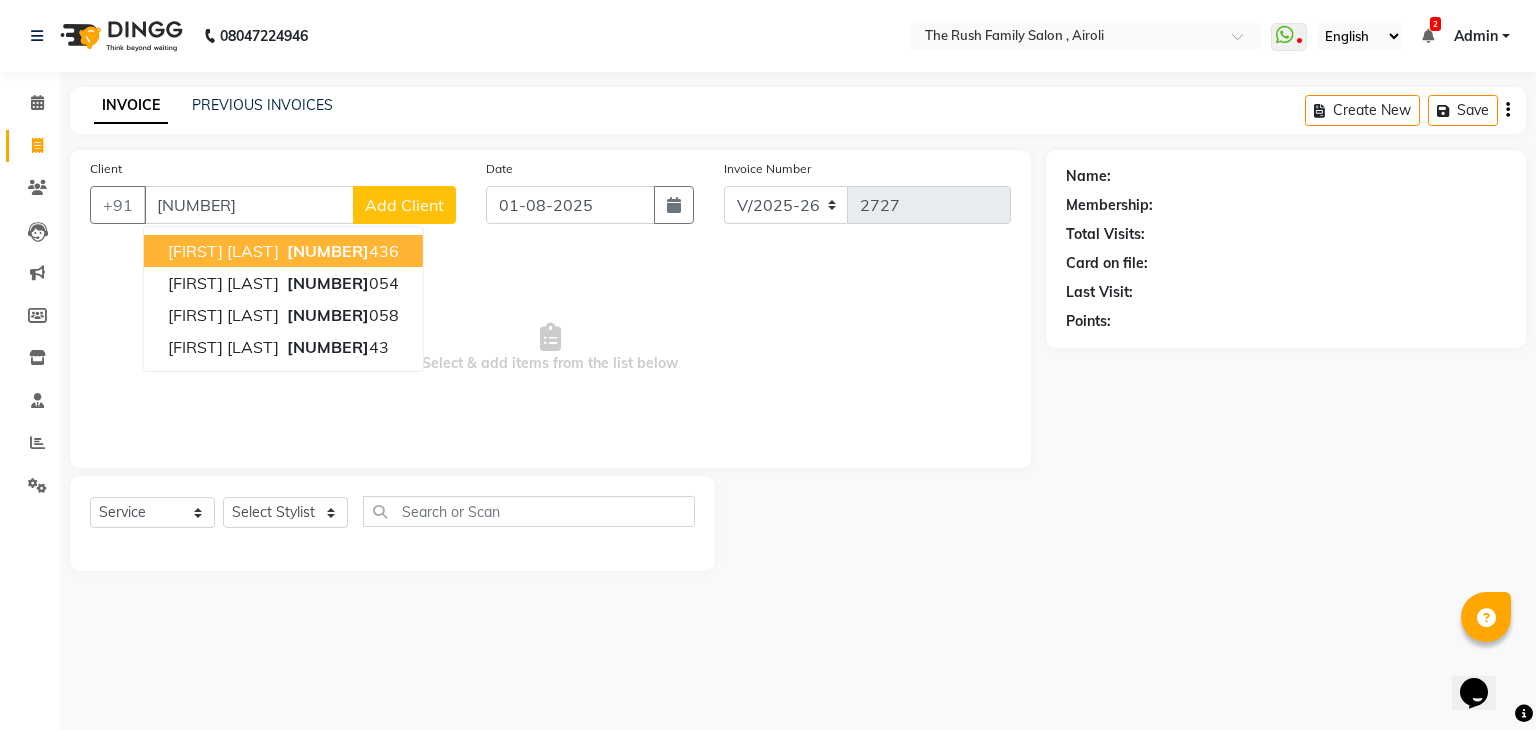 click on "[FIRST] [LAST]" at bounding box center [223, 251] 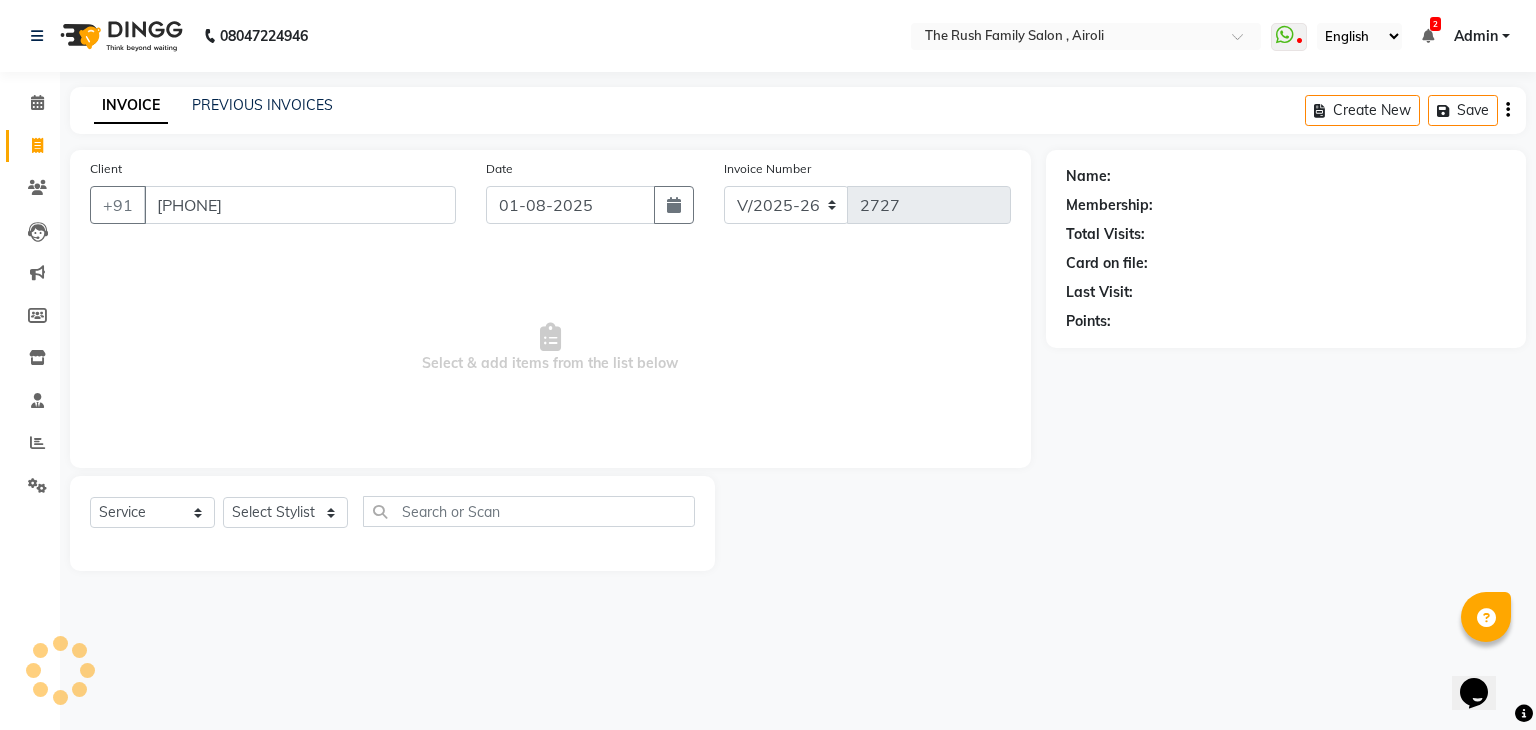 type on "[PHONE]" 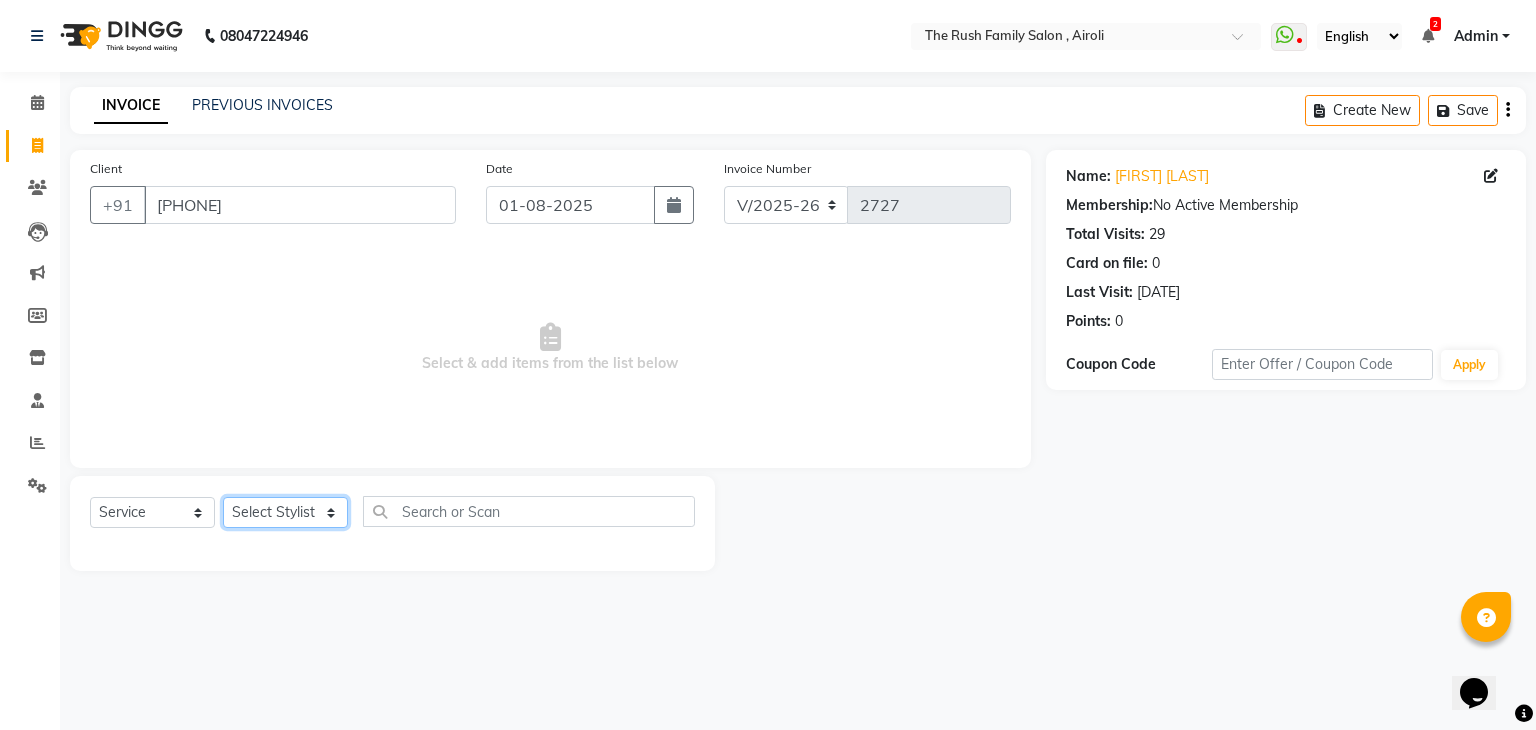 click on "Select Stylist [FIRST] [FIRST] [FIRST] [FIRST] [FIRST] [FIRST] [FIRST] [FIRST] [FIRST] [FIRST] [FIRST] [FIRST] [FIRST] [FIRST] [FIRST] [FIRST]" 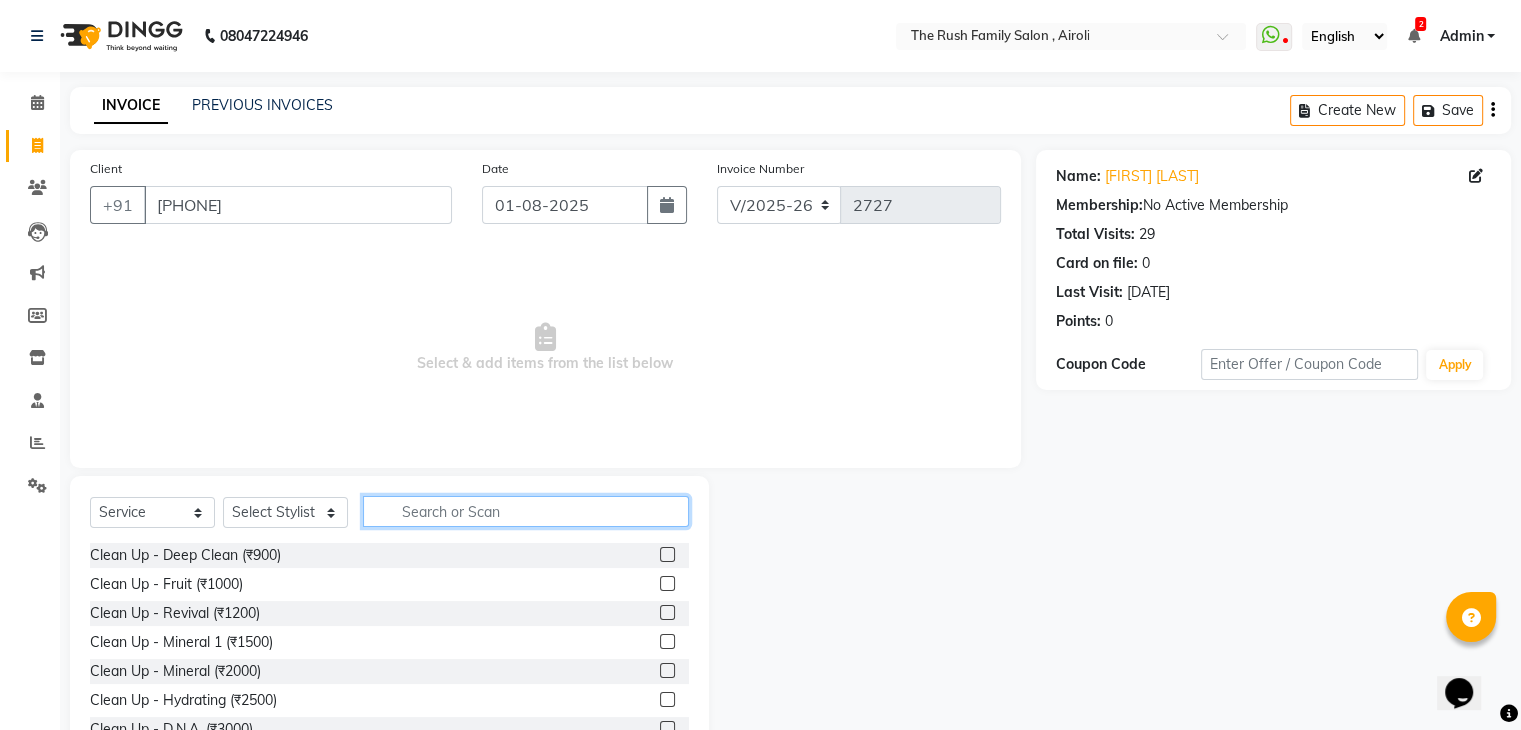 click 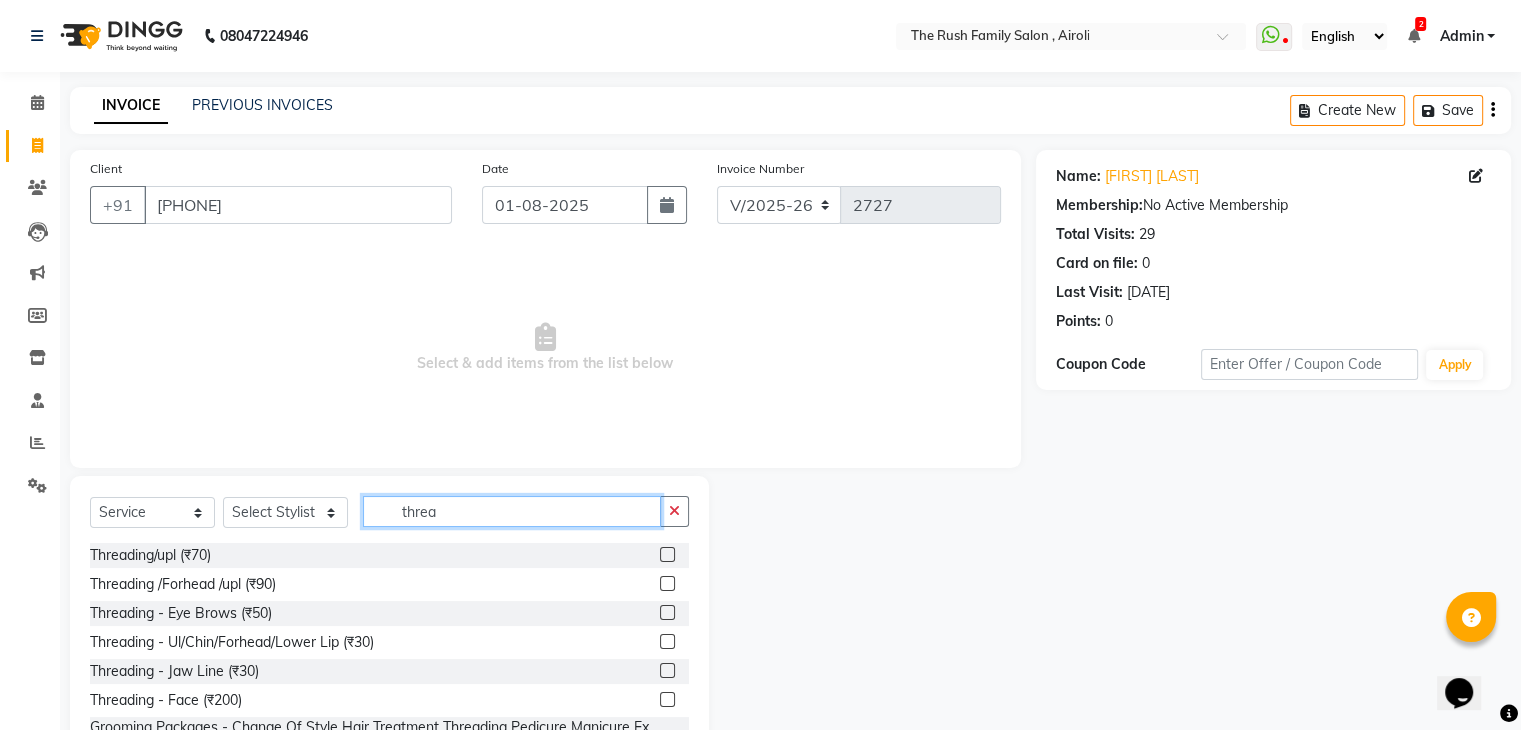 type on "threa" 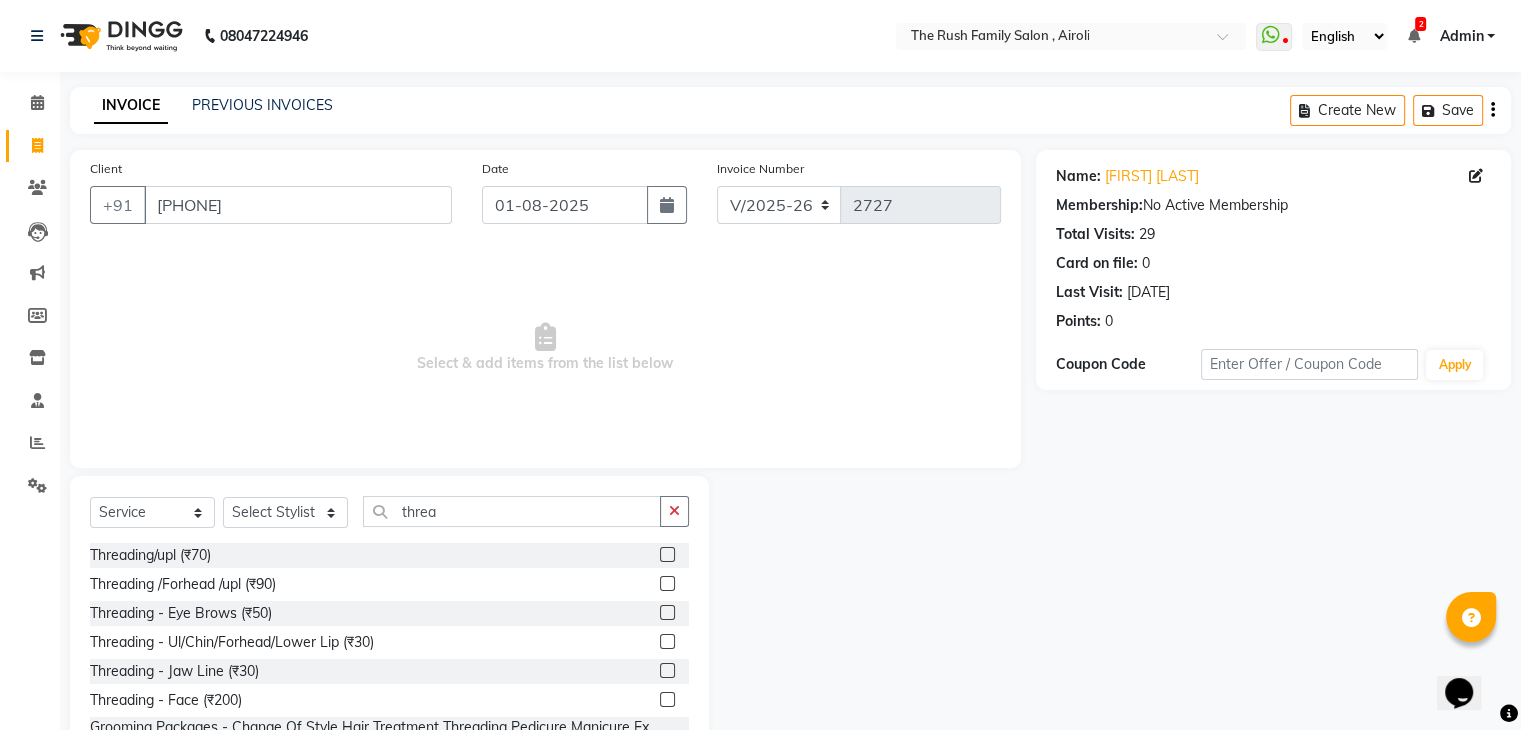 click 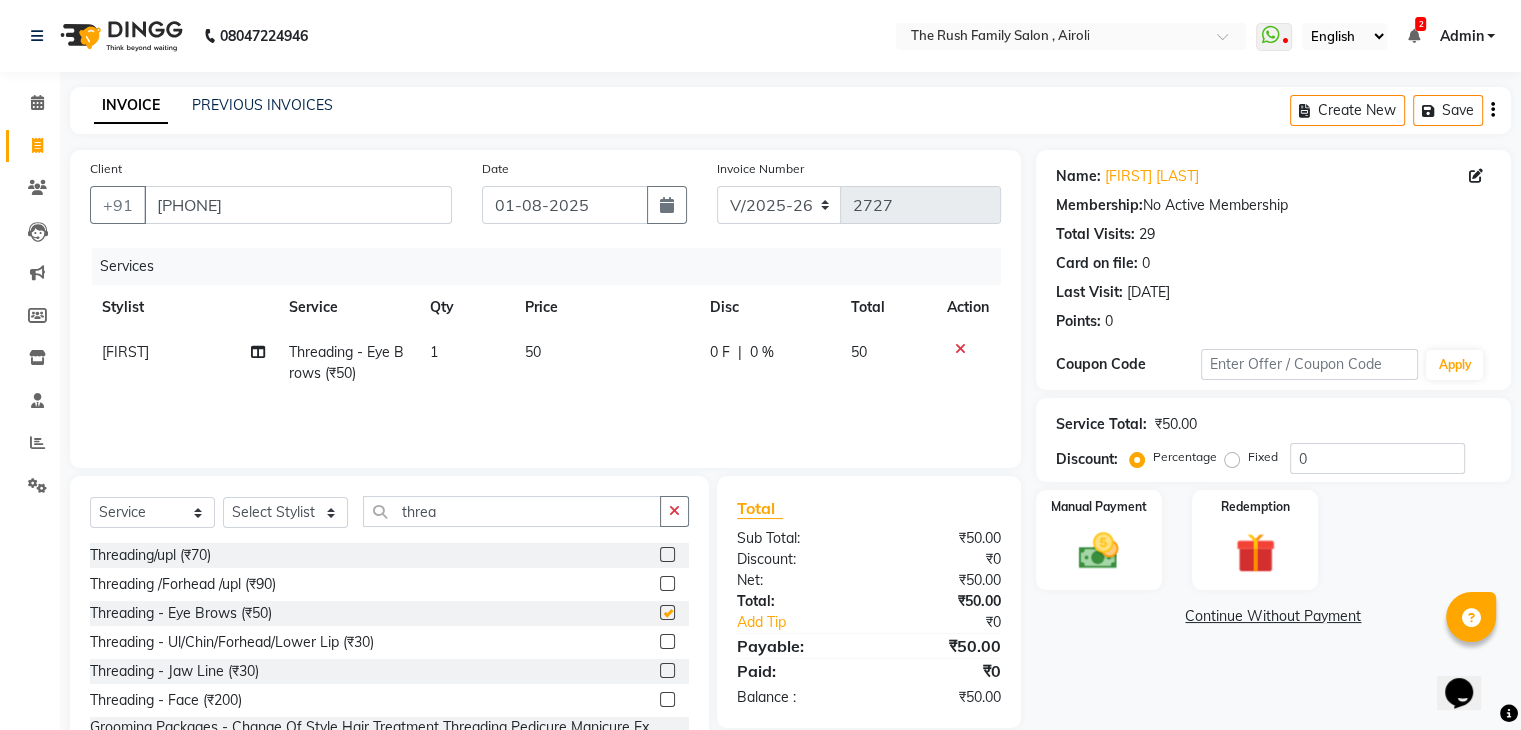 checkbox on "false" 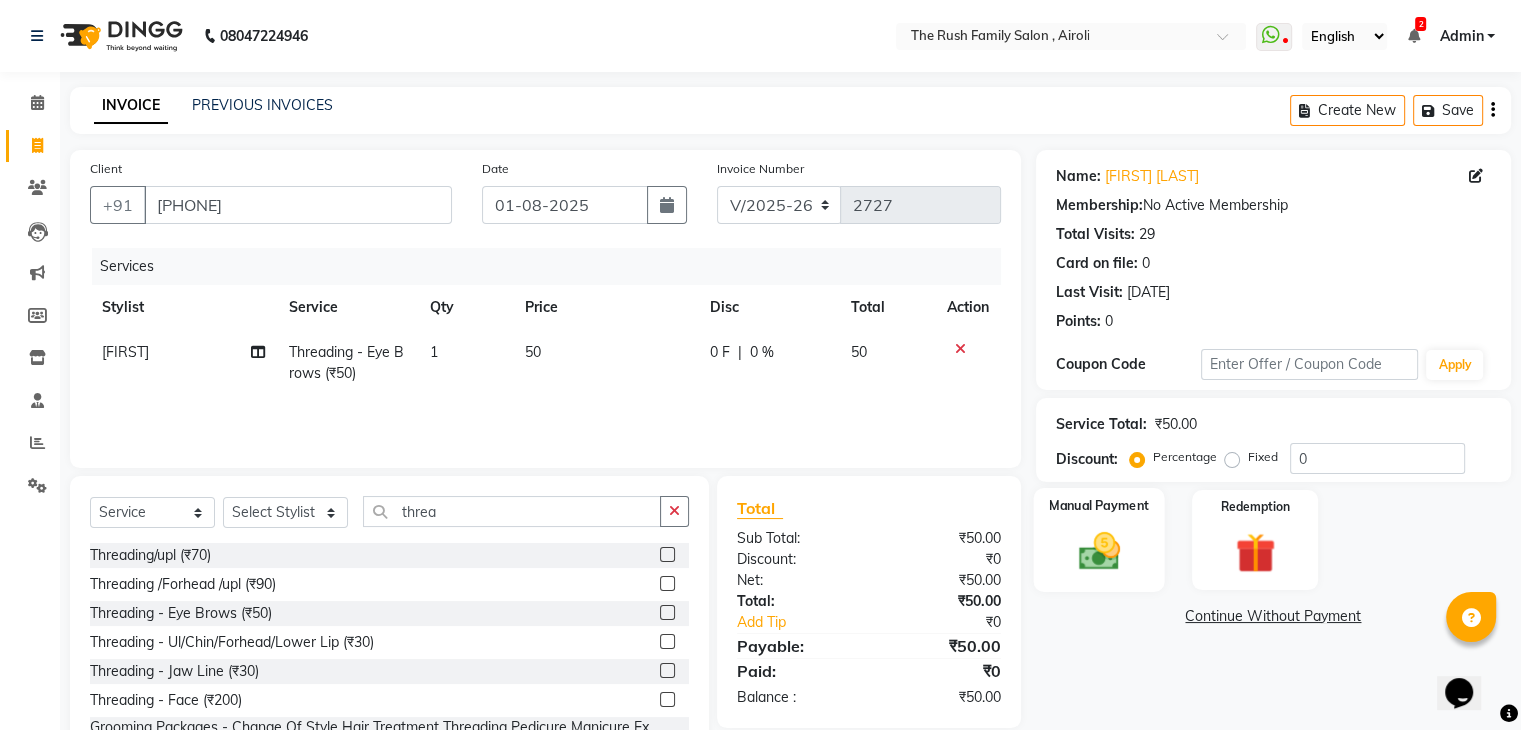 click on "Manual Payment" 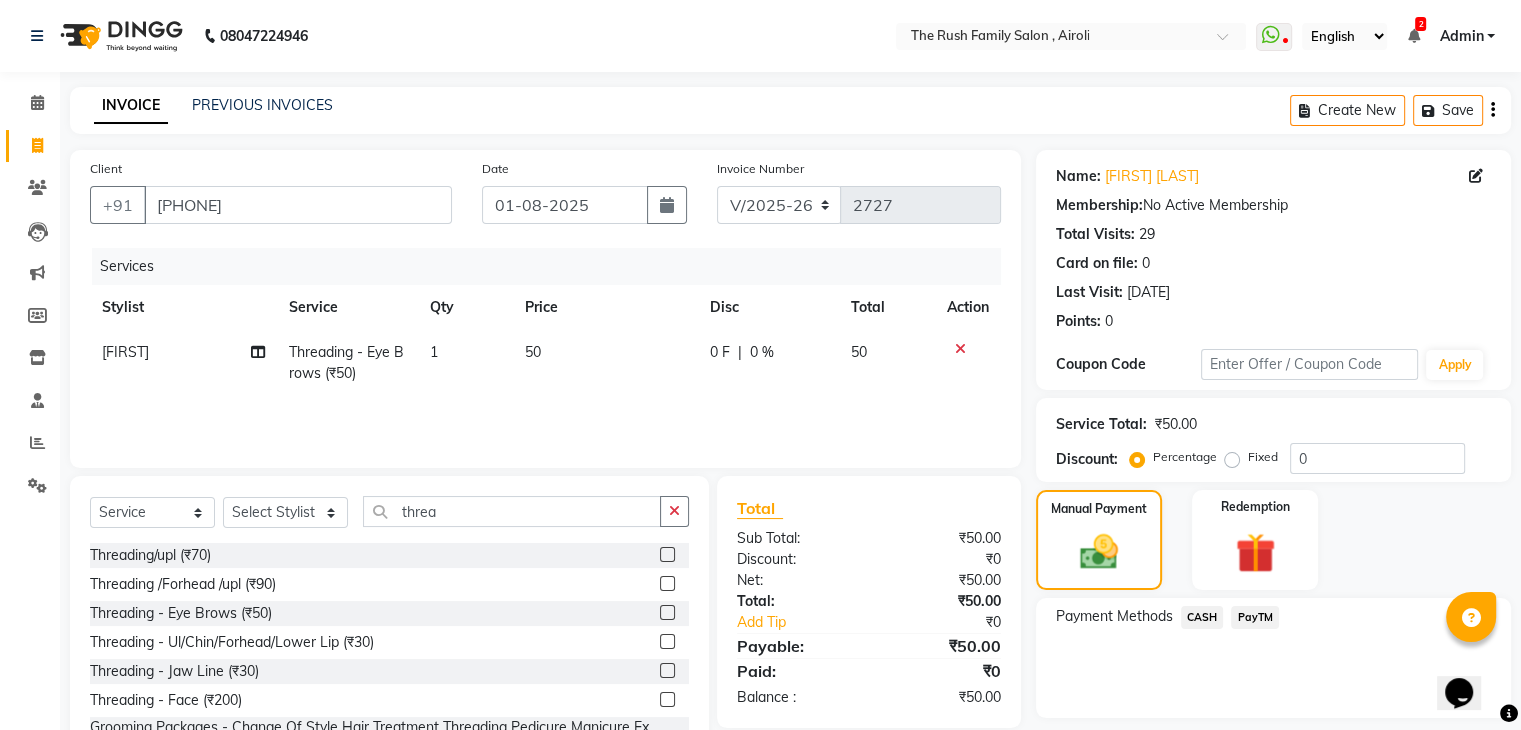 click on "PayTM" 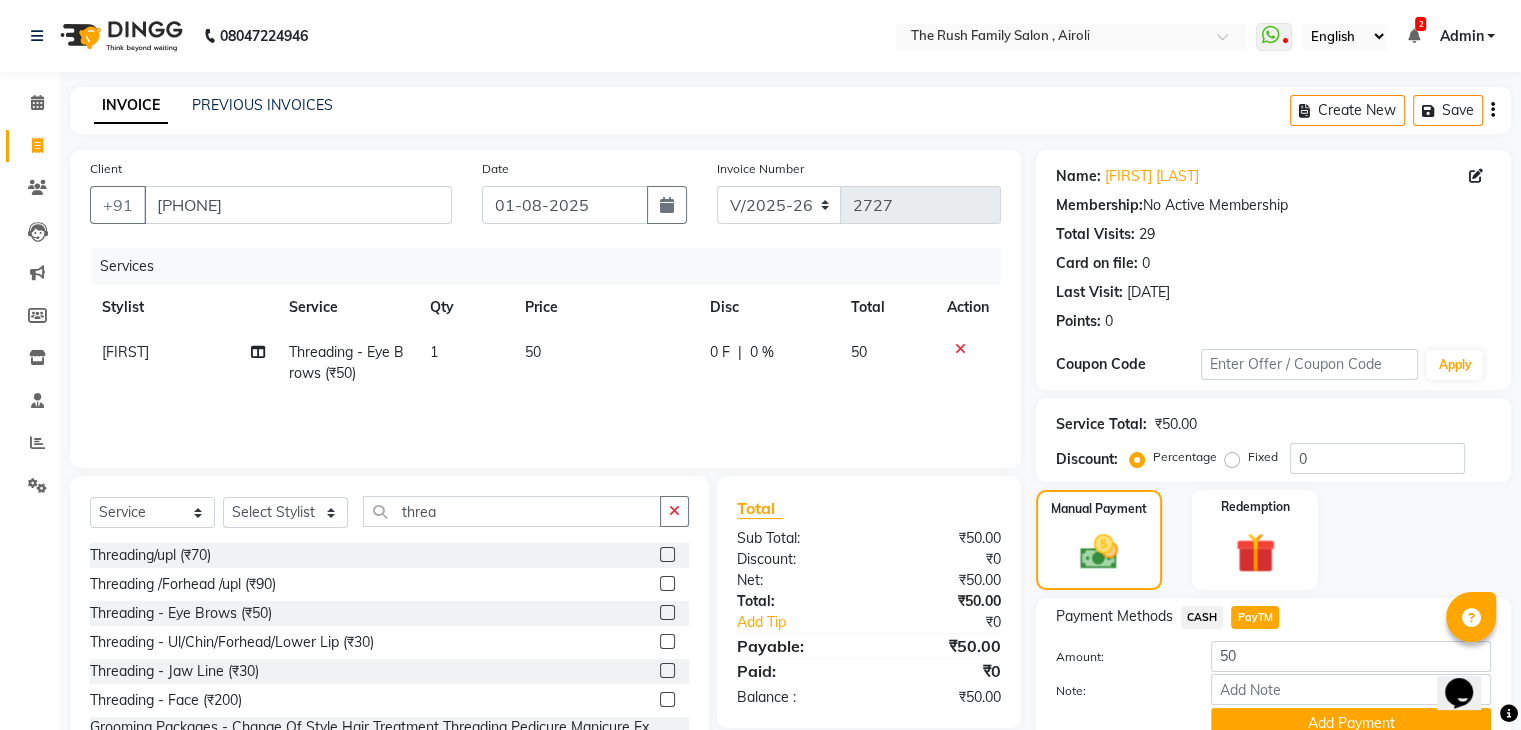 scroll, scrollTop: 89, scrollLeft: 0, axis: vertical 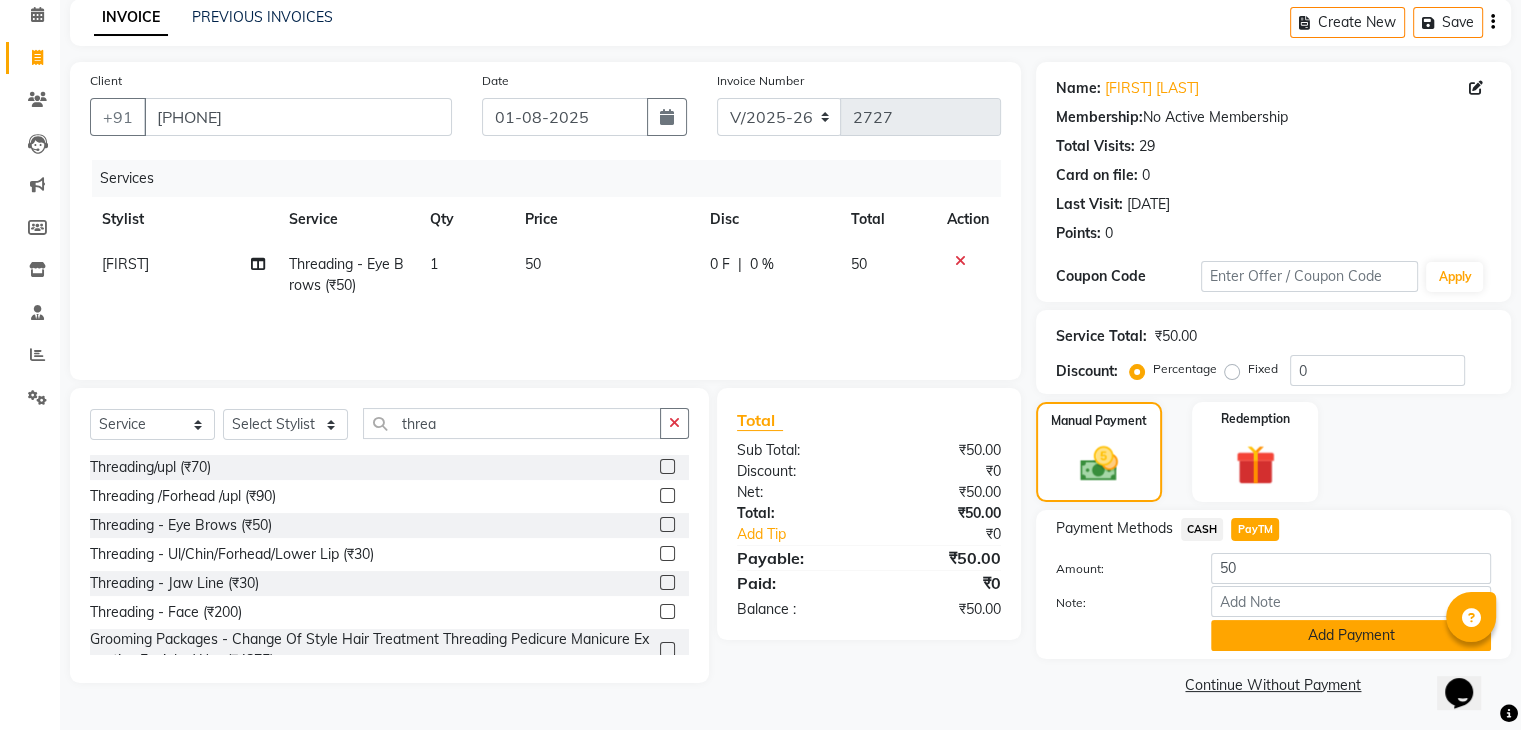 click on "Add Payment" 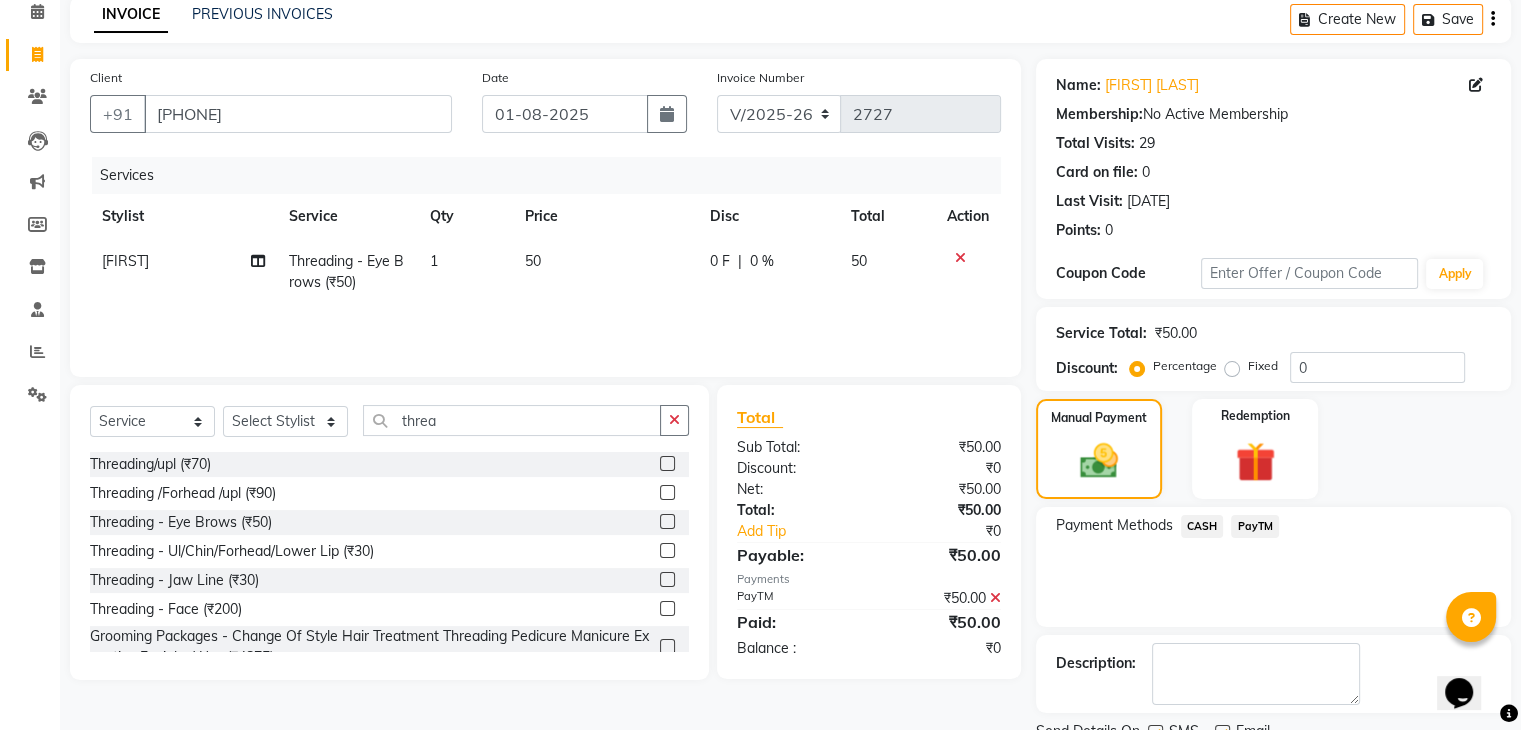 scroll, scrollTop: 171, scrollLeft: 0, axis: vertical 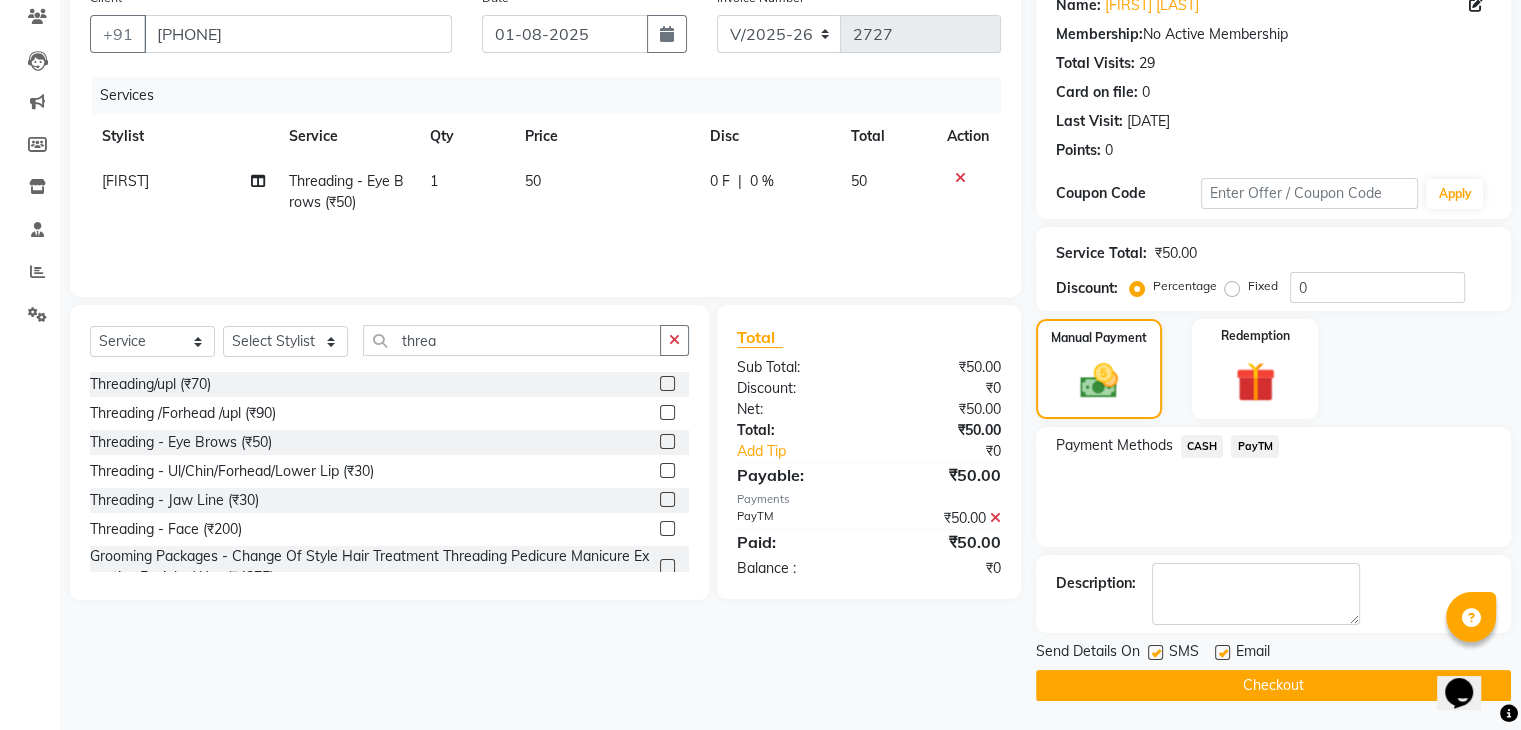 click 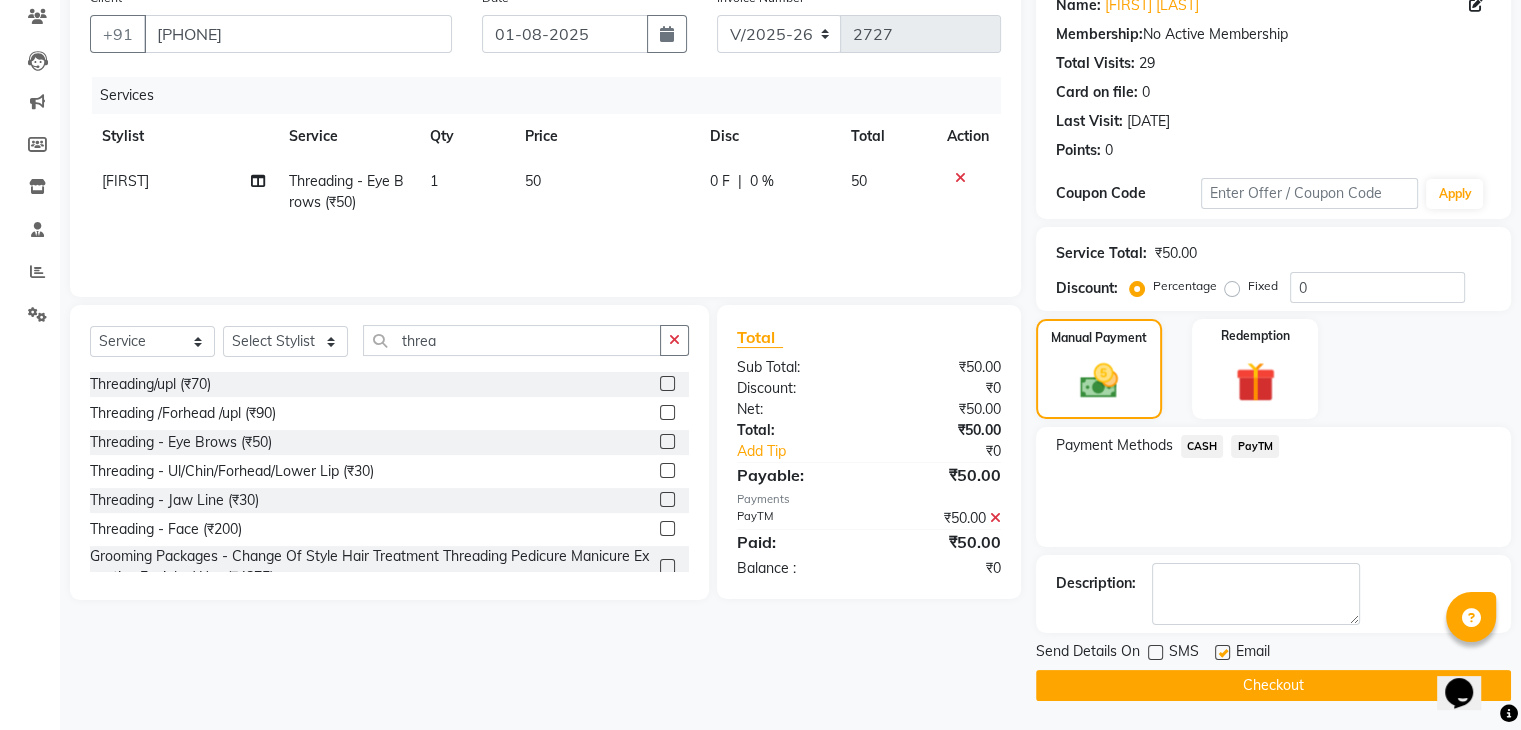 click 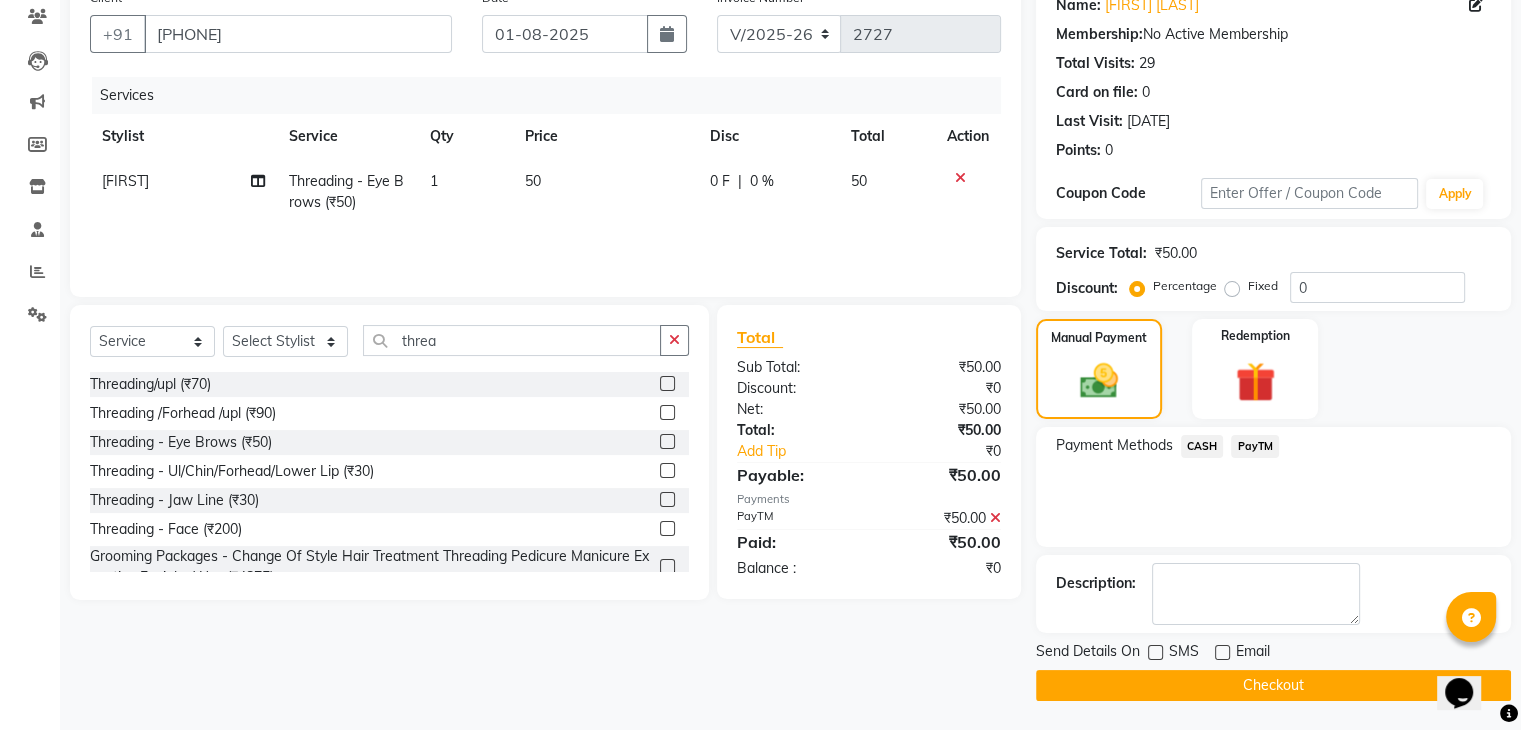 click on "Checkout" 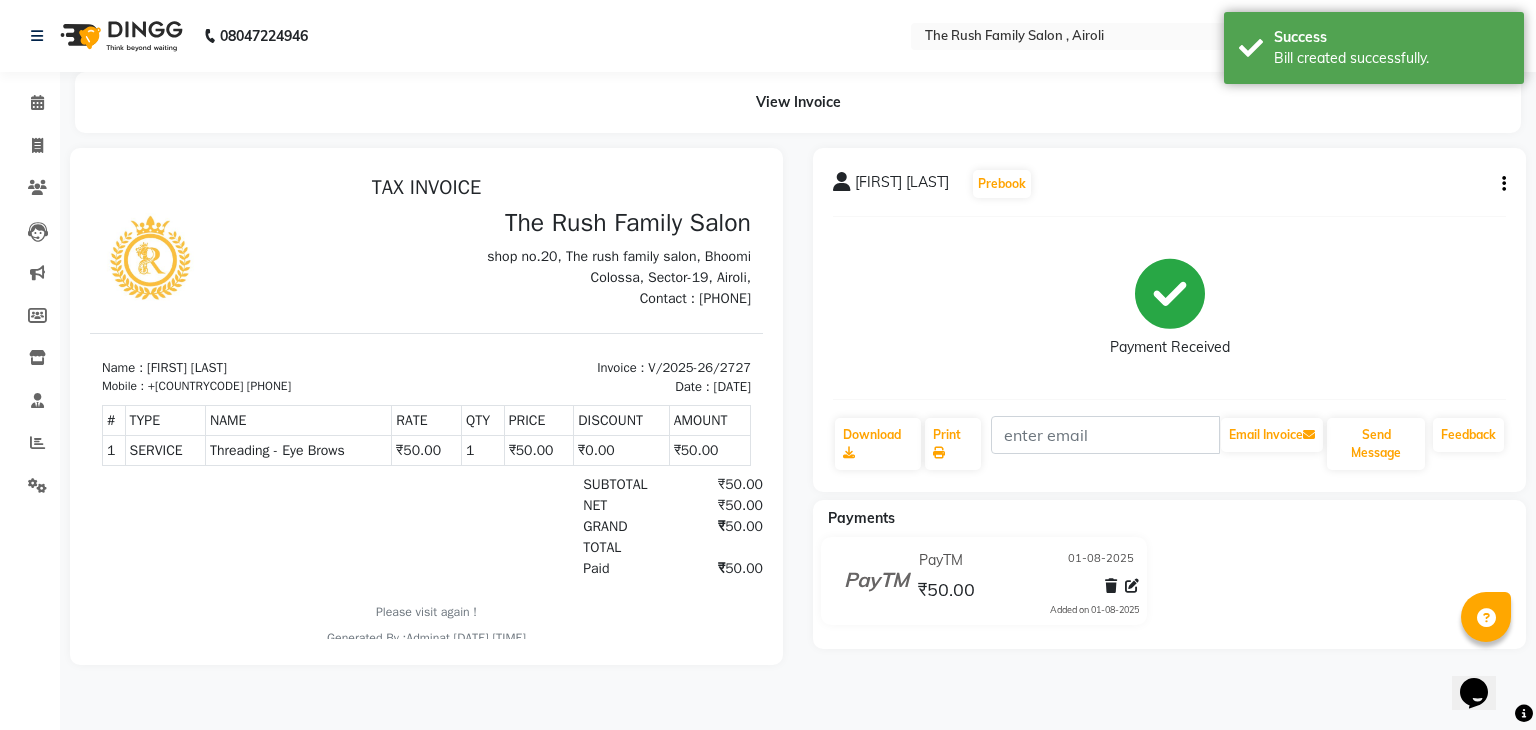 scroll, scrollTop: 0, scrollLeft: 0, axis: both 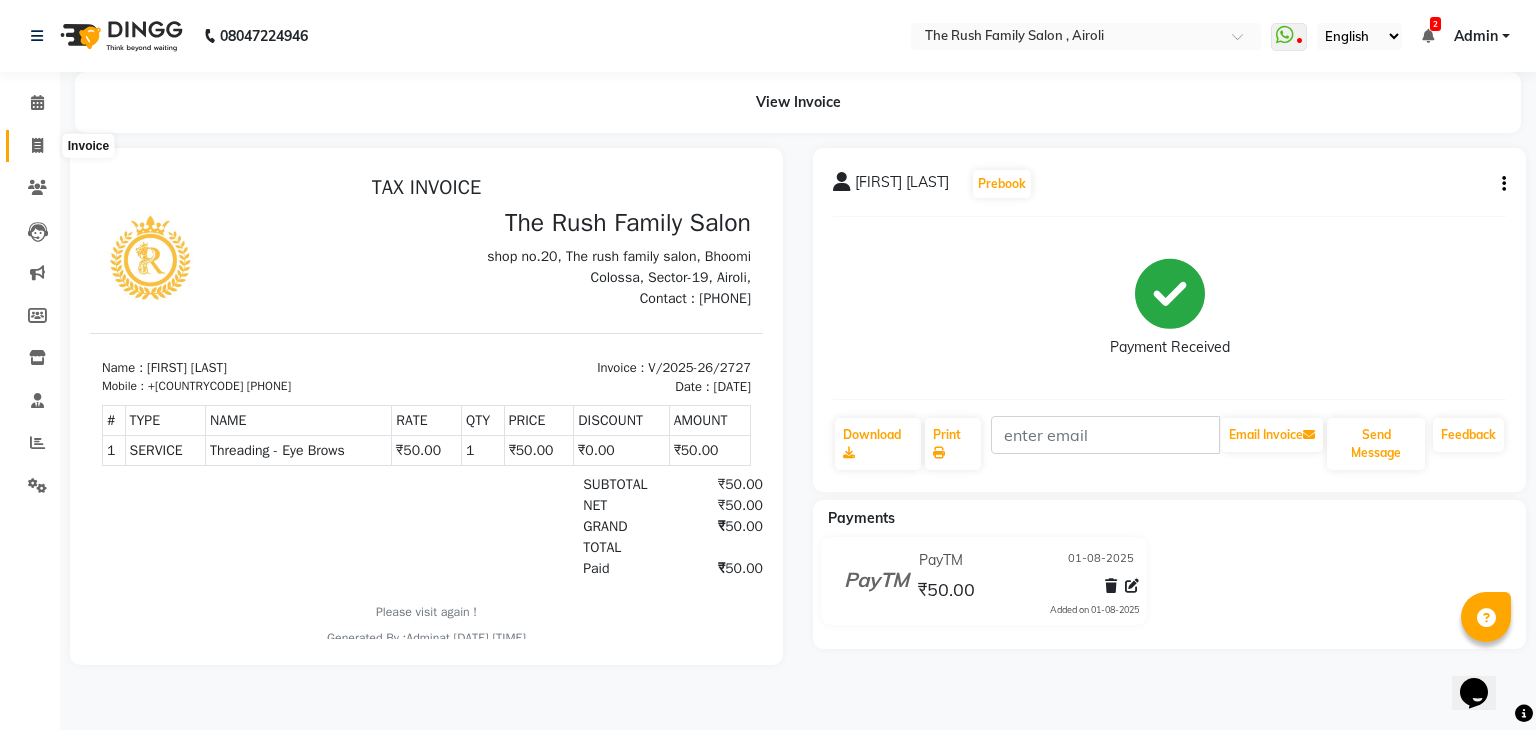 click 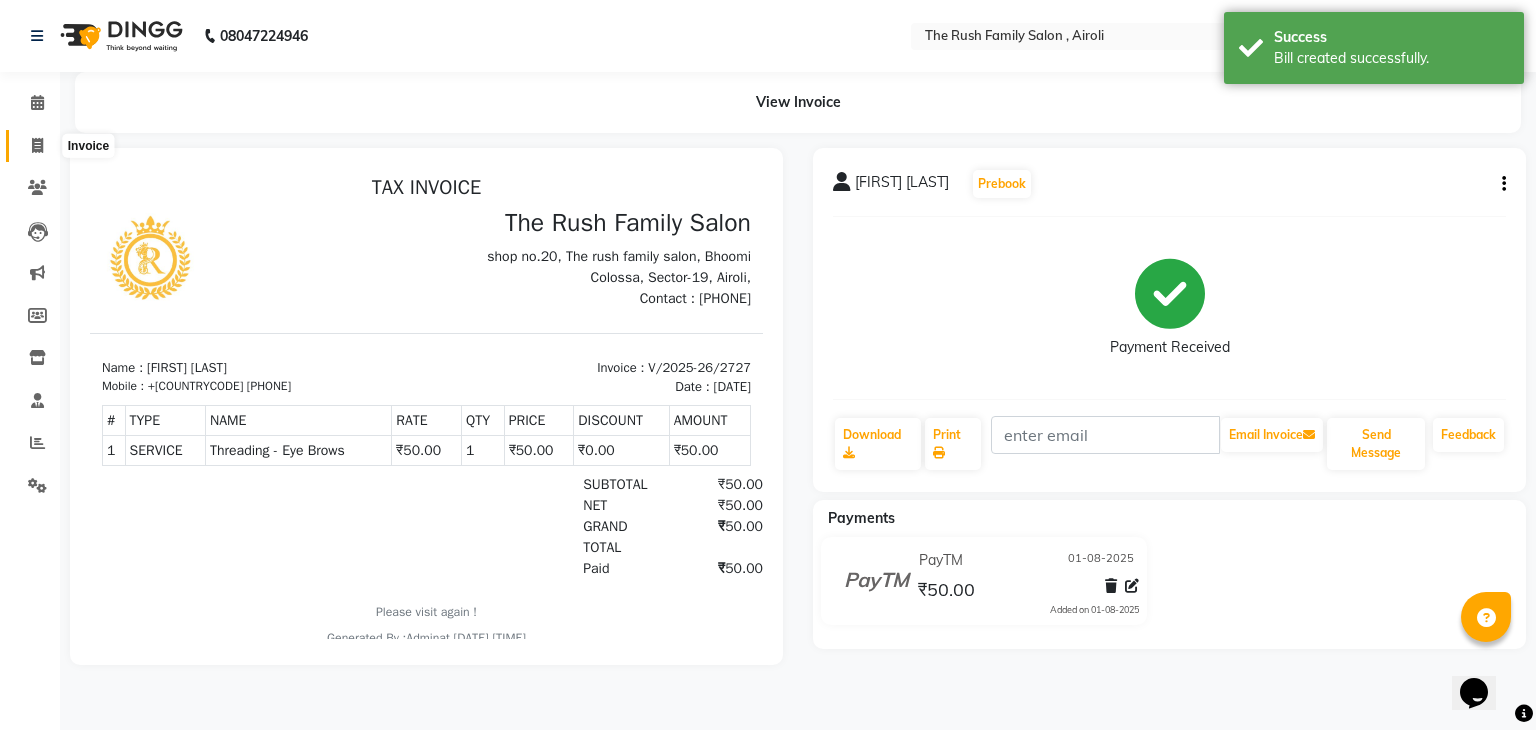 select on "5419" 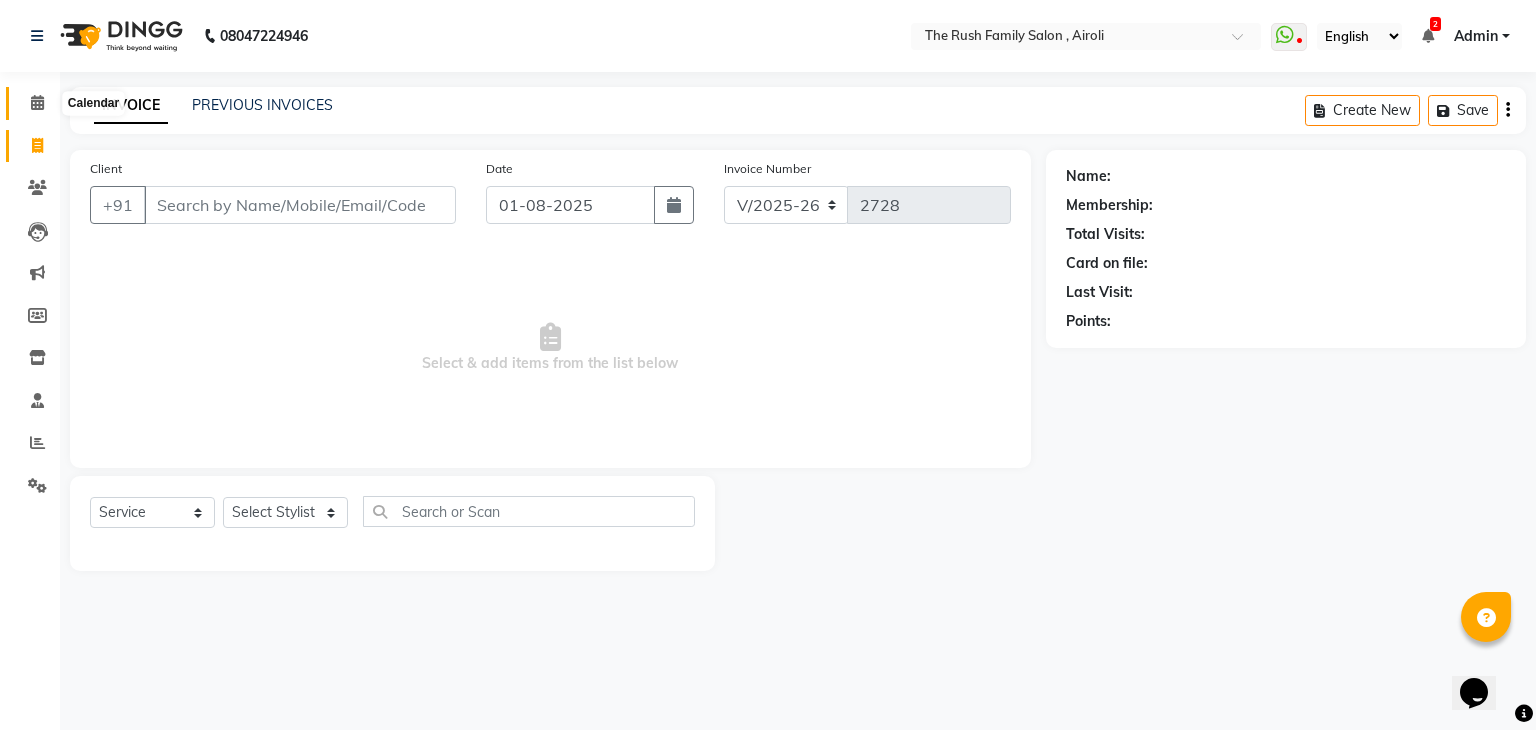 click 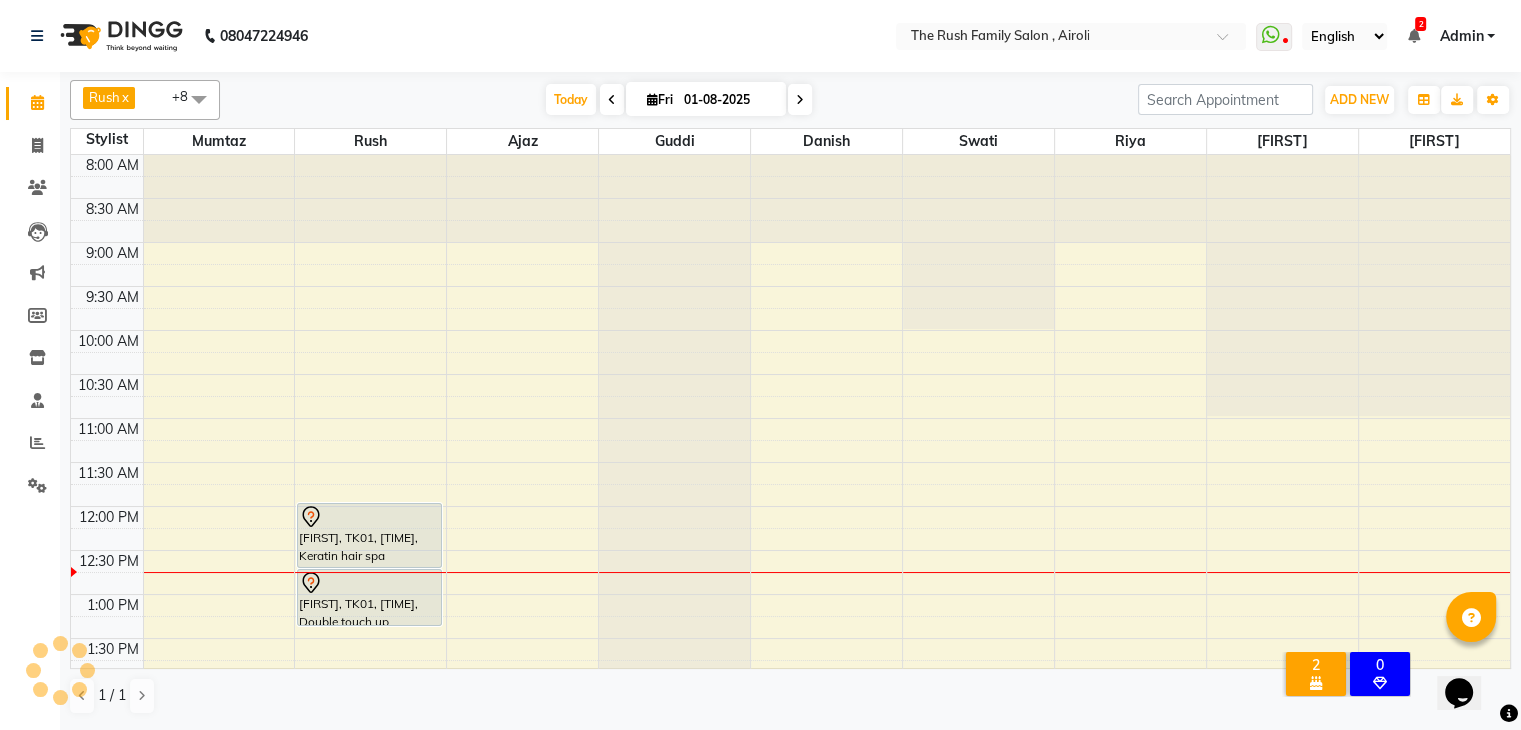 scroll, scrollTop: 0, scrollLeft: 0, axis: both 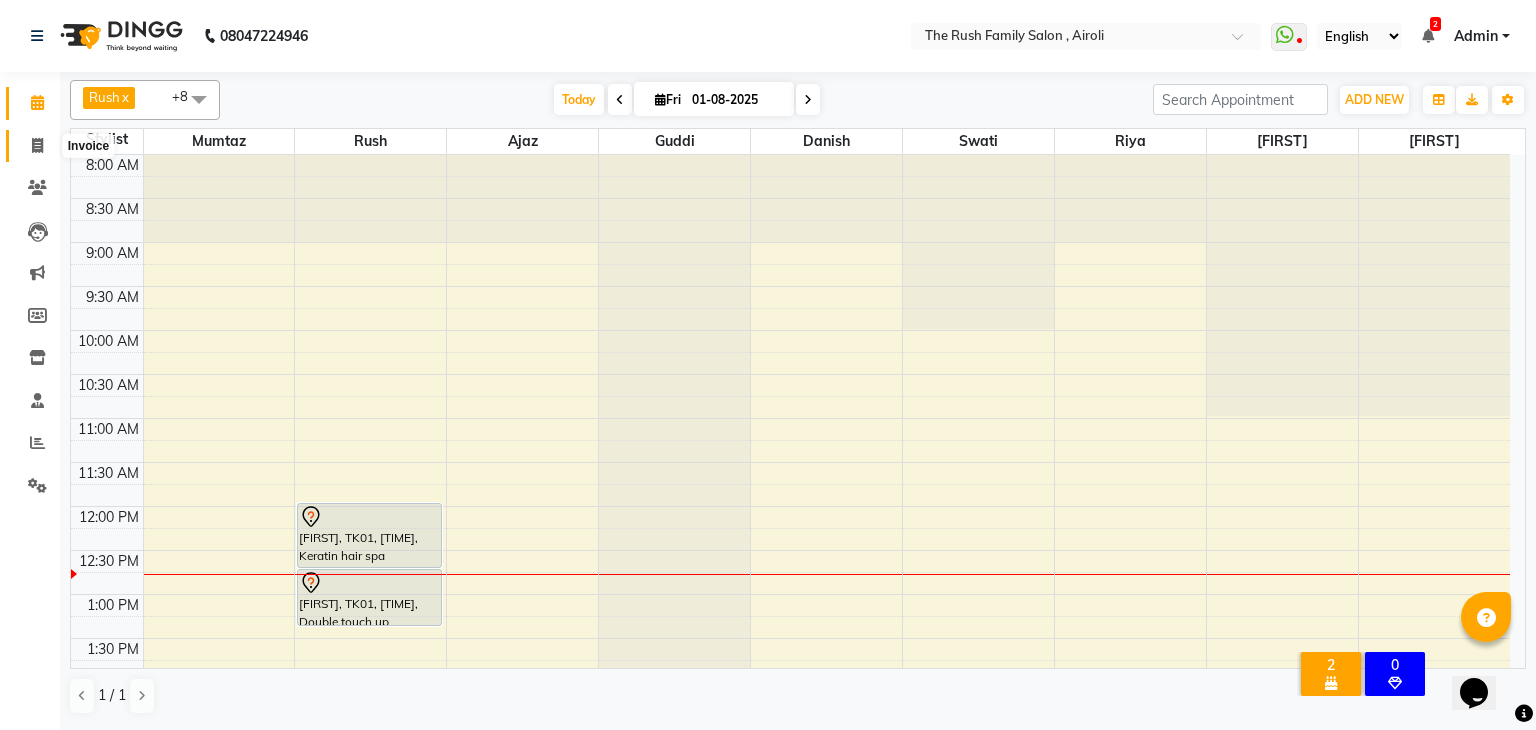 click 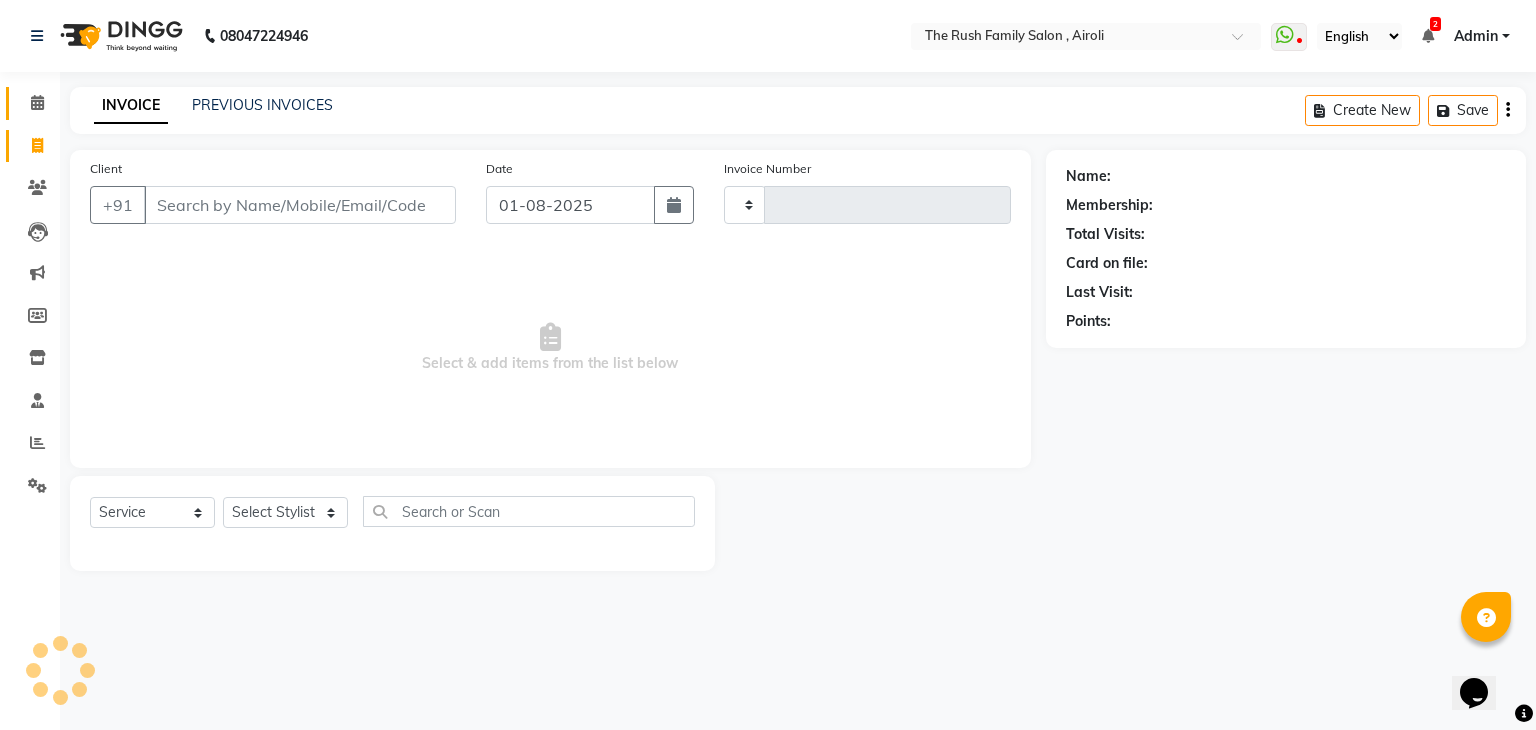 type on "2728" 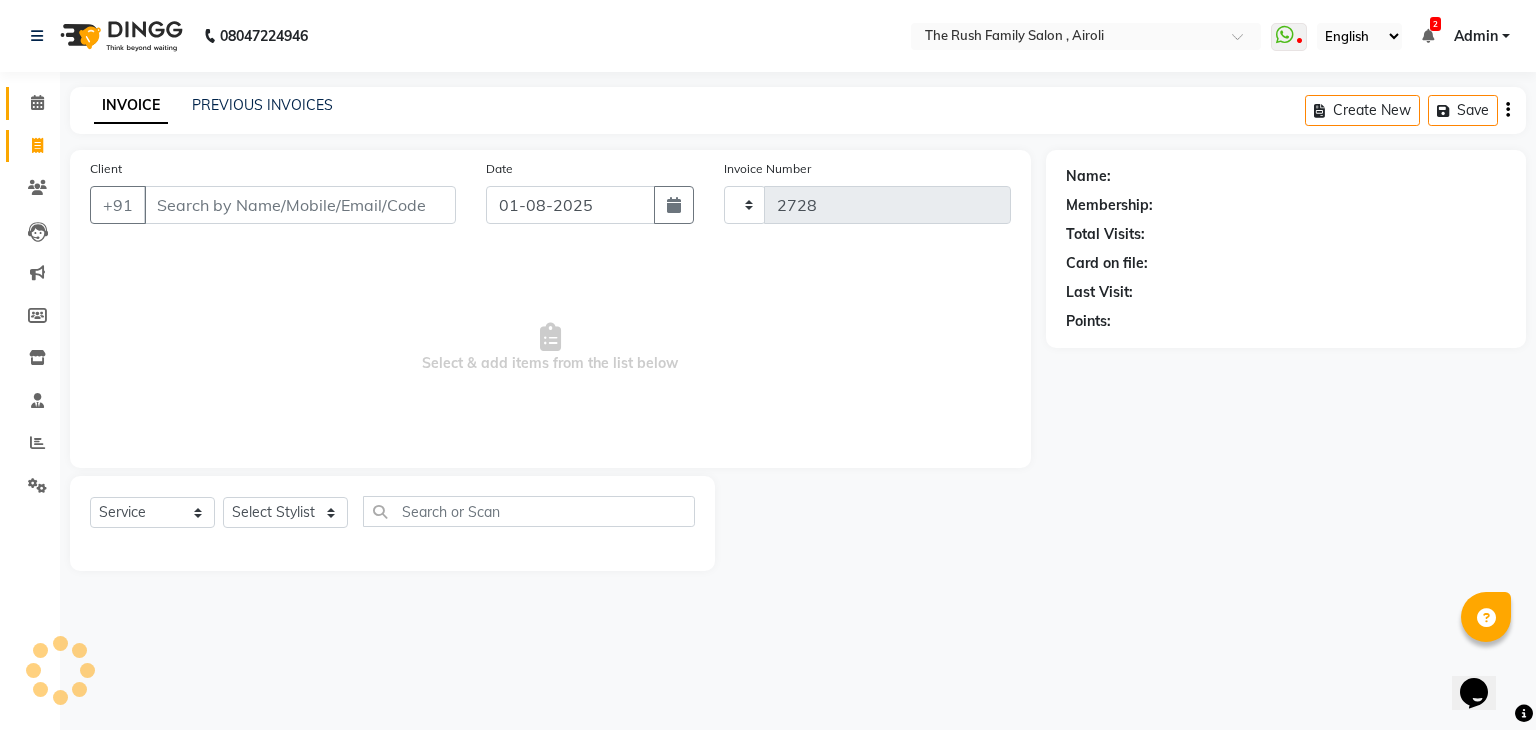 select on "5419" 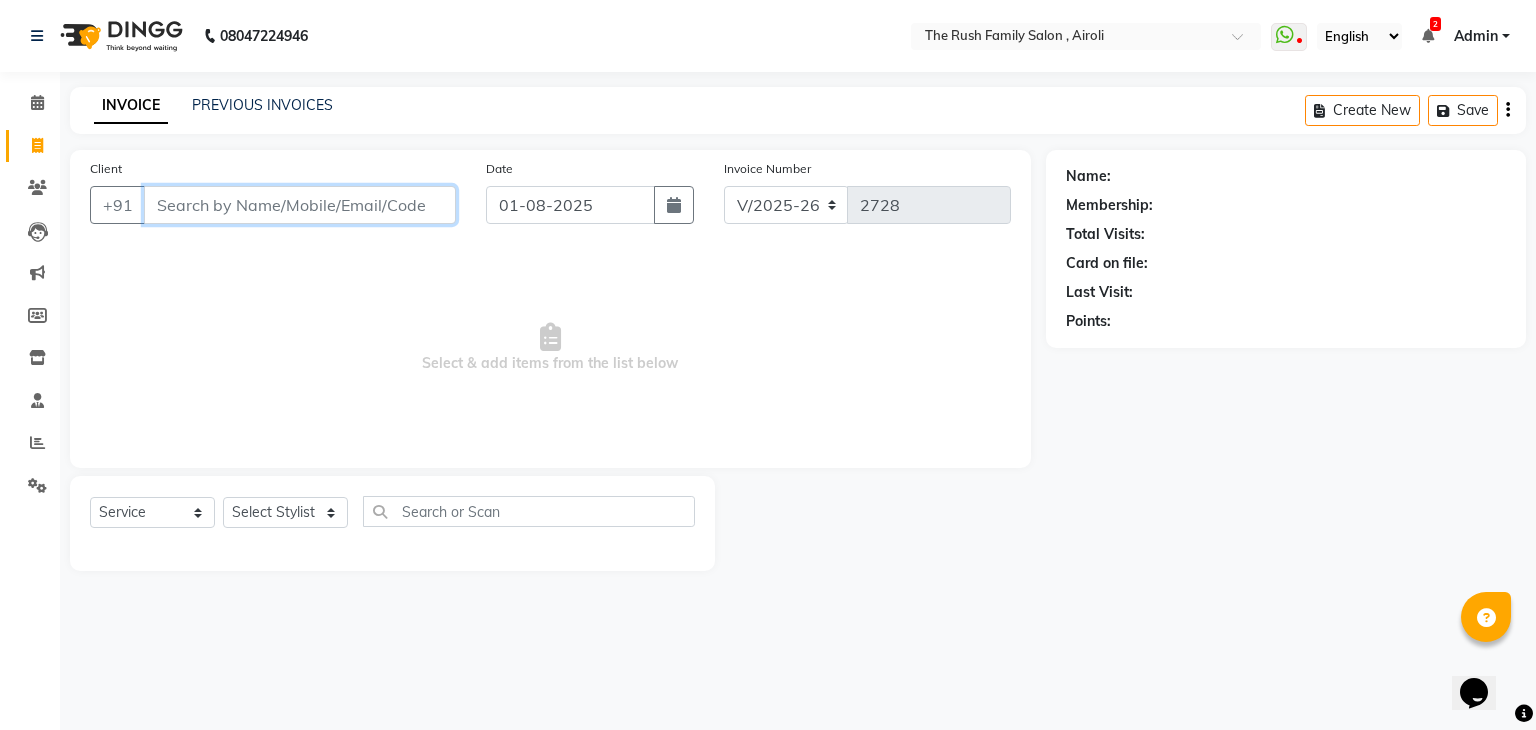 click on "Client" at bounding box center [300, 205] 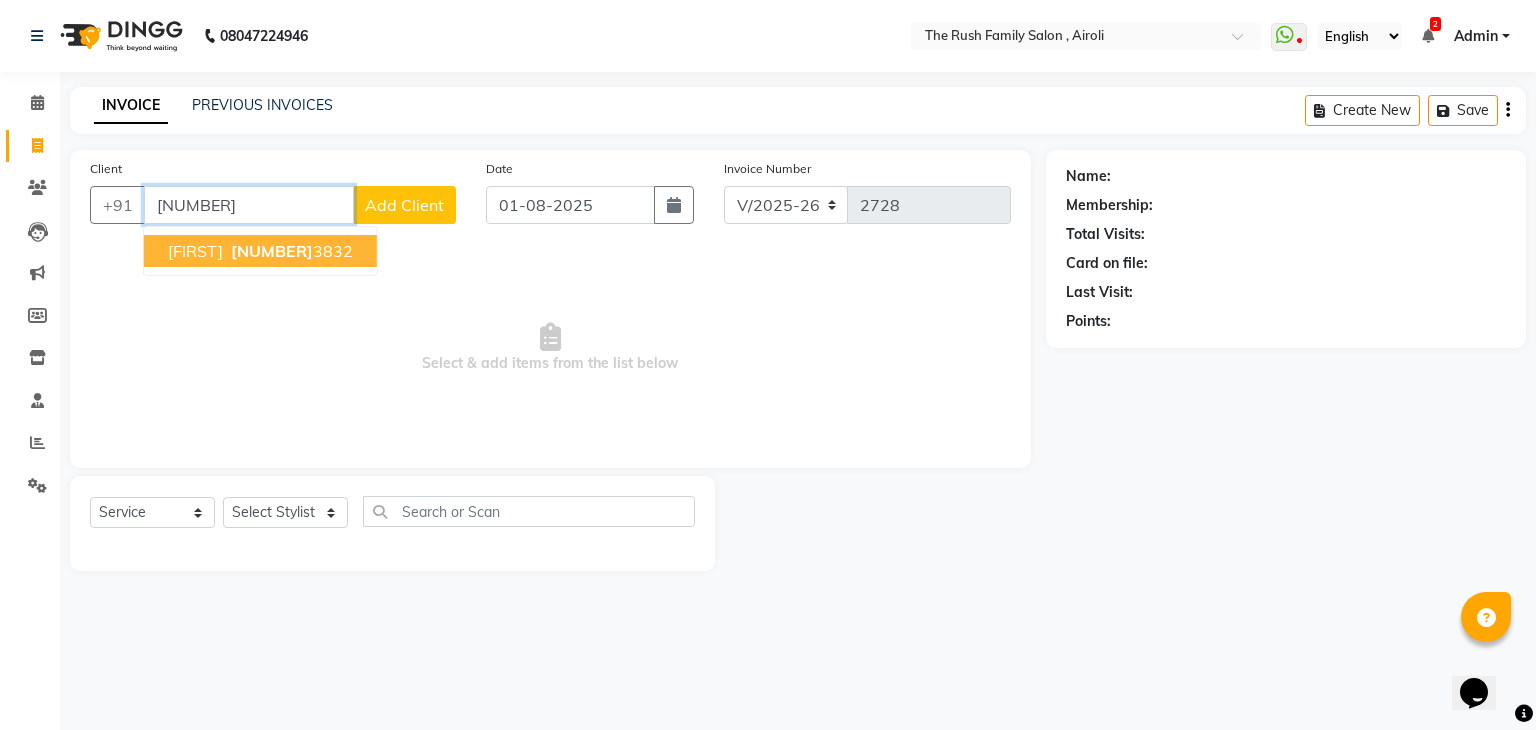 click on "[FIRST]   [PHONE]" at bounding box center [260, 251] 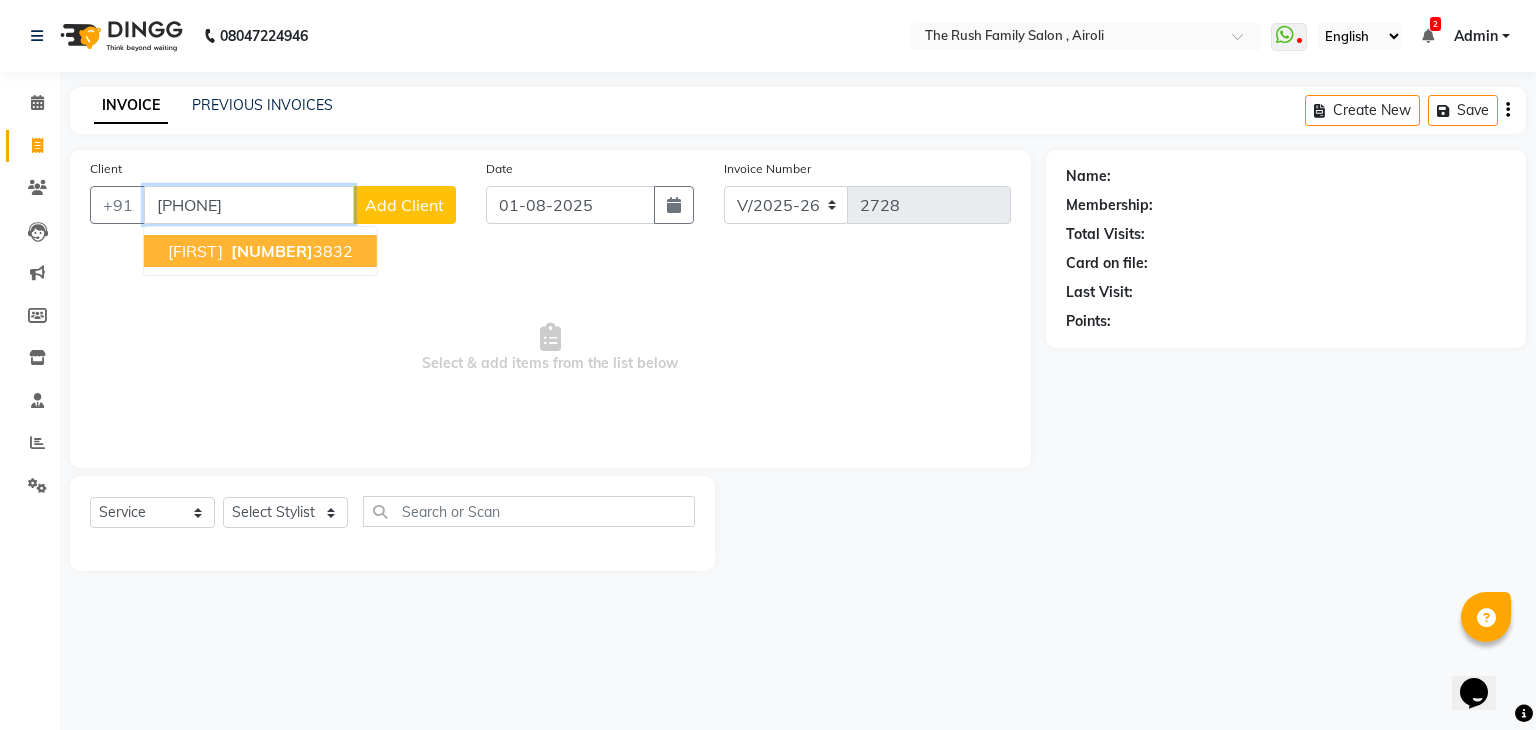 type on "[PHONE]" 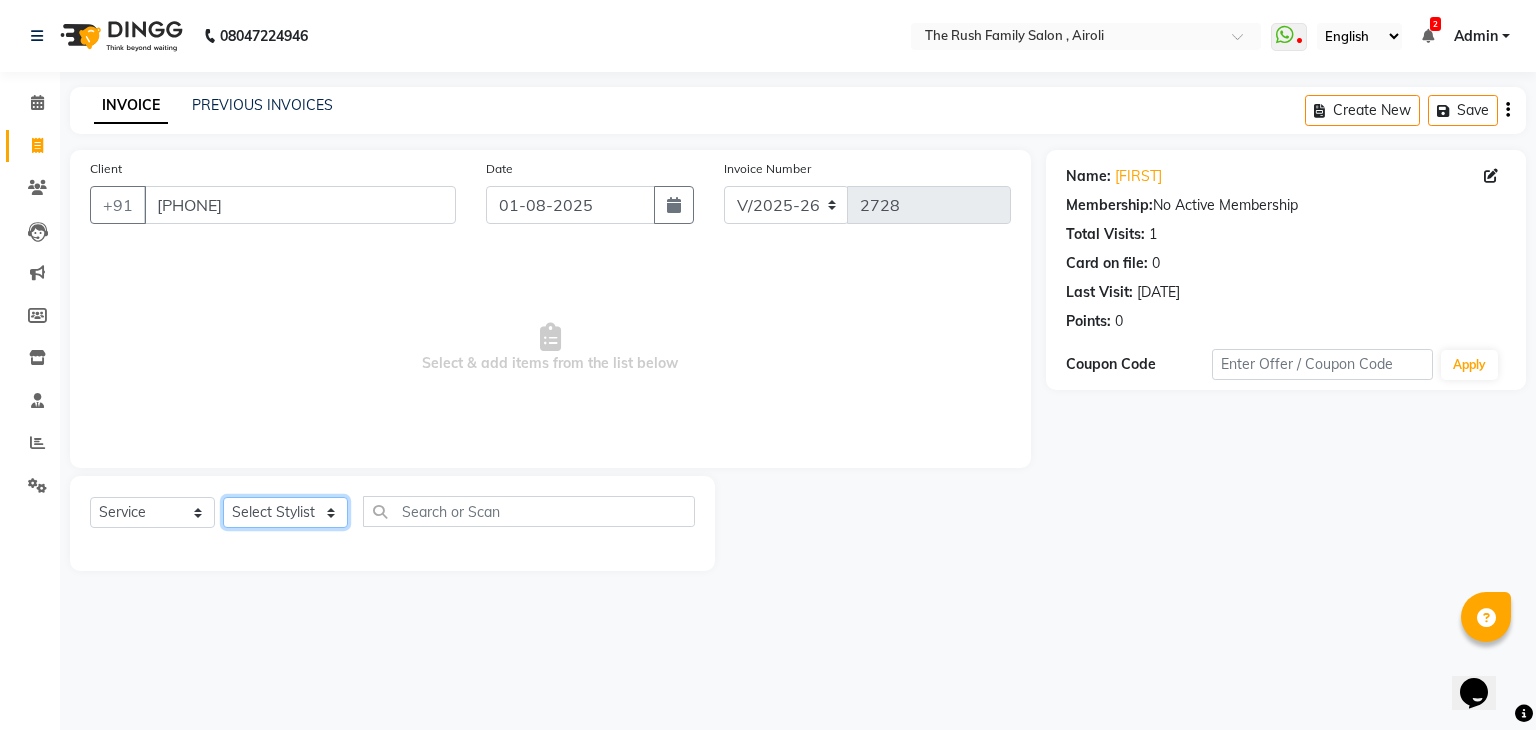 click on "Select Stylist [FIRST] [FIRST] [FIRST] [FIRST] [FIRST] [FIRST] [FIRST] [FIRST] [FIRST] [FIRST] [FIRST] [FIRST] [FIRST] [FIRST] [FIRST] [FIRST]" 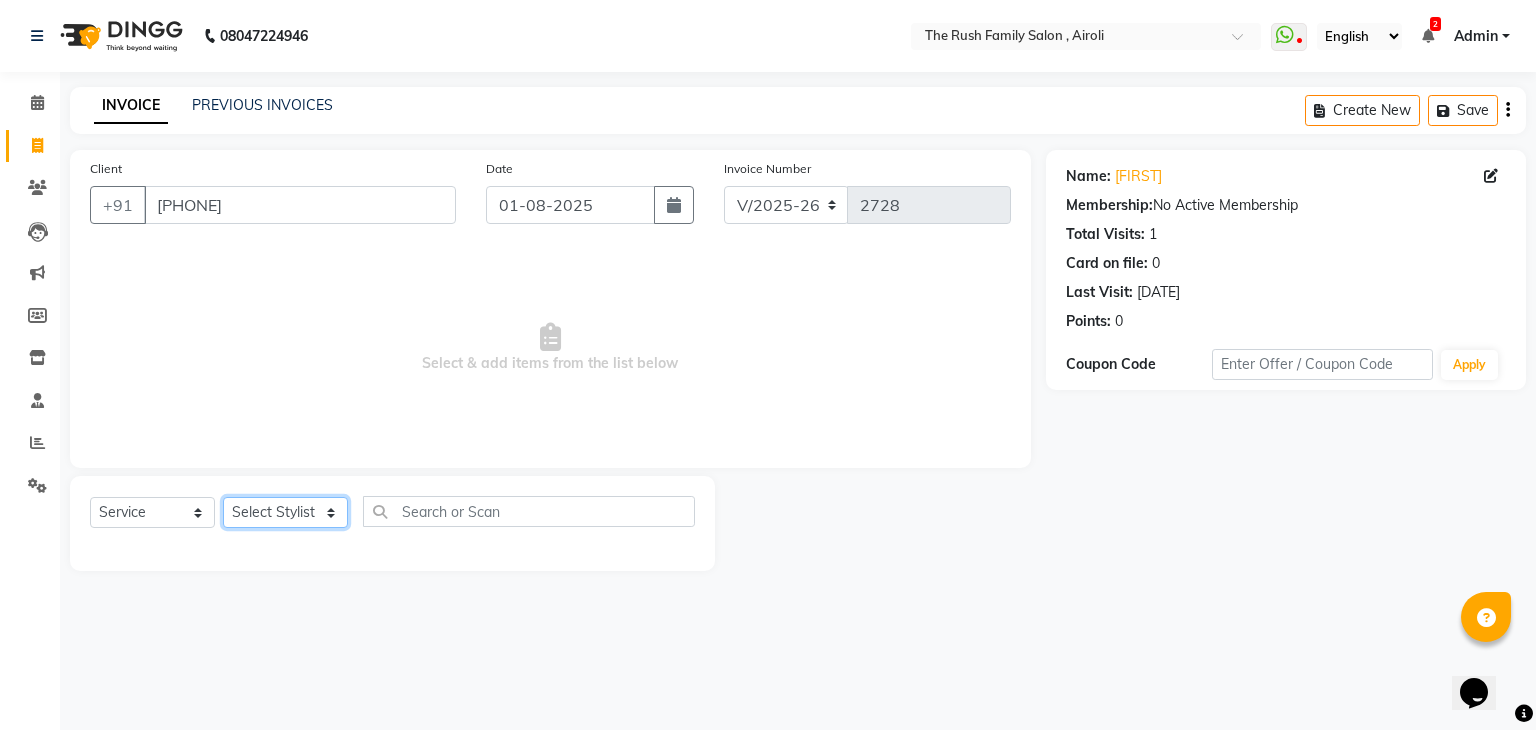 select on "53300" 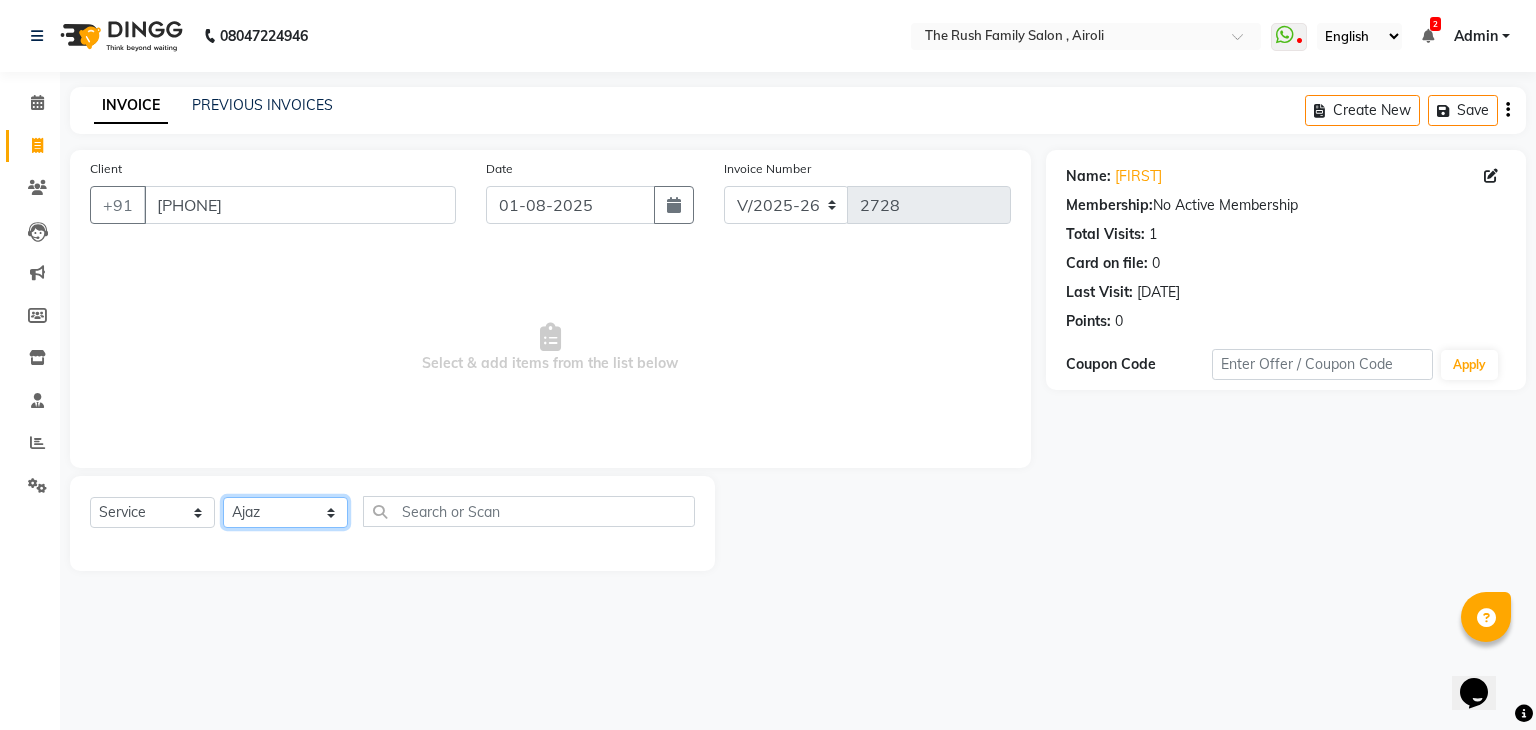 click on "Select Stylist [FIRST] [FIRST] [FIRST] [FIRST] [FIRST] [FIRST] [FIRST] [FIRST] [FIRST] [FIRST] [FIRST] [FIRST] [FIRST] [FIRST] [FIRST] [FIRST]" 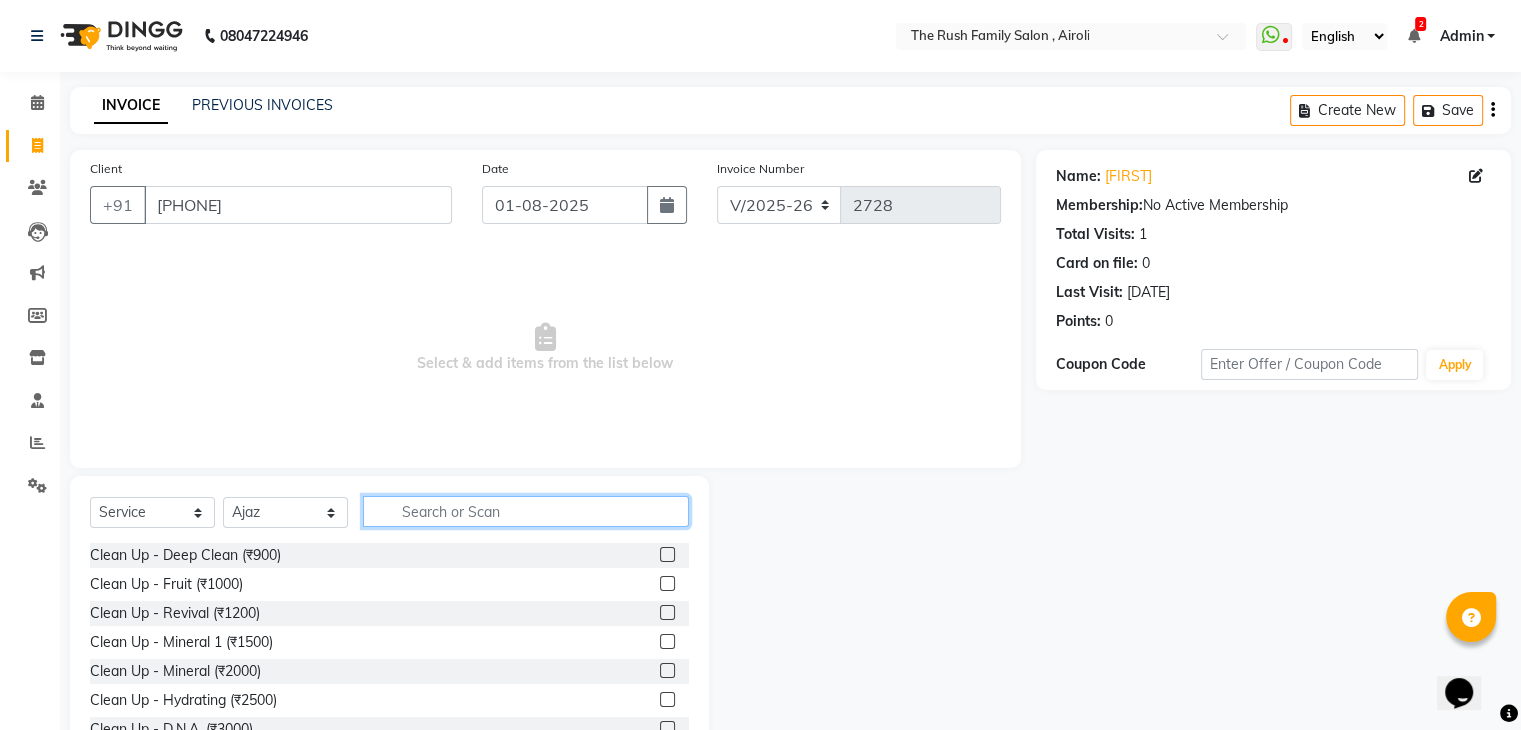 click 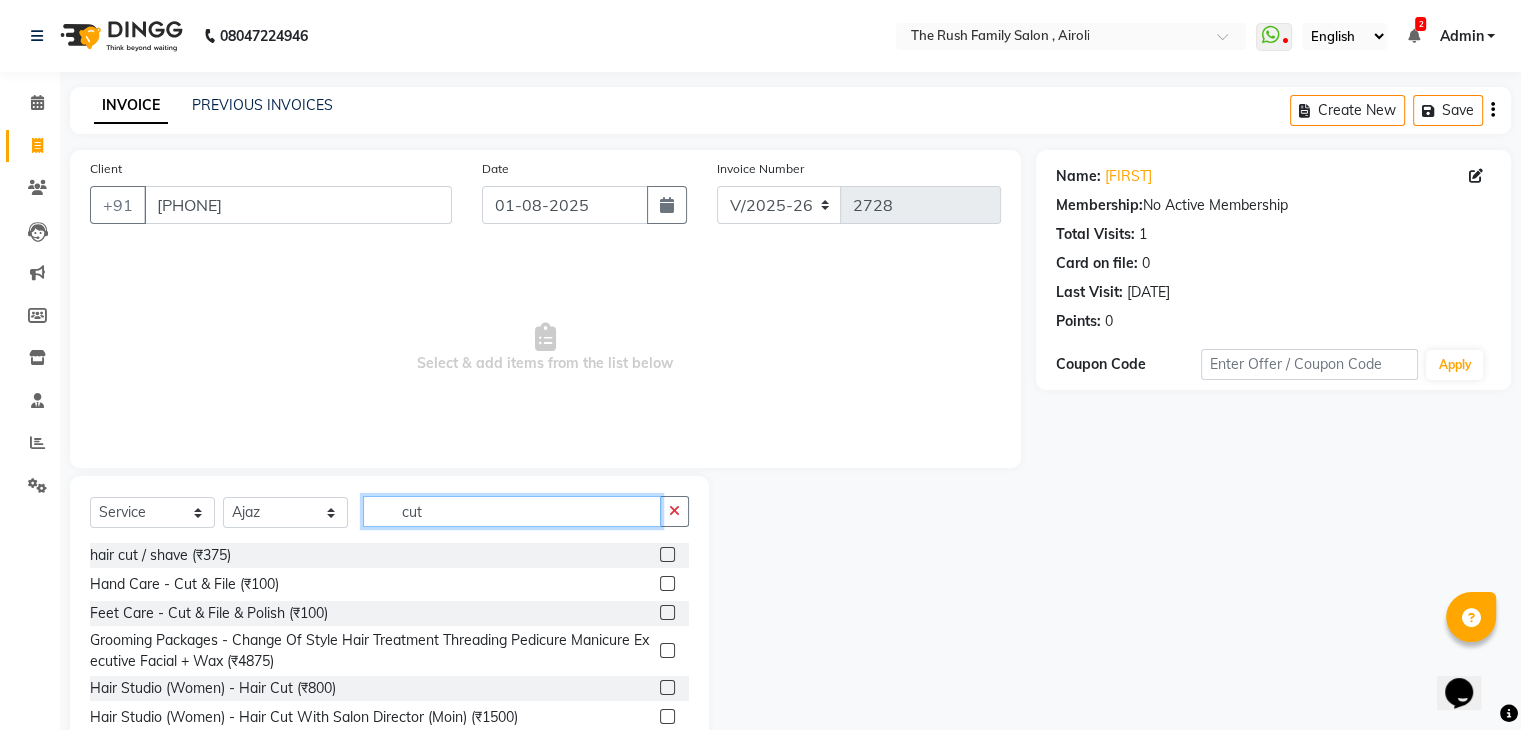 type on "cut" 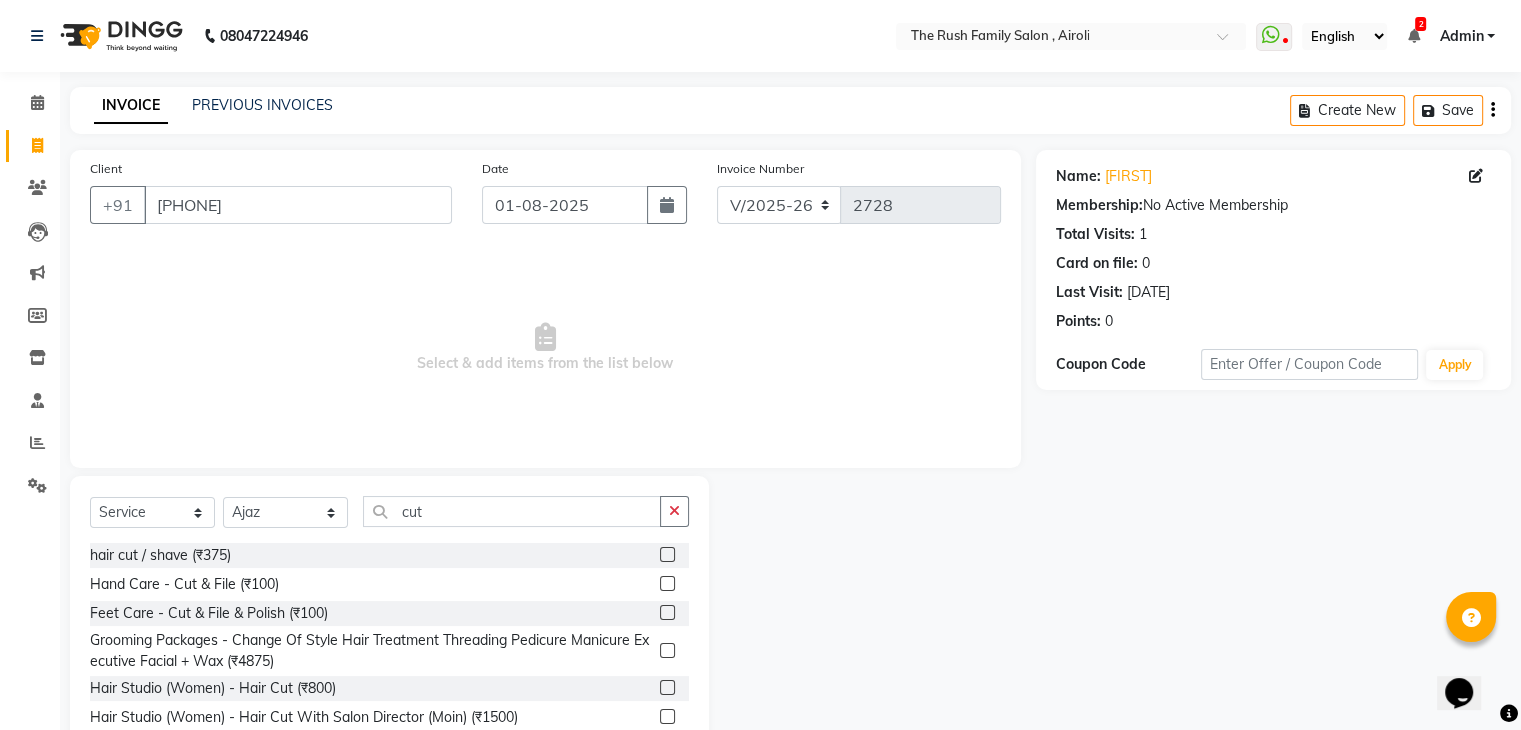 click 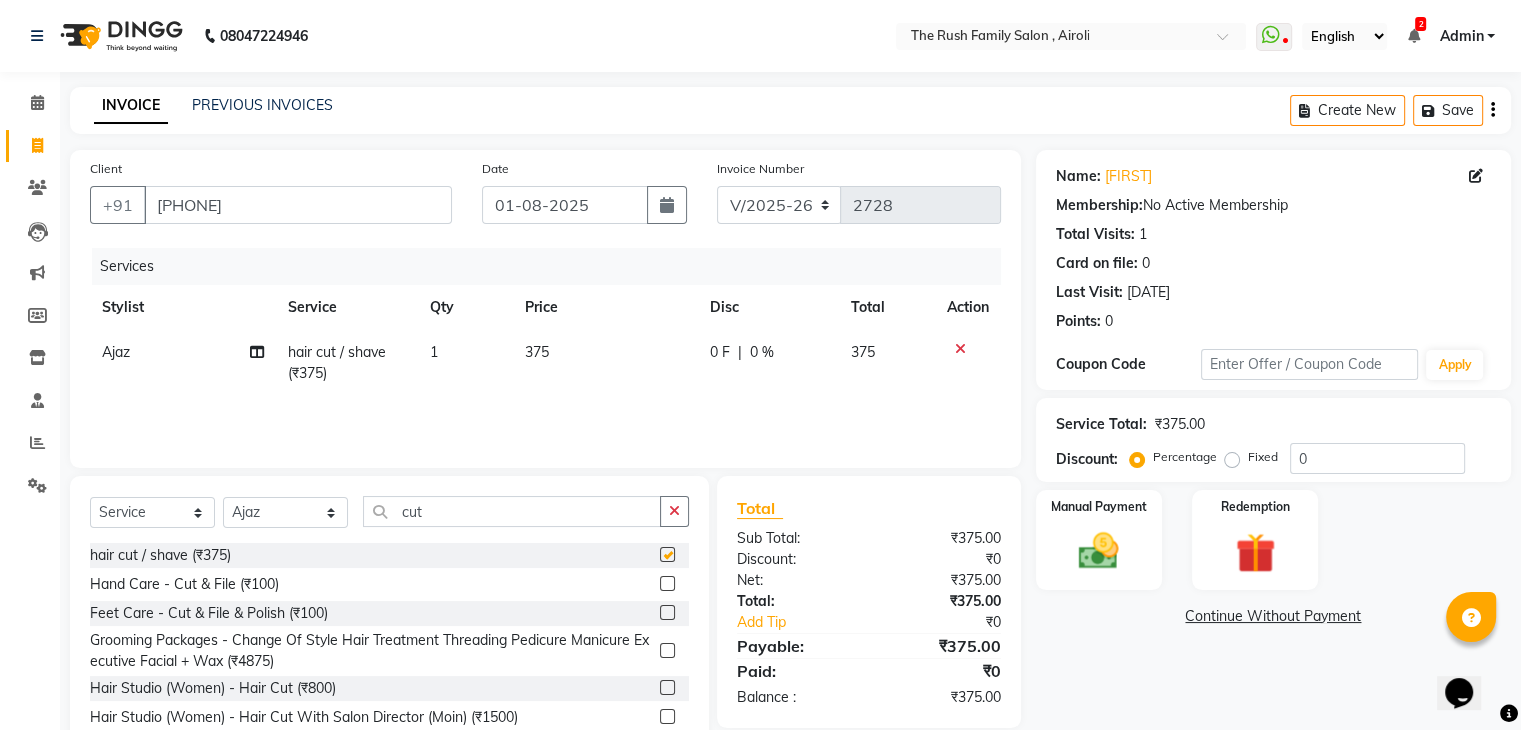 checkbox on "false" 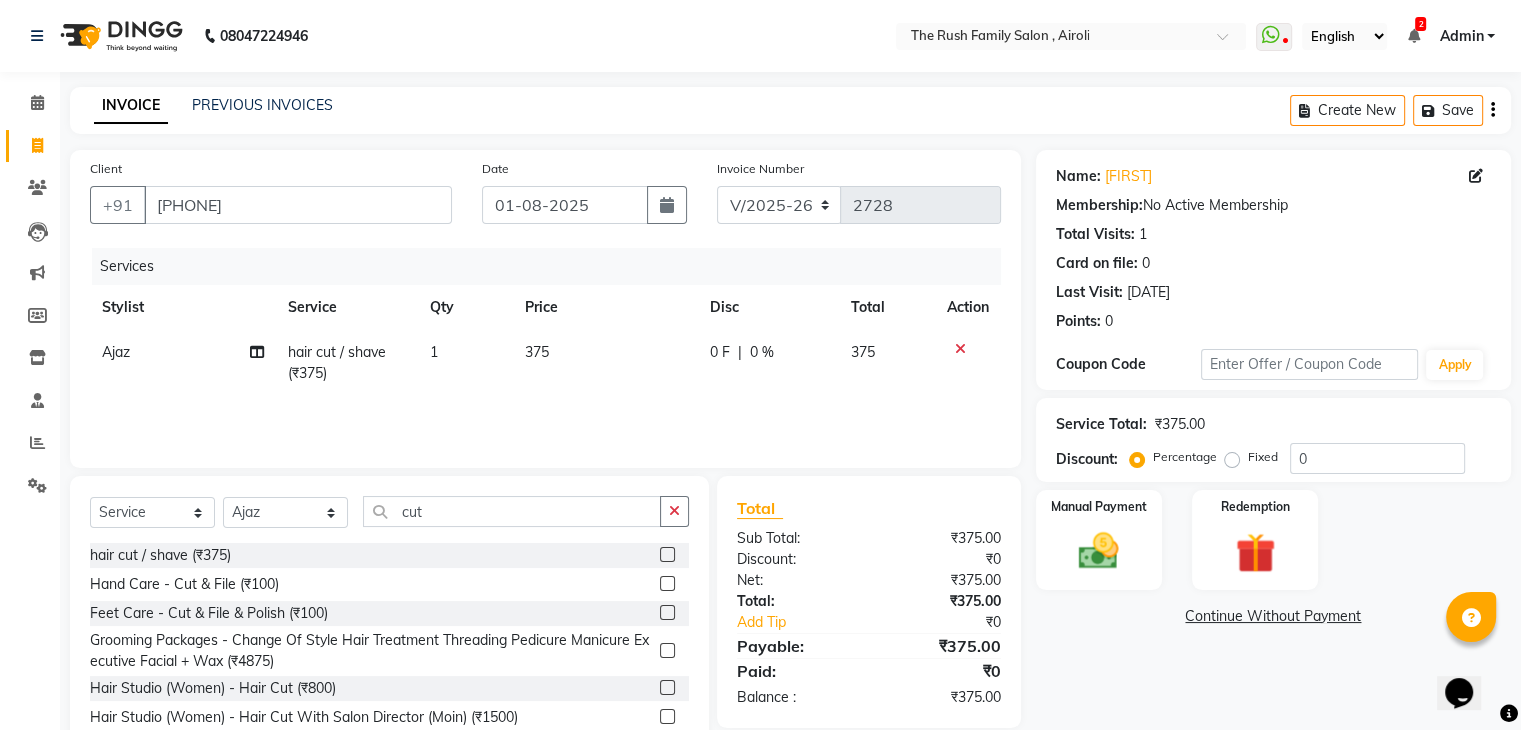 click on "375" 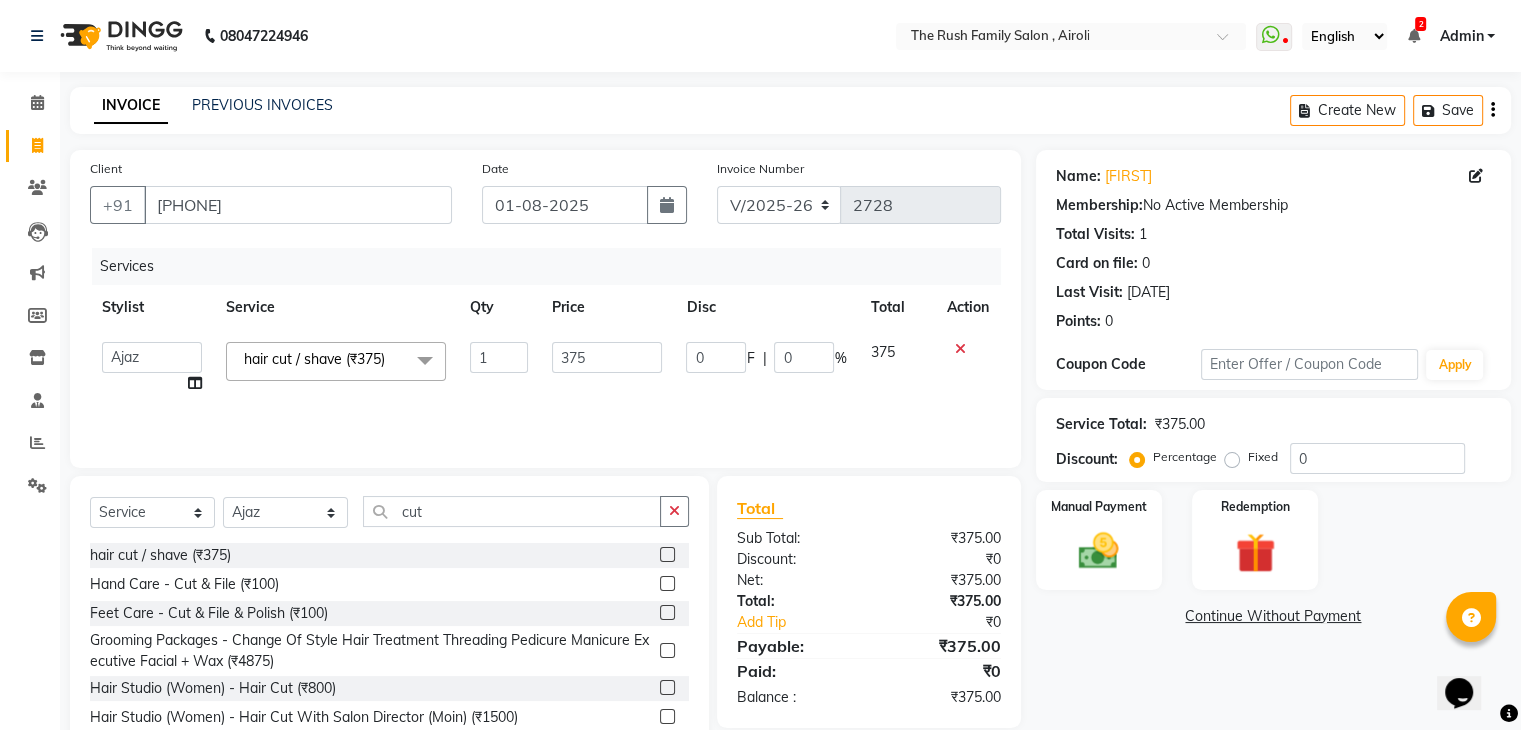 click on "375" 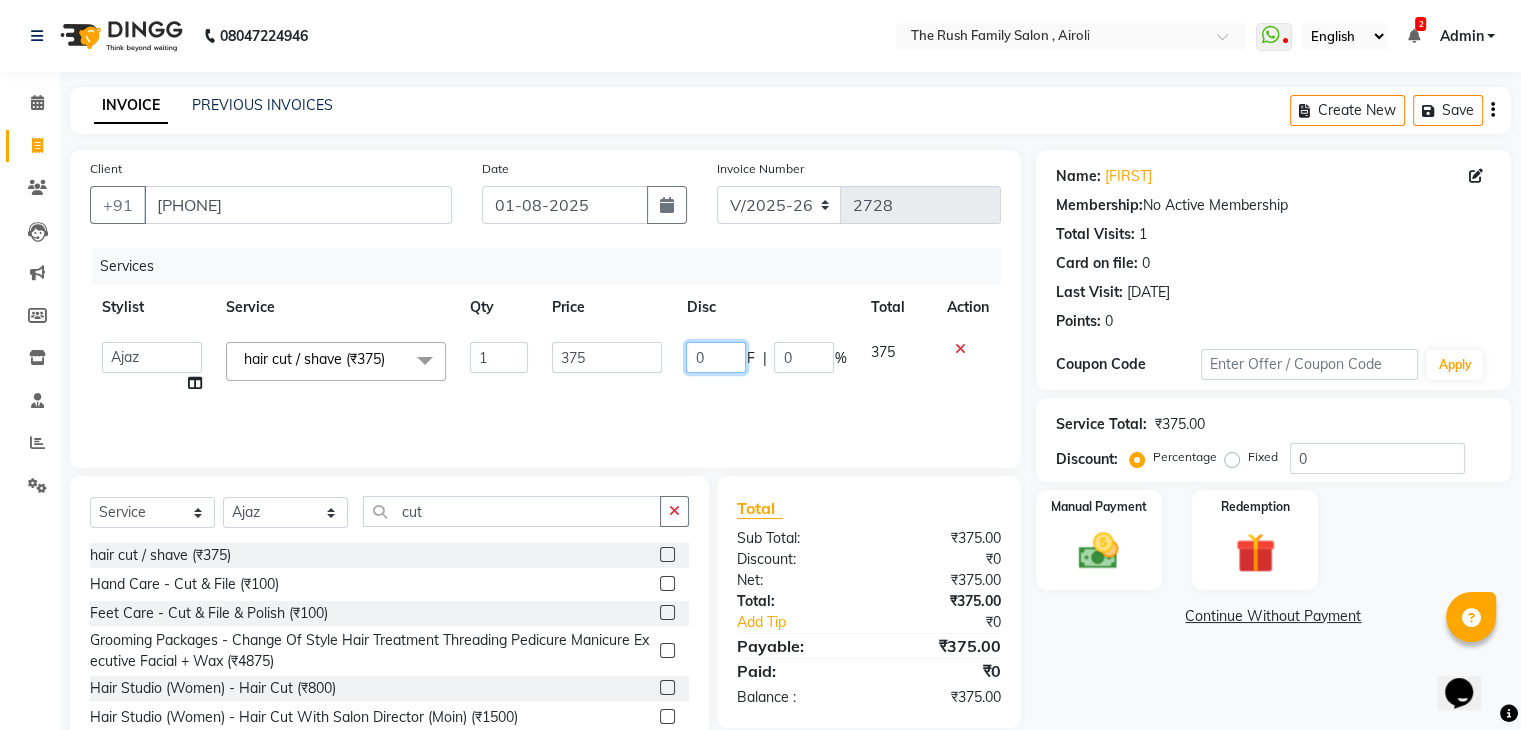 click on "0" 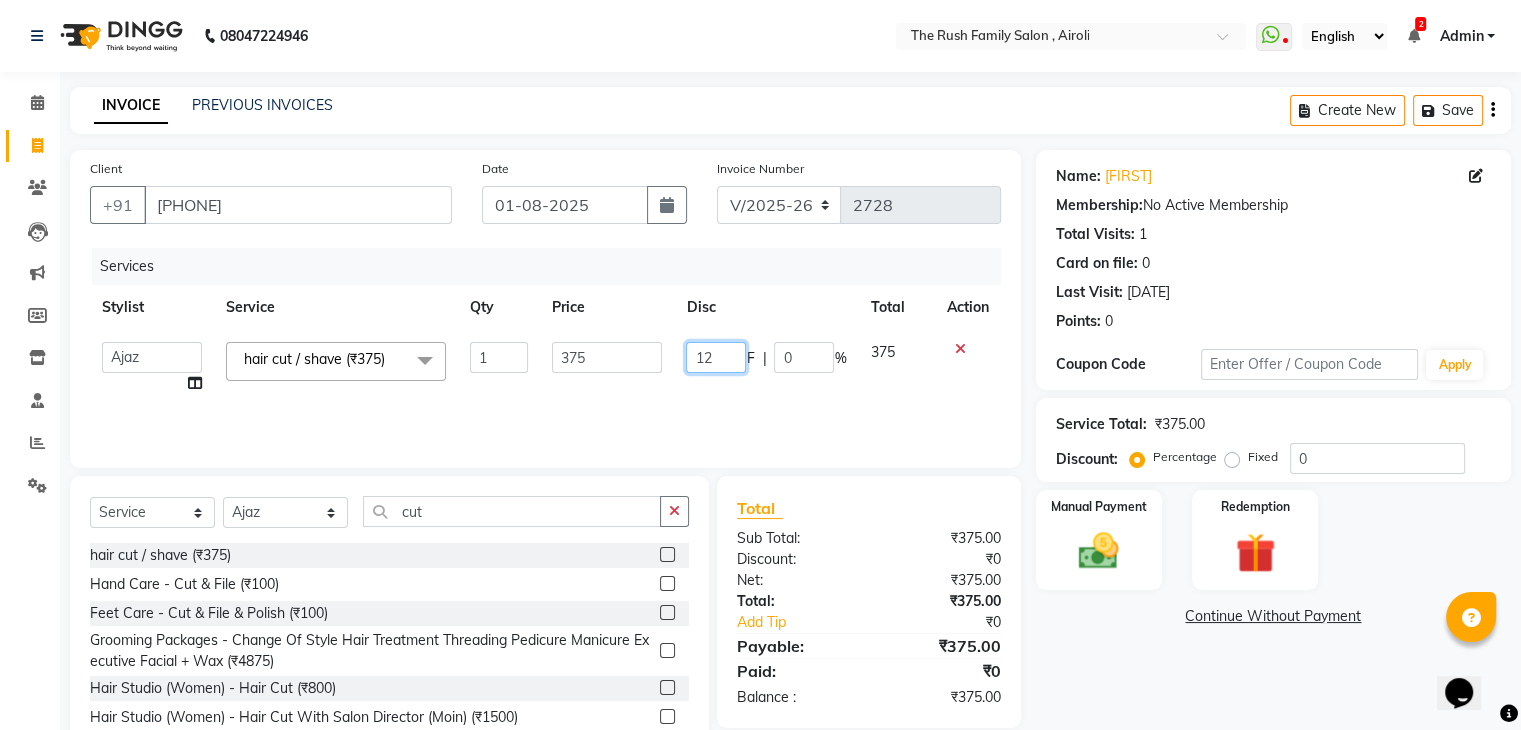 type on "125" 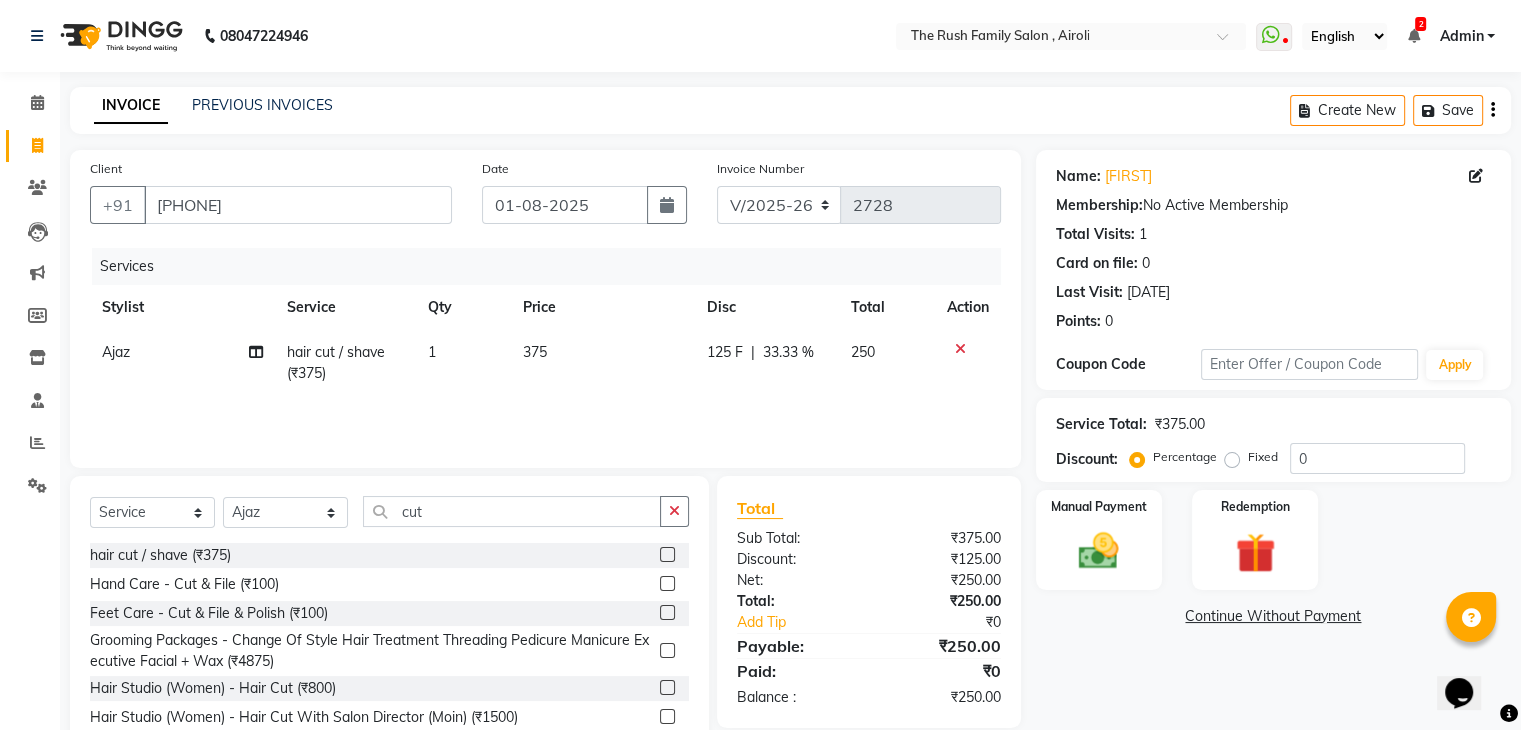 click on "Services Stylist Service Qty Price Disc Total Action [FIRST] hair cut / shave (₹375) 1 375 125 F | 33.33 % 250" 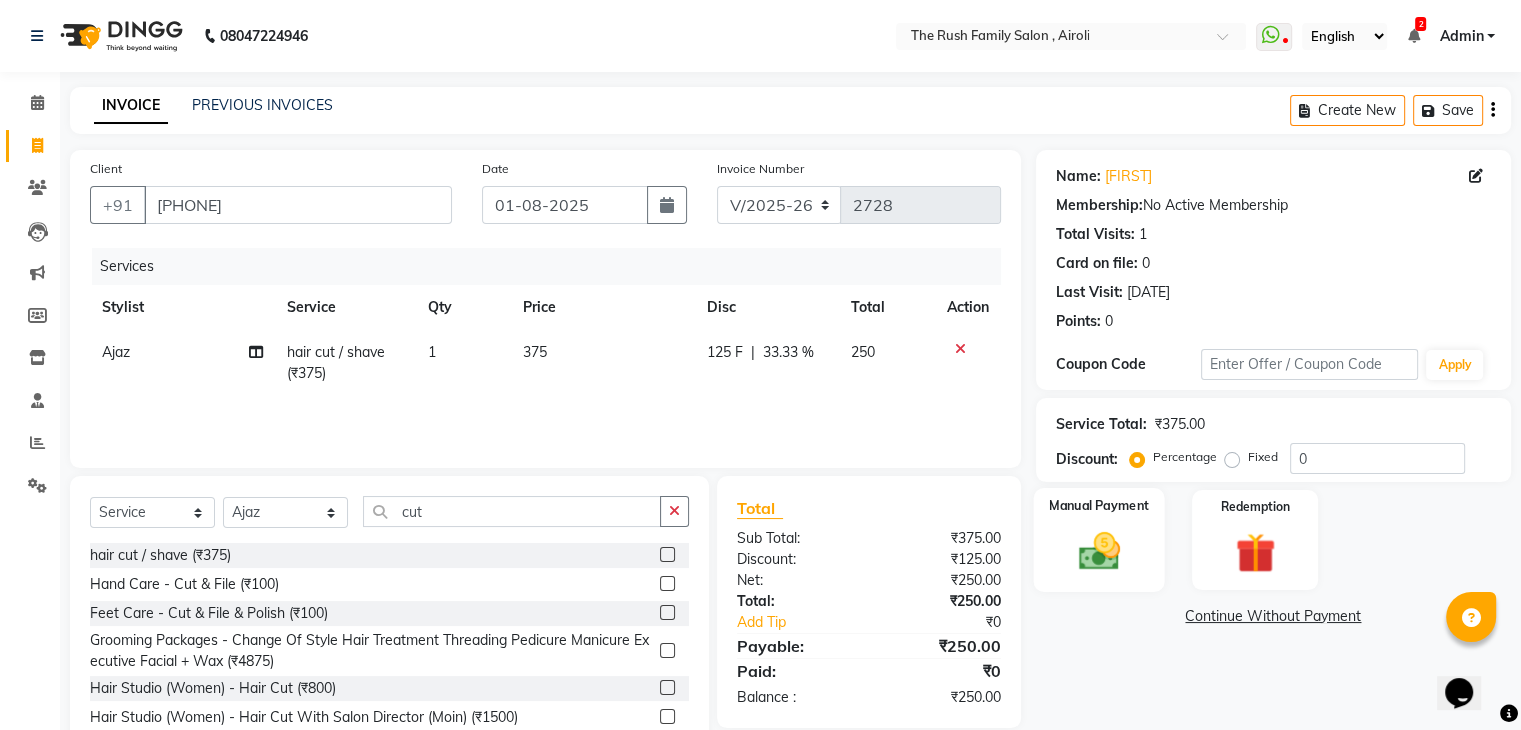 click on "Manual Payment" 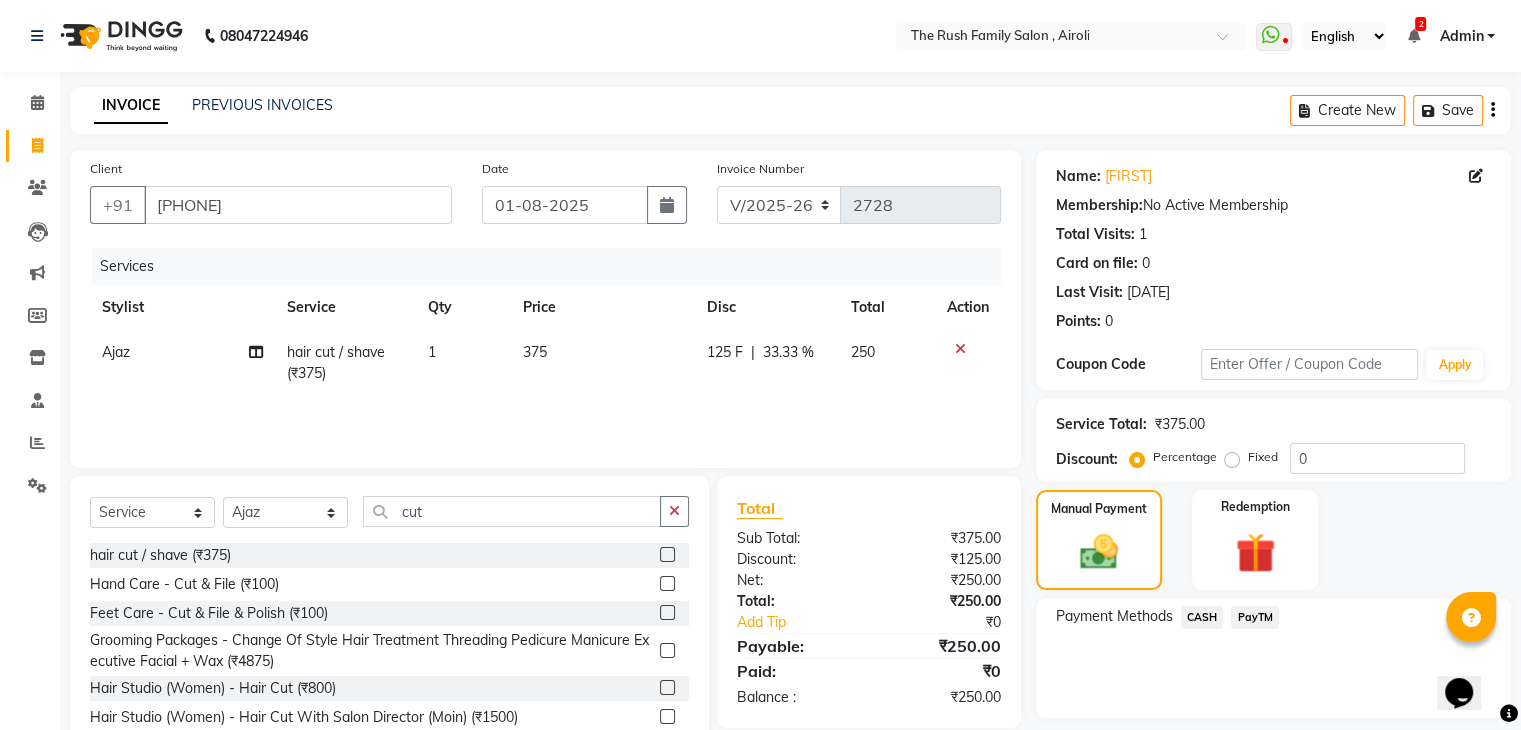 scroll, scrollTop: 72, scrollLeft: 0, axis: vertical 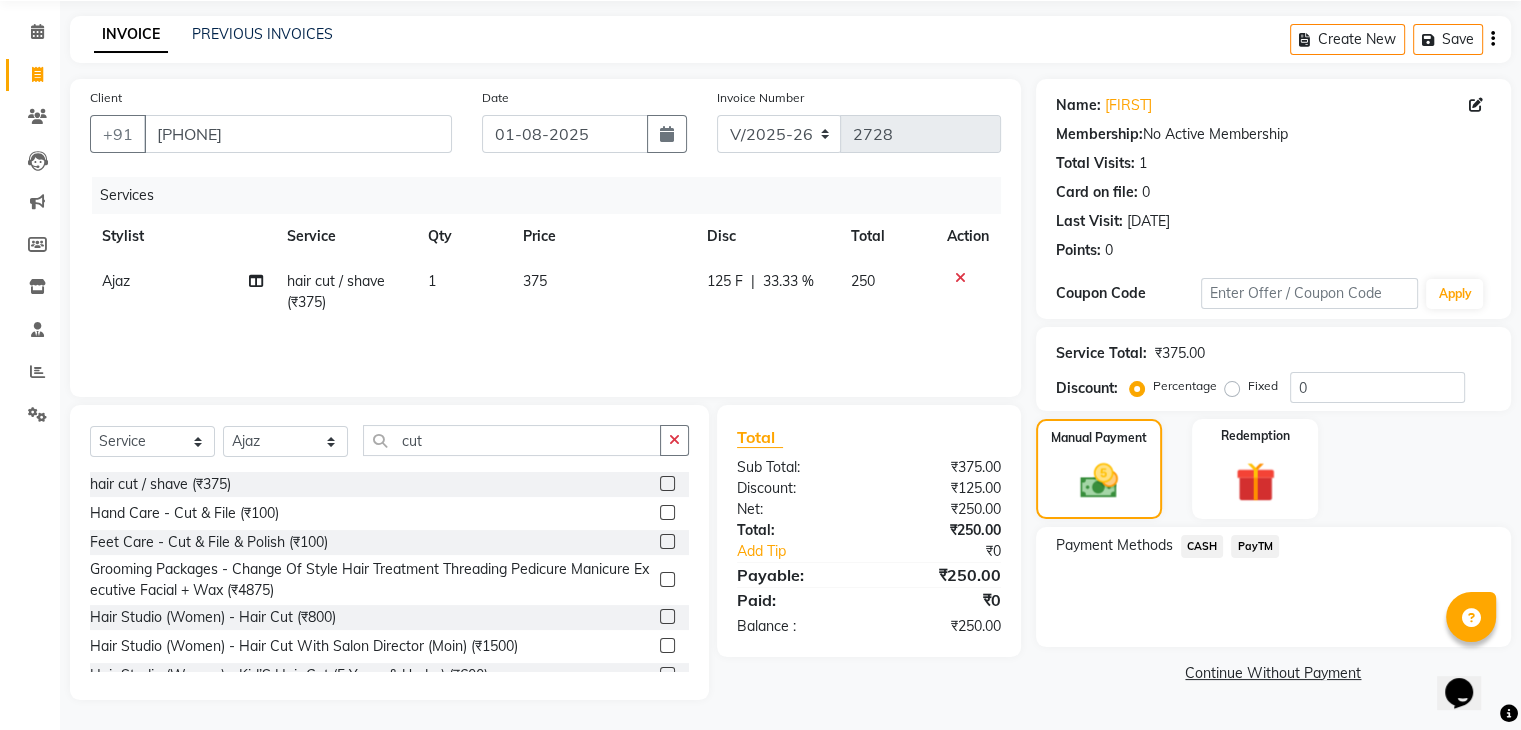 click on "PayTM" 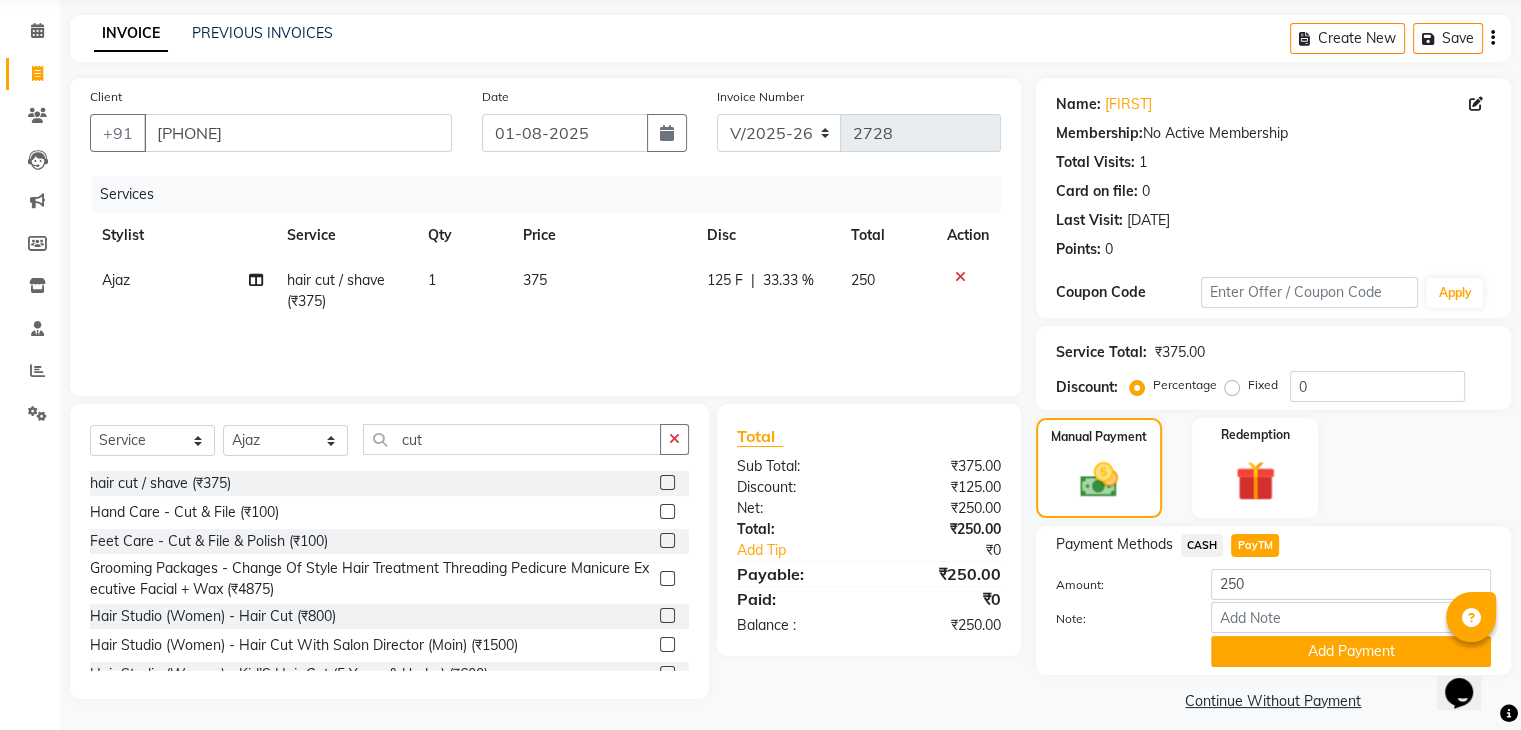 scroll, scrollTop: 89, scrollLeft: 0, axis: vertical 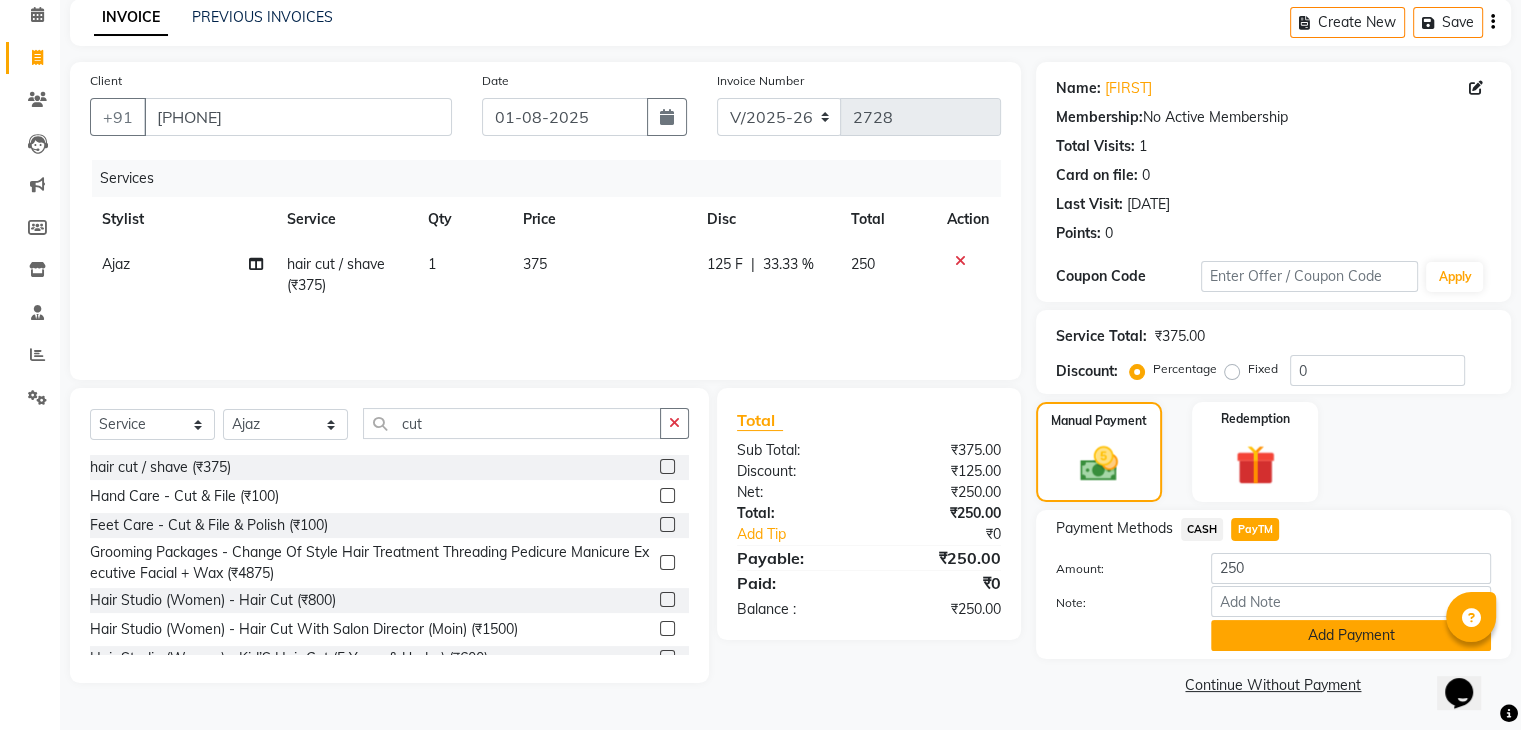 click on "Add Payment" 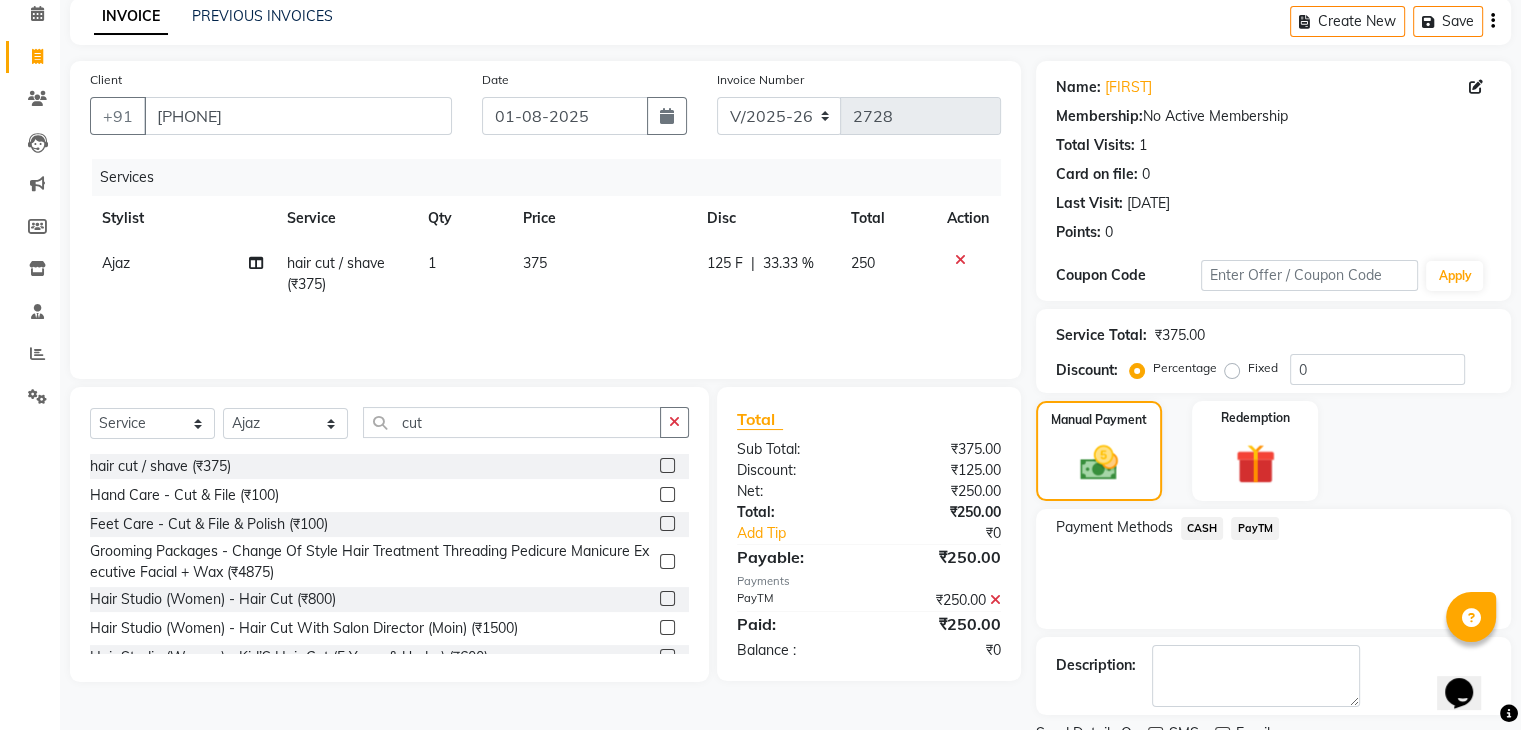 scroll, scrollTop: 171, scrollLeft: 0, axis: vertical 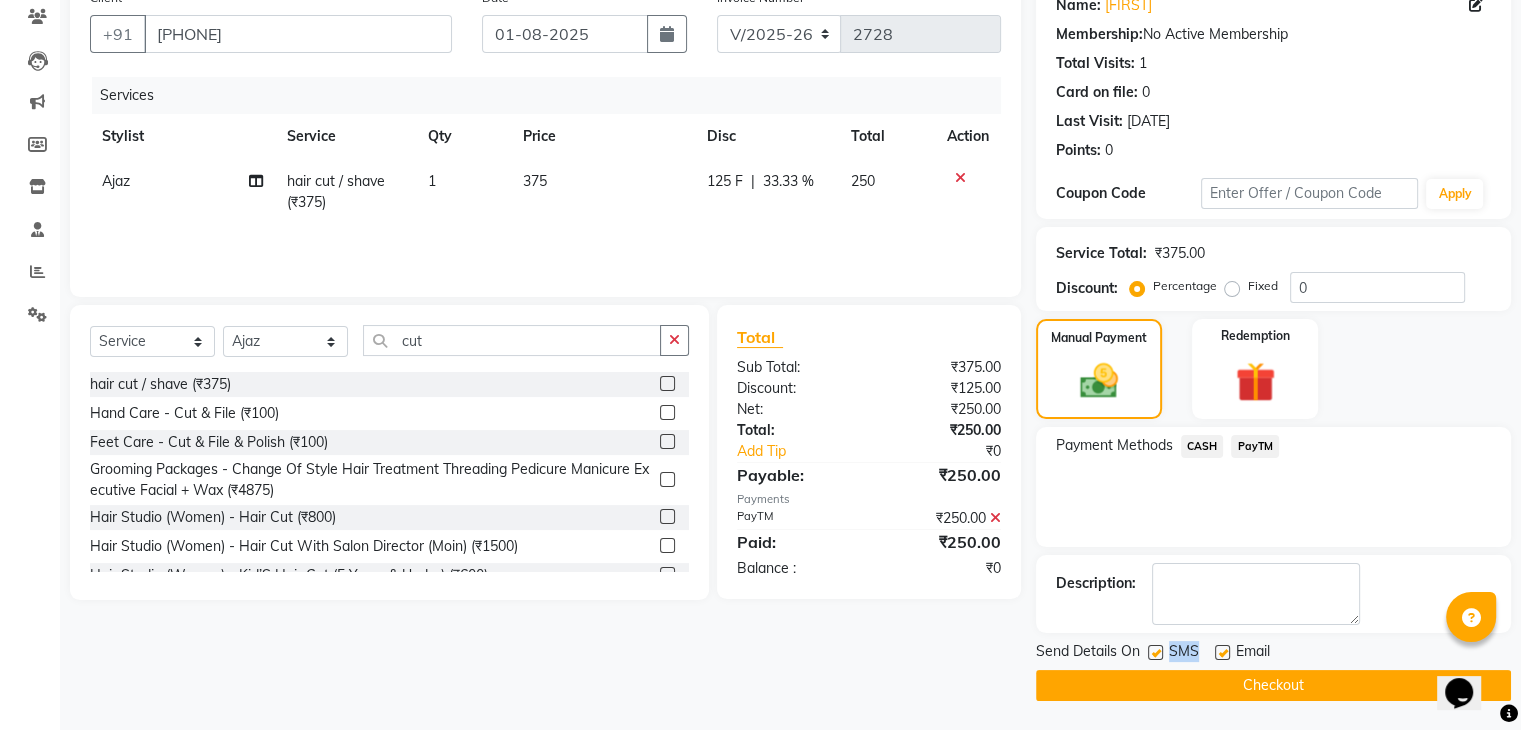 drag, startPoint x: 1151, startPoint y: 648, endPoint x: 1226, endPoint y: 644, distance: 75.10659 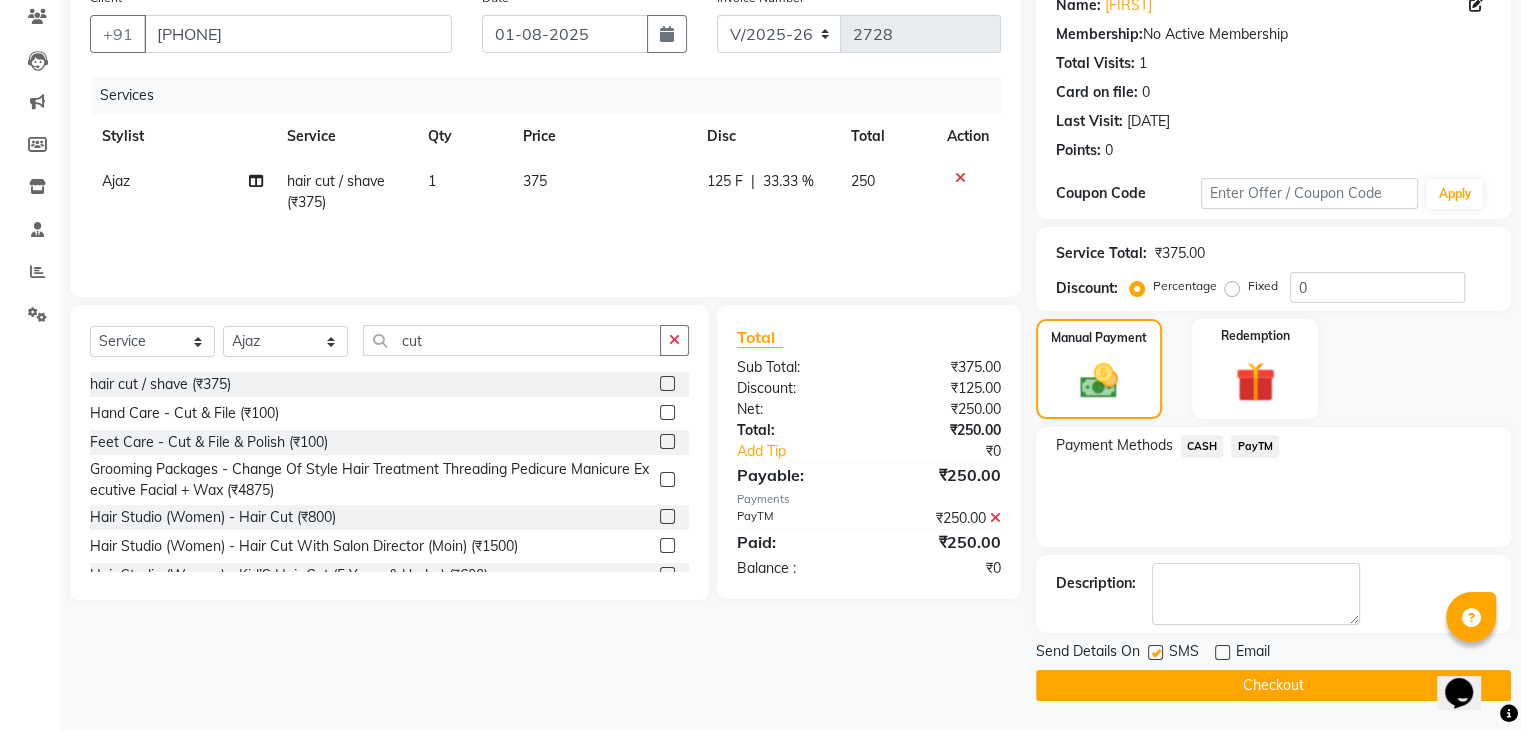 click 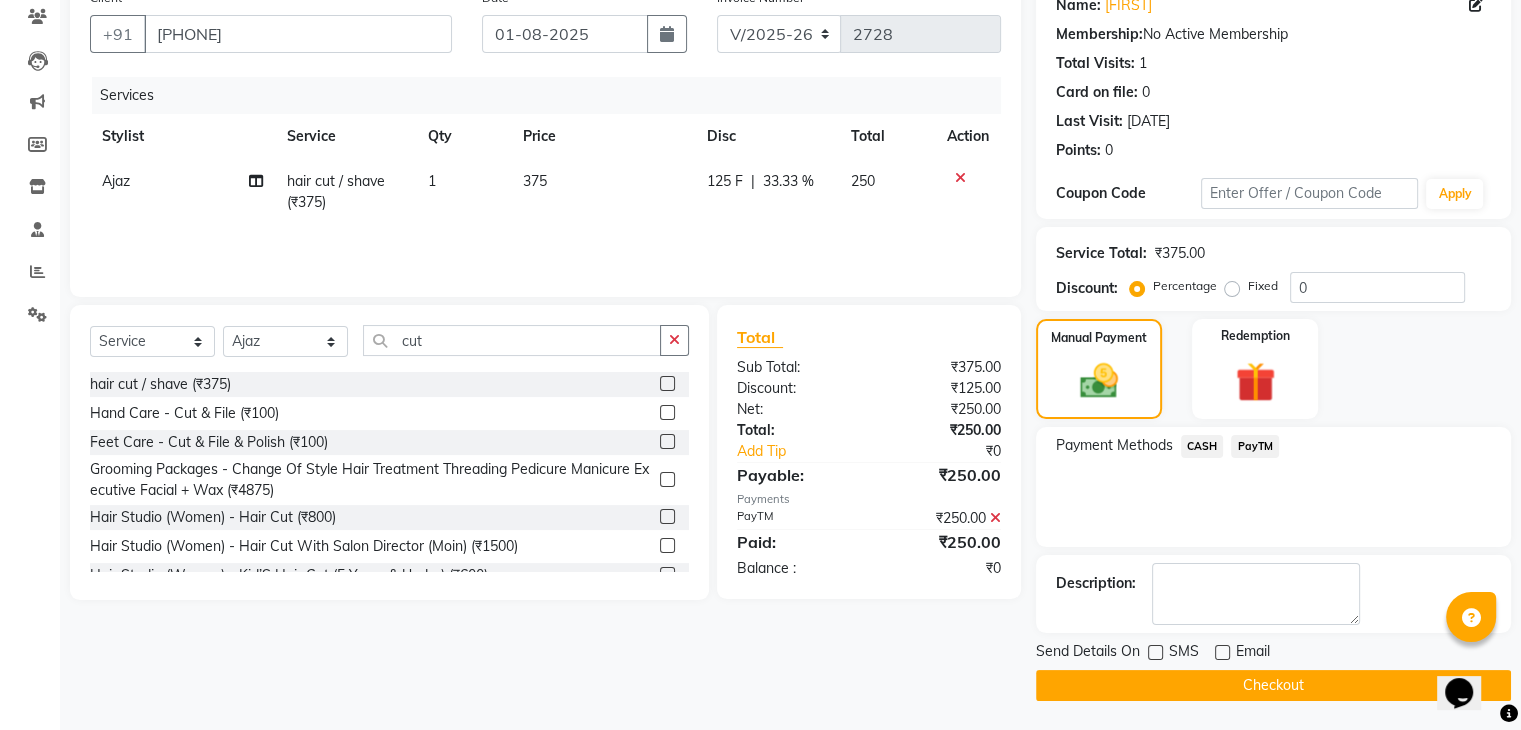 click on "Checkout" 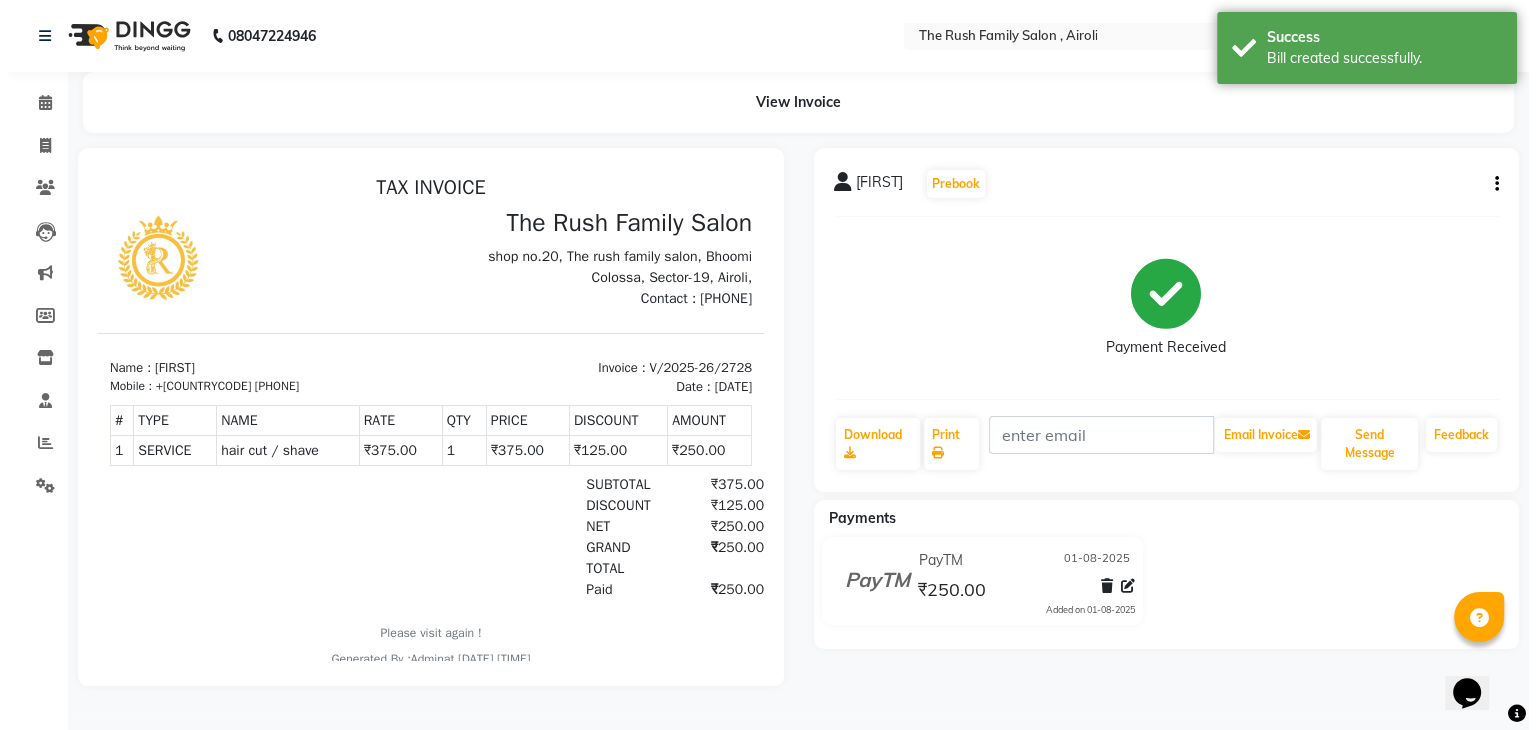 scroll, scrollTop: 0, scrollLeft: 0, axis: both 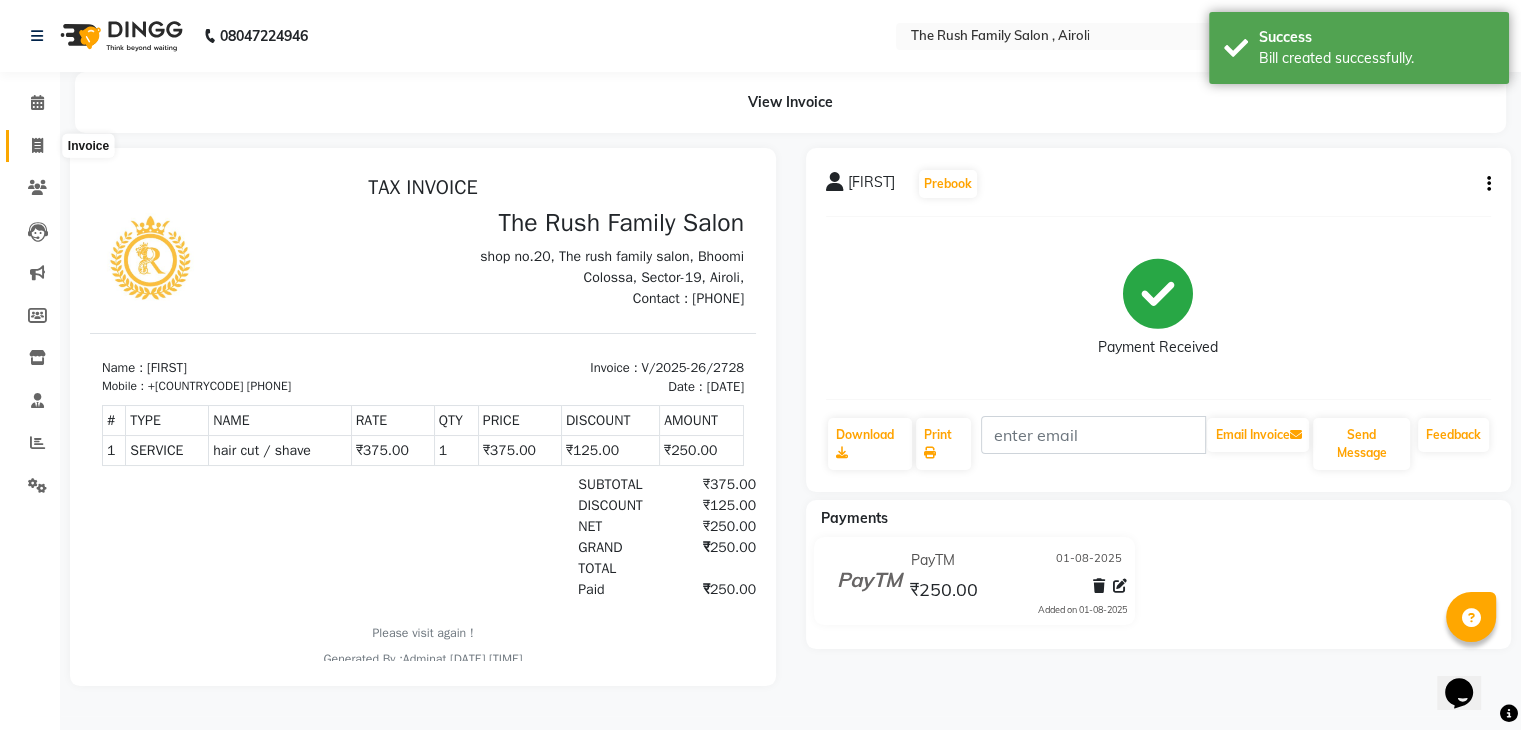 click 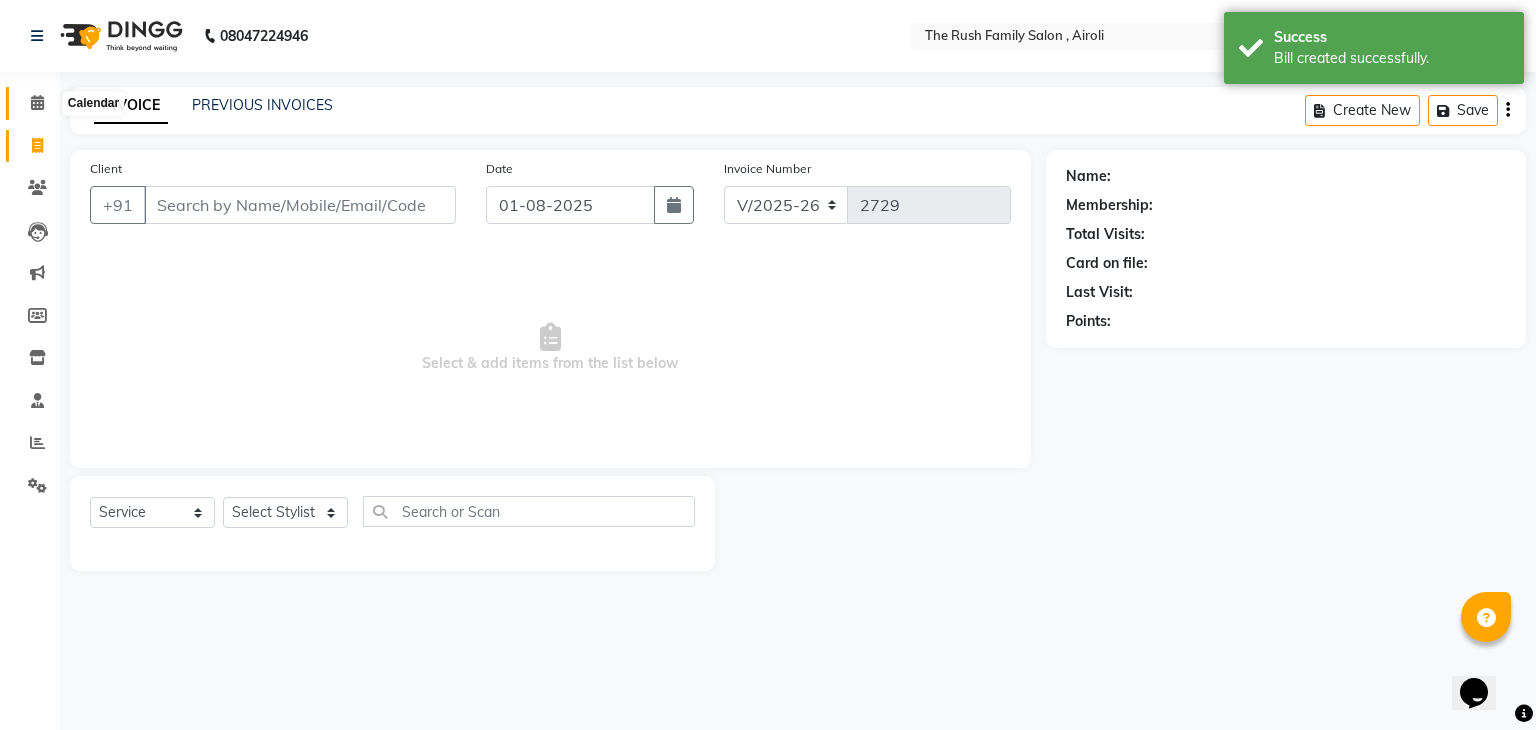 click 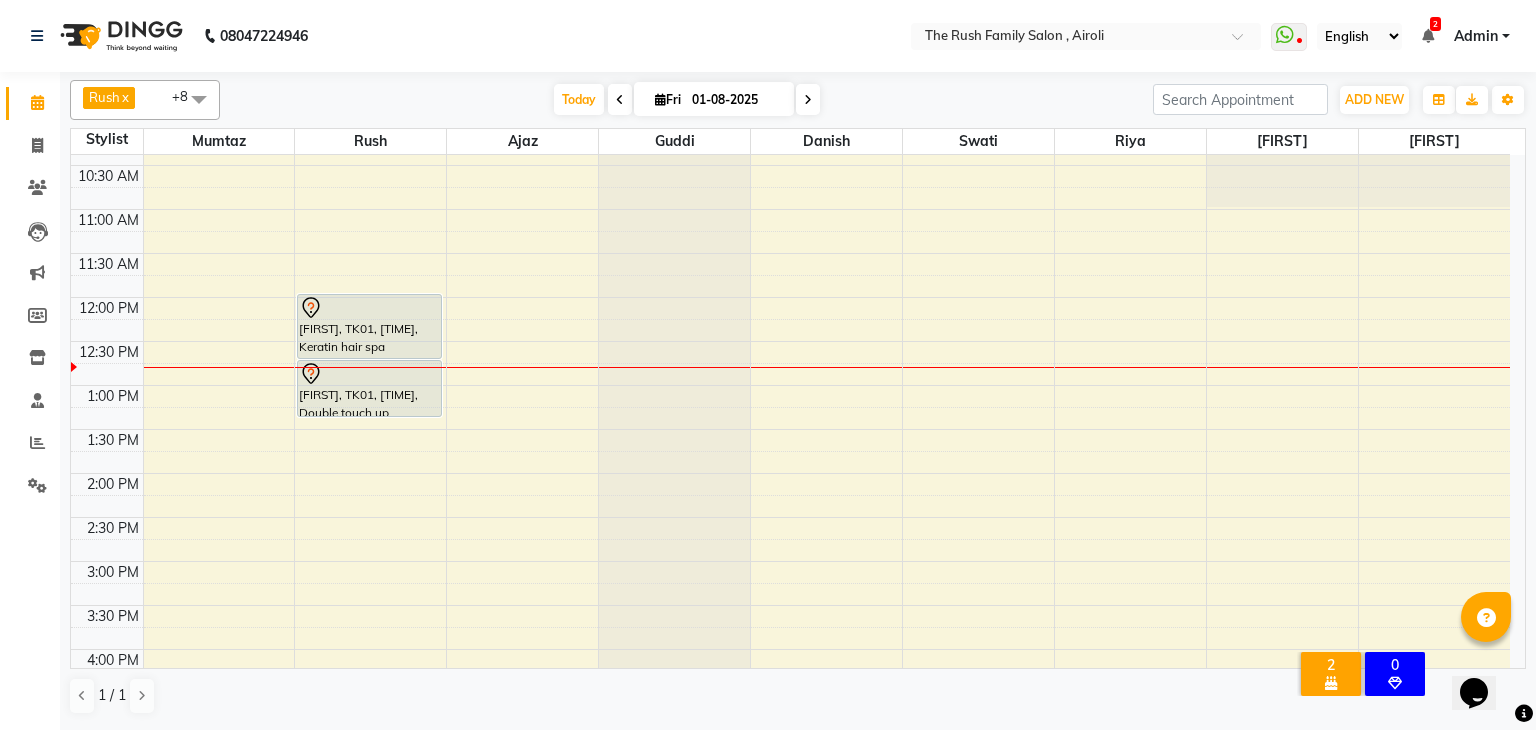 scroll, scrollTop: 0, scrollLeft: 0, axis: both 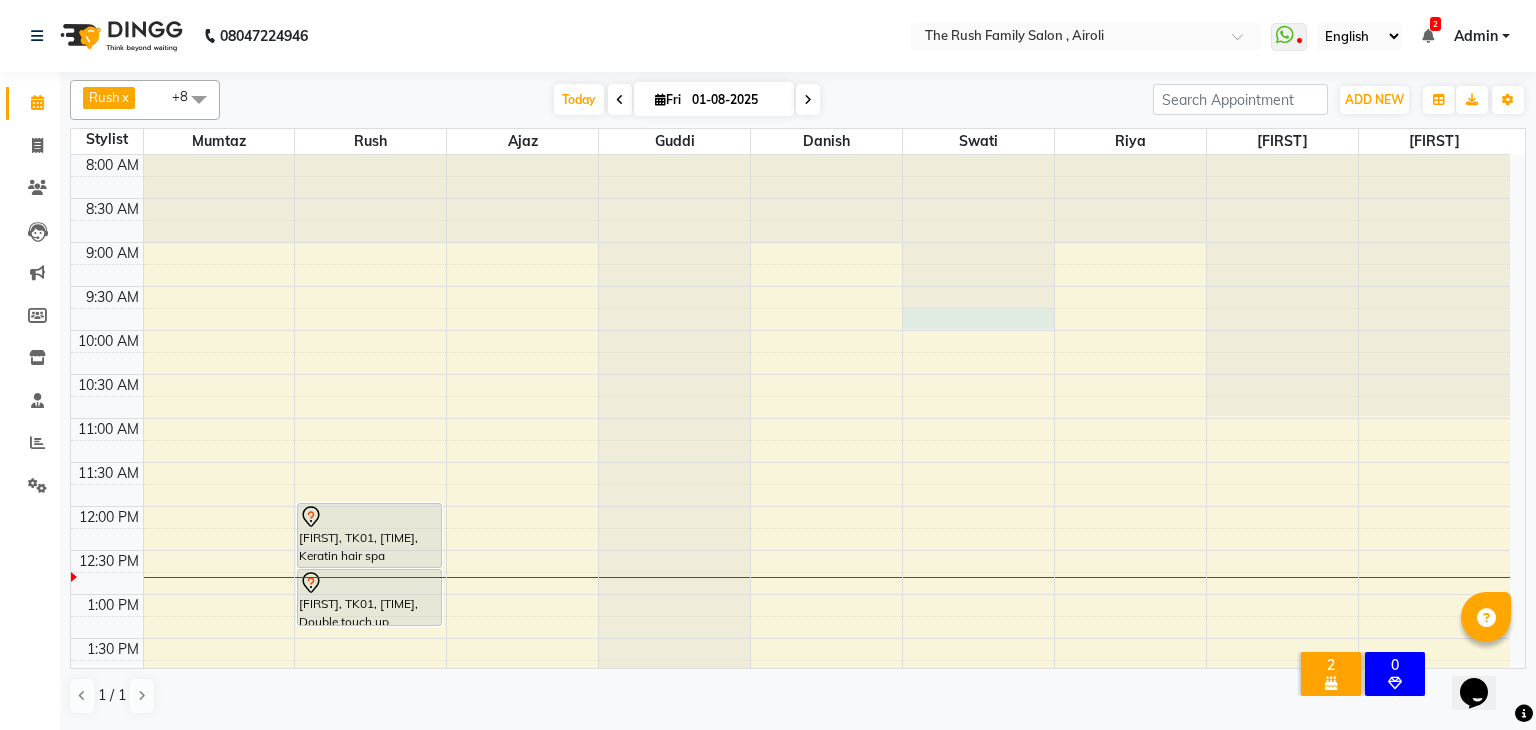 click at bounding box center (978, 155) 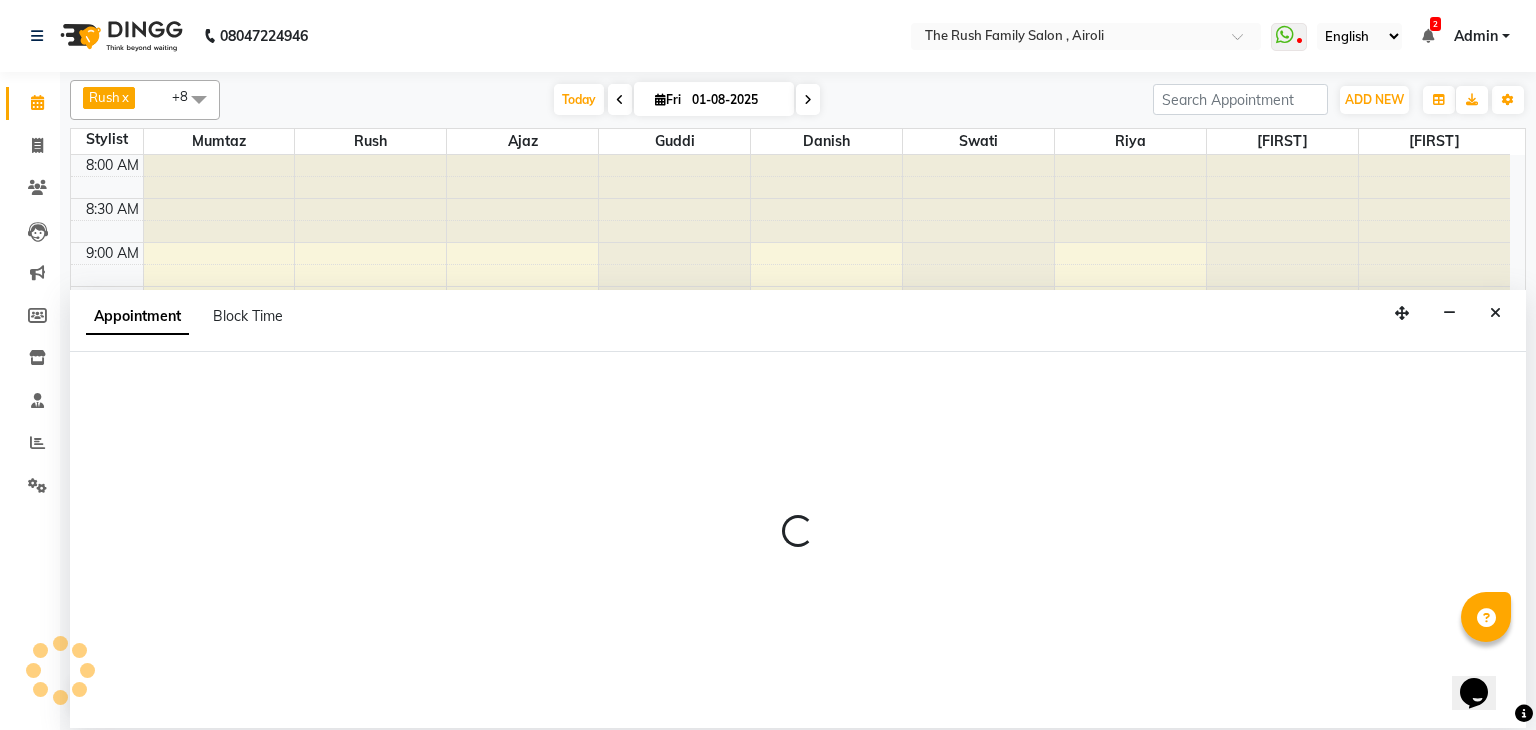 select on "77430" 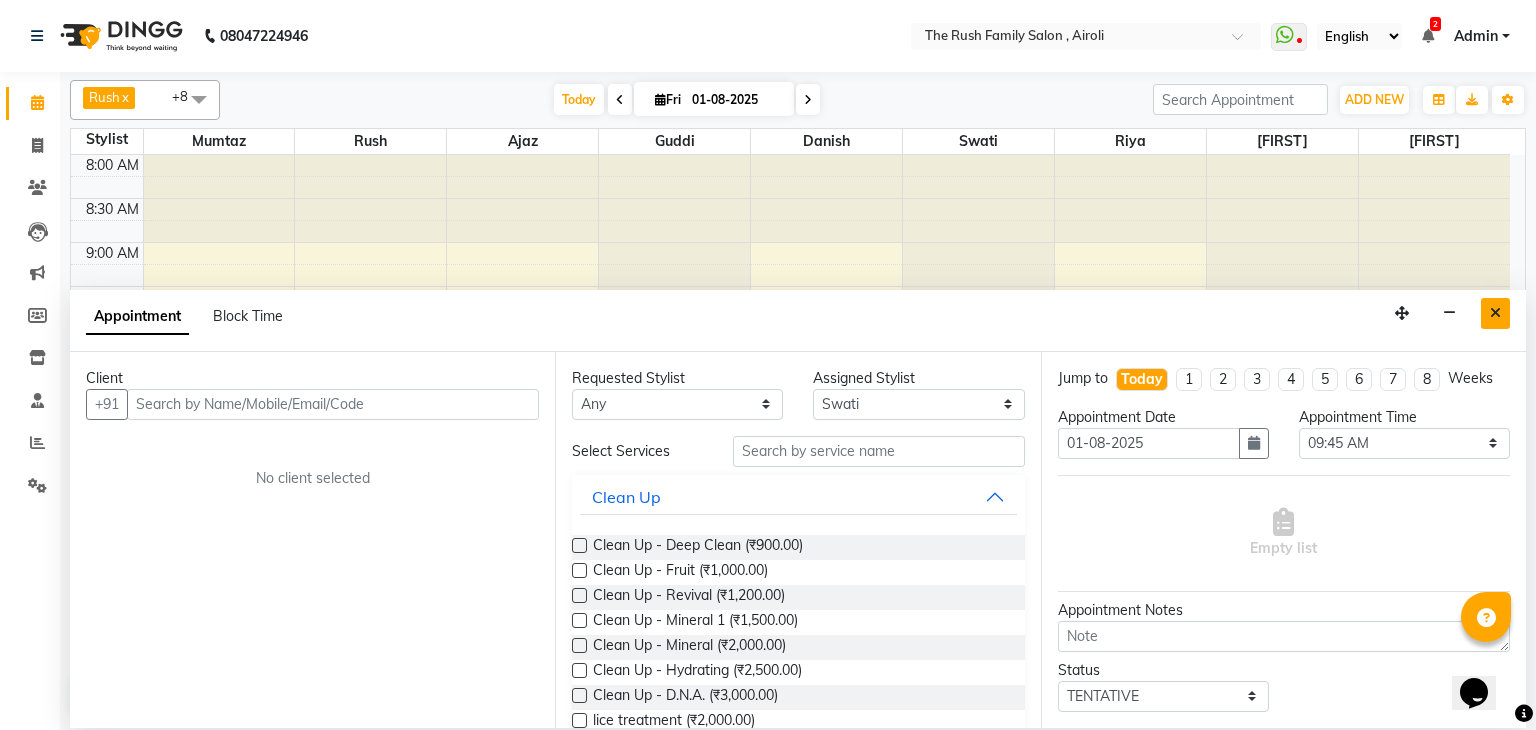 click at bounding box center [1495, 313] 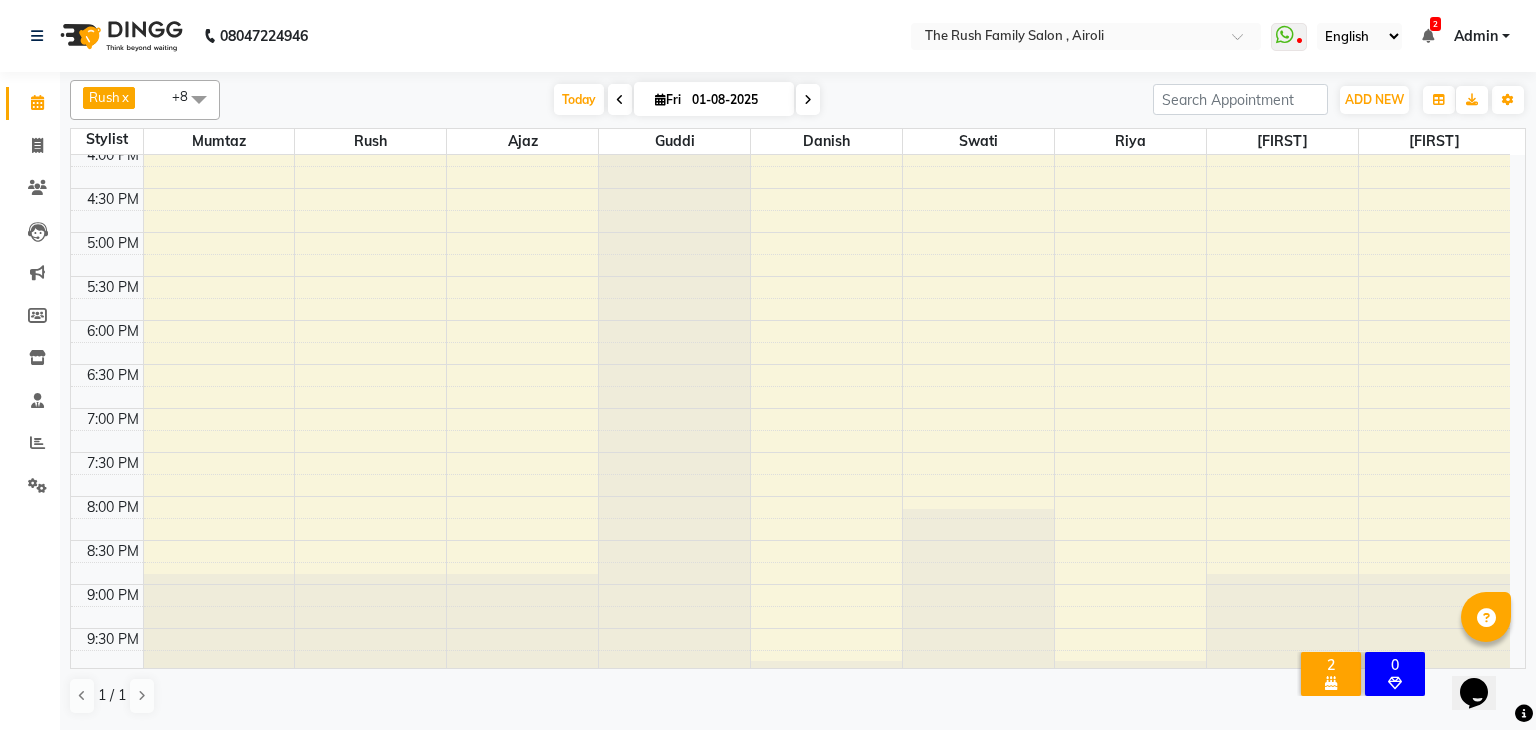scroll, scrollTop: 0, scrollLeft: 0, axis: both 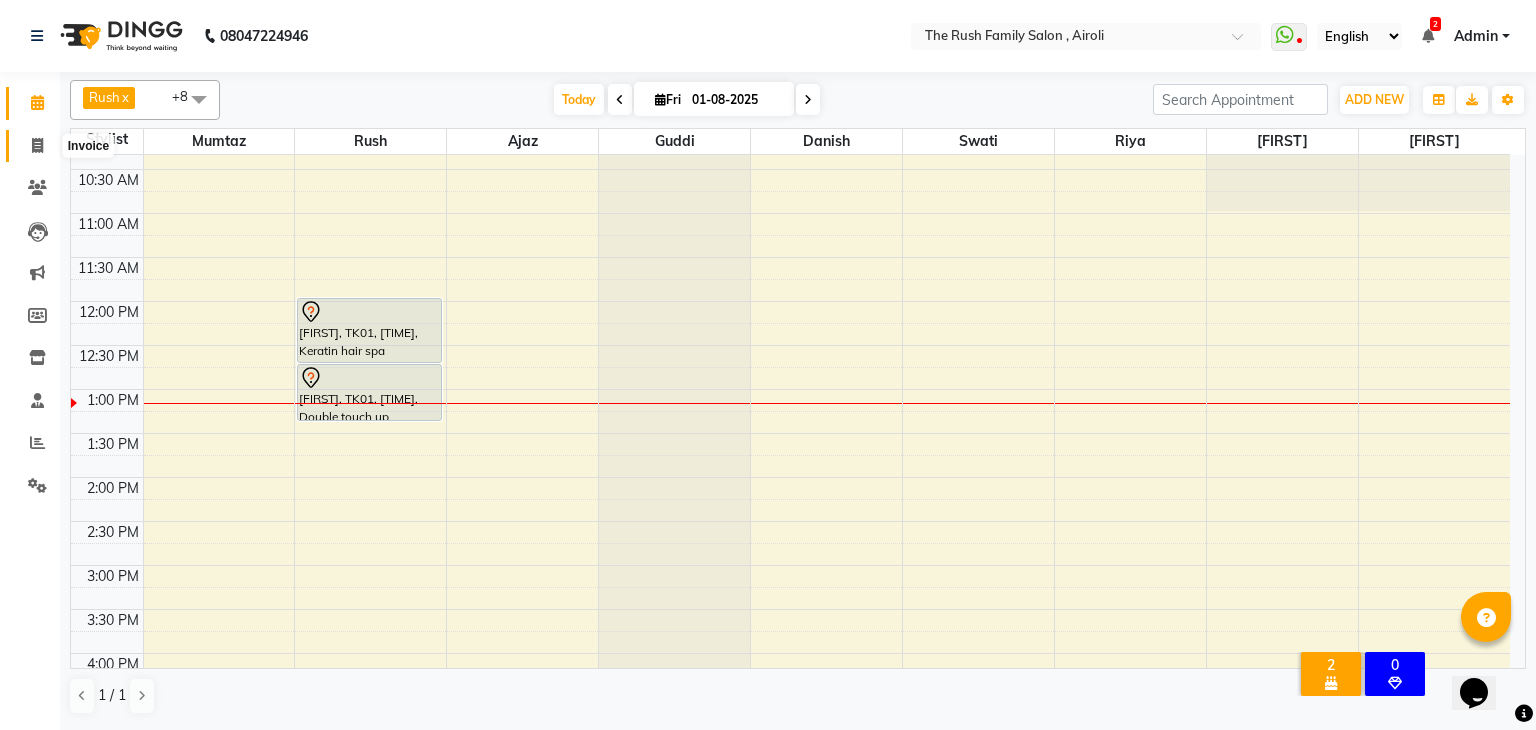 click 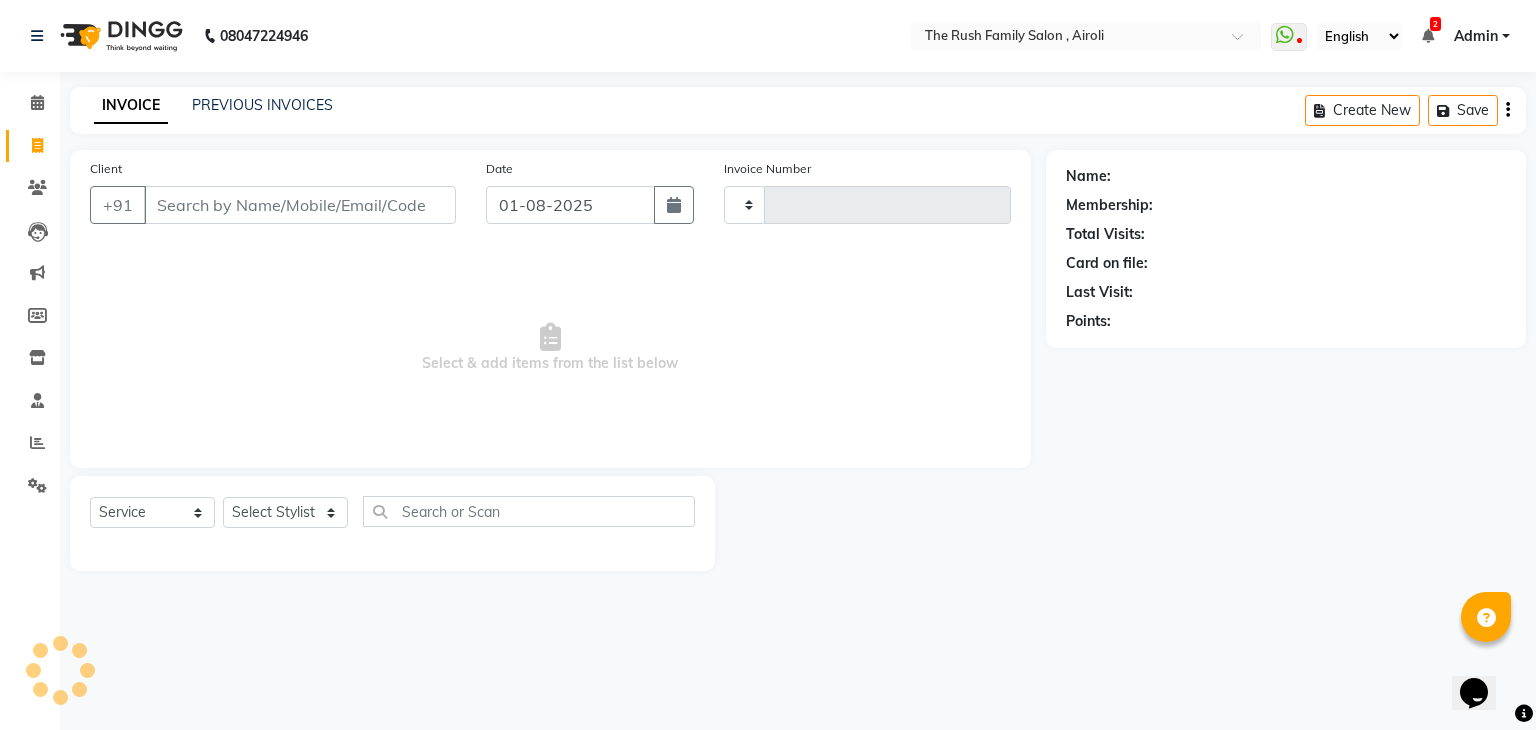 type on "2729" 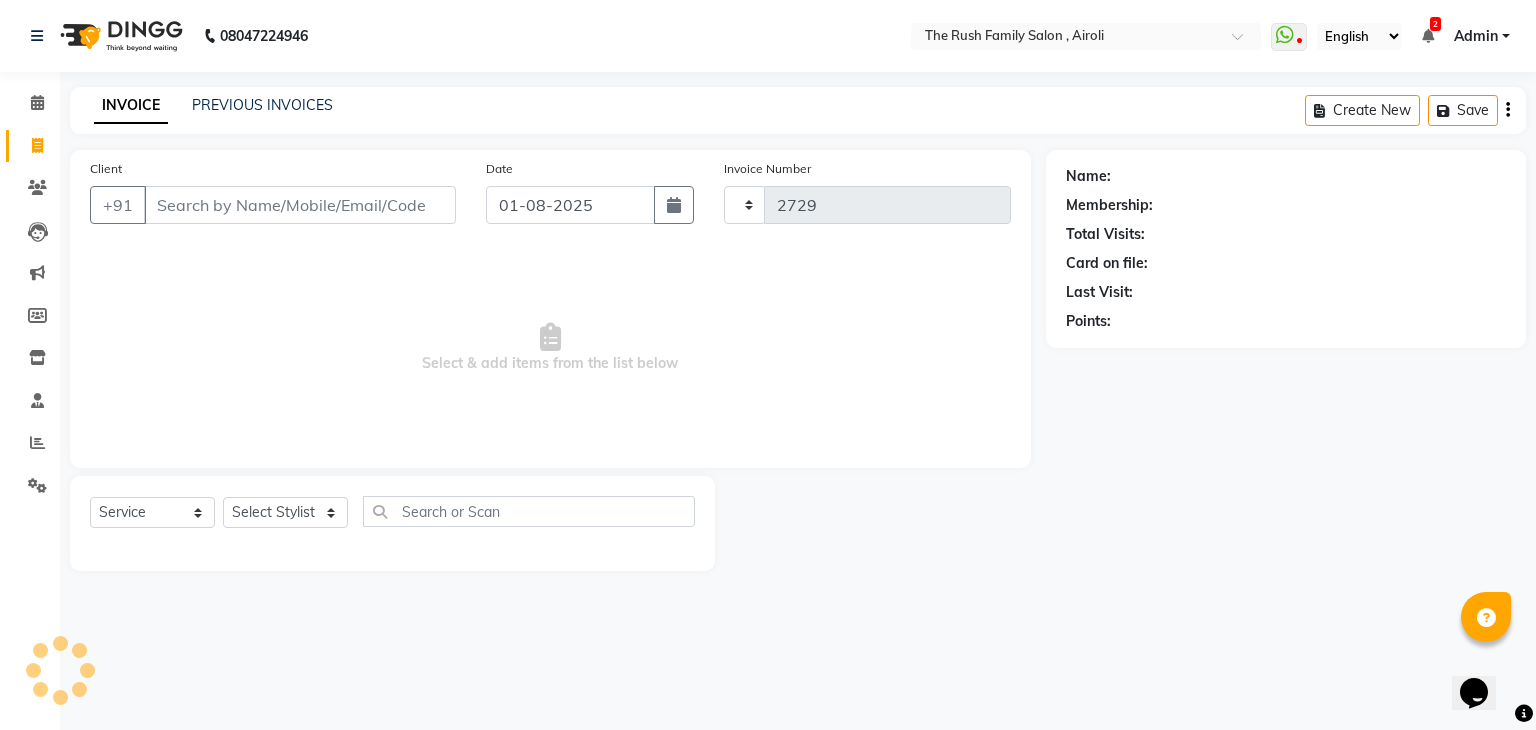 select on "5419" 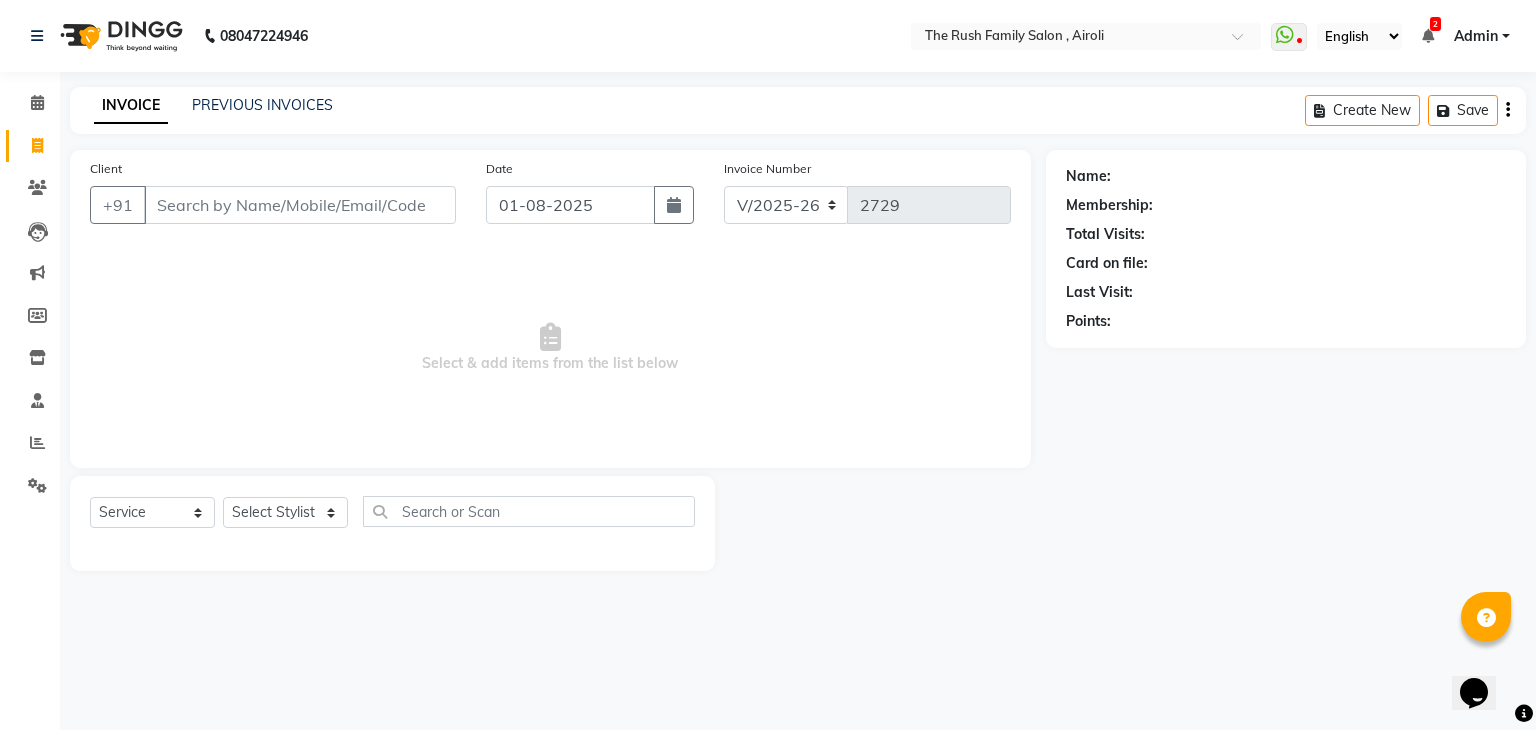 click on "Client" at bounding box center [300, 205] 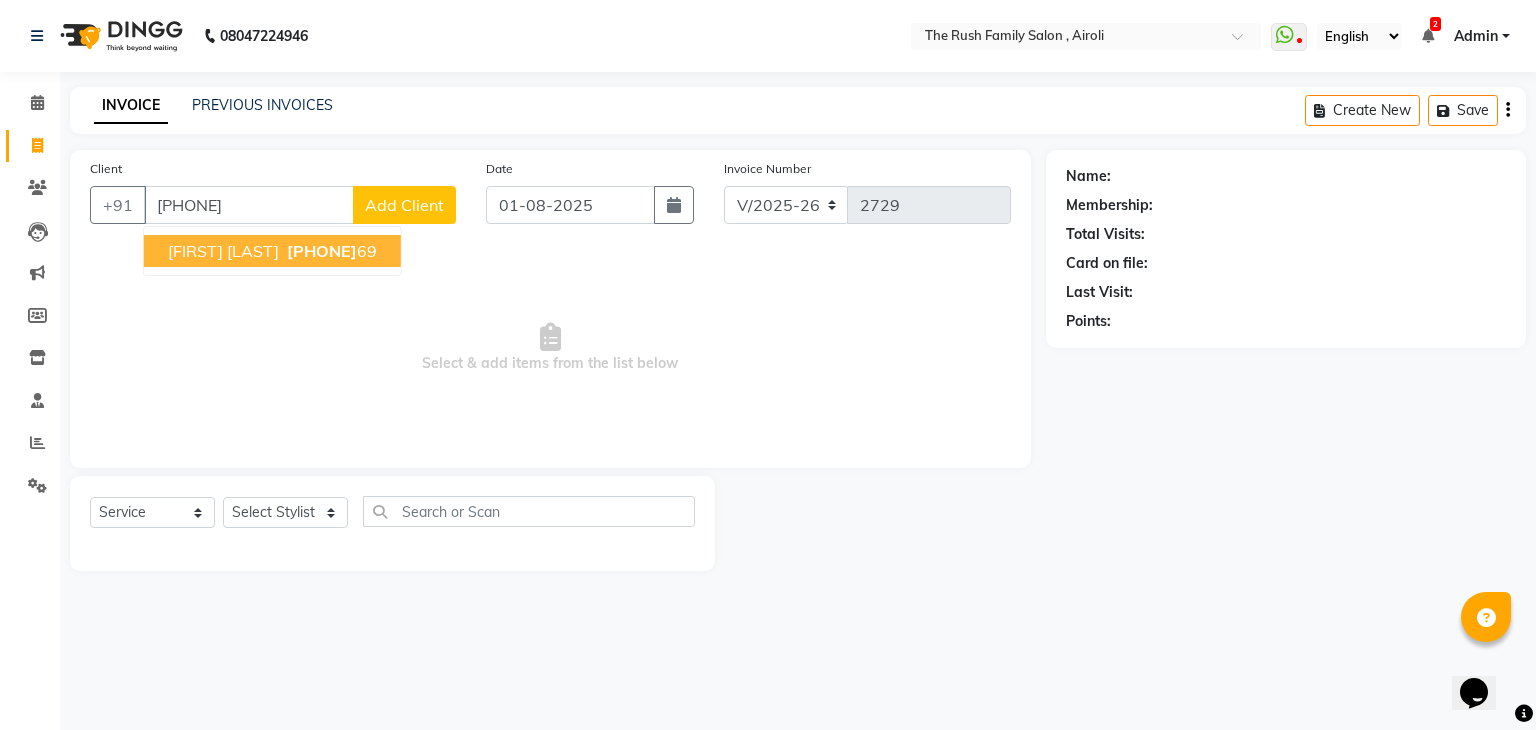 click on "[FIRST] [LAST] [PHONE]" at bounding box center [272, 251] 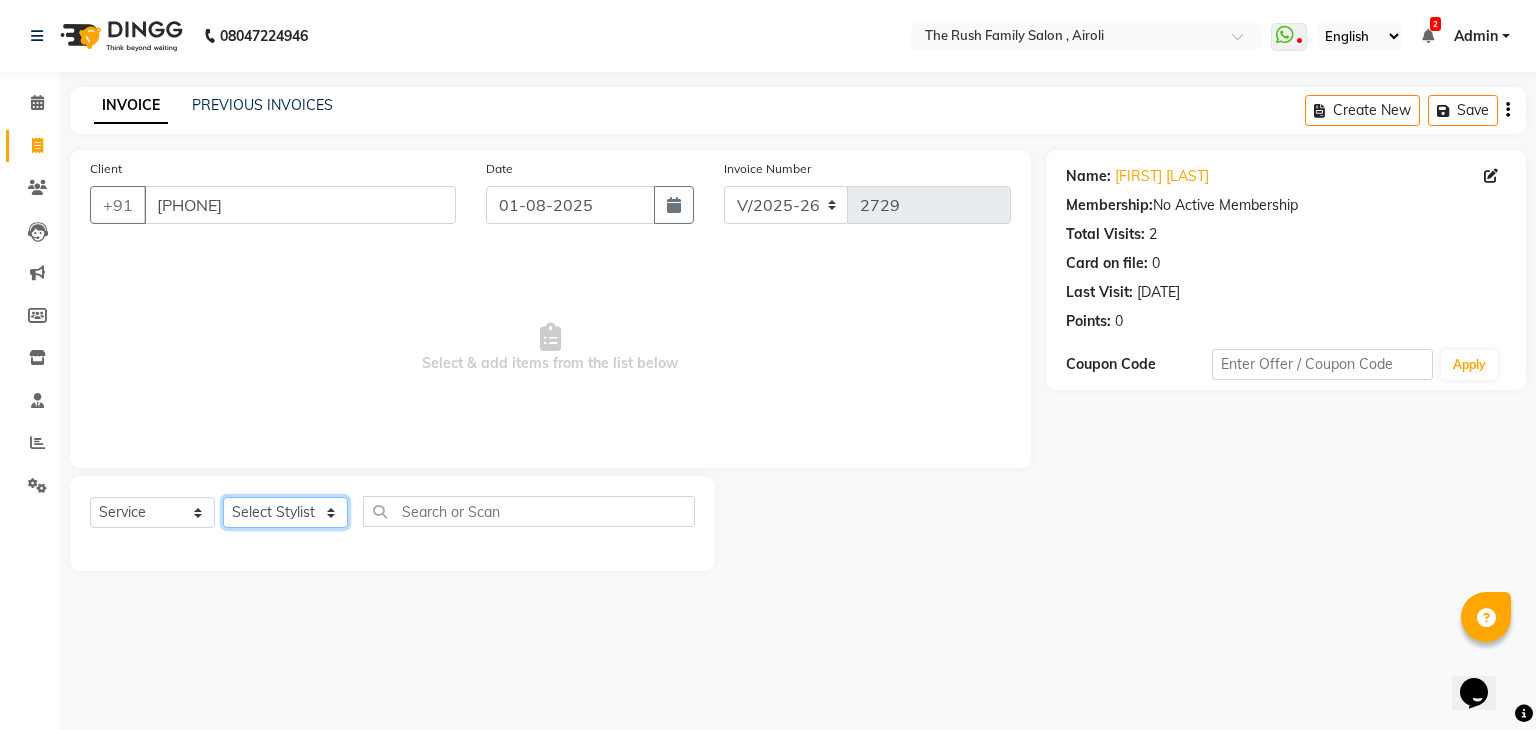 click on "Select Stylist [FIRST] [FIRST] [FIRST] [FIRST] [FIRST] [FIRST] [FIRST] [FIRST] [FIRST] [FIRST] [FIRST] [FIRST] [FIRST] [FIRST] [FIRST] [FIRST]" 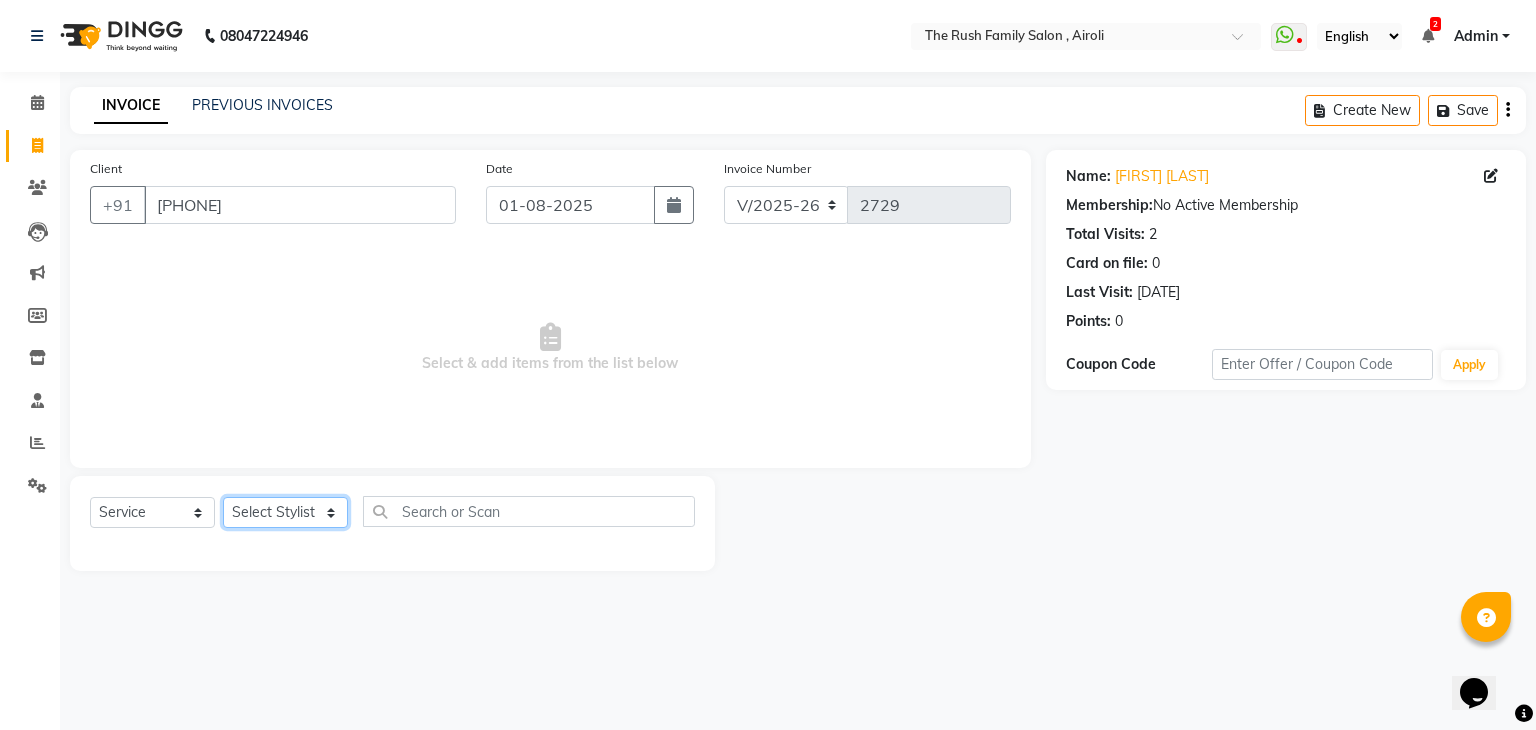select on "87642" 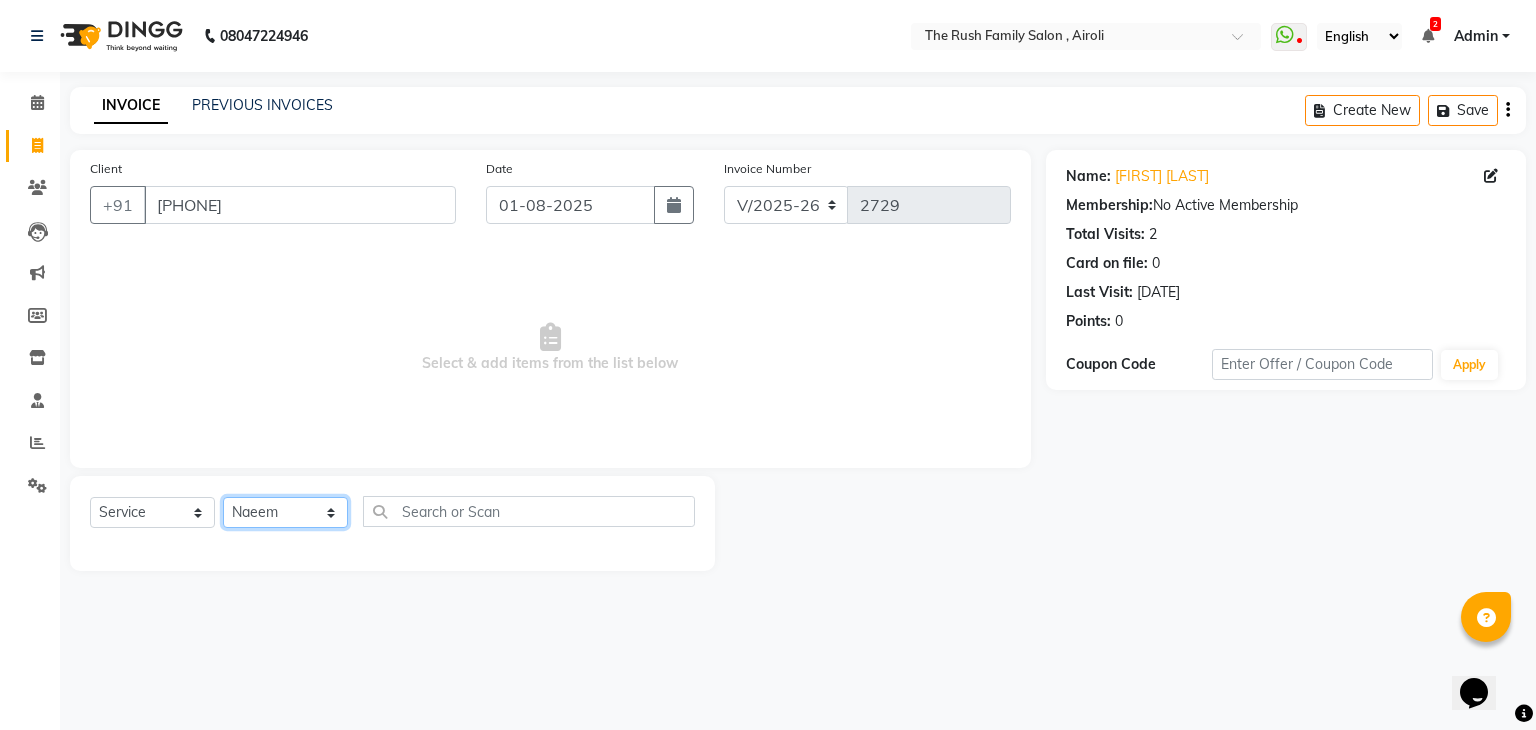 click on "Select Stylist [FIRST] [FIRST] [FIRST] [FIRST] [FIRST] [FIRST] [FIRST] [FIRST] [FIRST] [FIRST] [FIRST] [FIRST] [FIRST] [FIRST] [FIRST] [FIRST]" 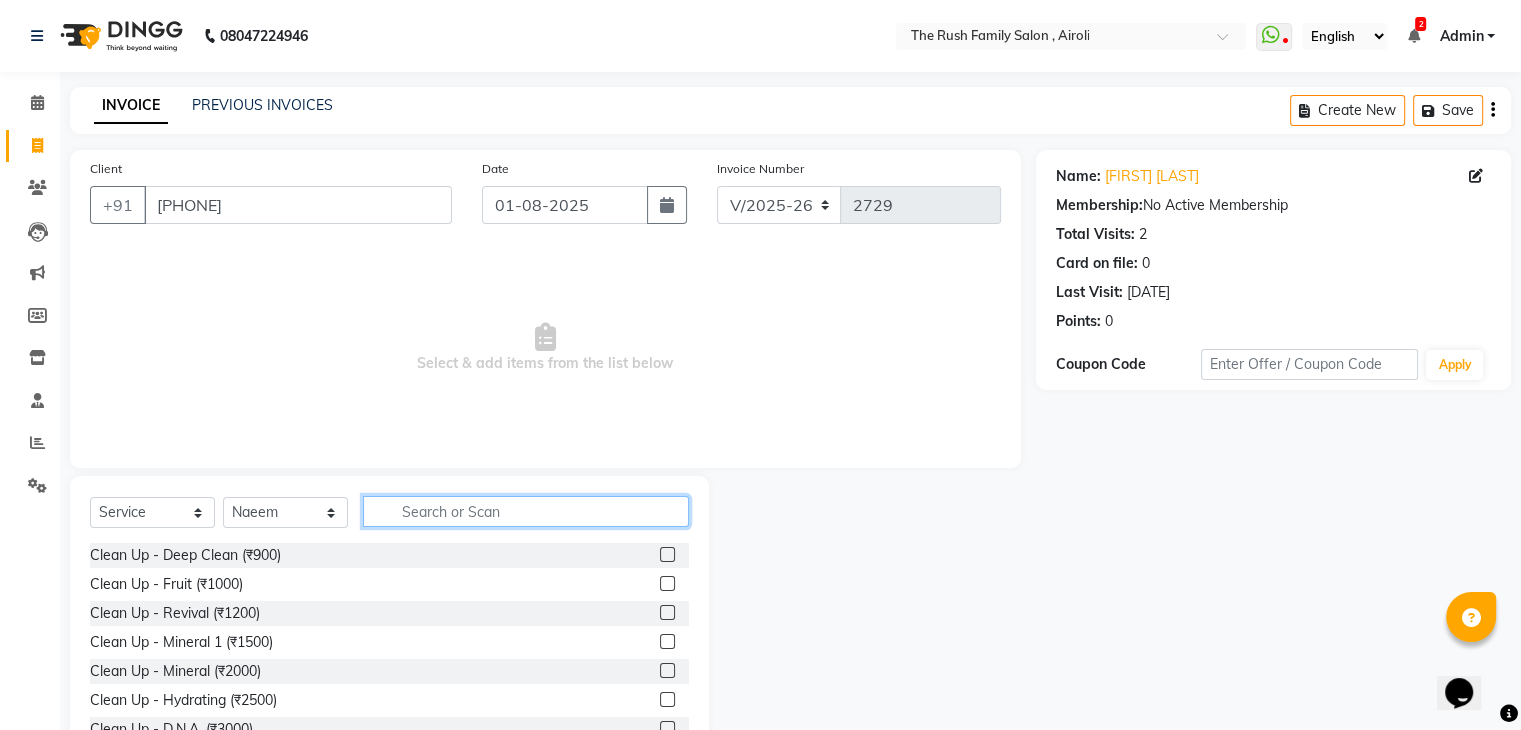 click 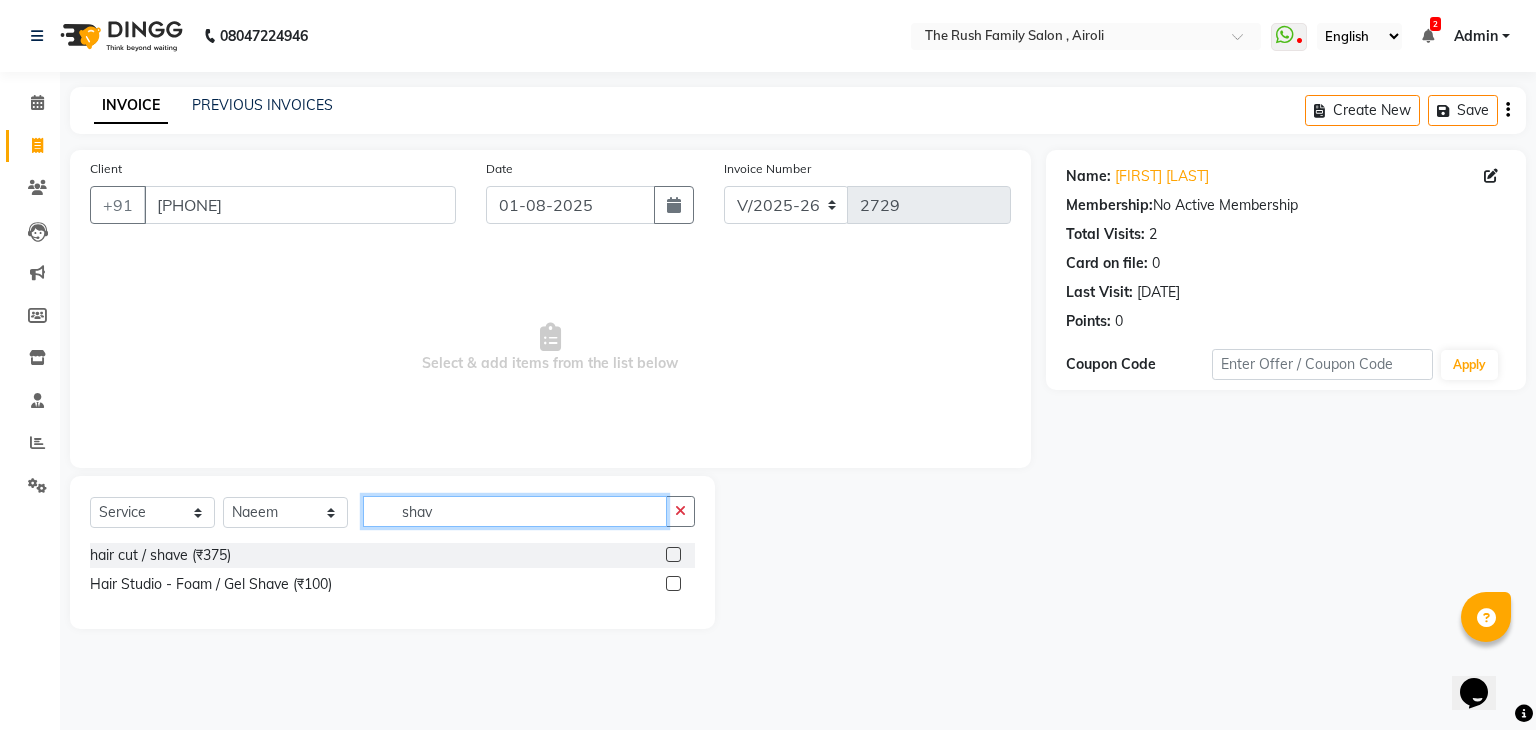type on "shav" 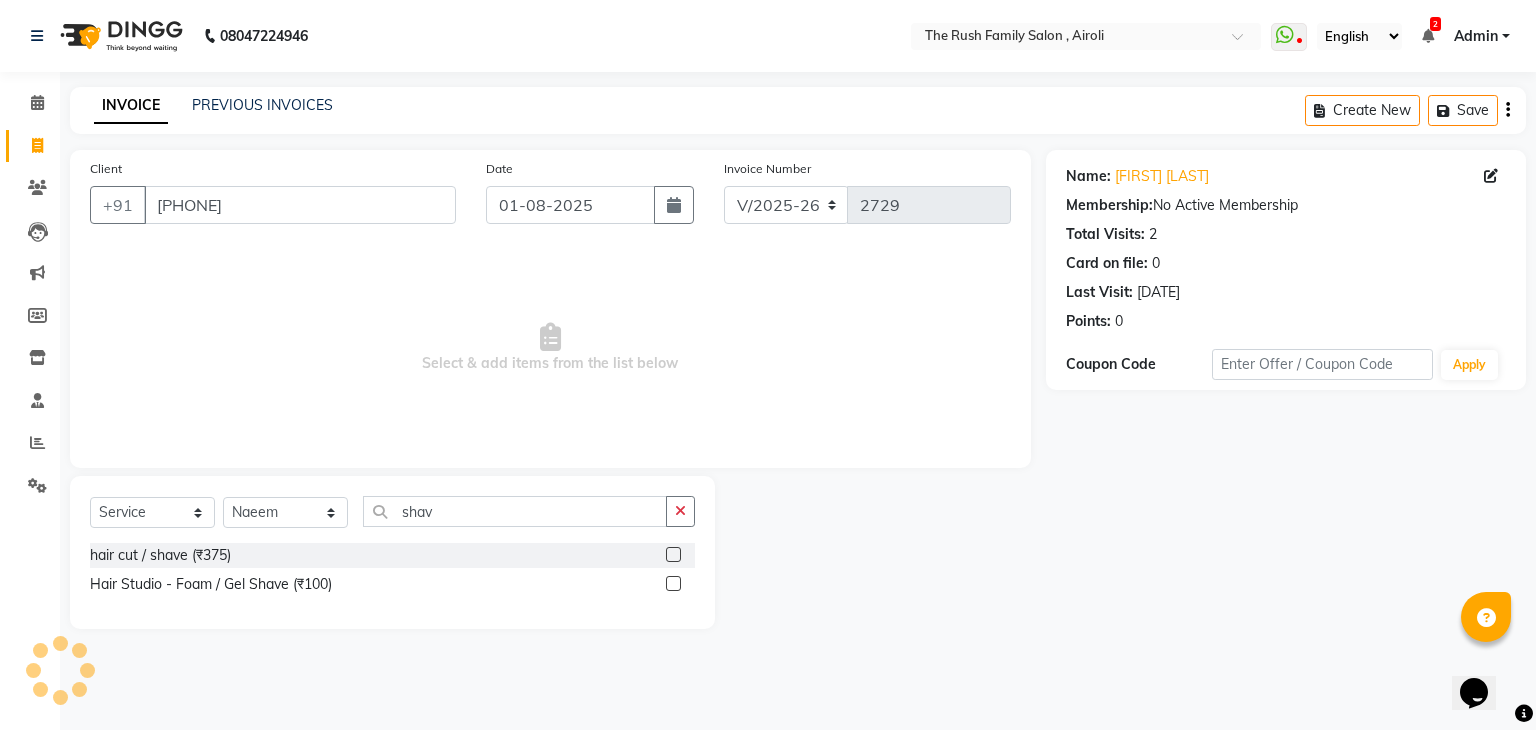 click 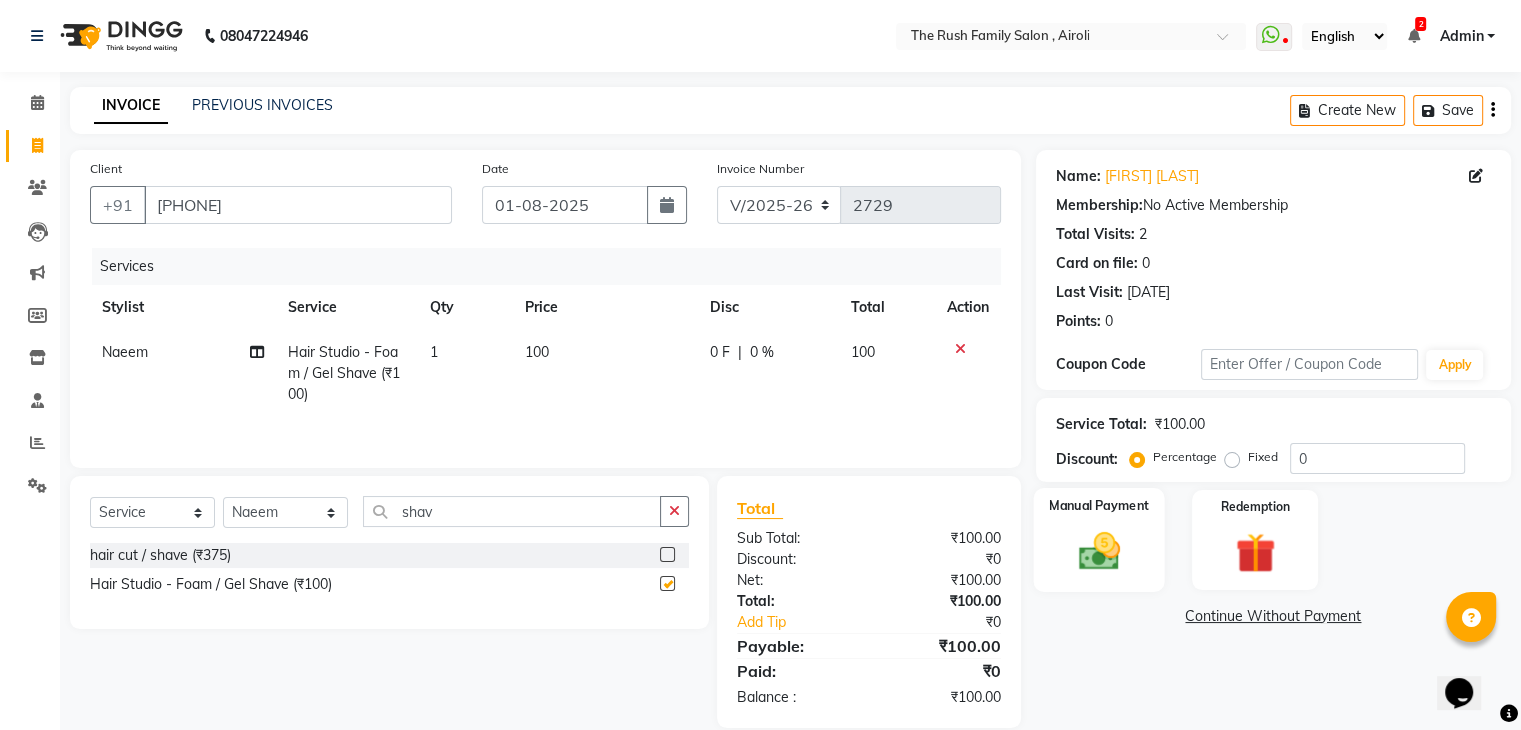 checkbox on "false" 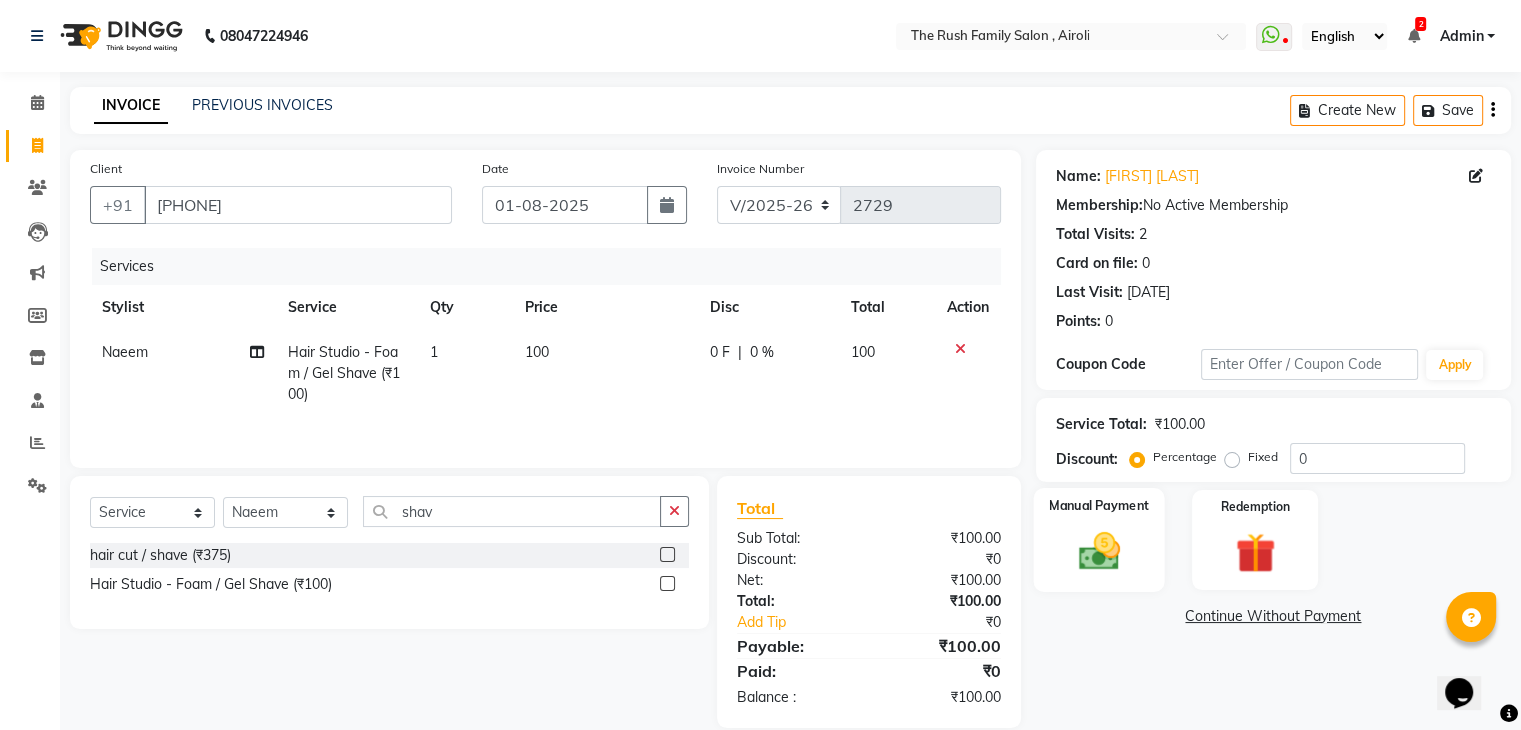 click 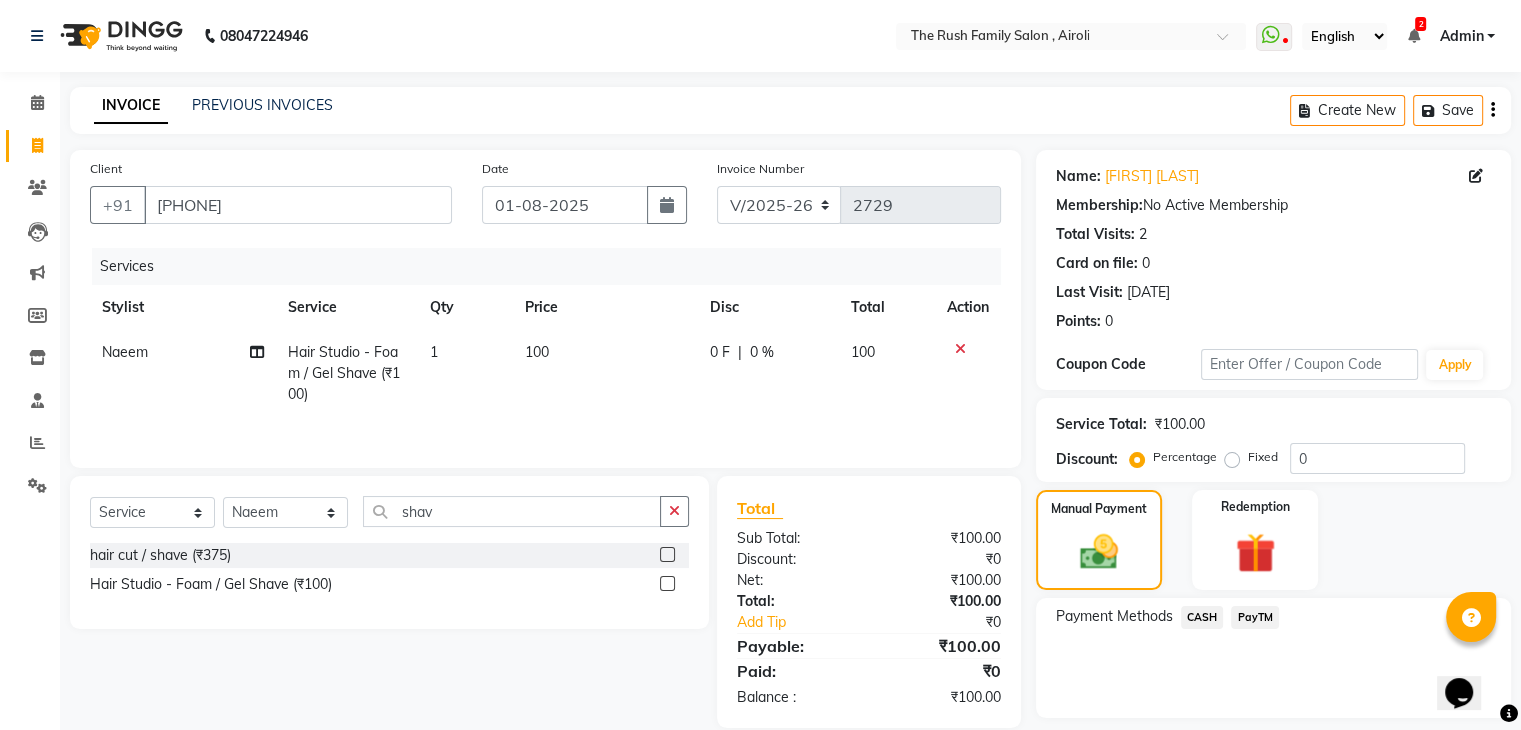 click on "PayTM" 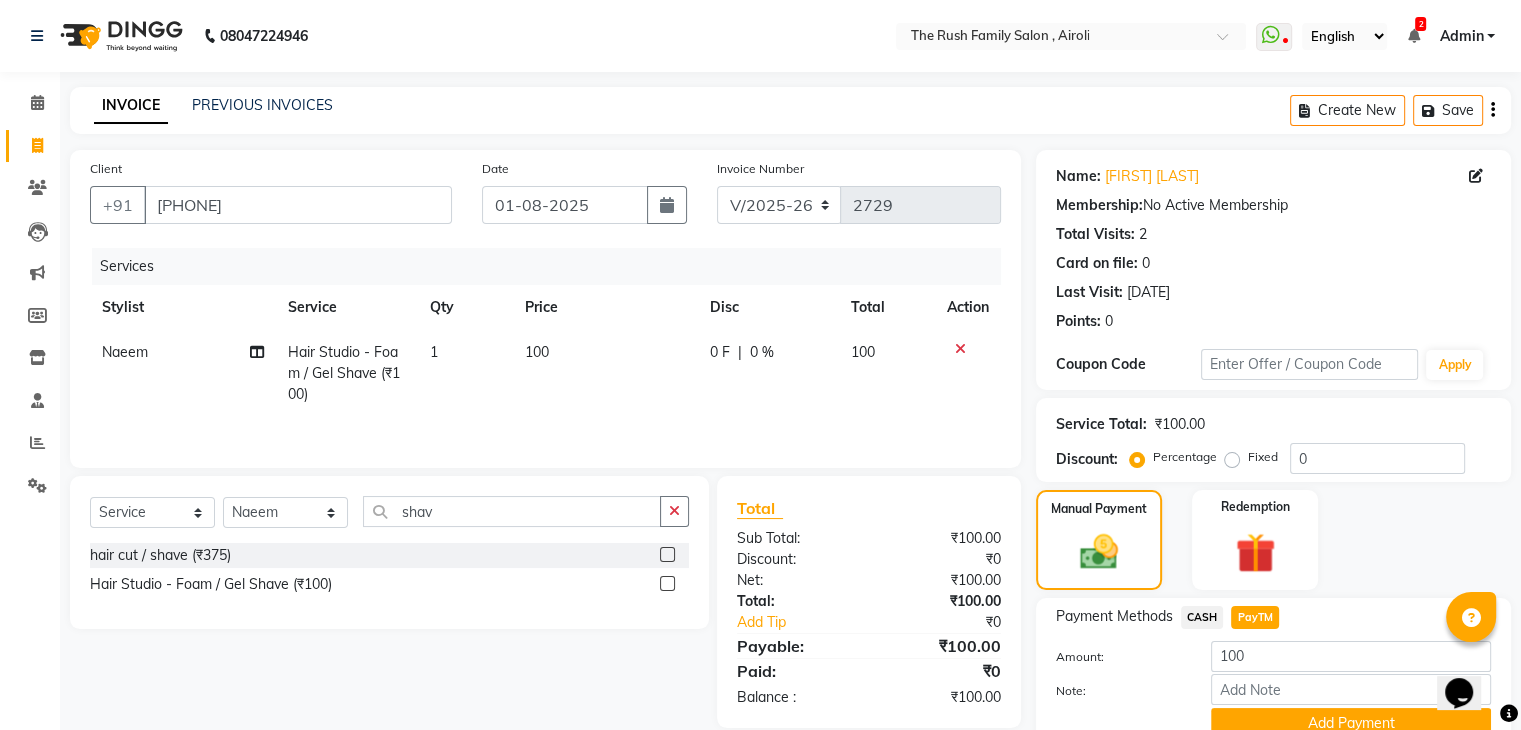 scroll, scrollTop: 89, scrollLeft: 0, axis: vertical 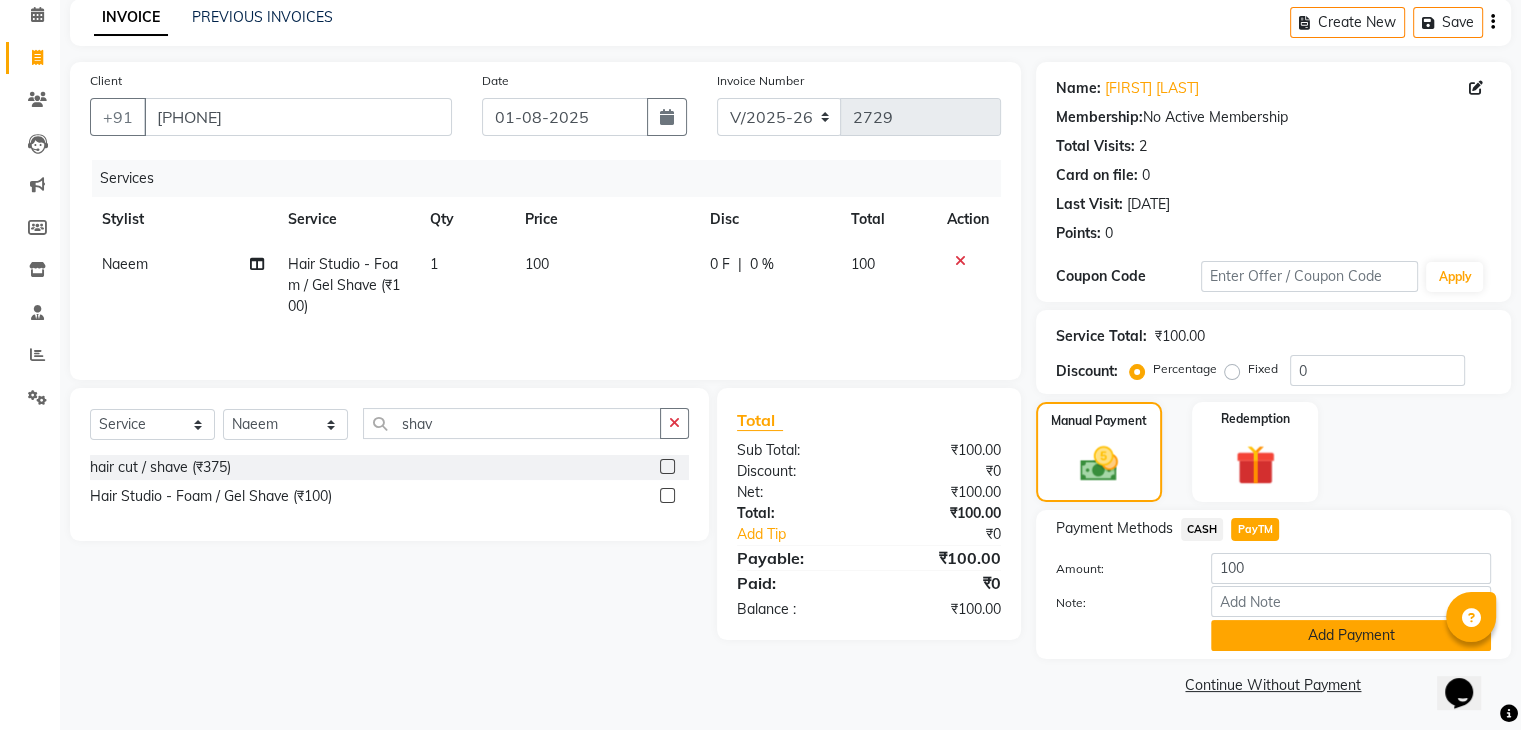 click on "Add Payment" 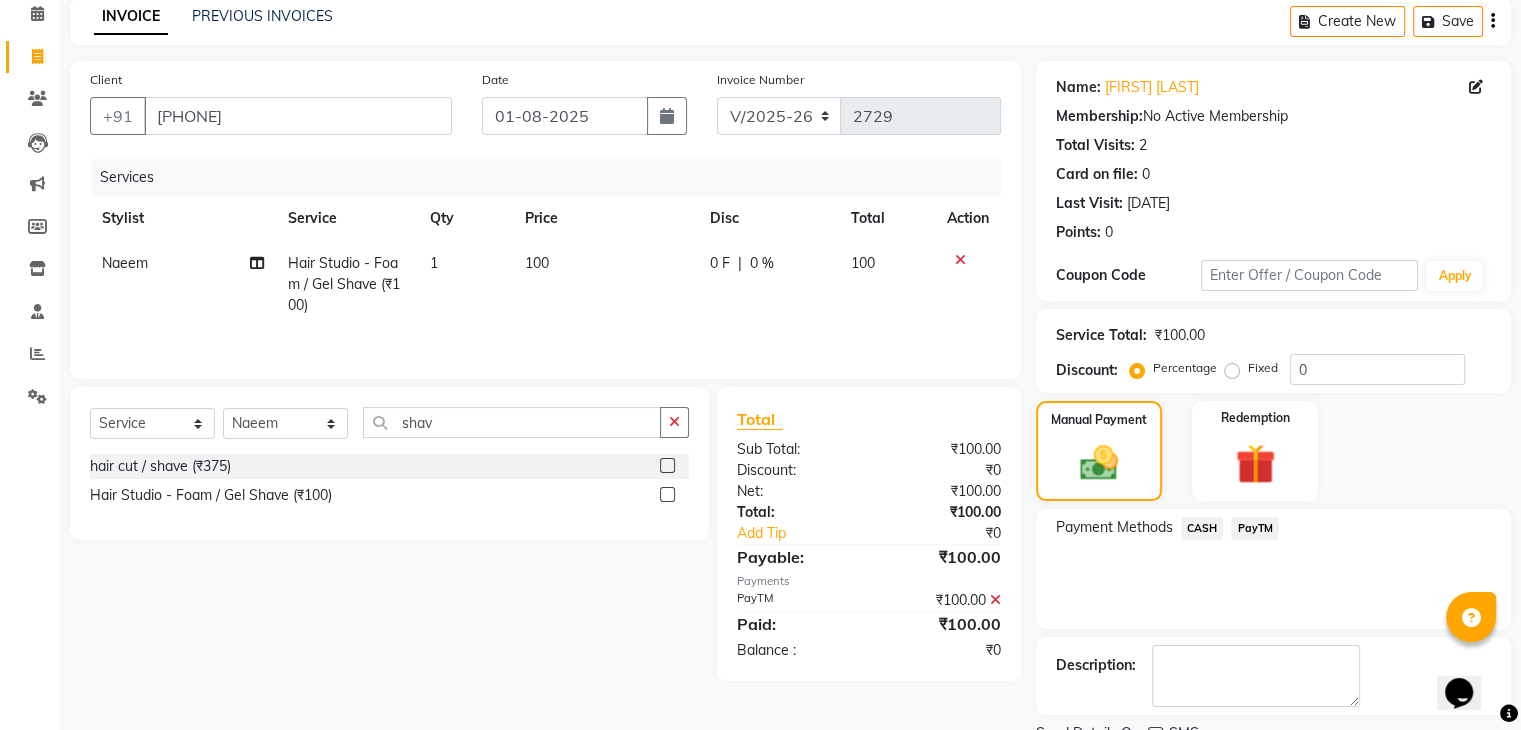 scroll, scrollTop: 171, scrollLeft: 0, axis: vertical 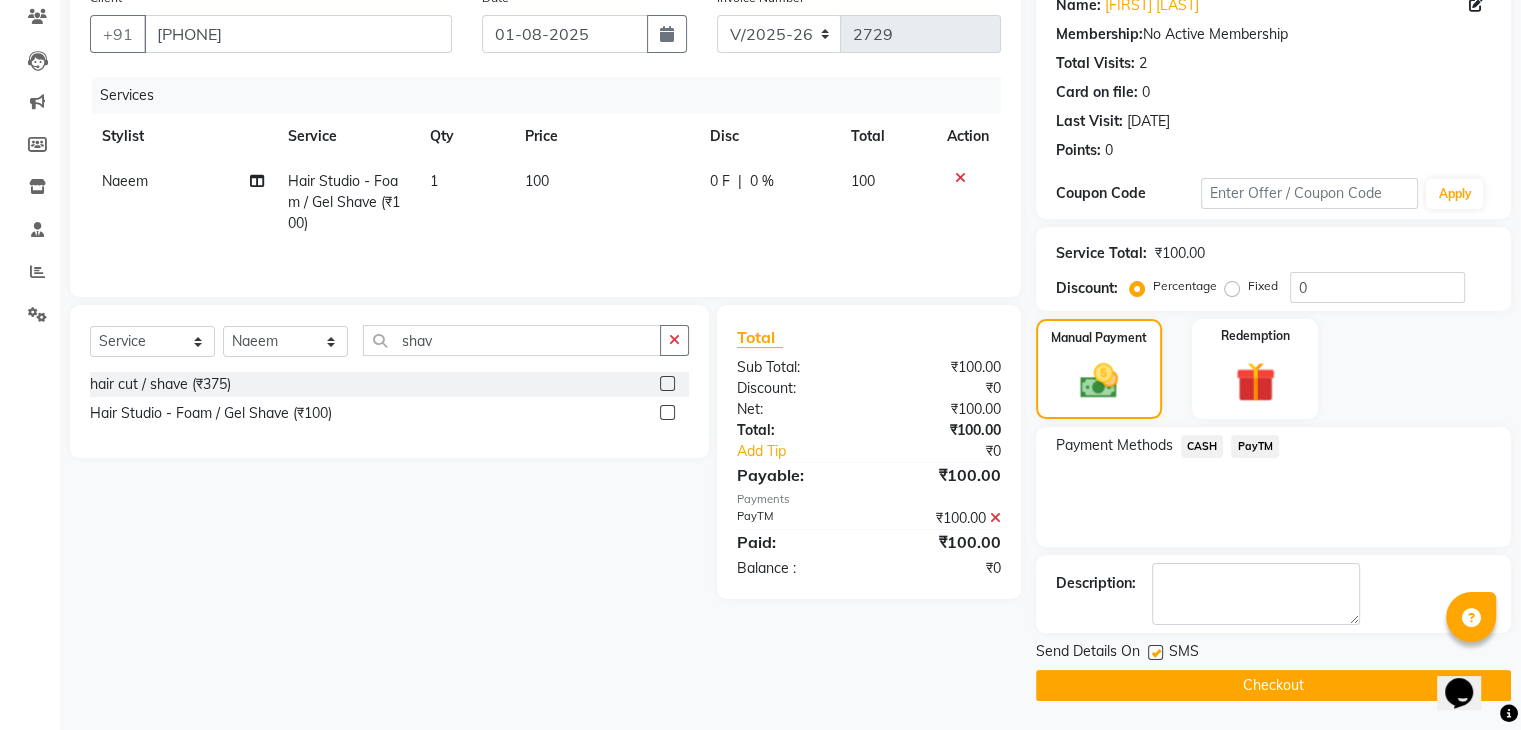 click on "Checkout" 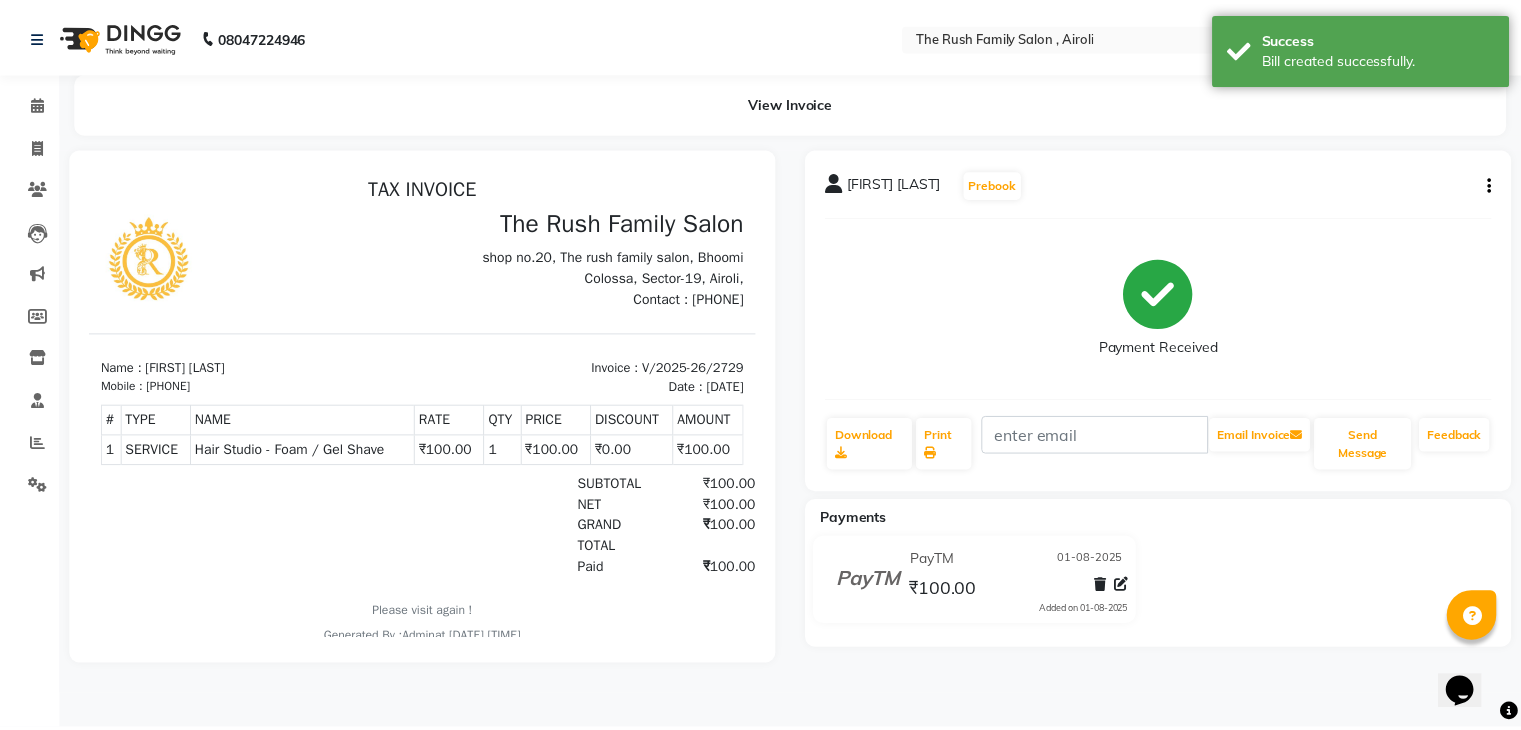 scroll, scrollTop: 0, scrollLeft: 0, axis: both 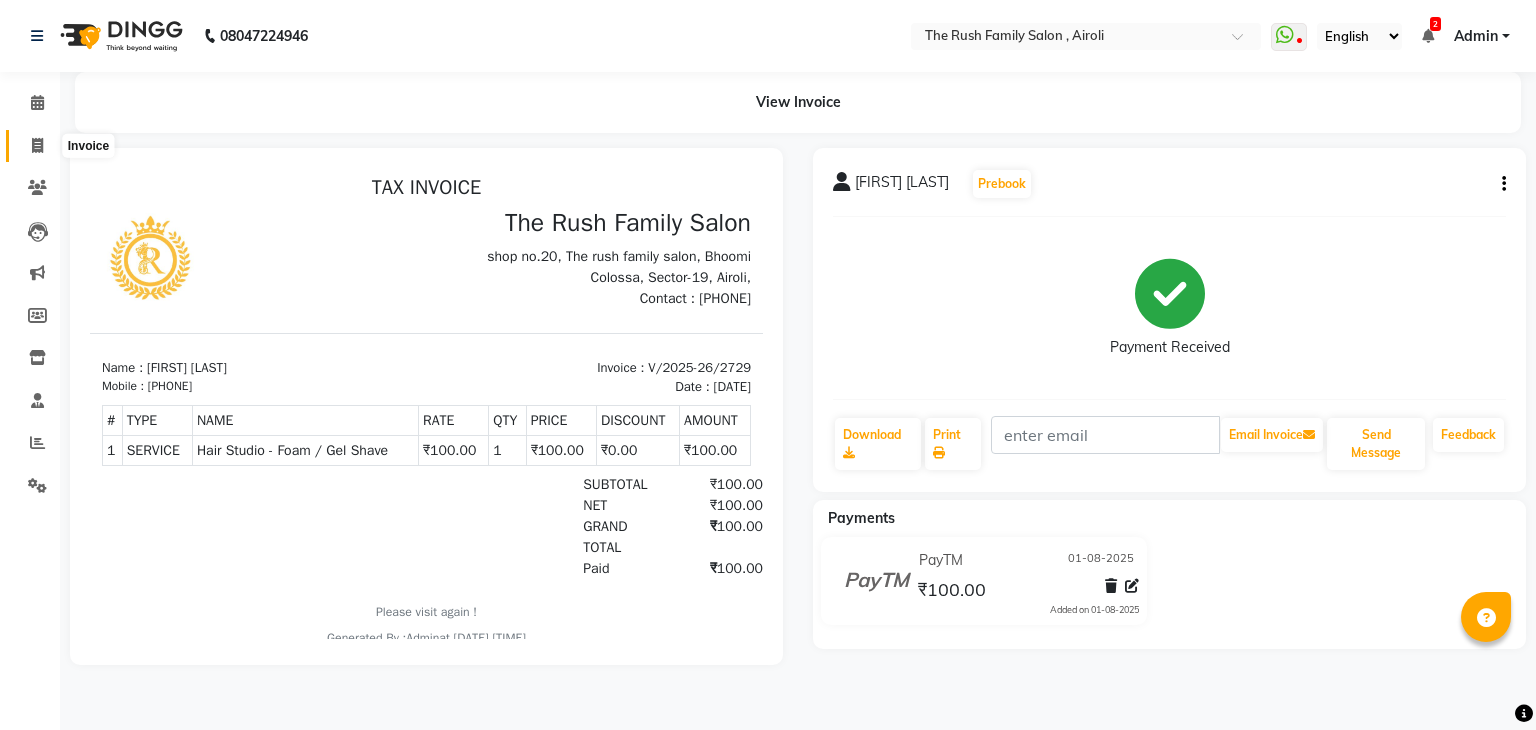 click 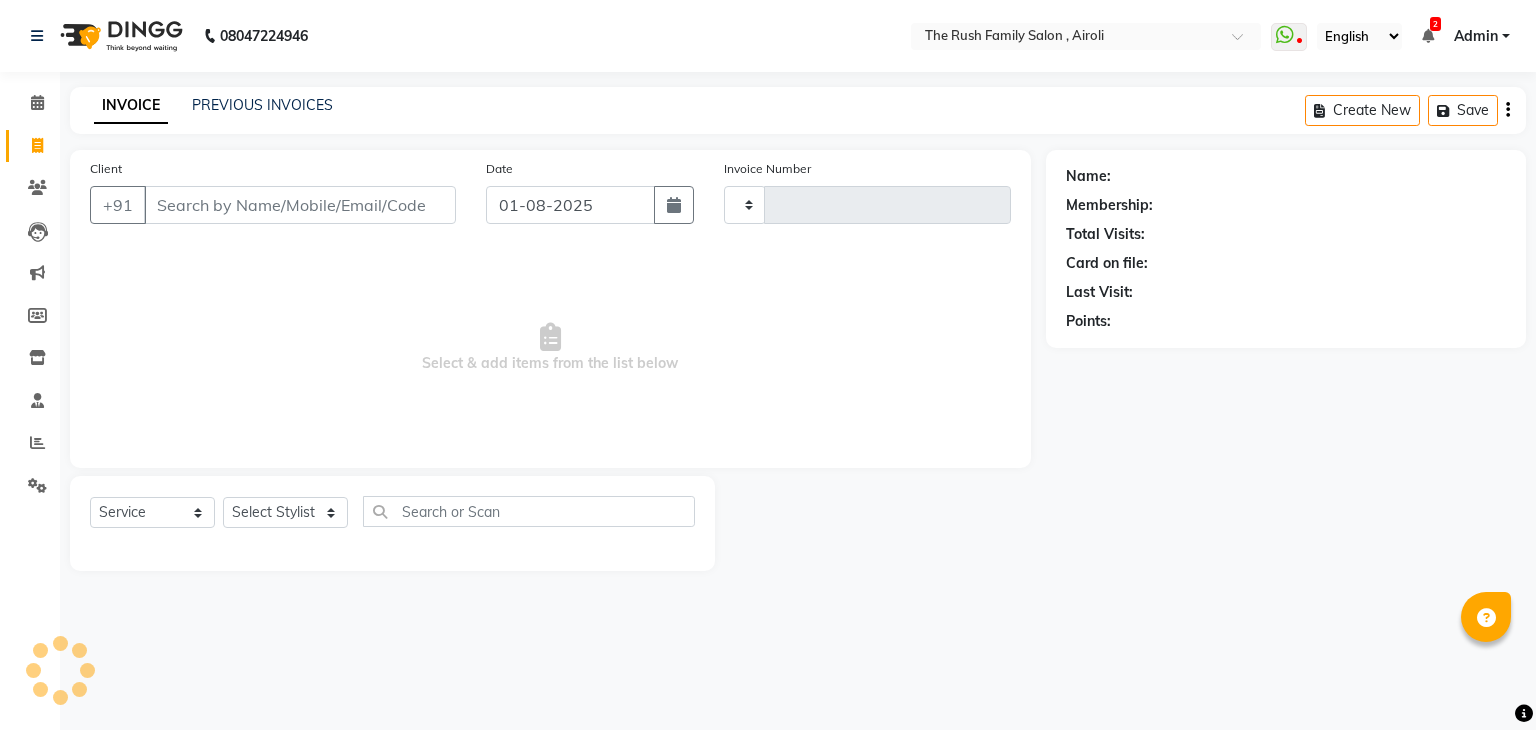 click 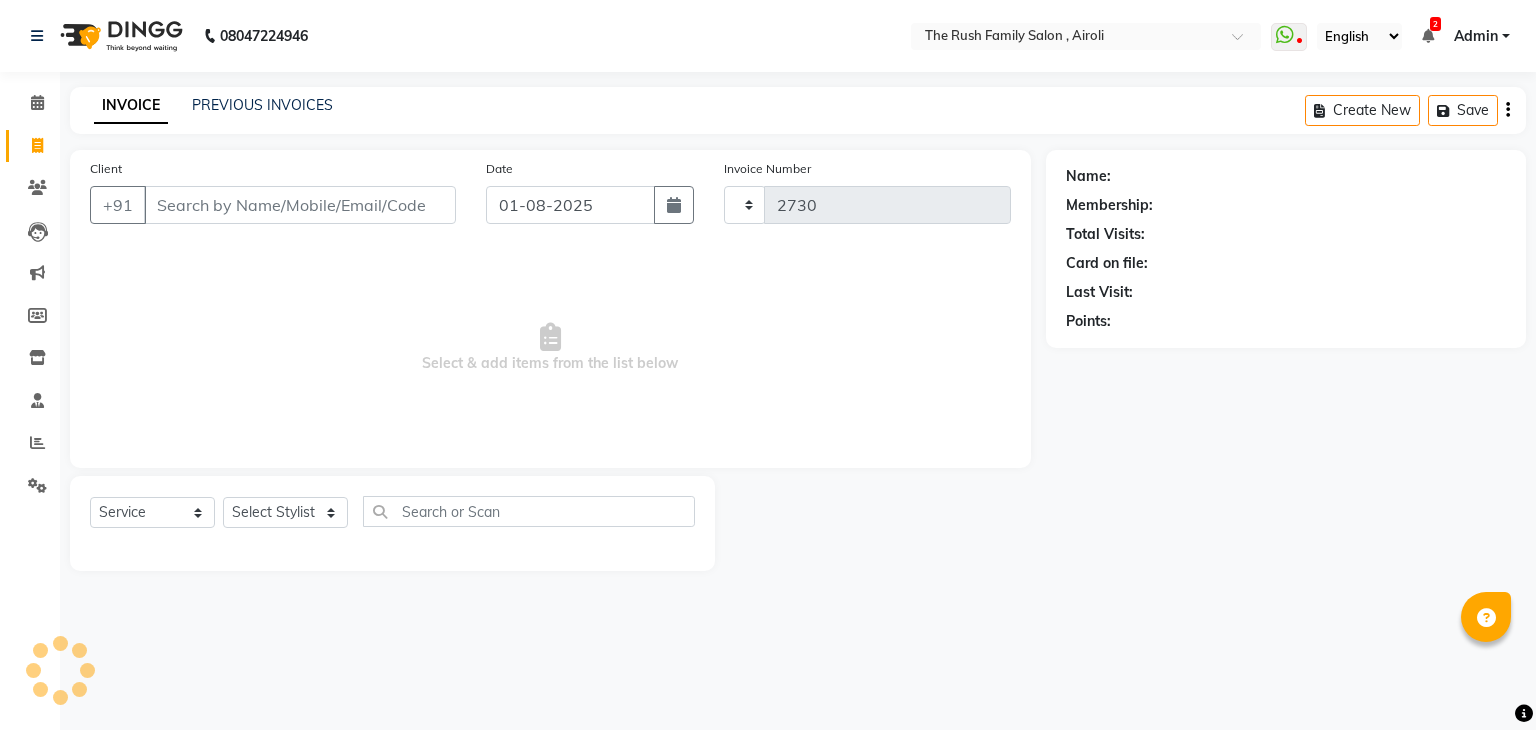 select on "5419" 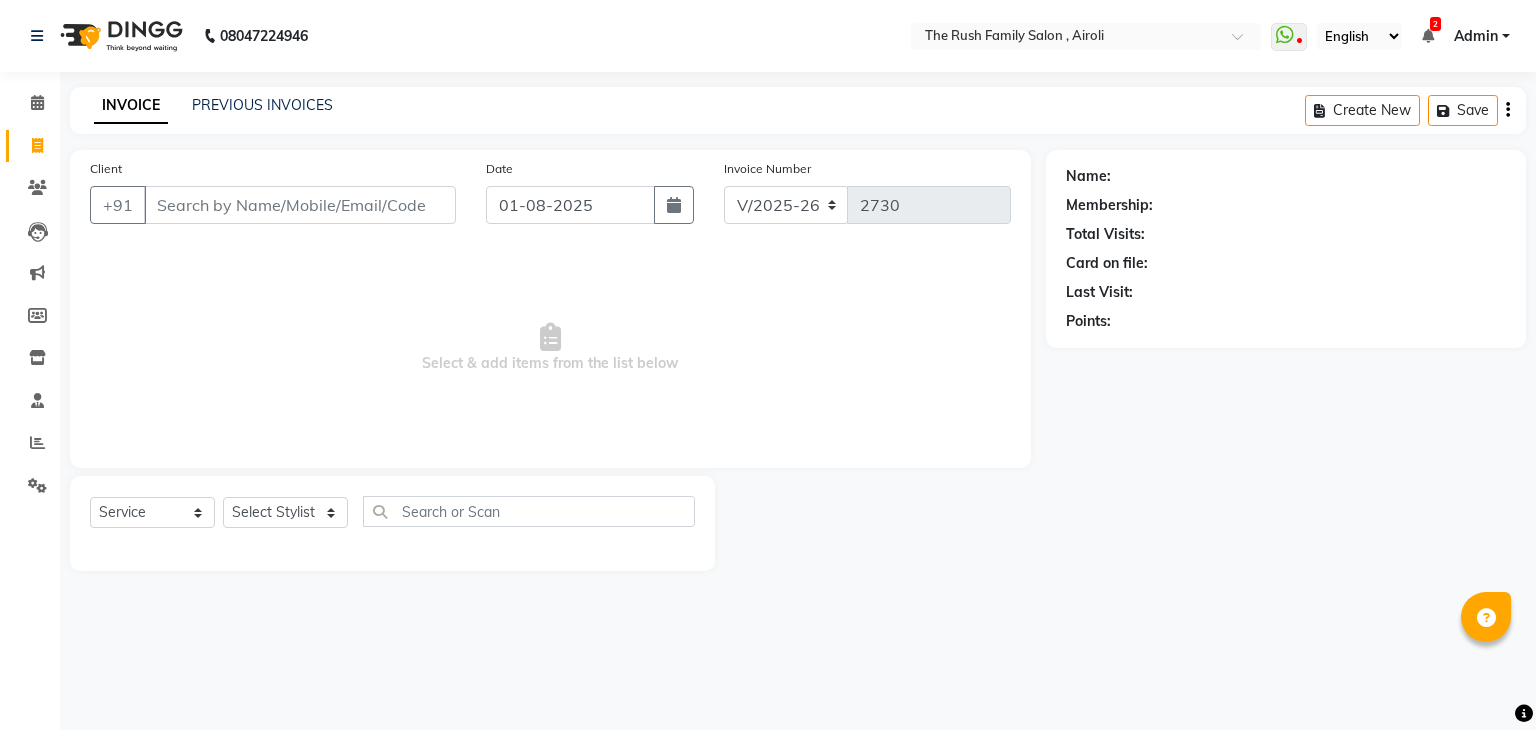 click on "Client" at bounding box center (300, 205) 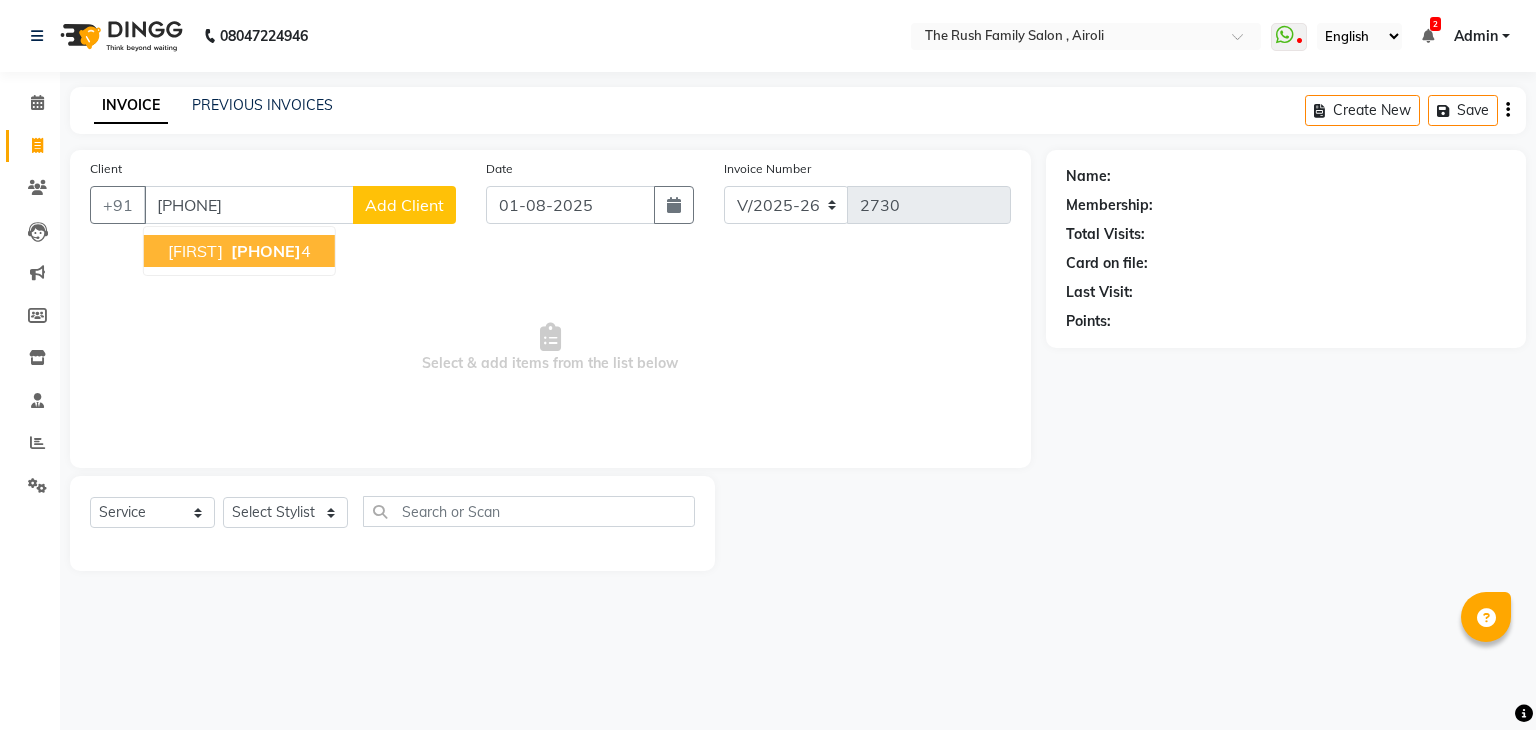 click on "[FIRST]" at bounding box center [195, 251] 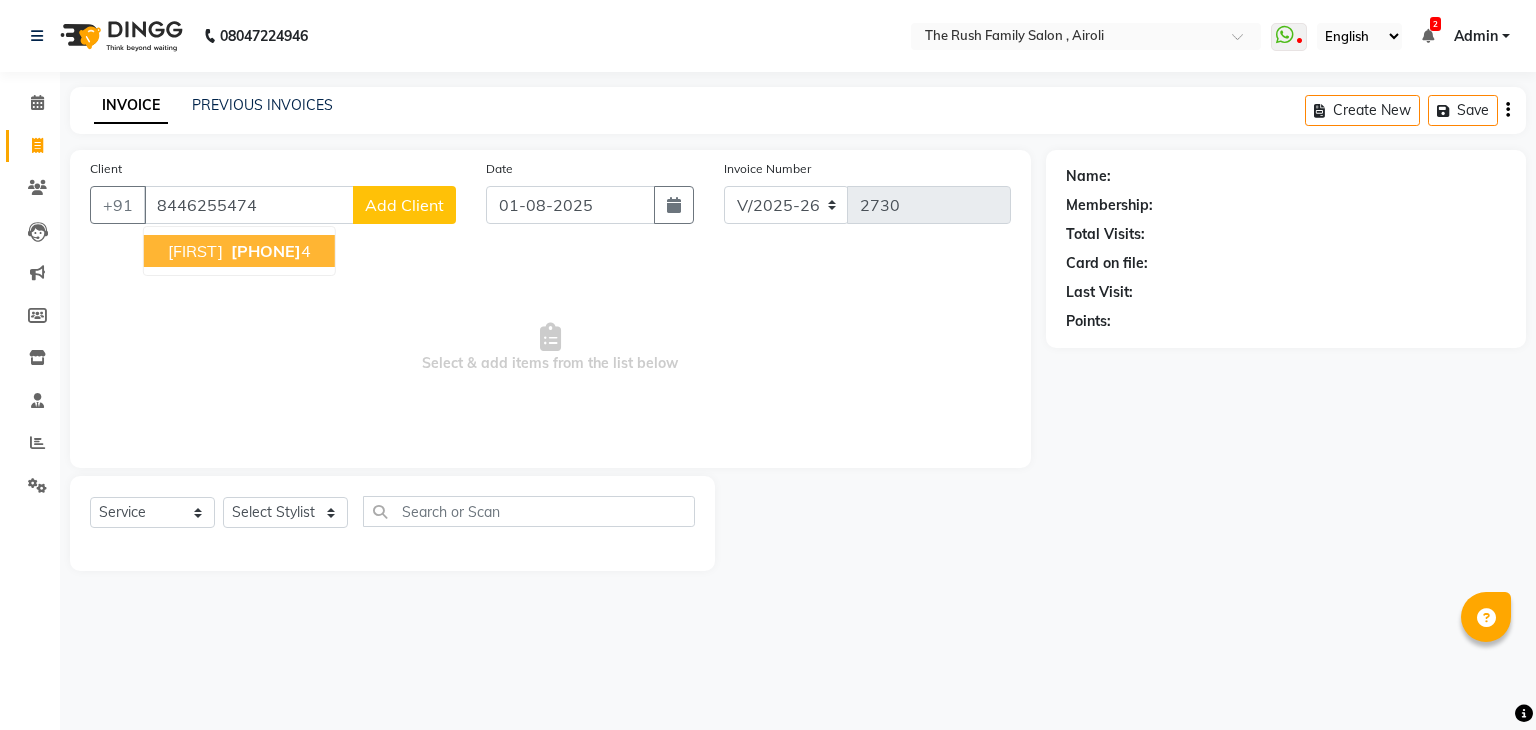 type on "8446255474" 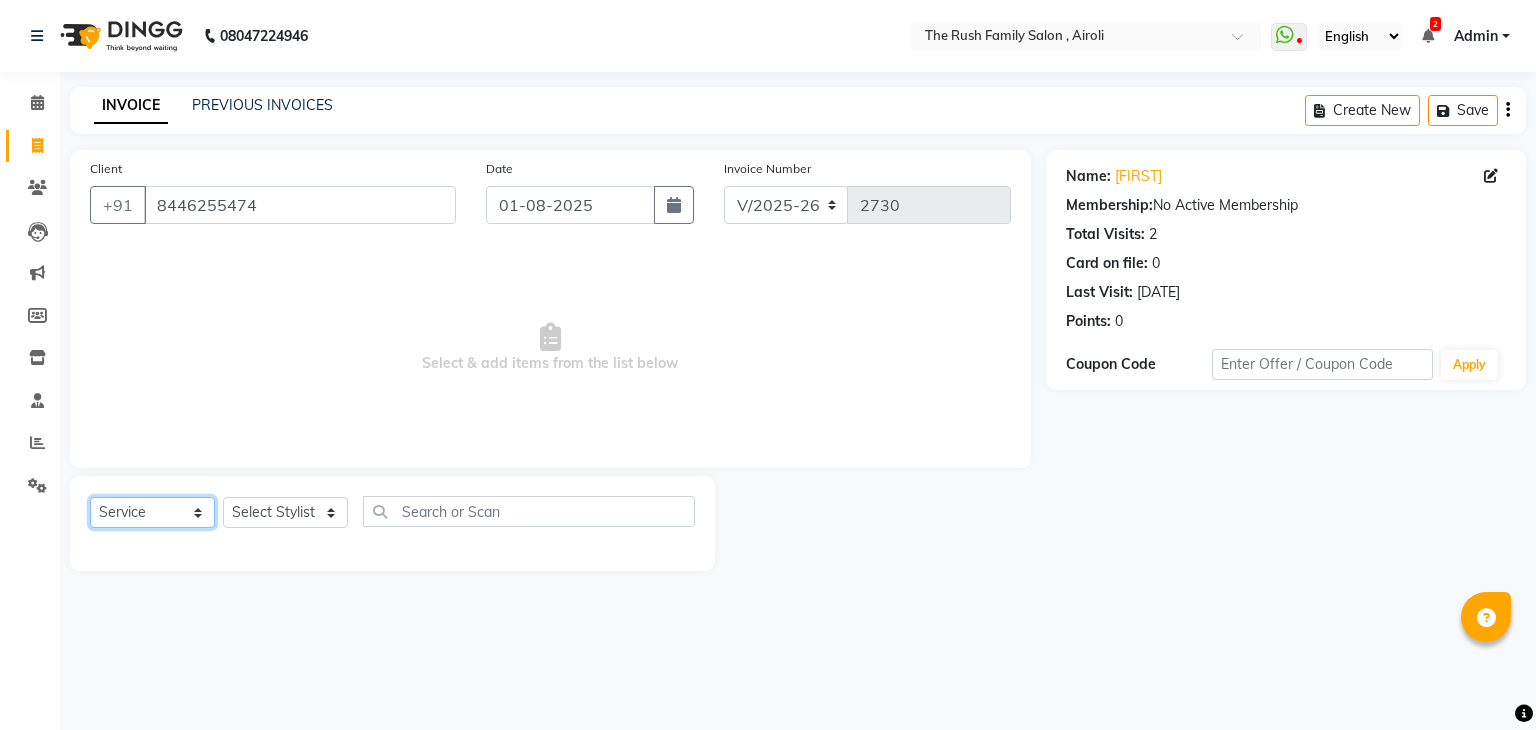 click on "Select  Service  Product  Membership  Package Voucher Prepaid Gift Card" 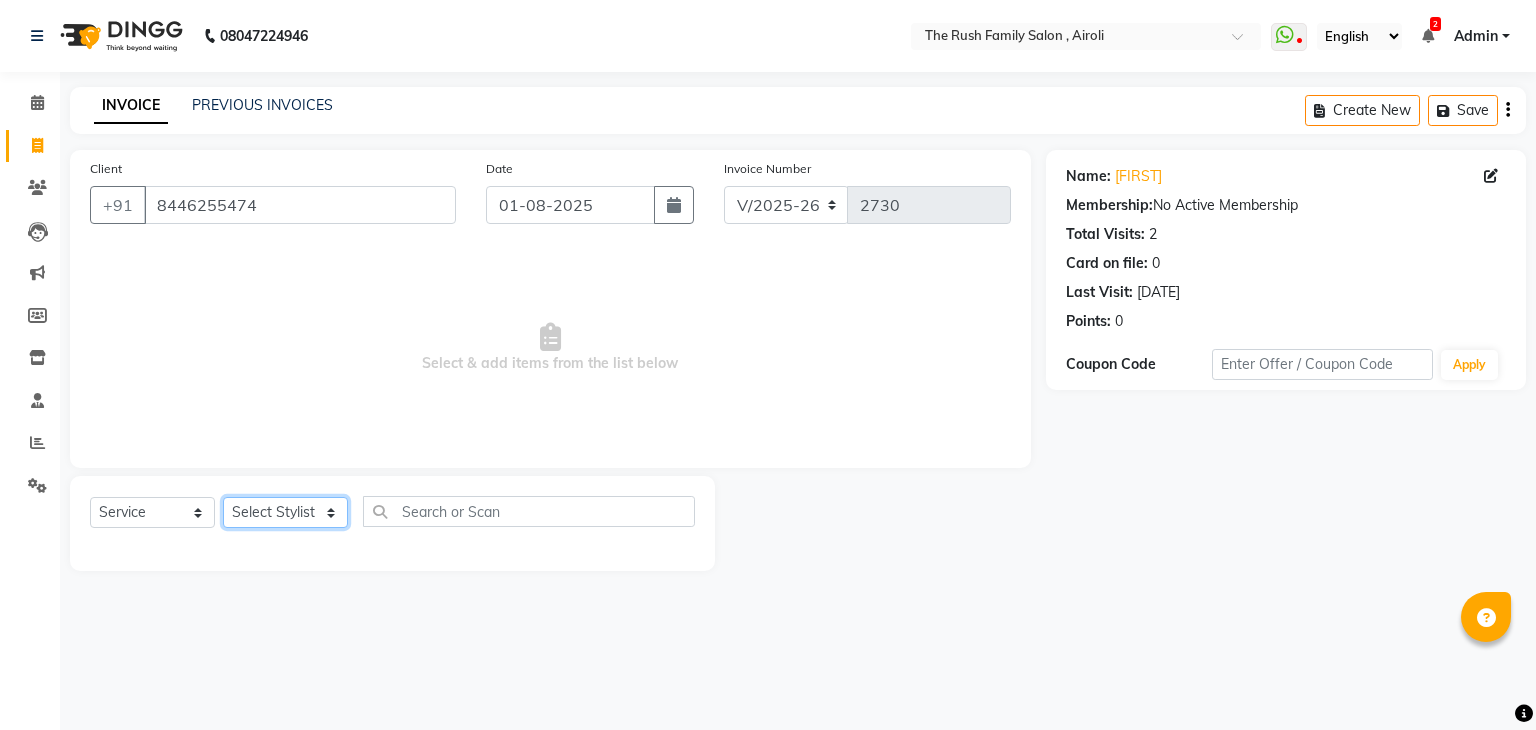 click on "Select Stylist [FIRST] [FIRST] [FIRST] [FIRST] [FIRST] [FIRST] [FIRST] [FIRST] [FIRST] [FIRST] [FIRST] [FIRST] [FIRST] [FIRST] [FIRST] [FIRST]" 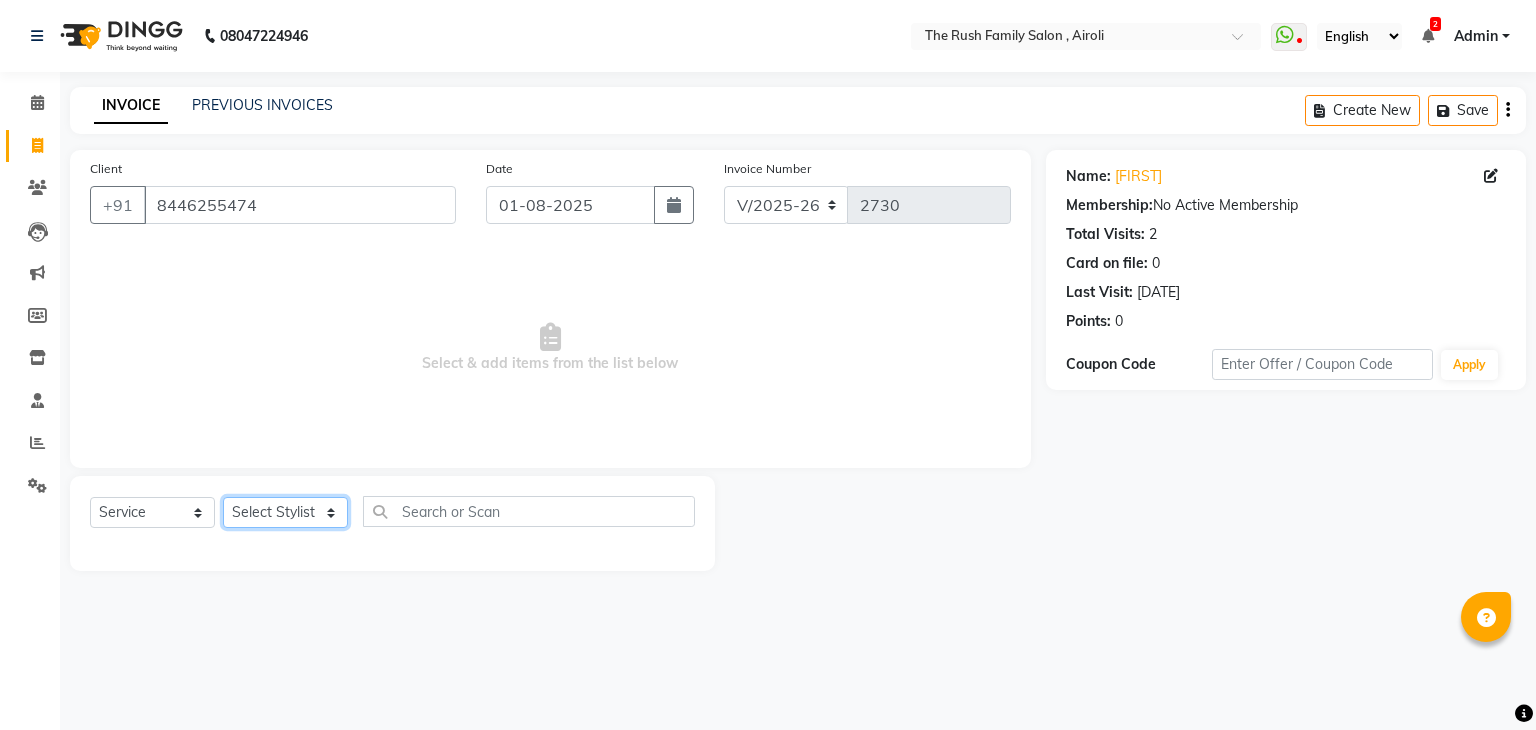 select on "65380" 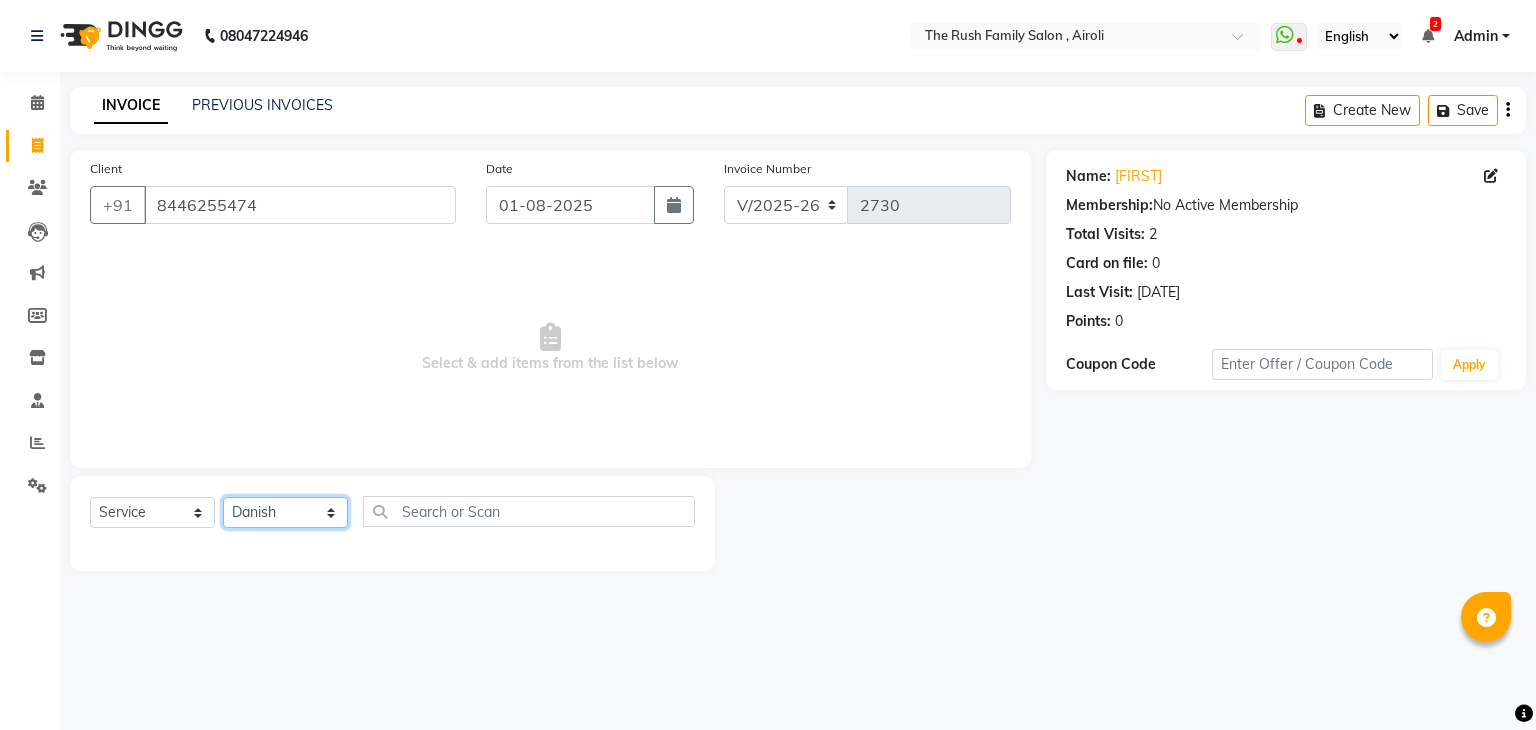 click on "Select Stylist [FIRST] [FIRST] [FIRST] [FIRST] [FIRST] [FIRST] [FIRST] [FIRST] [FIRST] [FIRST] [FIRST] [FIRST] [FIRST] [FIRST] [FIRST] [FIRST]" 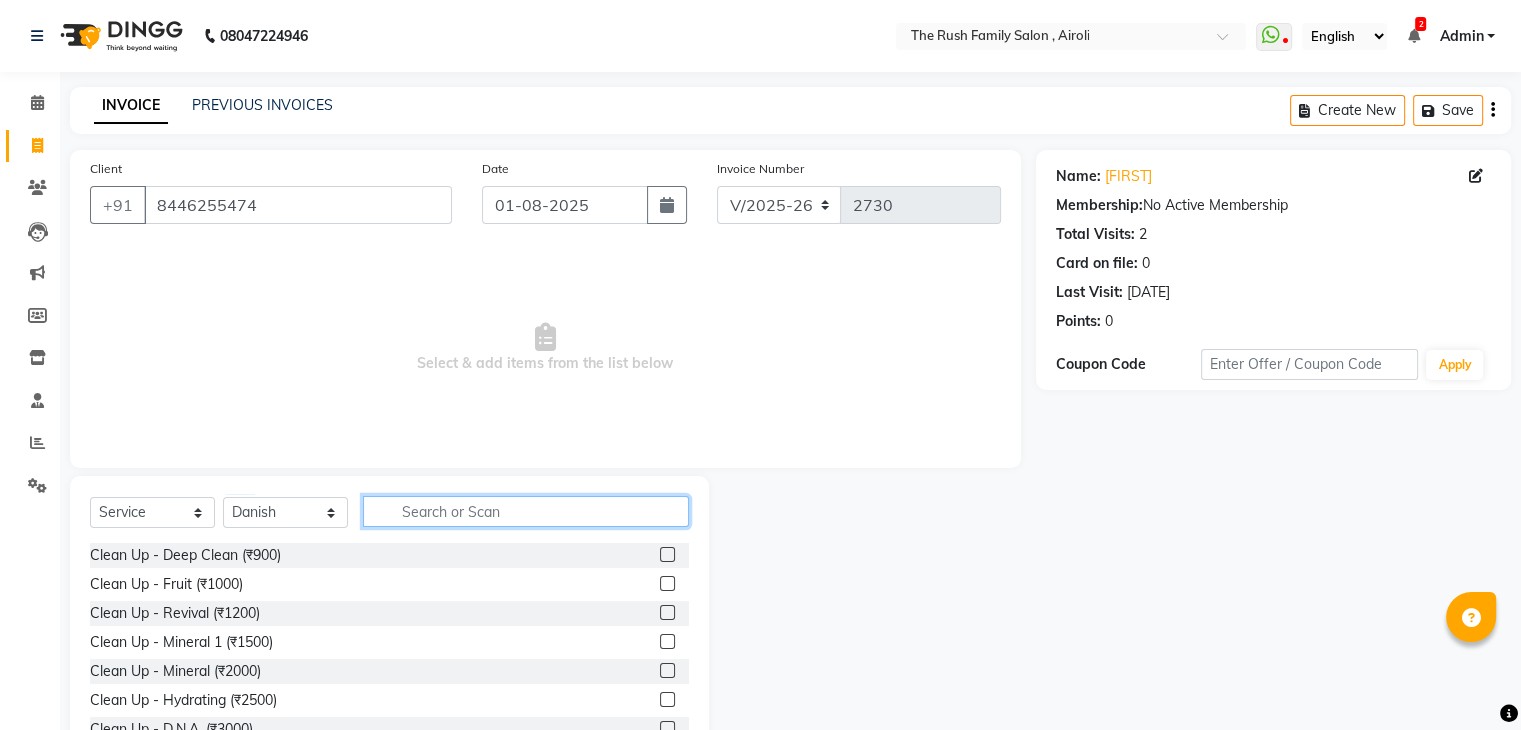 click 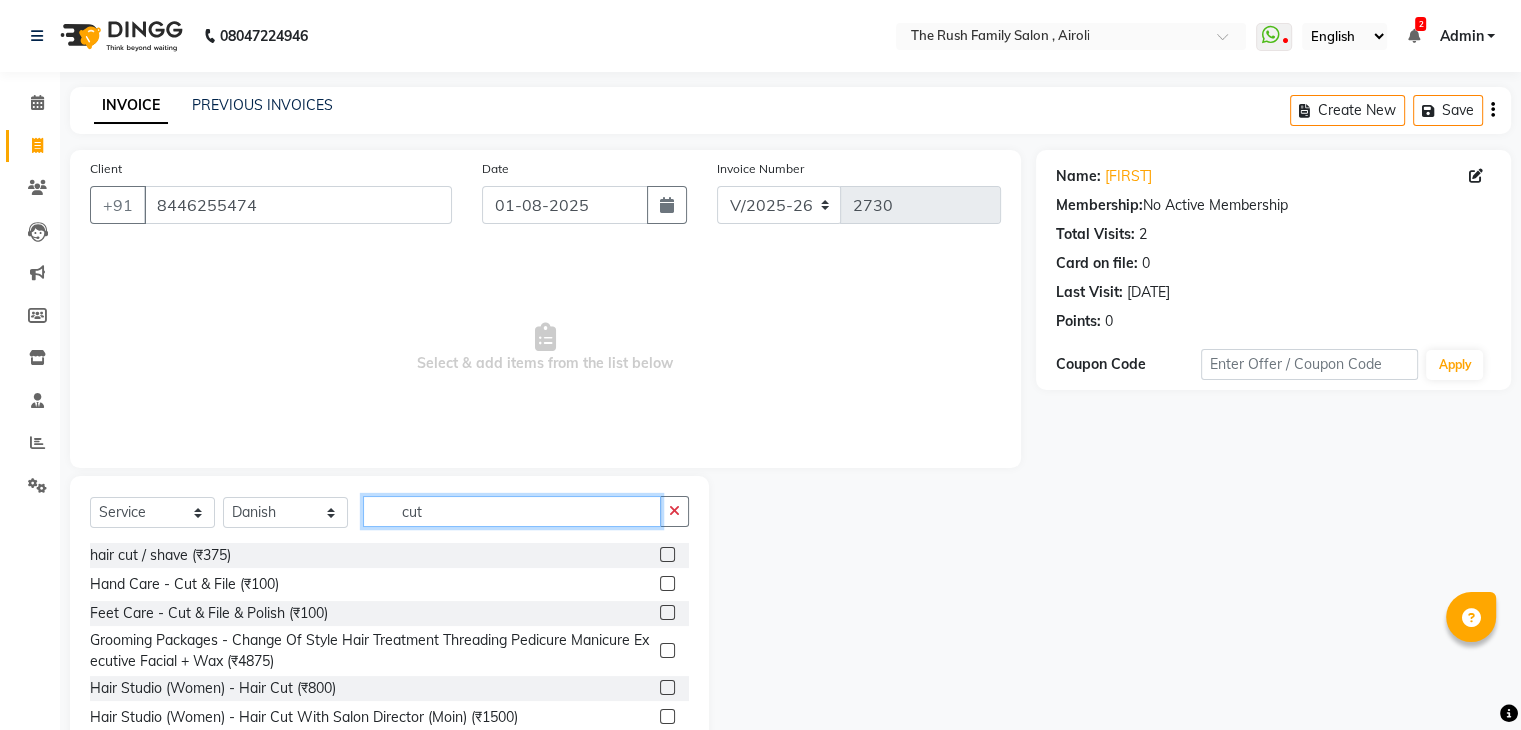 scroll, scrollTop: 77, scrollLeft: 0, axis: vertical 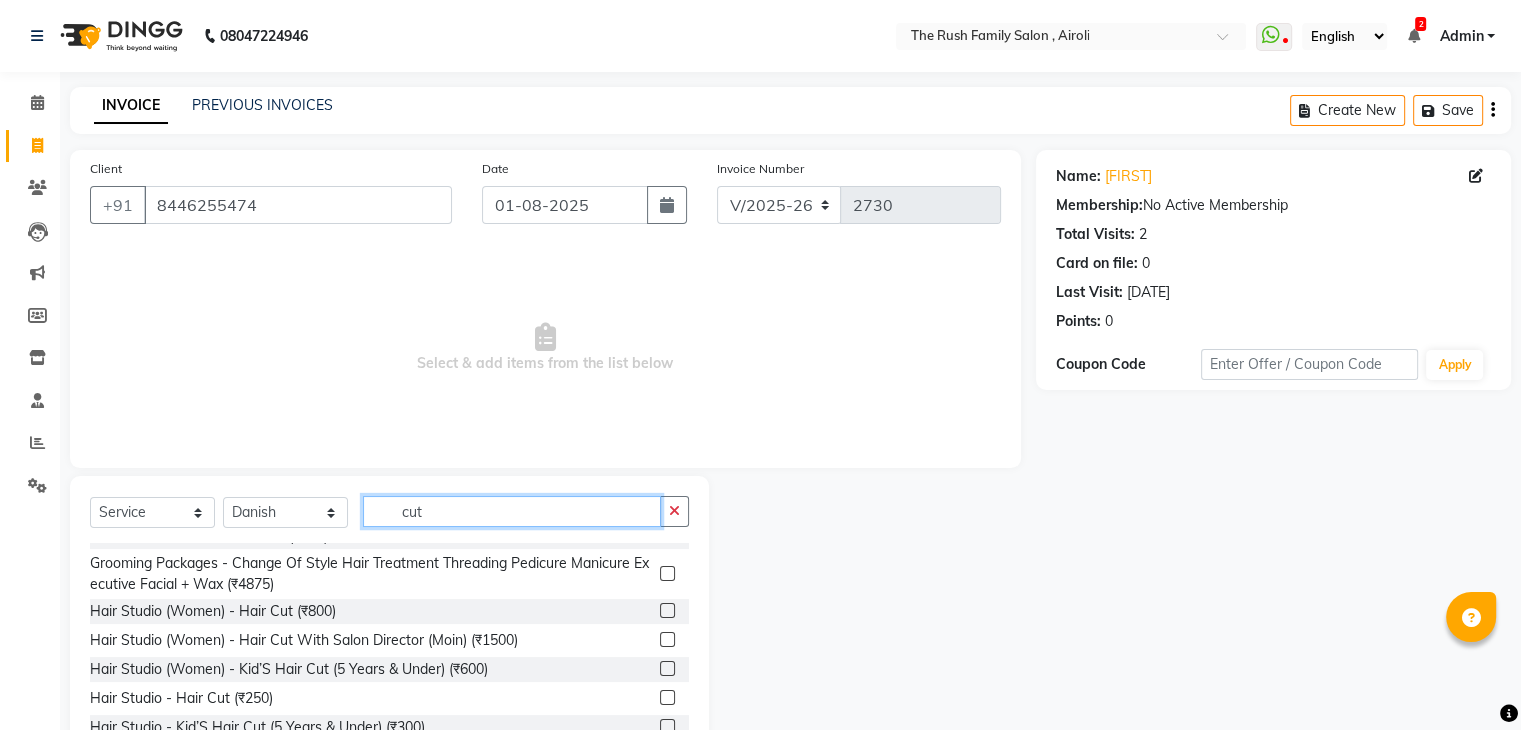 type on "cut" 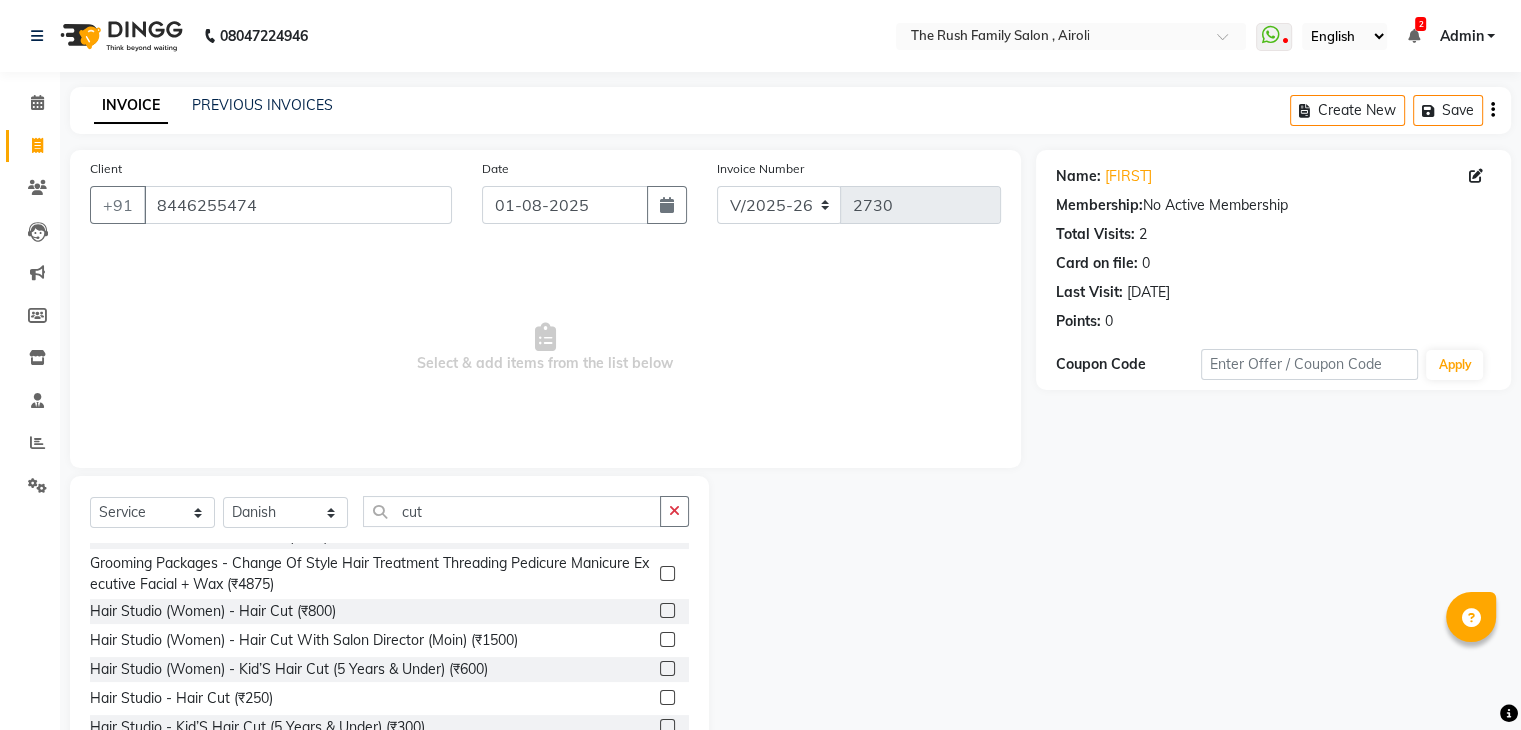 click 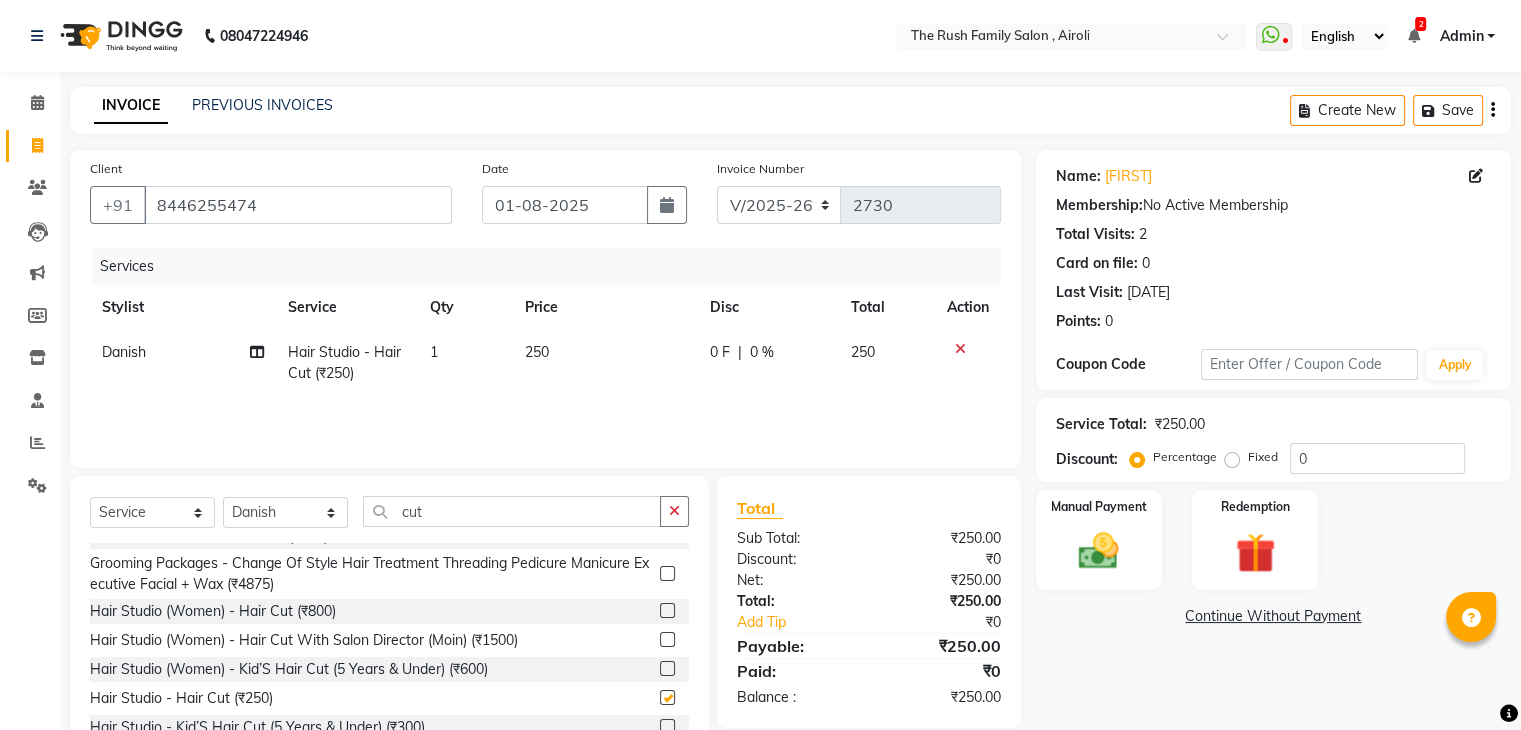 checkbox on "false" 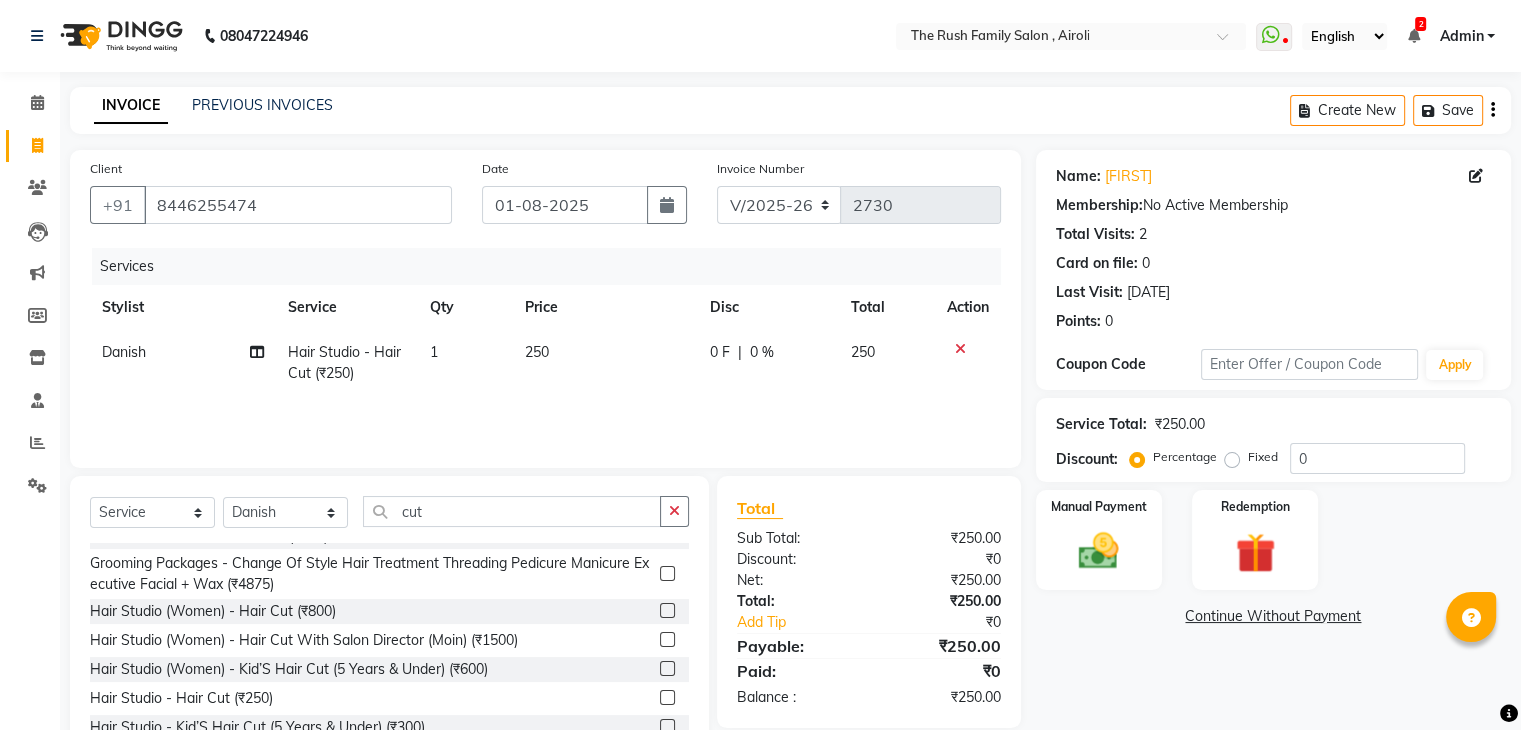 click on "0 F" 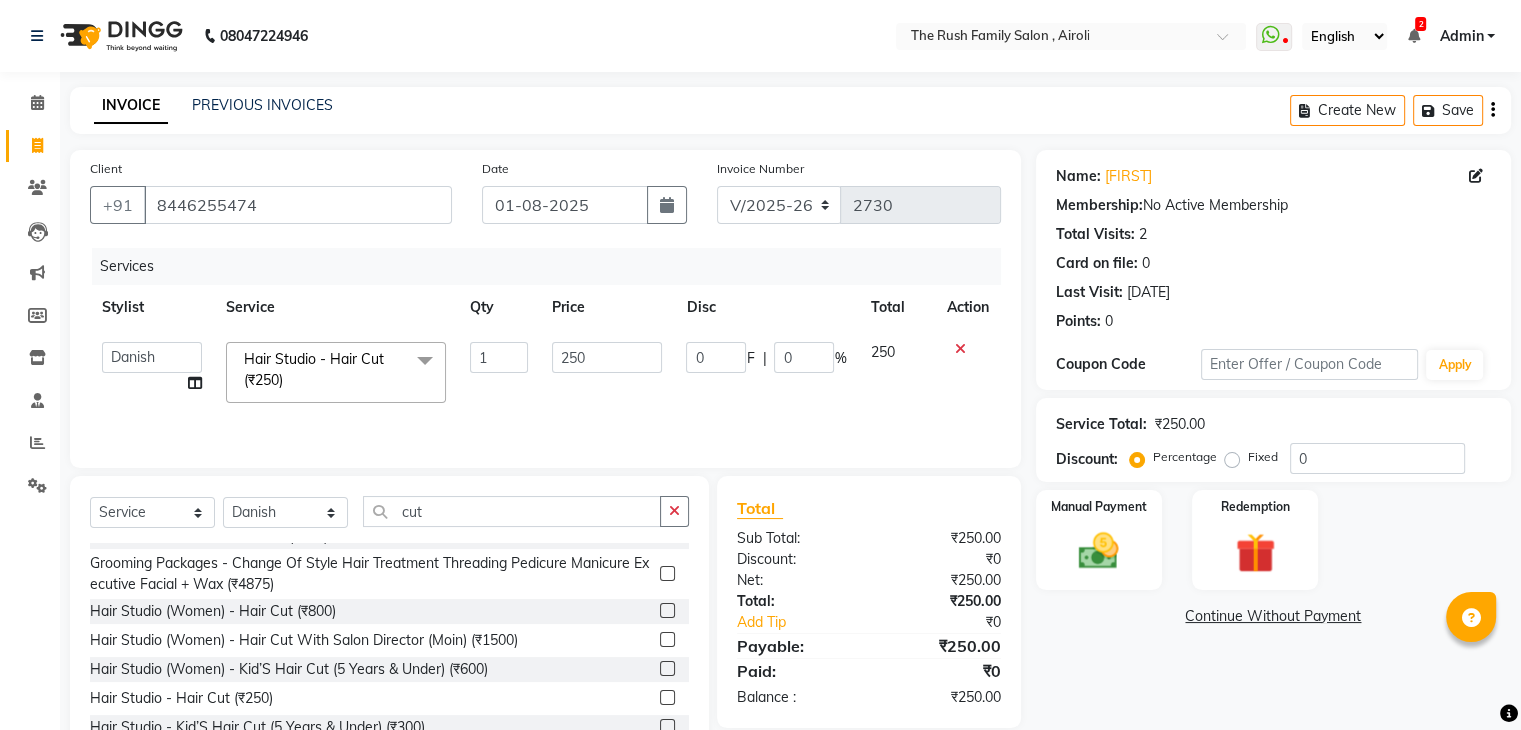 click on "0" 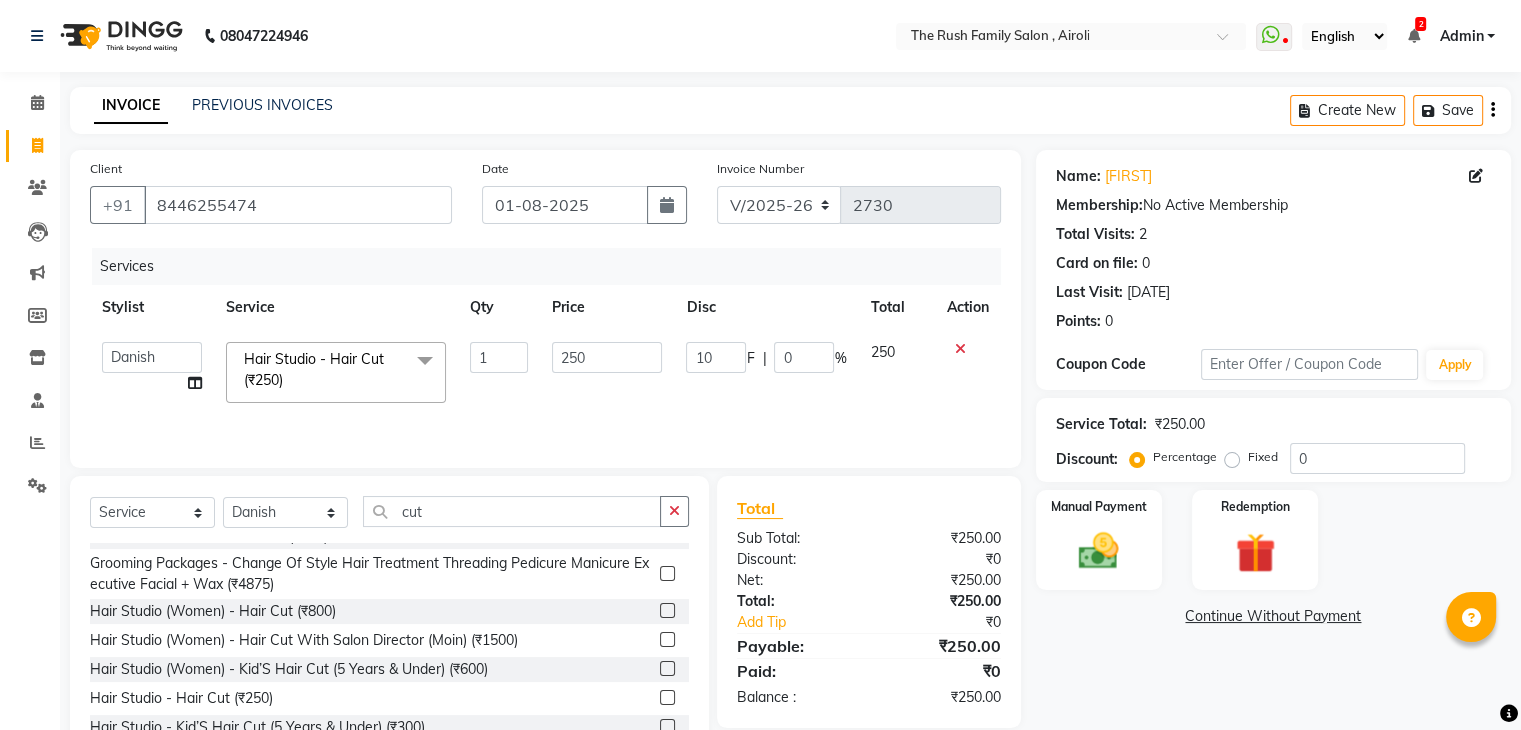 type on "100" 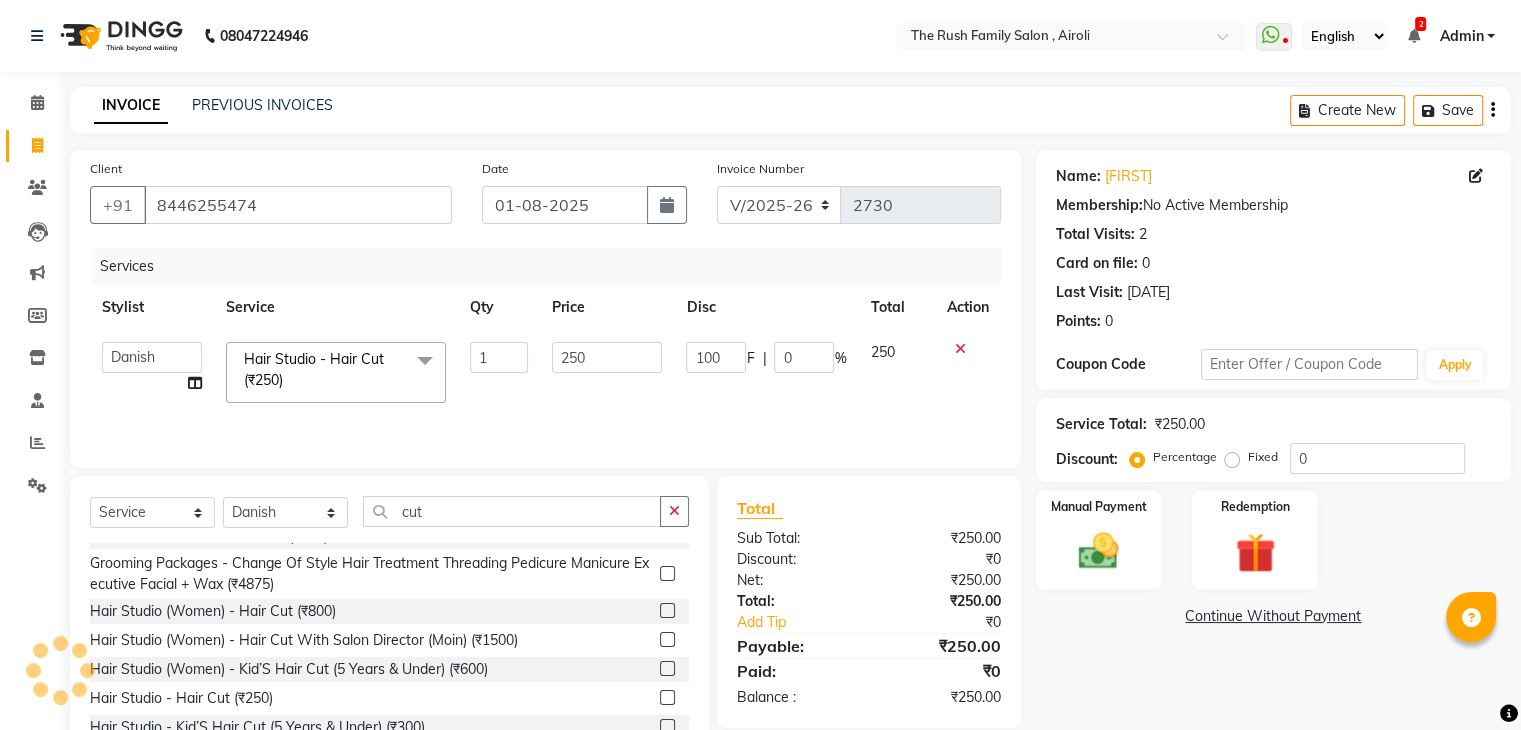 click on "Services Stylist Service Qty Price Disc Total Action [FIRST] [FIRST] [FIRST] [FIRST] [FIRST] [FIRST] [FIRST] [FIRST] [FIRST] [FIRST] [FIRST] [FIRST] [FIRST] [FIRST] [FIRST] [FIRST] Hair Studio - Hair Cut (₹250) x Clean Up - Deep Clean (₹900) Clean Up - Fruit (₹1000) Clean Up - Revival (₹1200) Clean Up - Mineral 1 (₹1500) Clean Up - Mineral (₹2000) Clean Up - Hydrating (₹2500) Clean Up - D.N.A. (₹3000) lice treatment (₹2000) power dose [per bottle ] (₹500) pigmantation facial (₹1000) protein spa (₹2500) Bota smooth (₹8000) Bota smooth (₹10000) bota smooth (₹6500) Protein hair spa (₹1600) nanoplatia (₹2500) Hair protein spa (₹2000) Protein spaa (₹3500) Foot spa (₹800) Protein spa (₹3000) Nose pill off (₹250) hair spa dandruff treatment (₹3500) Threading/upl (₹70) Threading /Forhead /upl (₹90) Botosmooth (₹7000) Pigmentation treatment (₹3000) Hydra facial (₹7000) hair cut / shave (₹375) Pill off upl (₹50) Advance payment (₹600) Diamond clean up (₹1200) Ola plex (₹5000)" 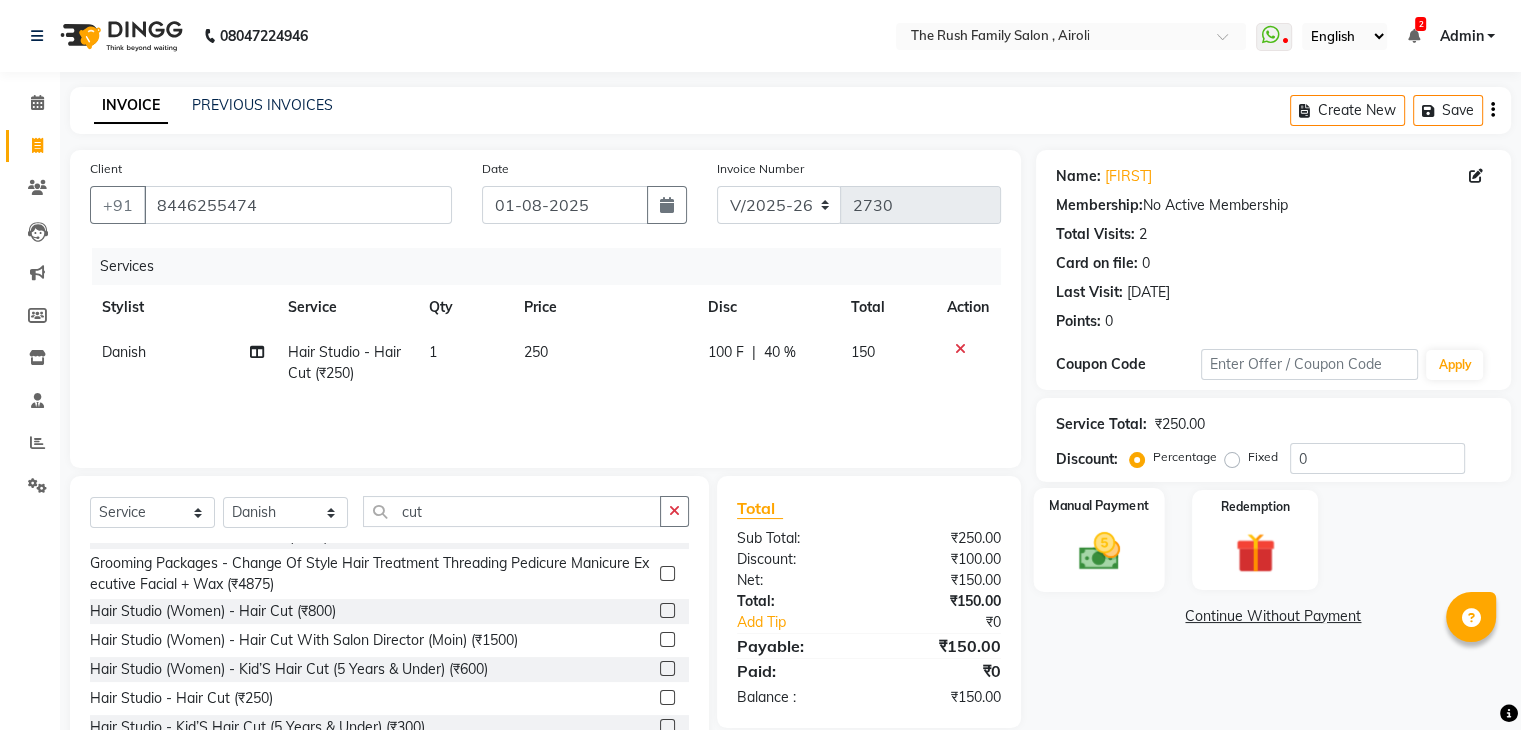click on "Manual Payment" 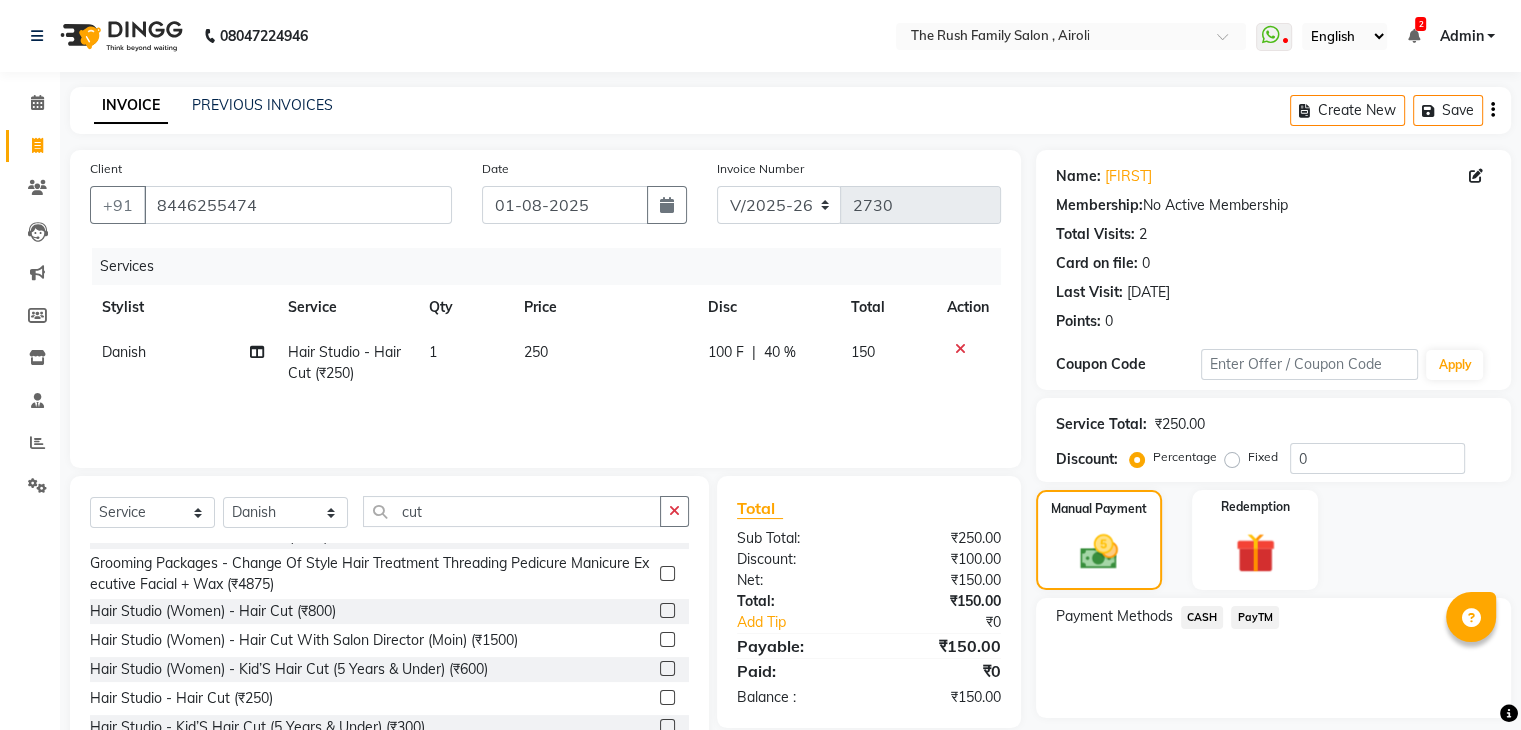 scroll, scrollTop: 72, scrollLeft: 0, axis: vertical 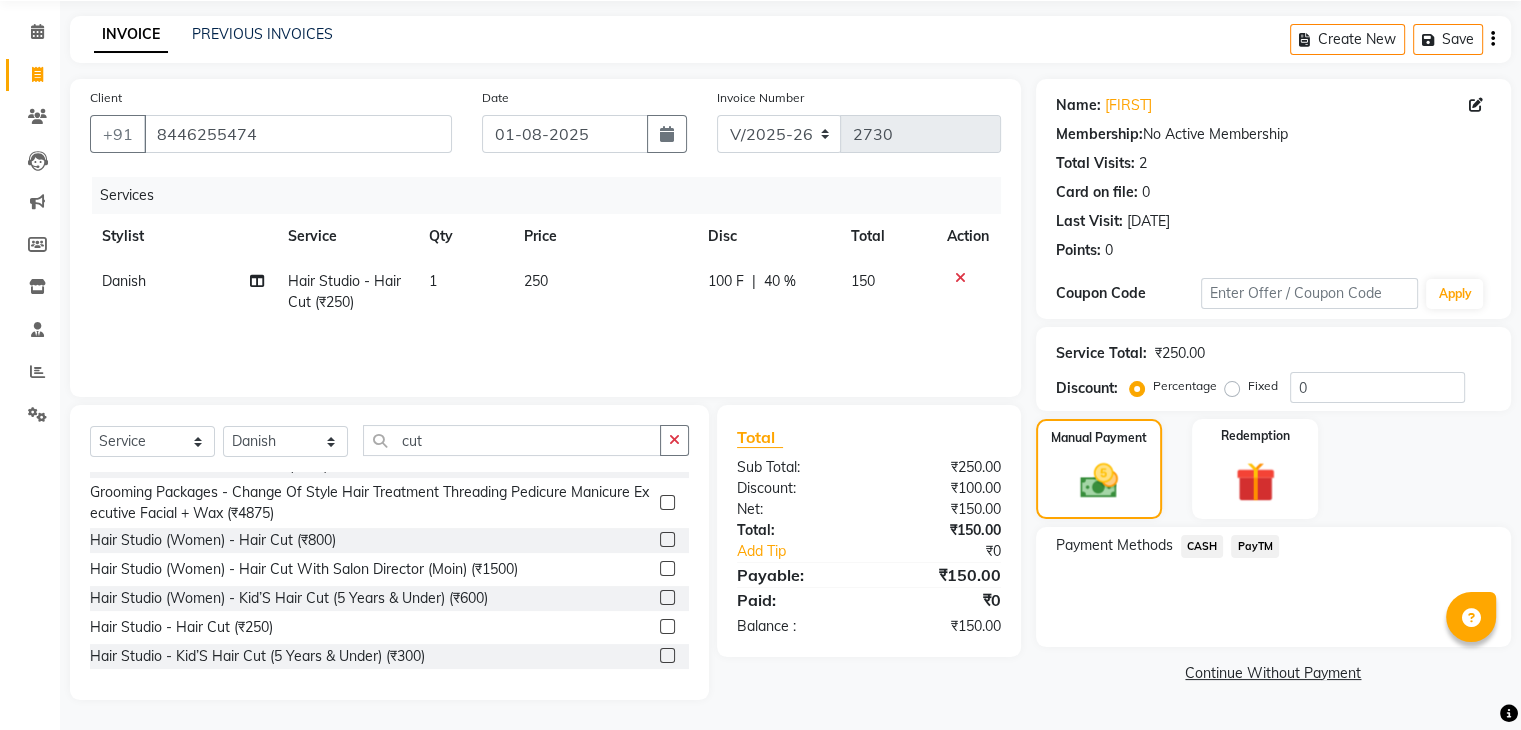 click on "CASH" 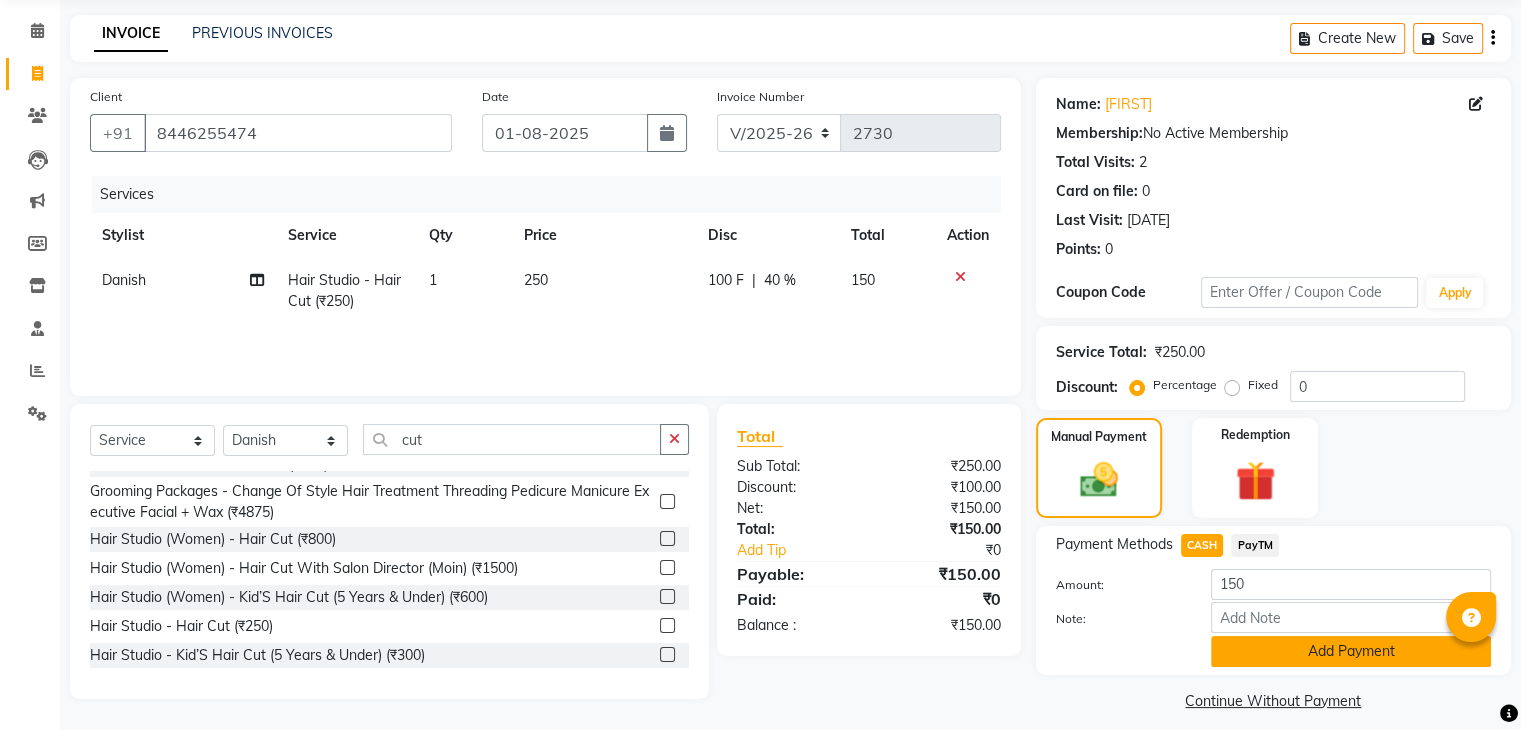click on "Add Payment" 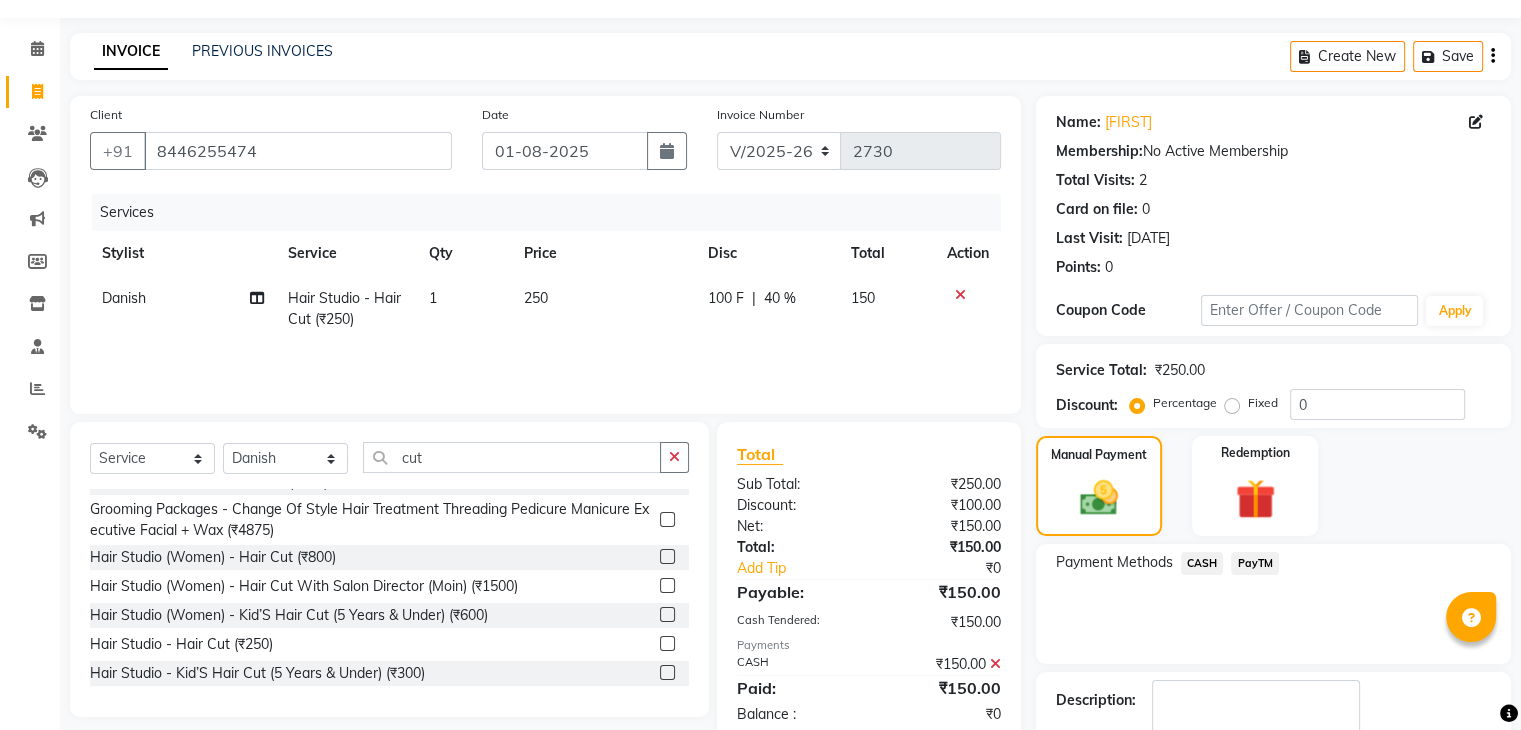 scroll, scrollTop: 171, scrollLeft: 0, axis: vertical 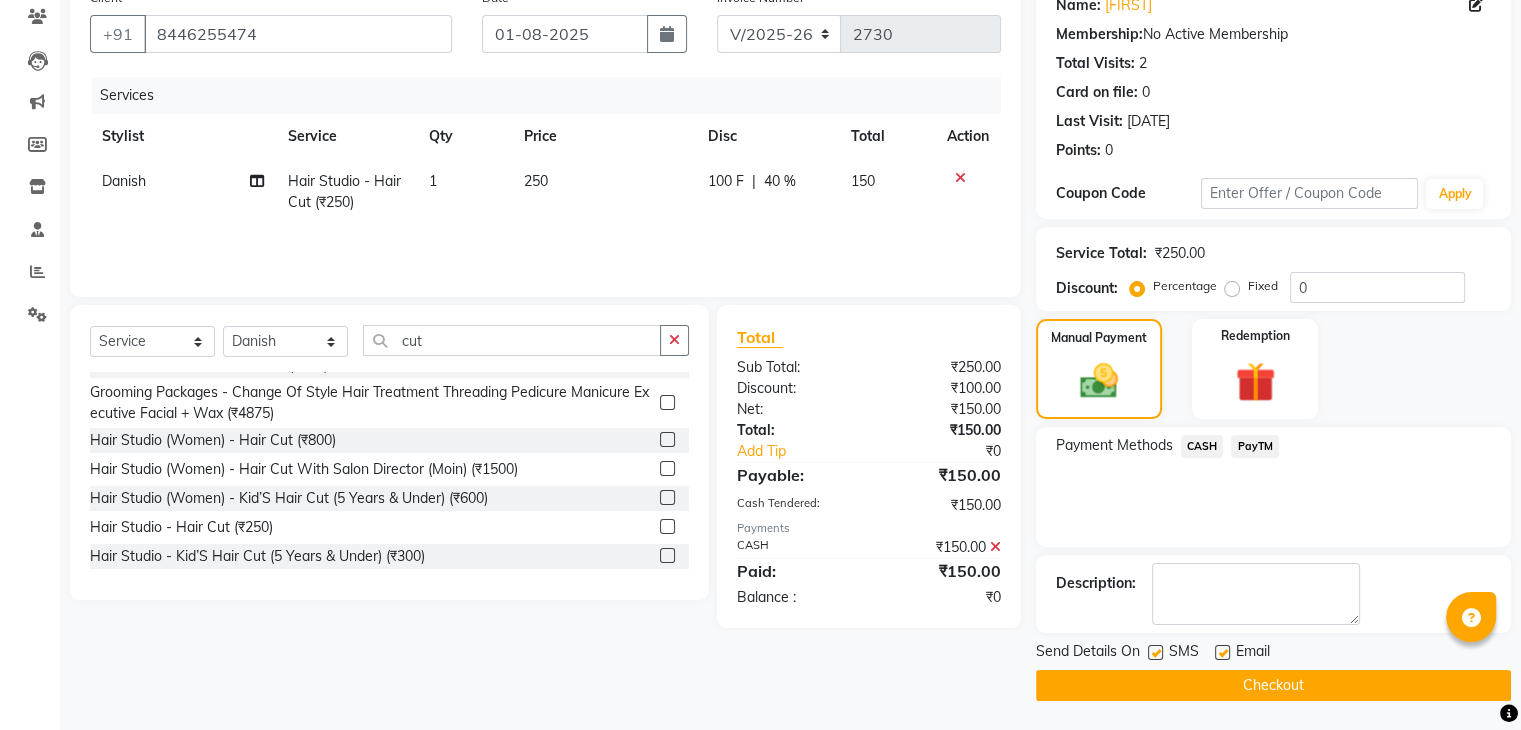 click 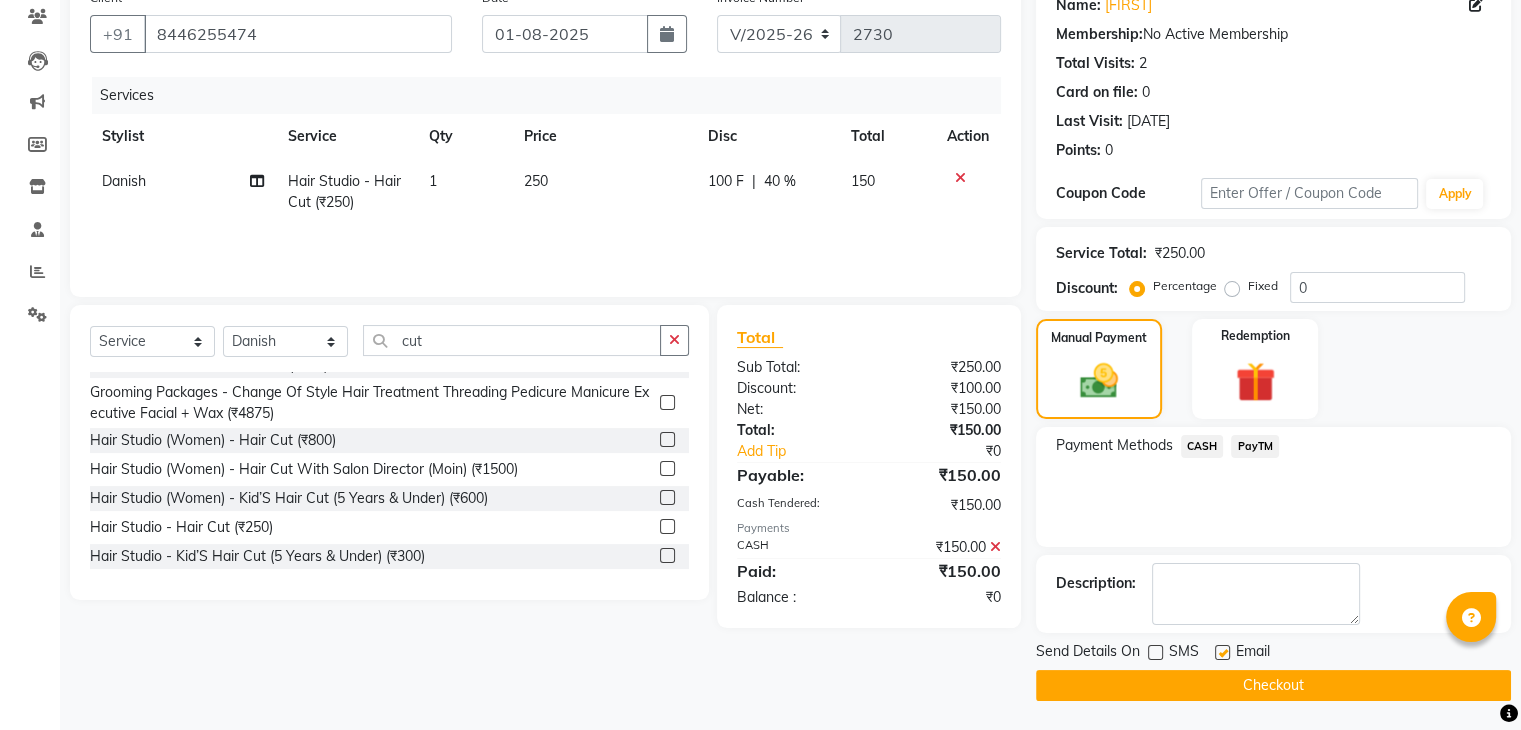 click on "Email" 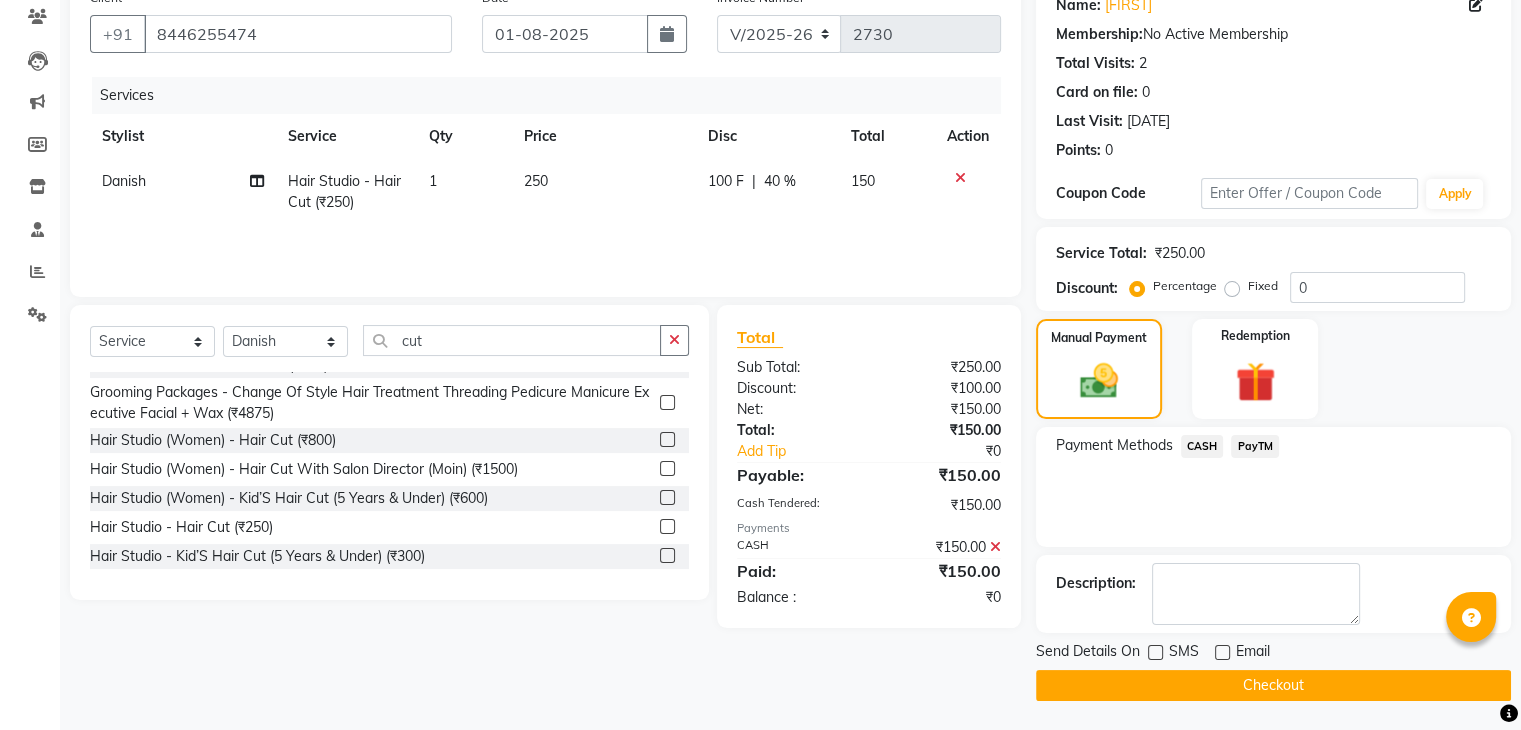 click on "Checkout" 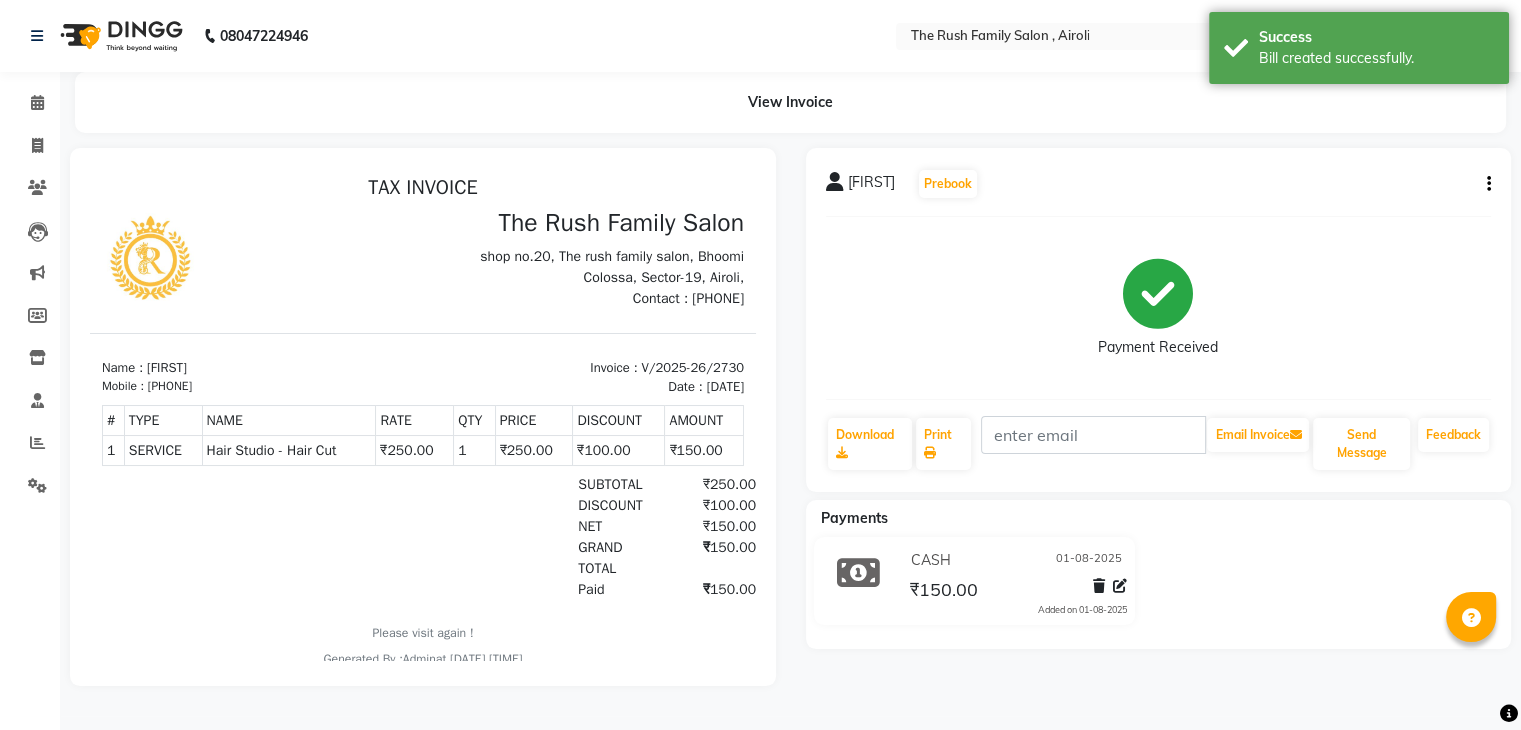 scroll, scrollTop: 0, scrollLeft: 0, axis: both 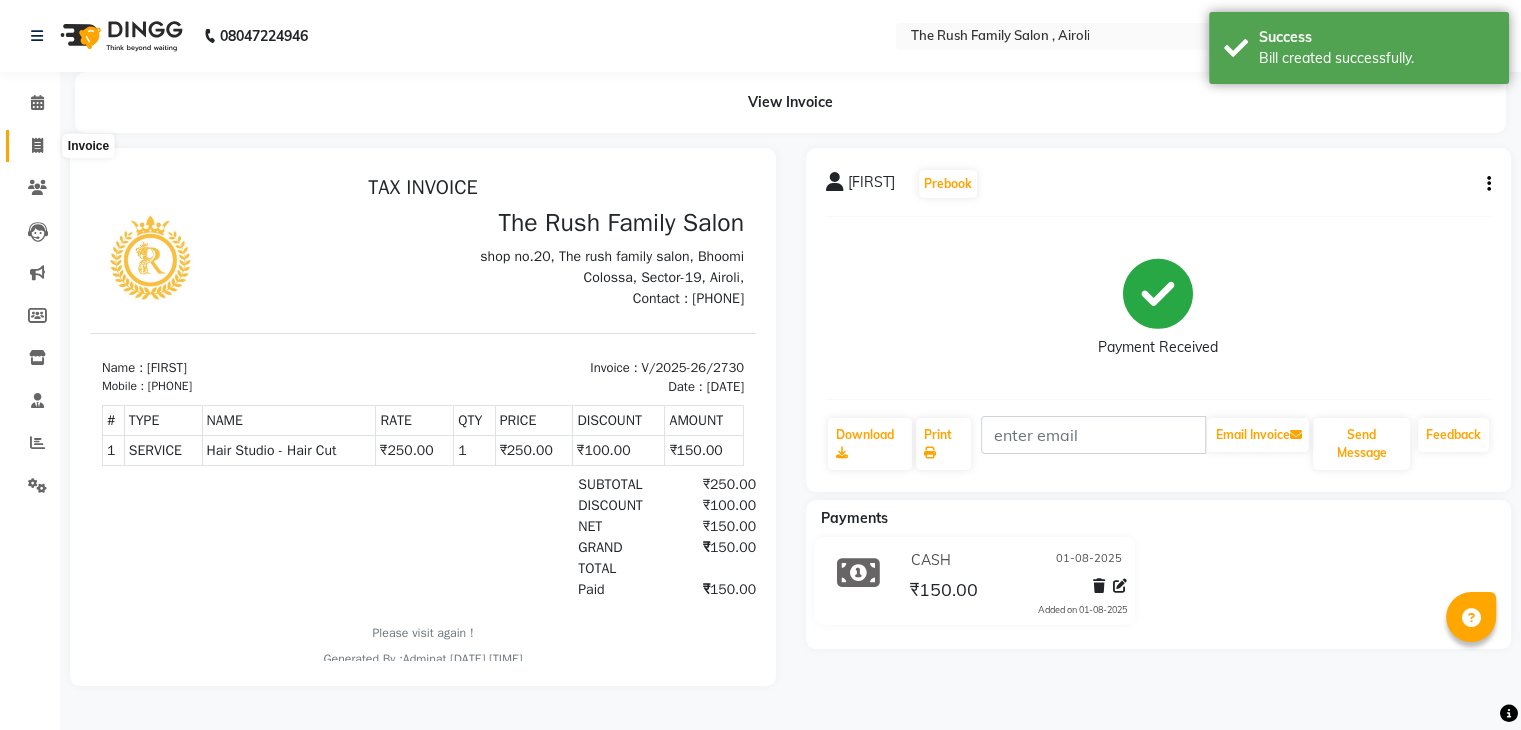 click 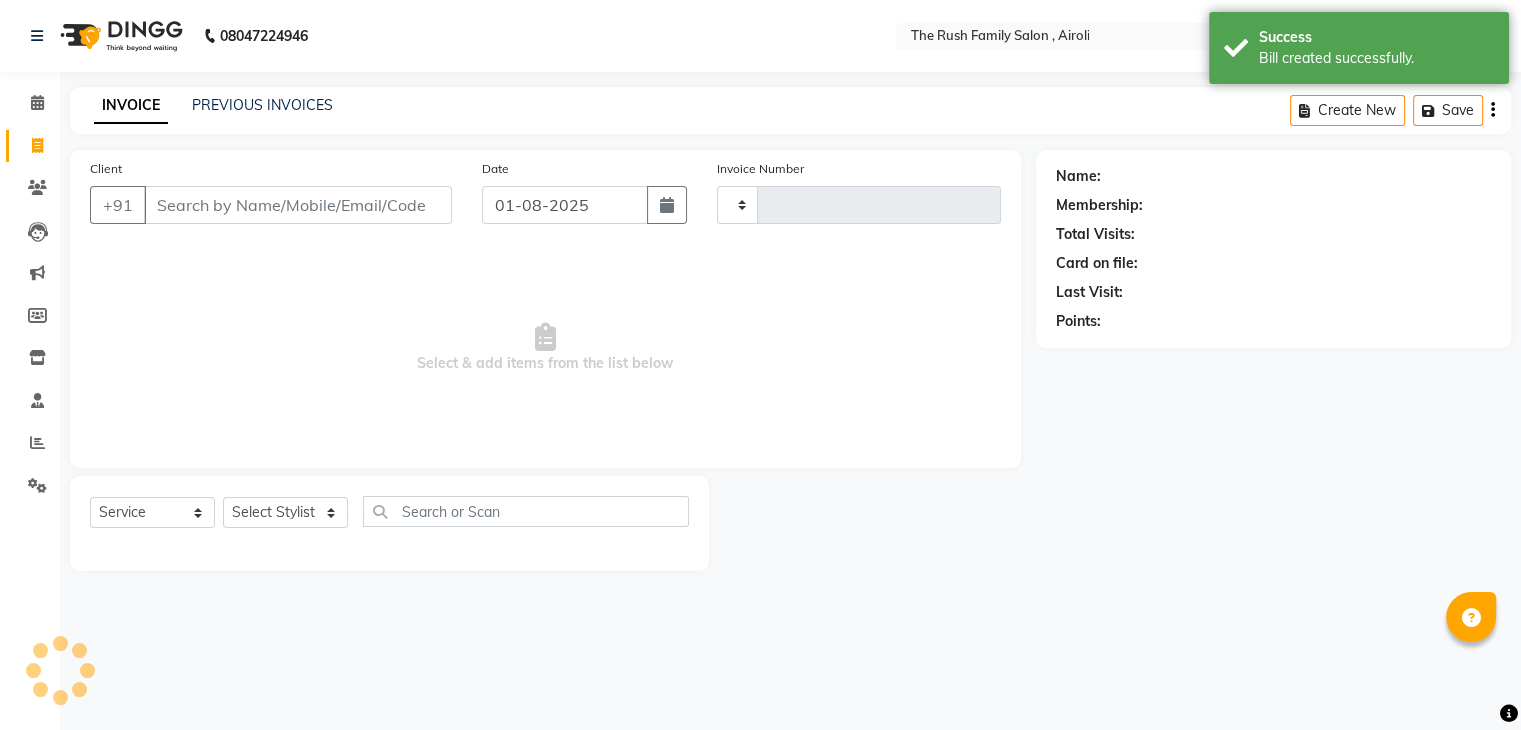 type on "2731" 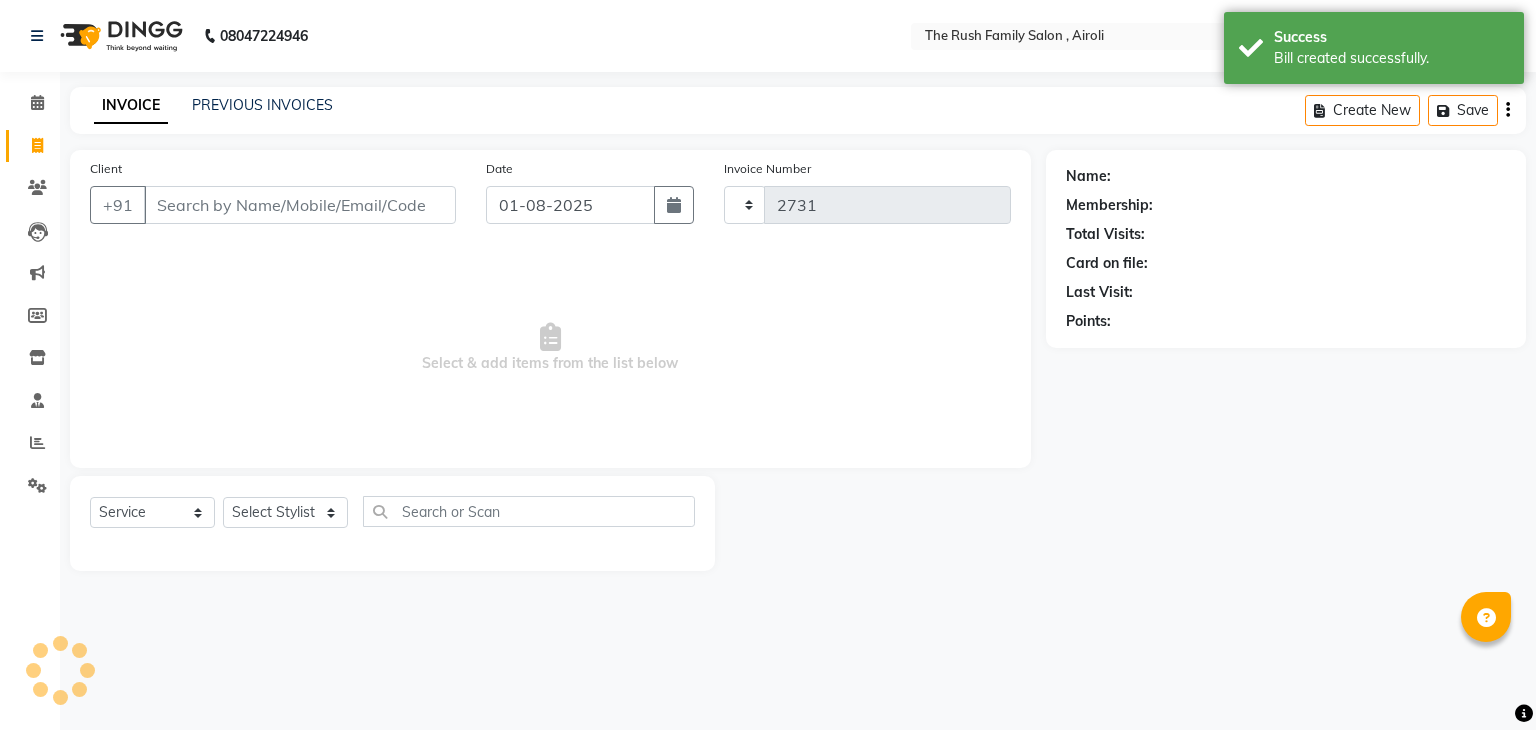 select on "5419" 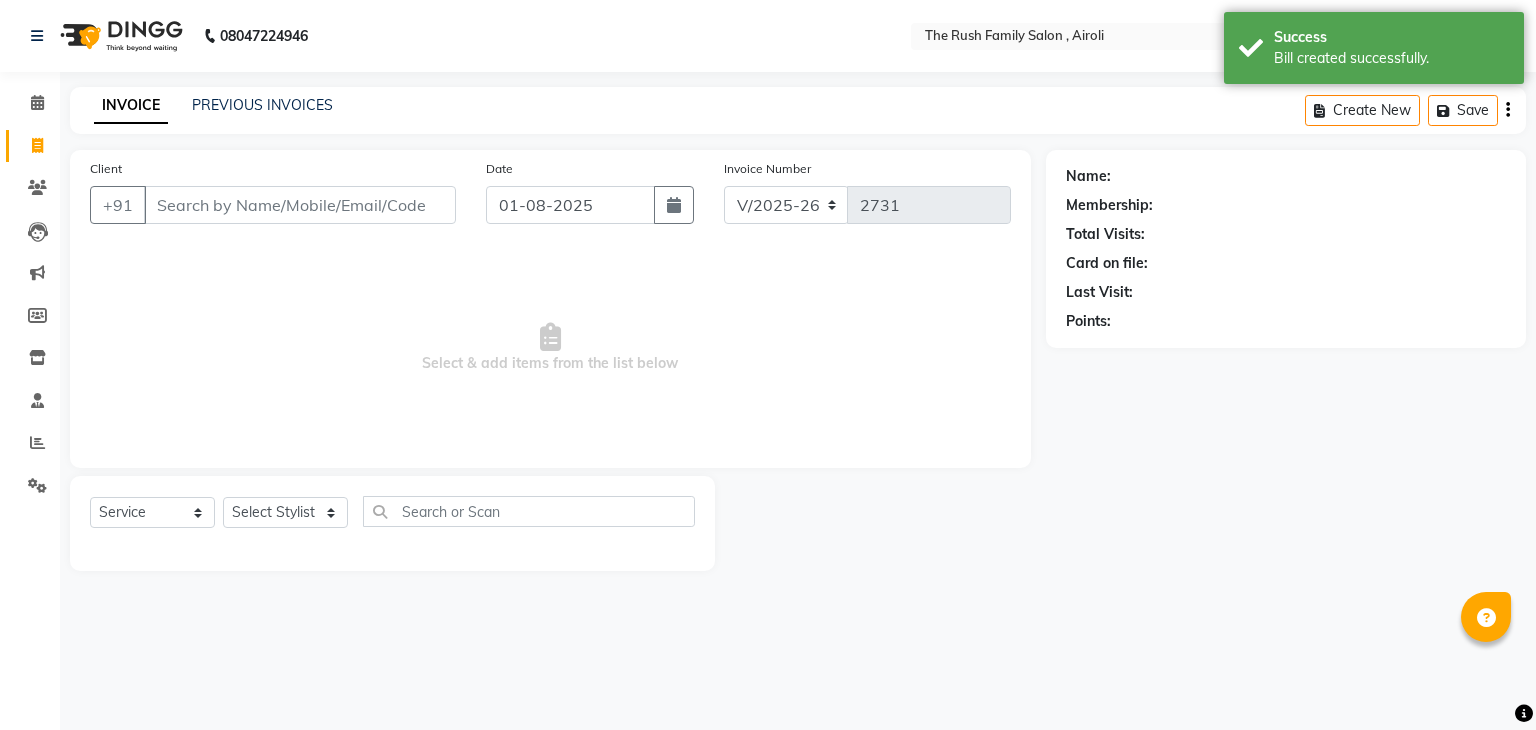 click on "Client" at bounding box center [300, 205] 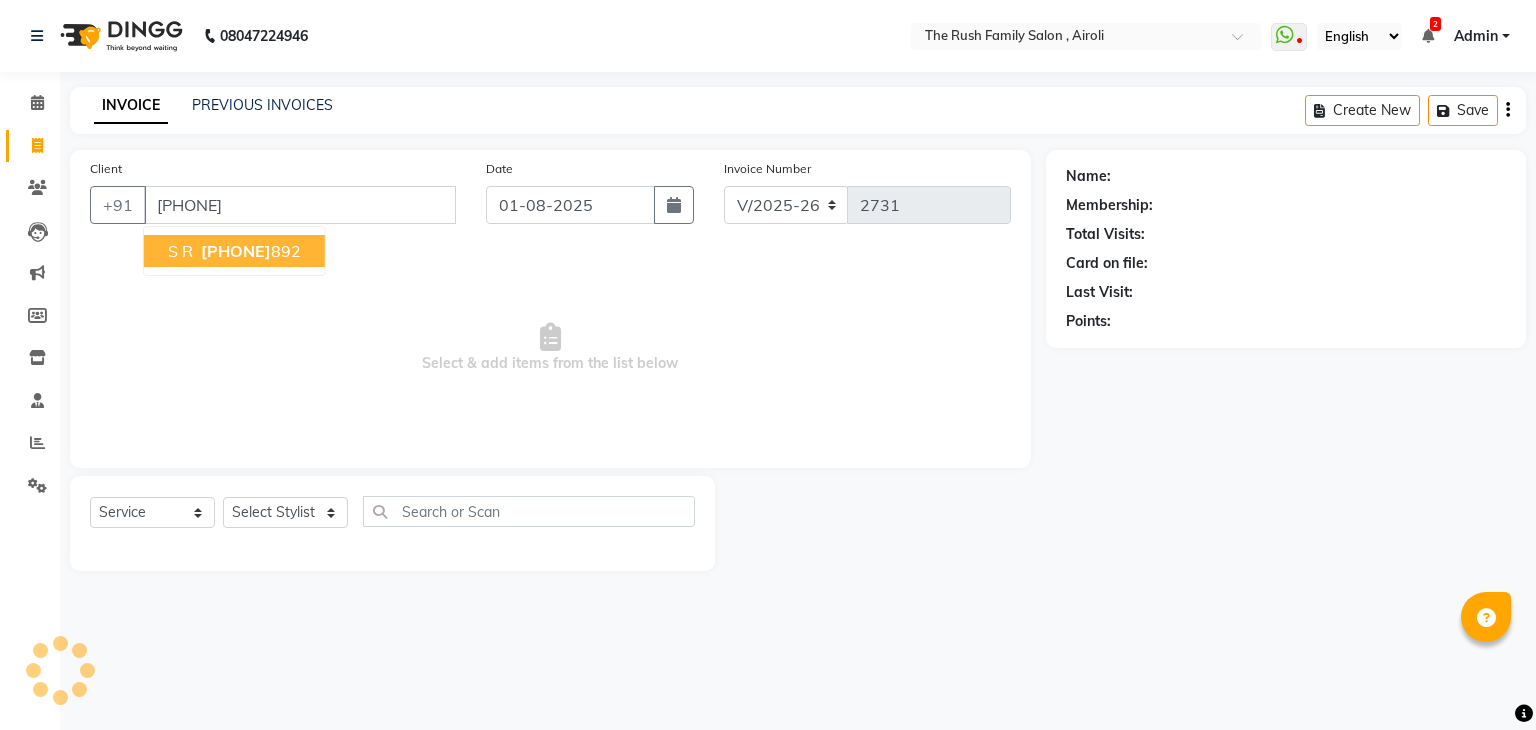 type on "[PHONE]" 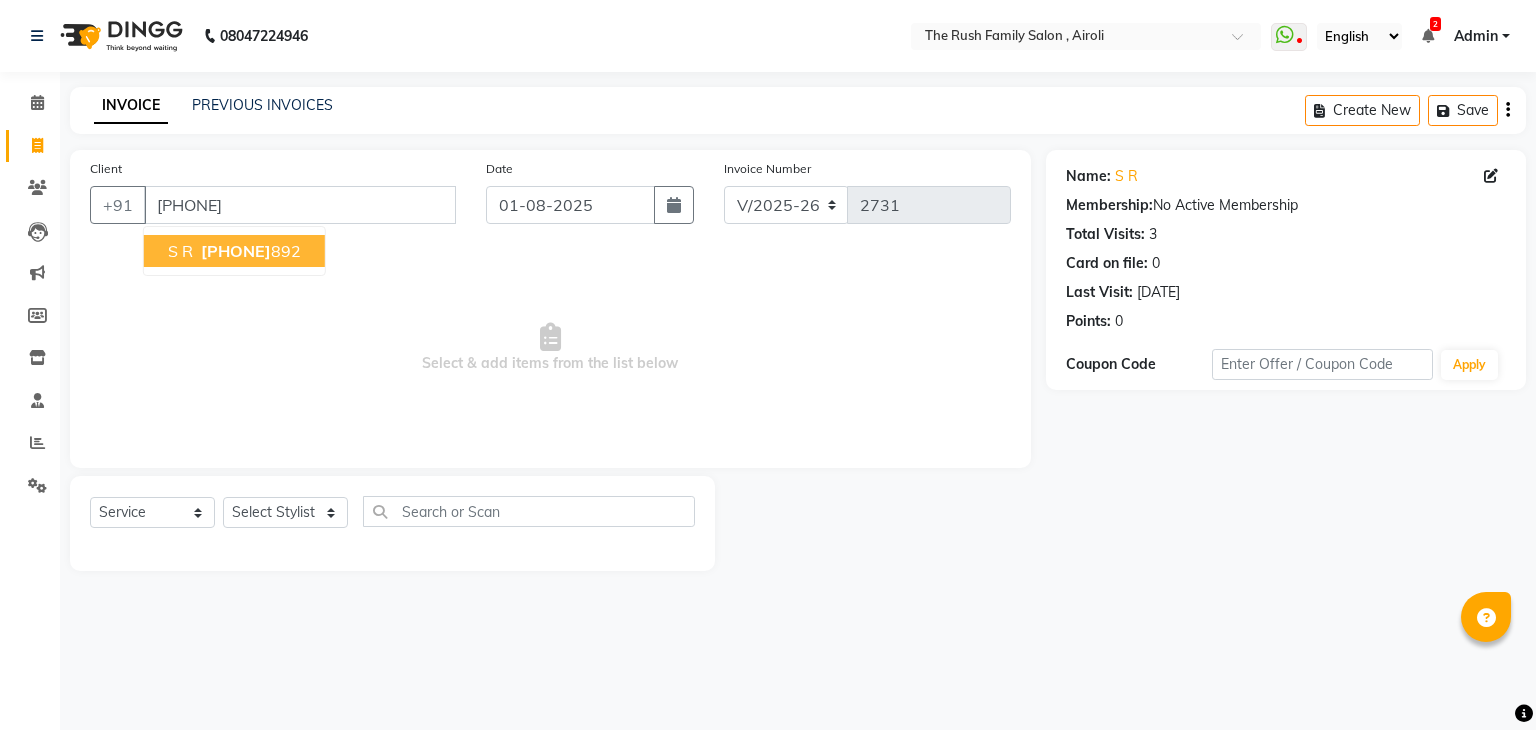 click on "s r" at bounding box center [180, 251] 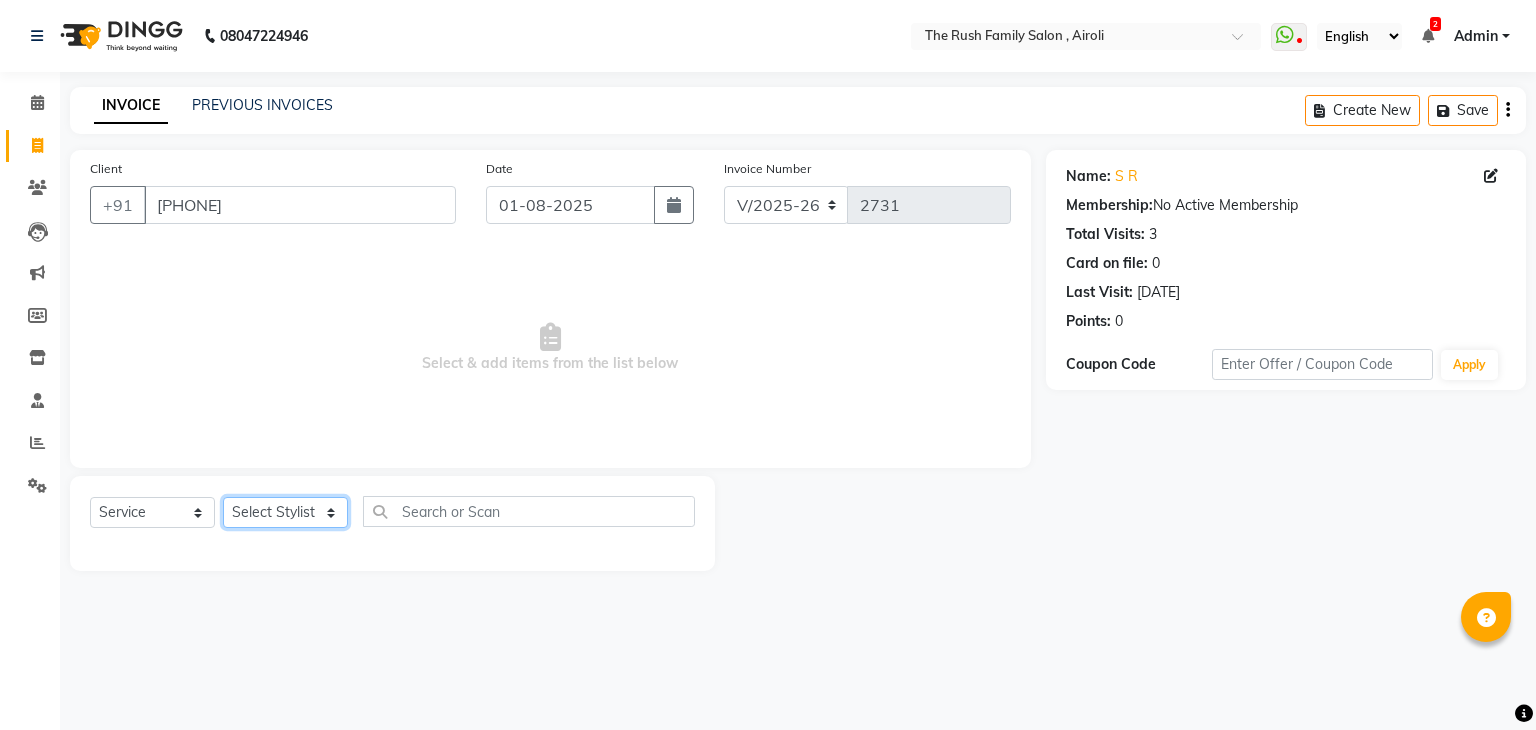 drag, startPoint x: 268, startPoint y: 513, endPoint x: 271, endPoint y: 198, distance: 315.01428 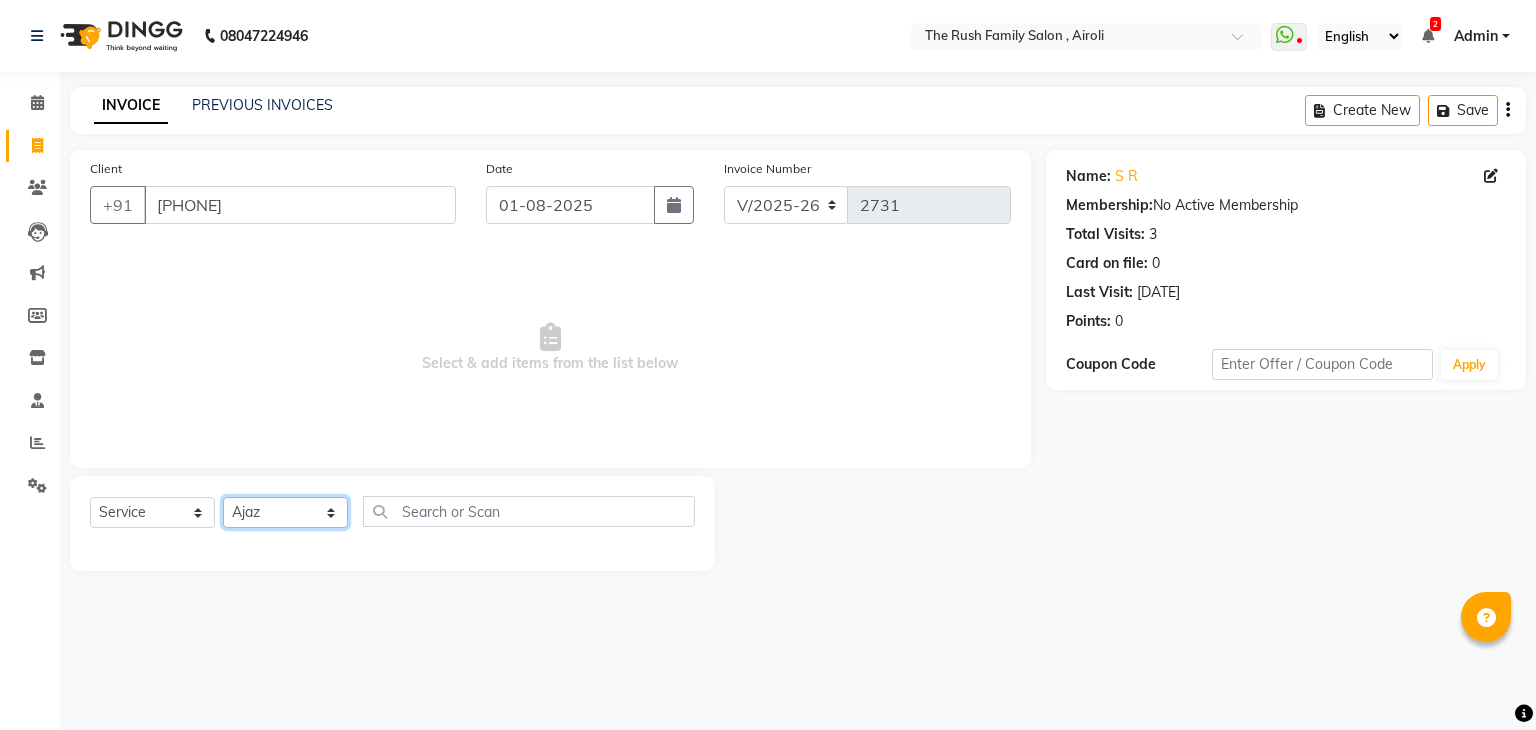 click on "Select Stylist [FIRST] [FIRST] [FIRST] [FIRST] [FIRST] [FIRST] [FIRST] [FIRST] [FIRST] [FIRST] [FIRST] [FIRST] [FIRST] [FIRST] [FIRST] [FIRST]" 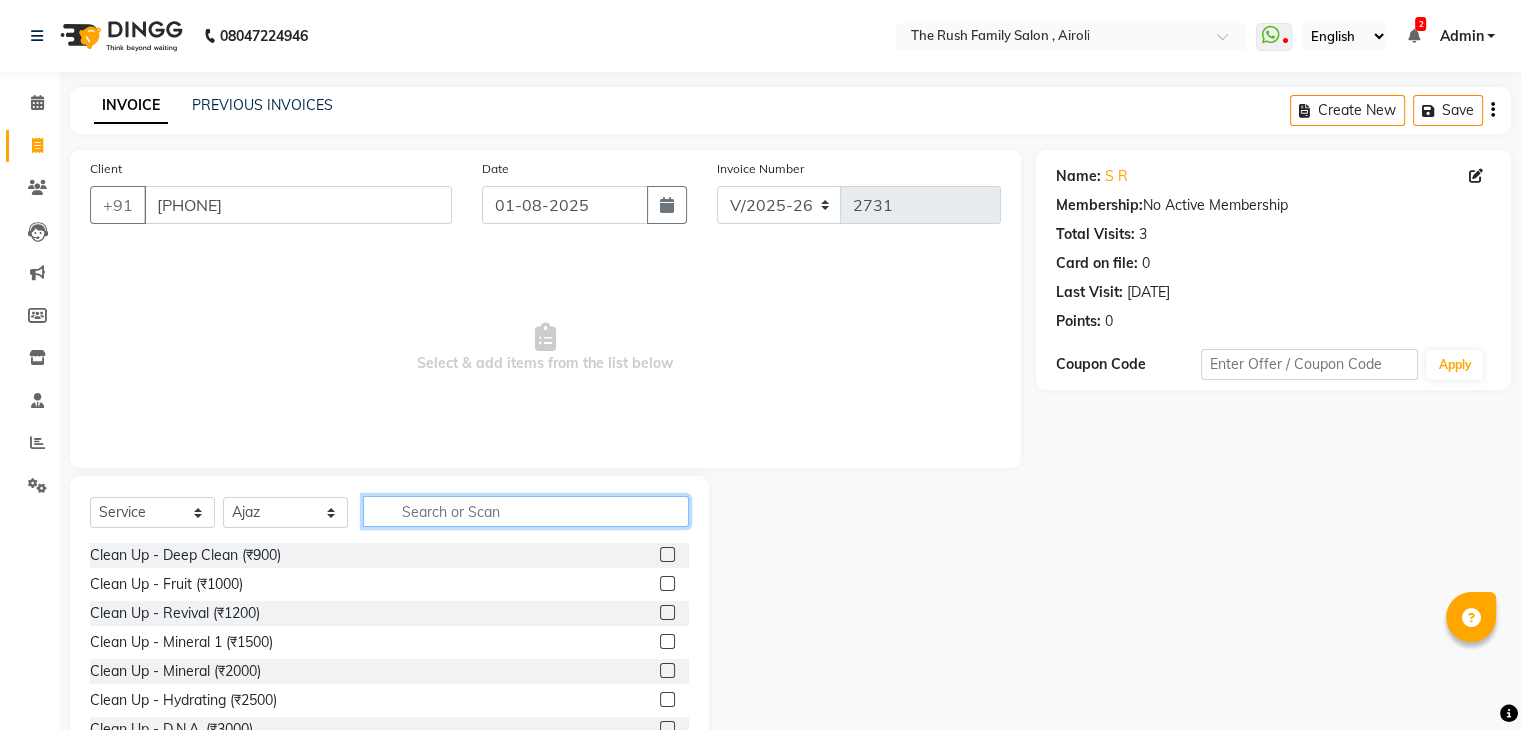 click 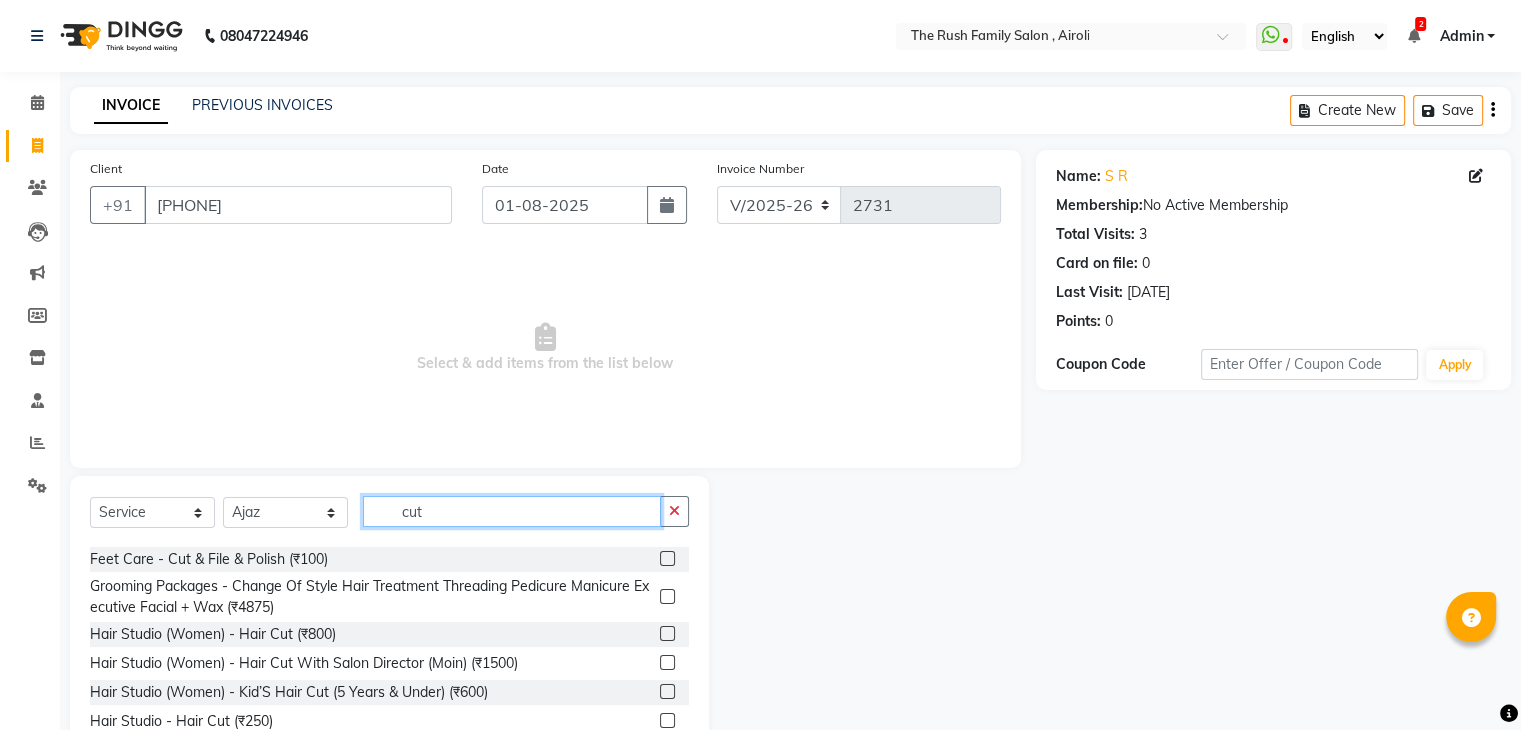 scroll, scrollTop: 77, scrollLeft: 0, axis: vertical 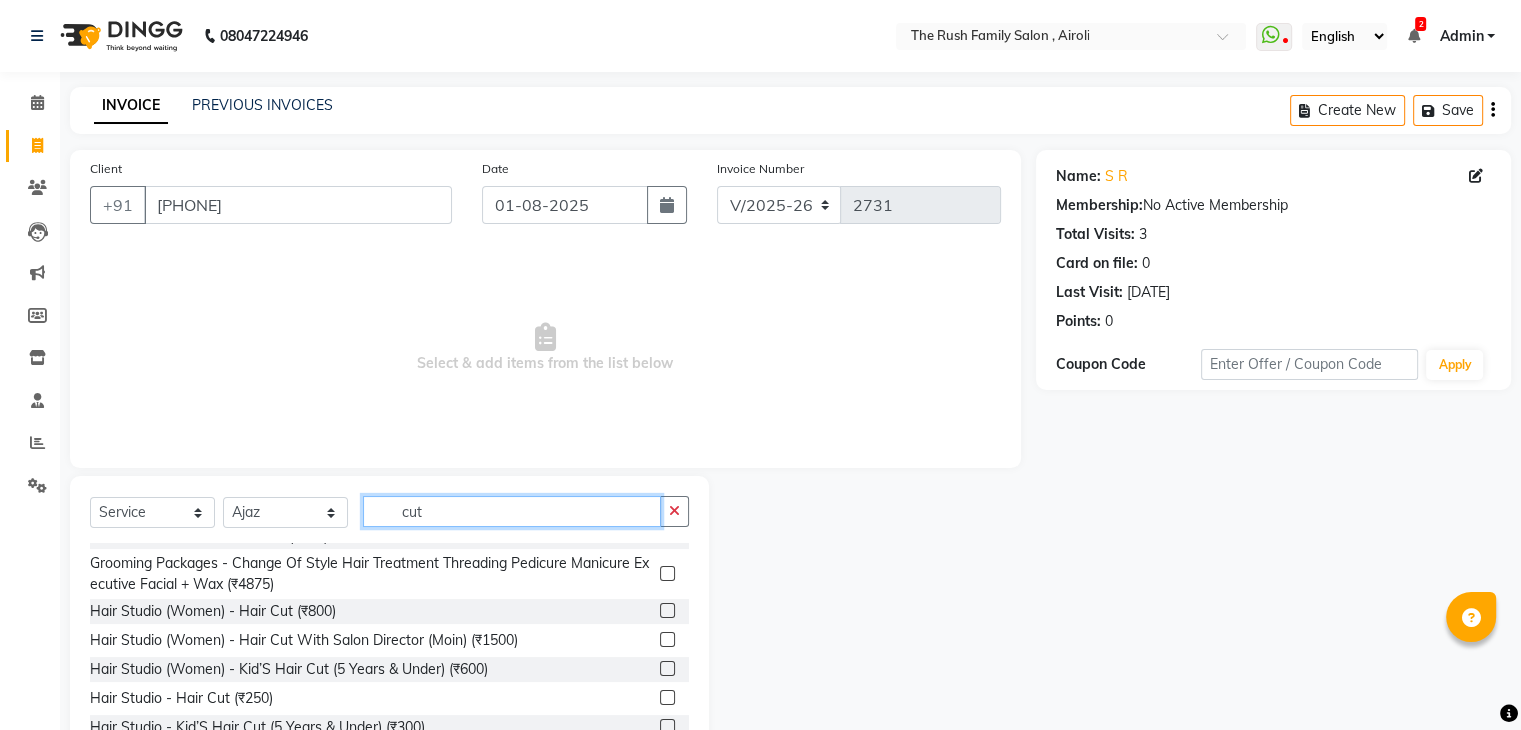 type on "cut" 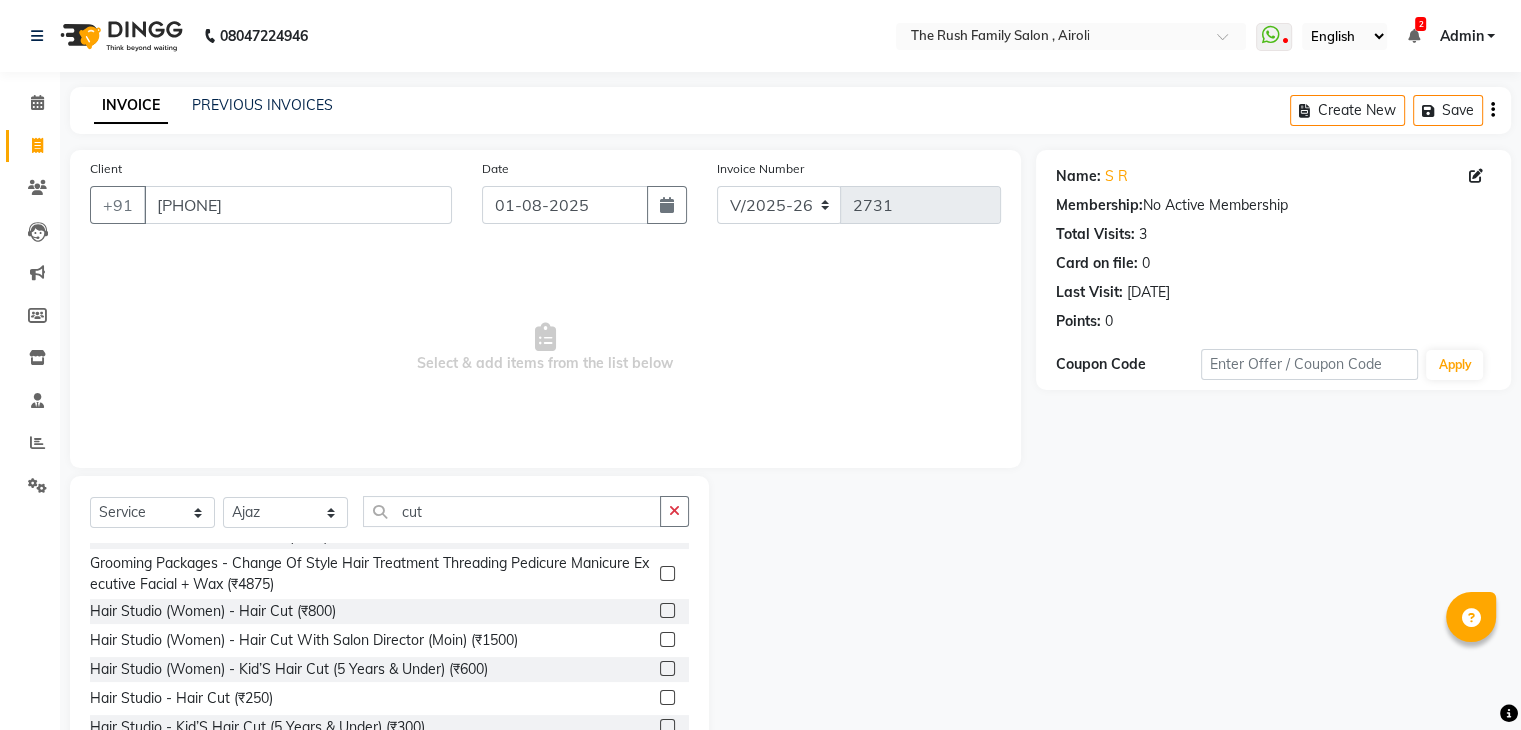 click 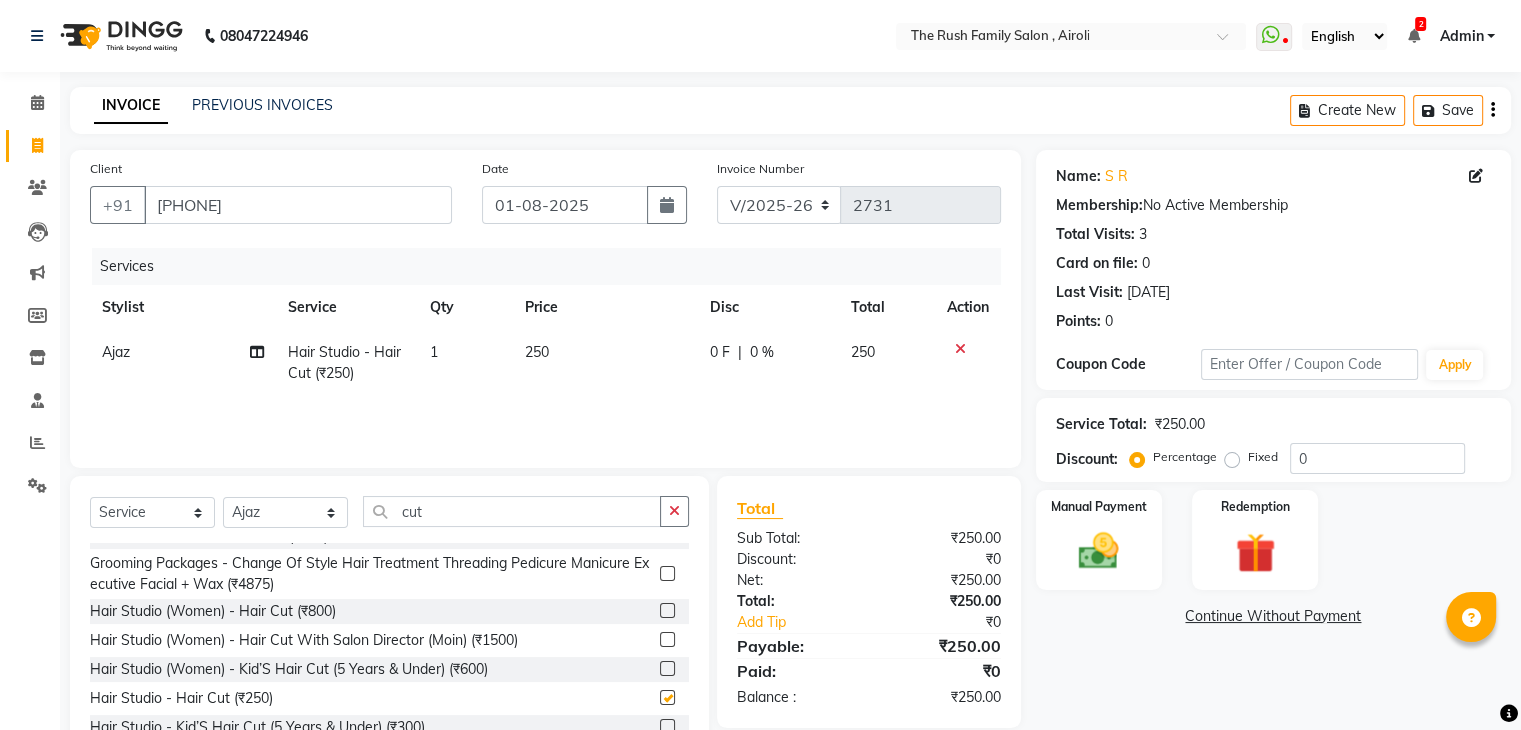 checkbox on "false" 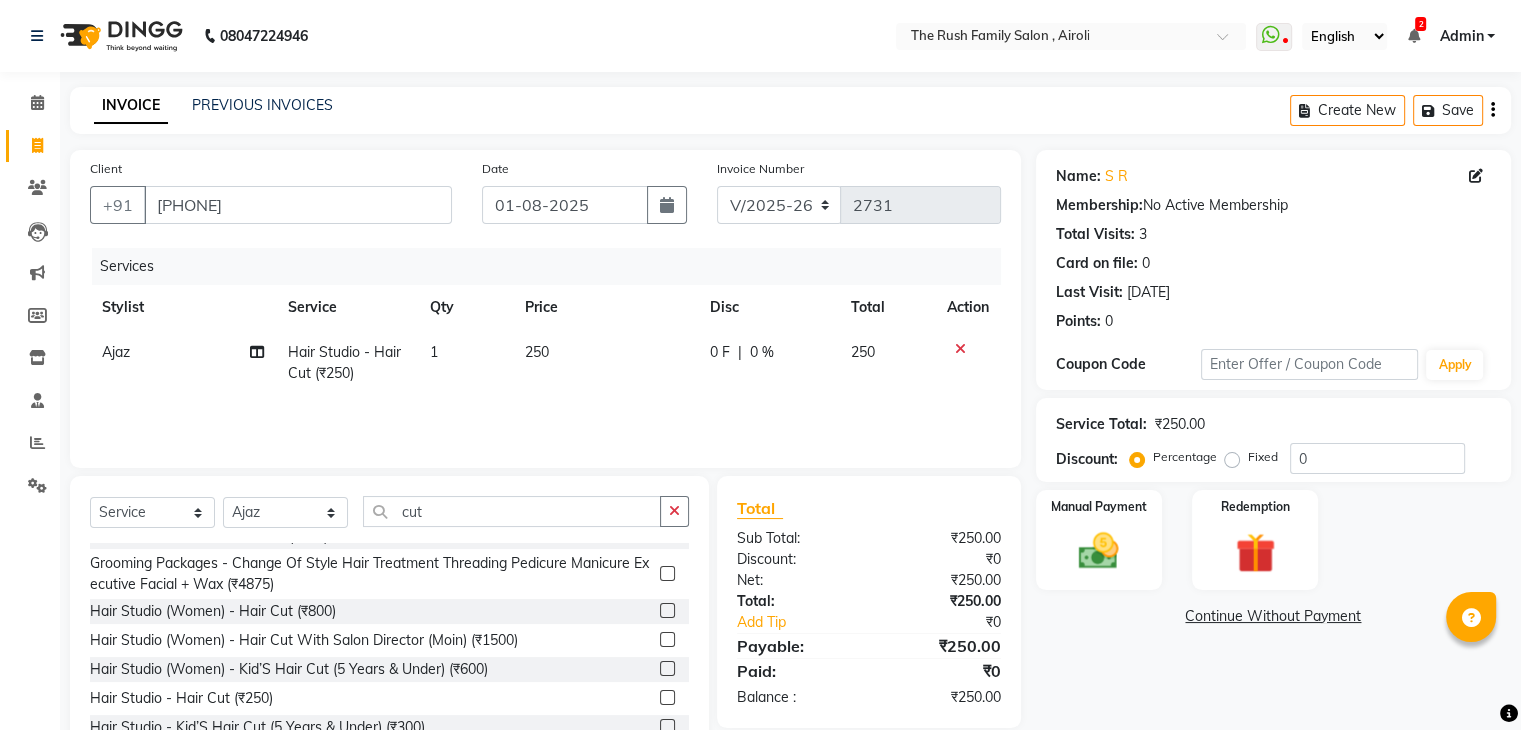 click on "0 F" 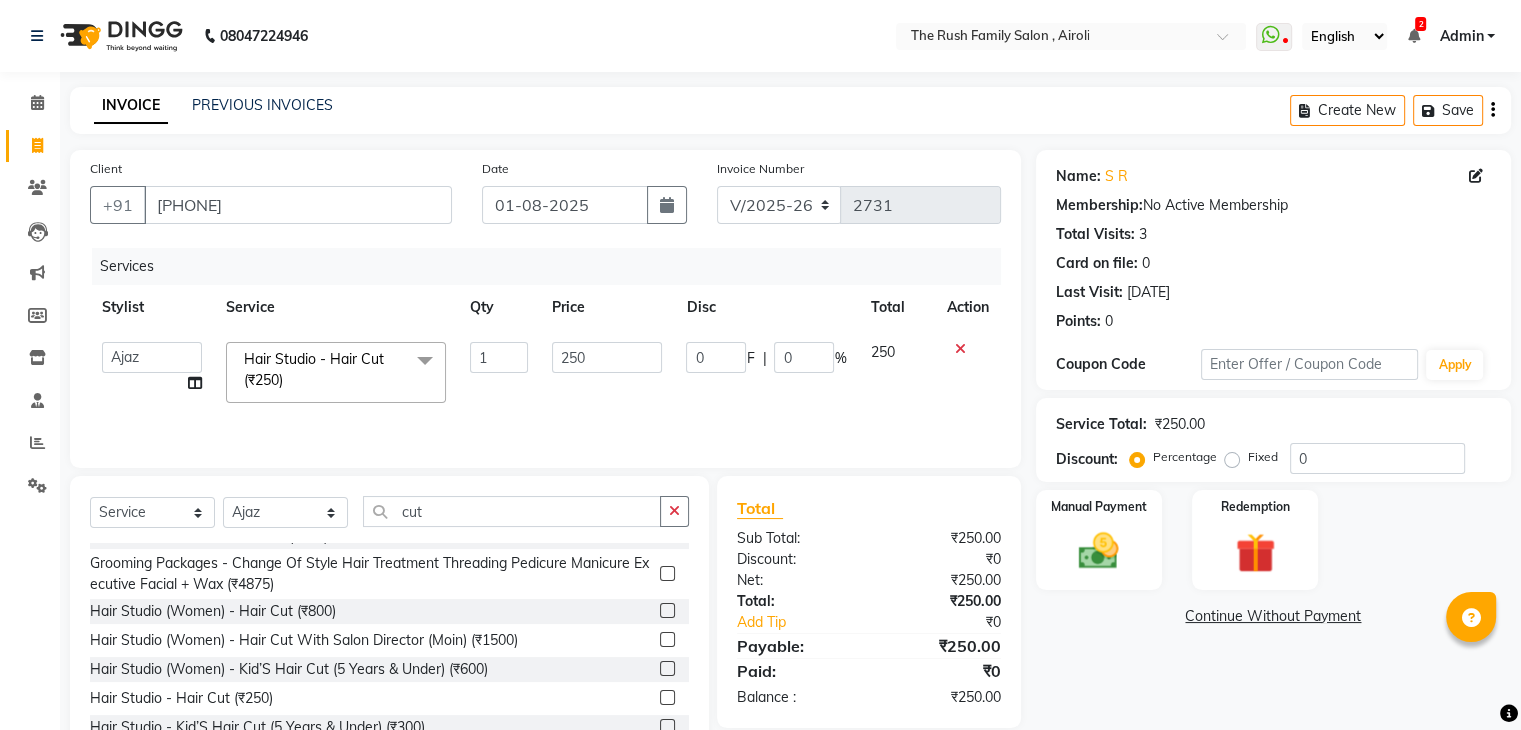 click on "0" 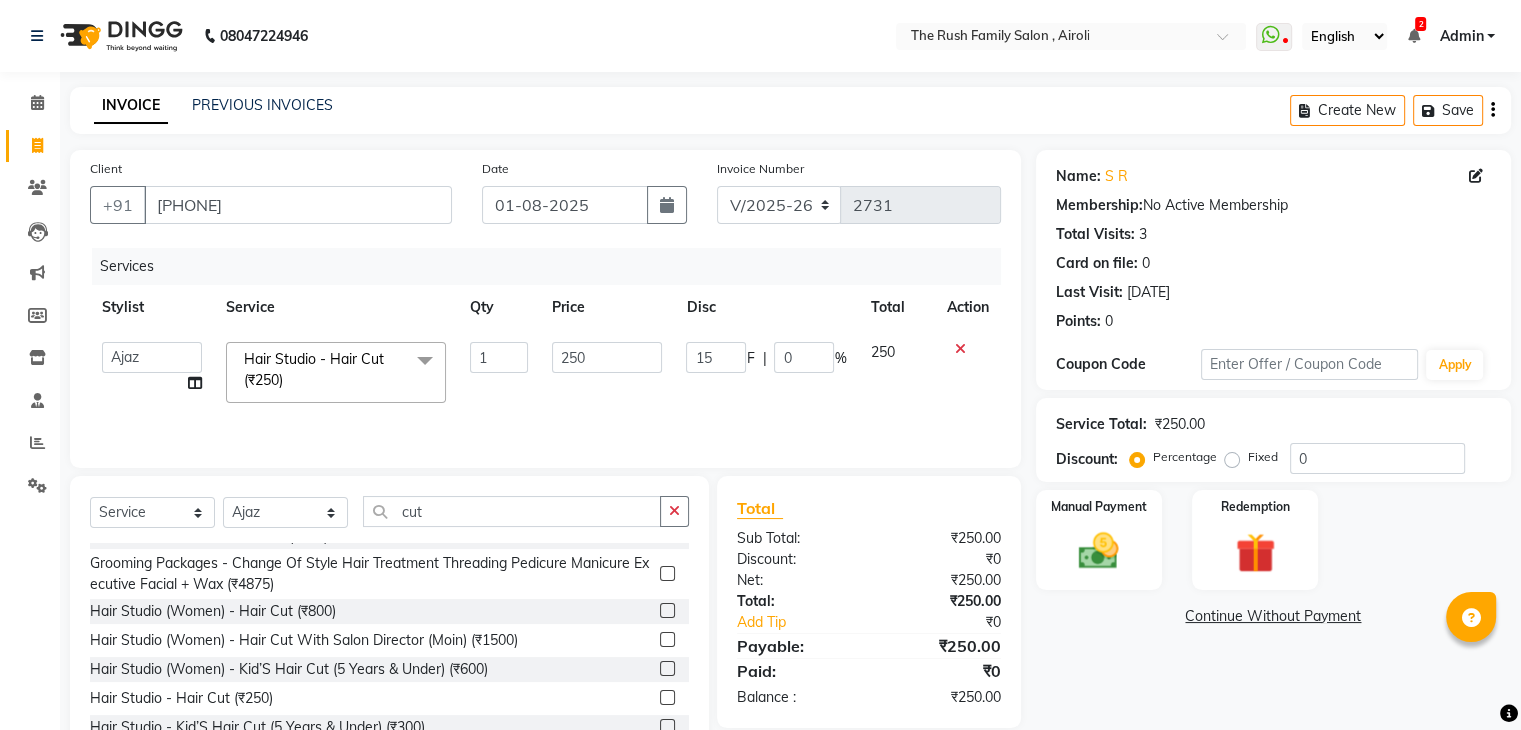 type on "150" 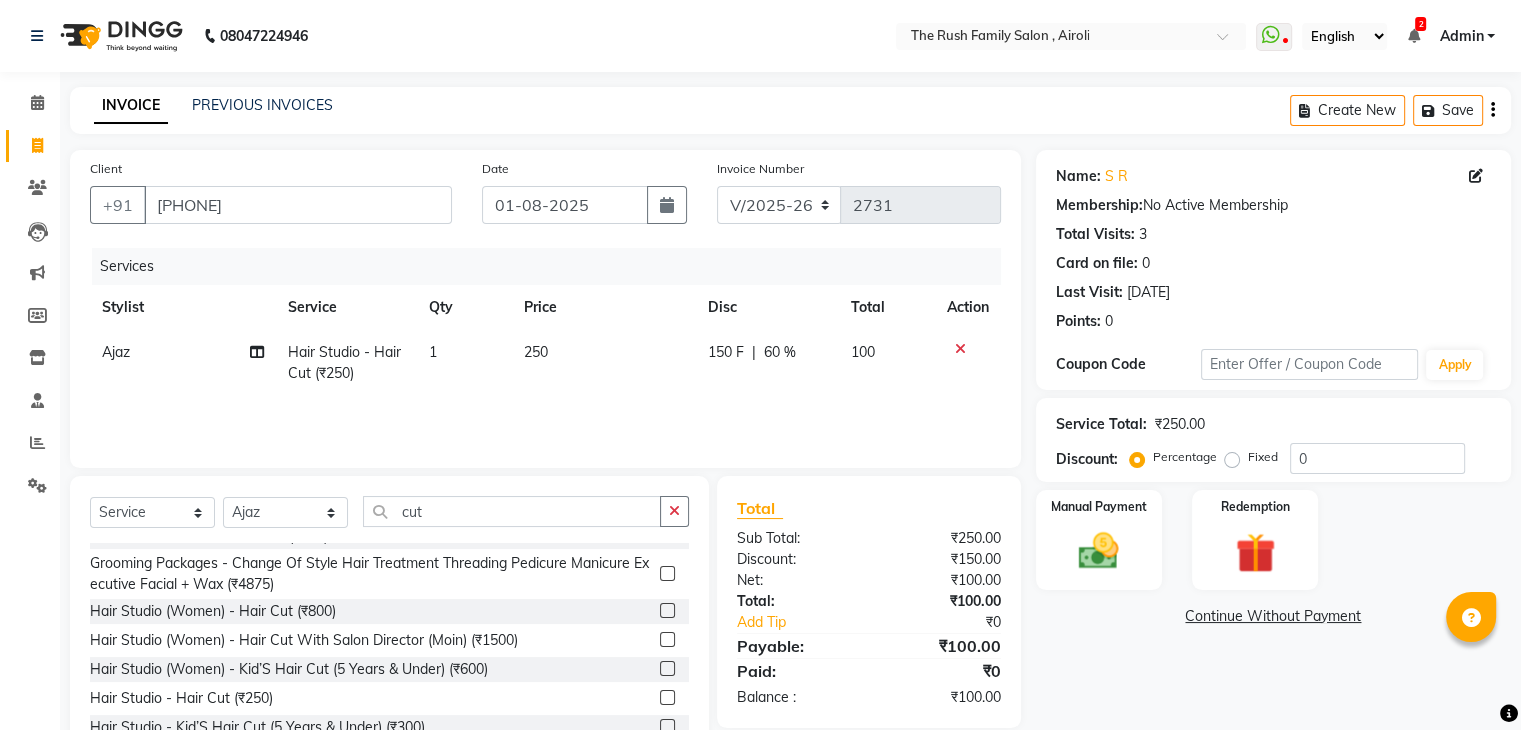 click on "150 F | 60 %" 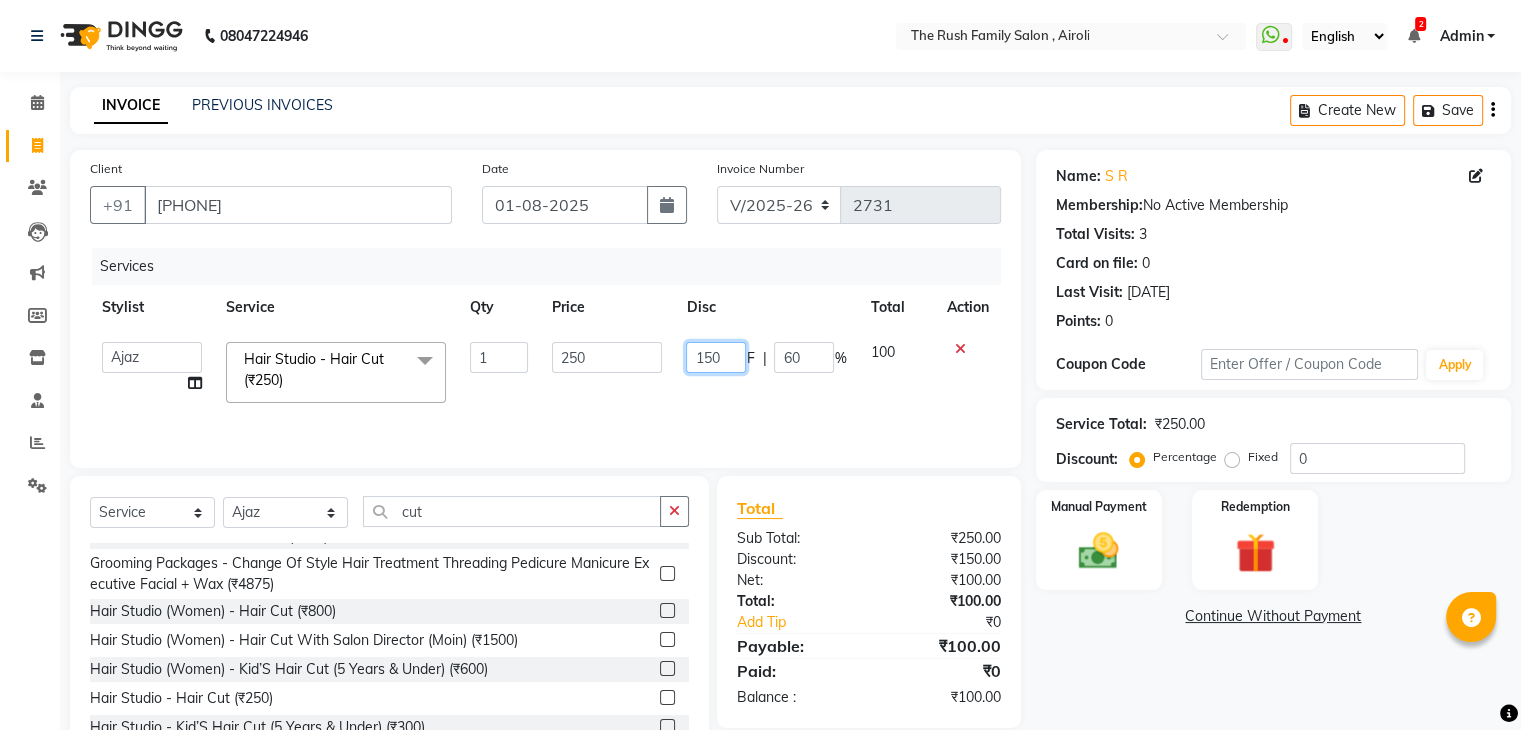 click on "150" 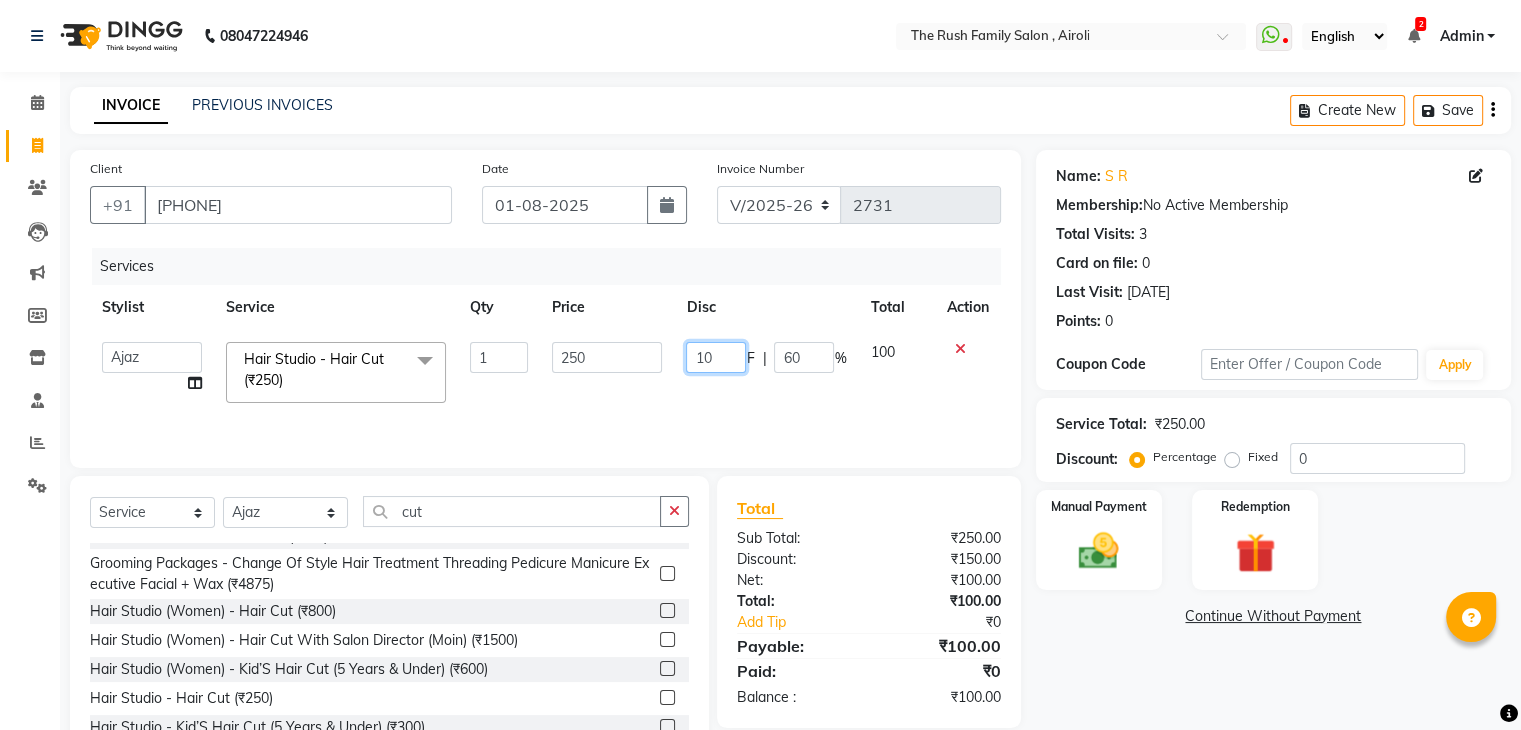 type on "100" 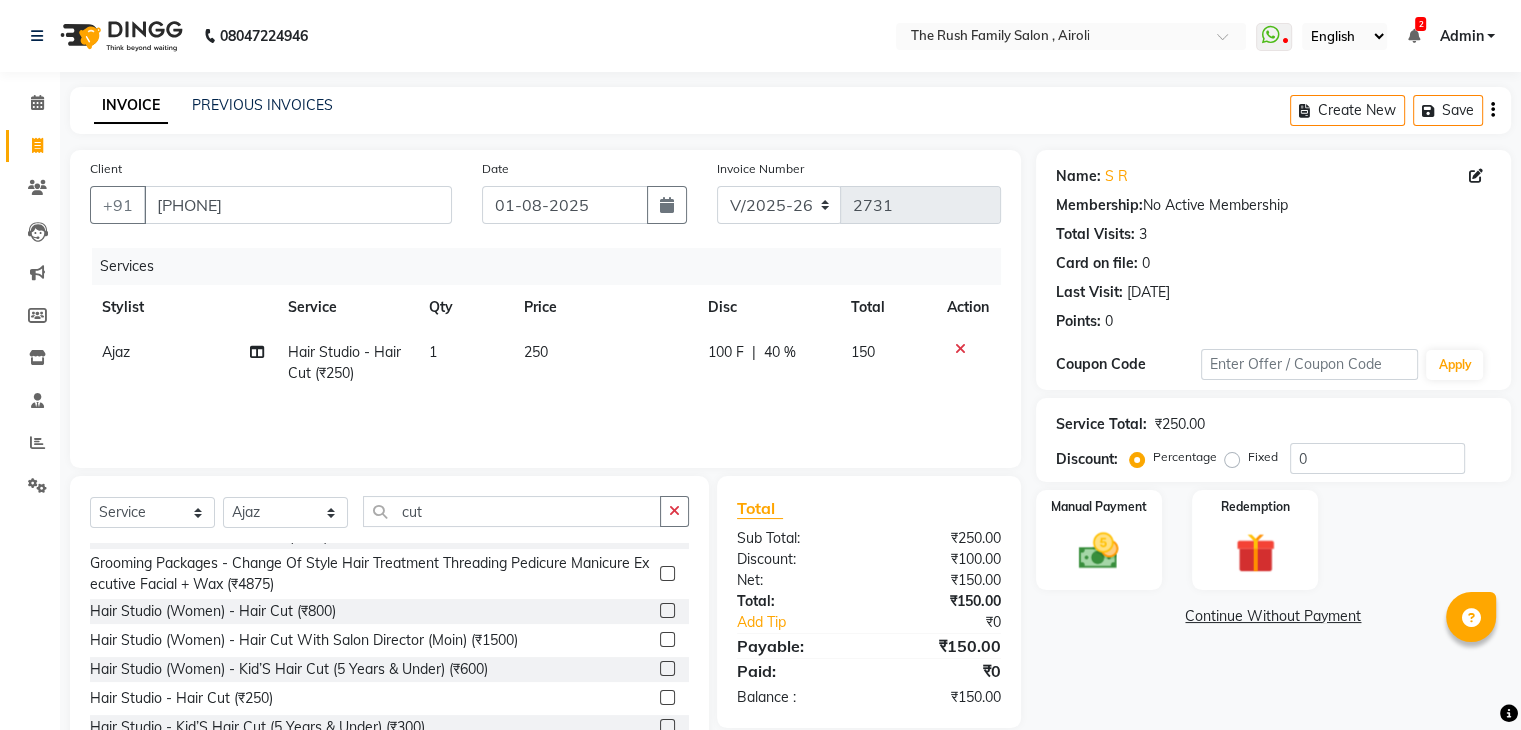 click on "Services Stylist Service Qty Price Disc Total Action Ajaz Hair Studio - Hair Cut (₹250) 1 250 100 F | 40 % 150" 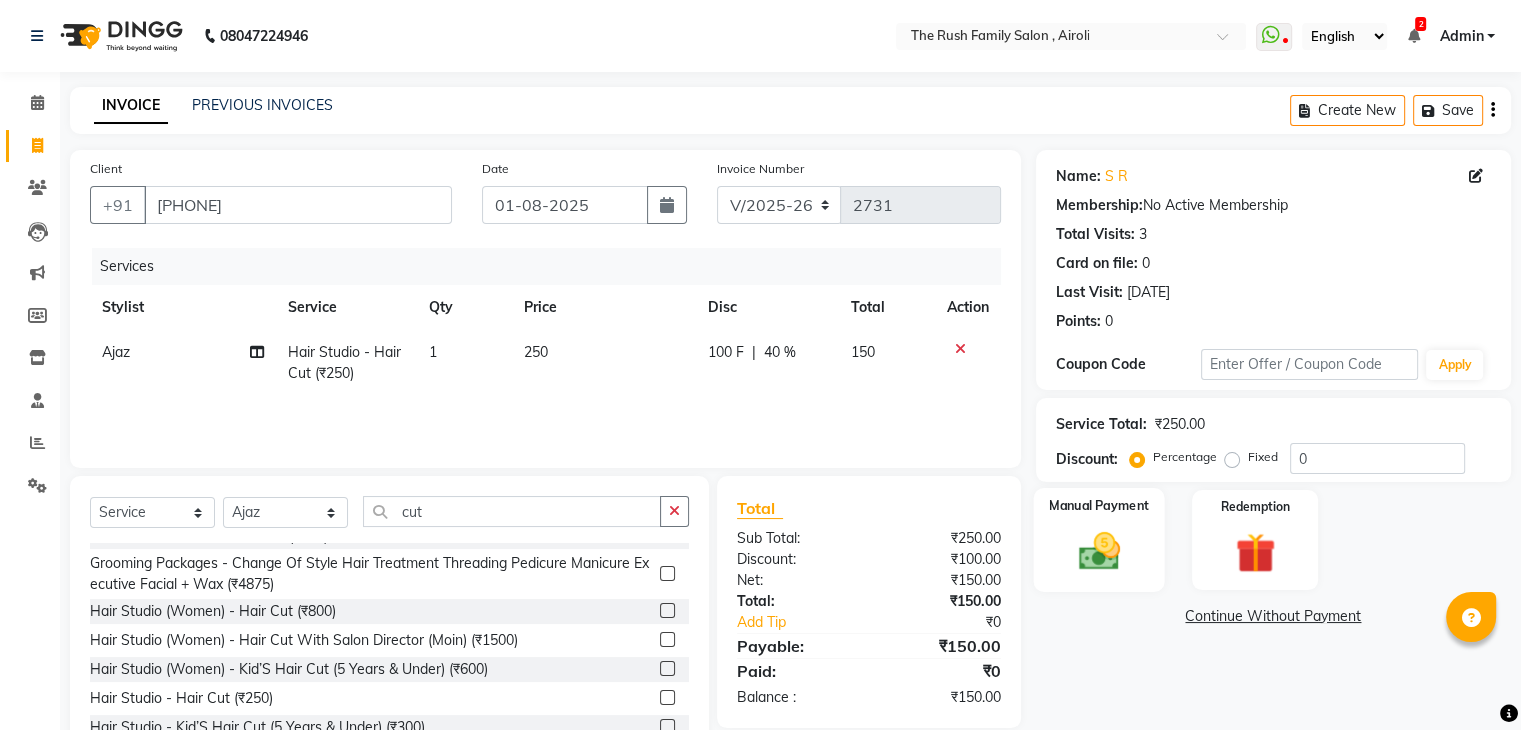 click on "Manual Payment" 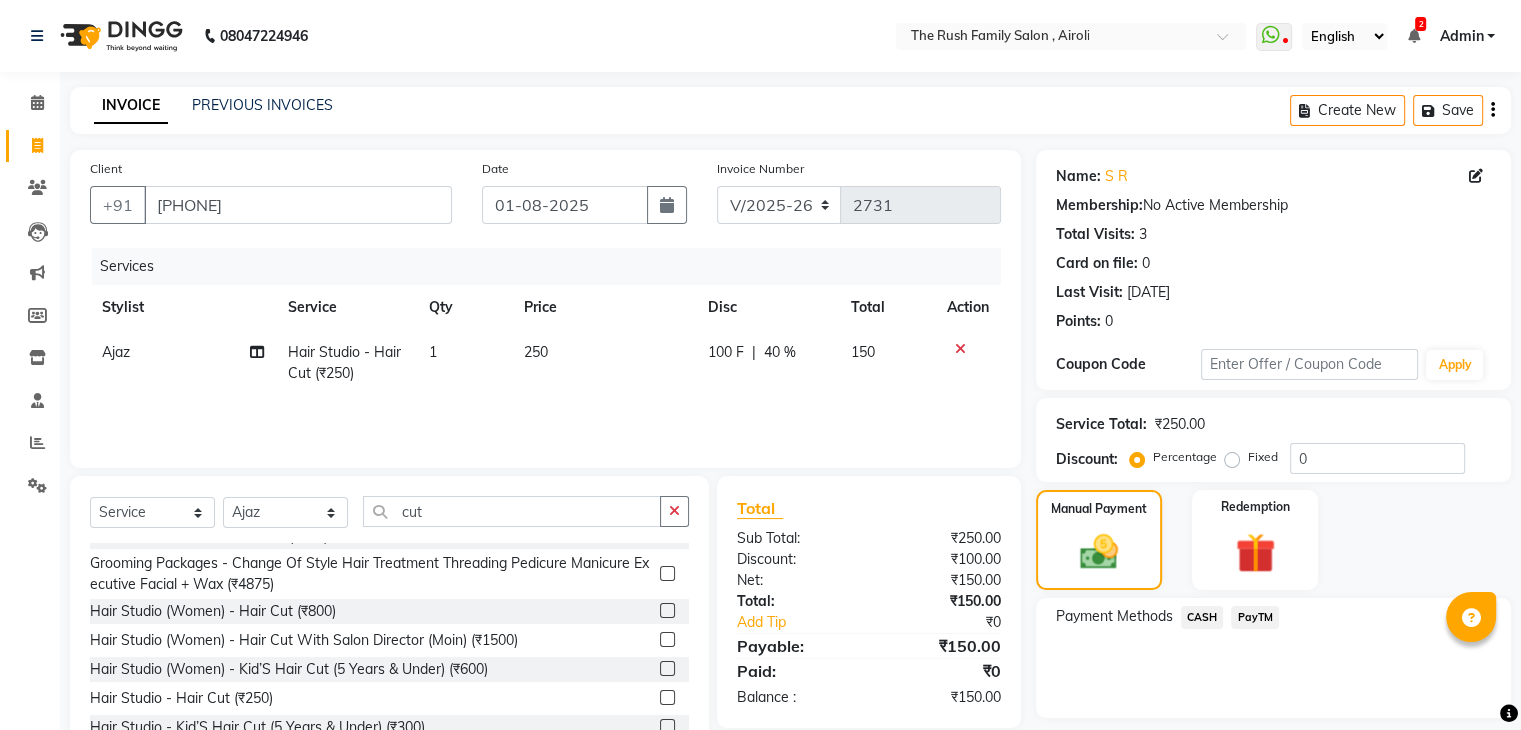 click on "CASH" 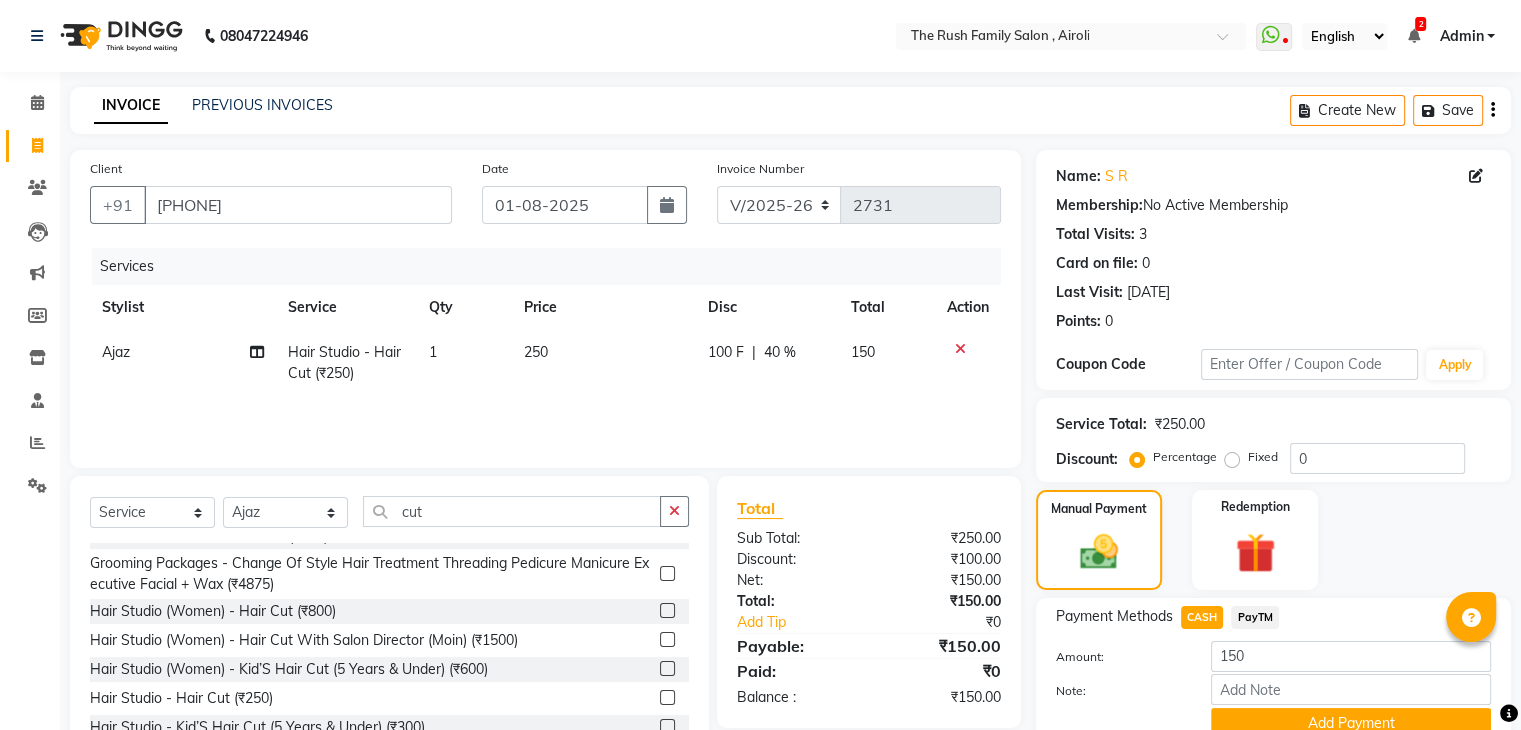 click on "Name: [FIRST] [LAST] Membership: No Active Membership Total Visits: 3 Card on file: 0 Last Visit: [DATE] Points: 0 Coupon Code Apply" 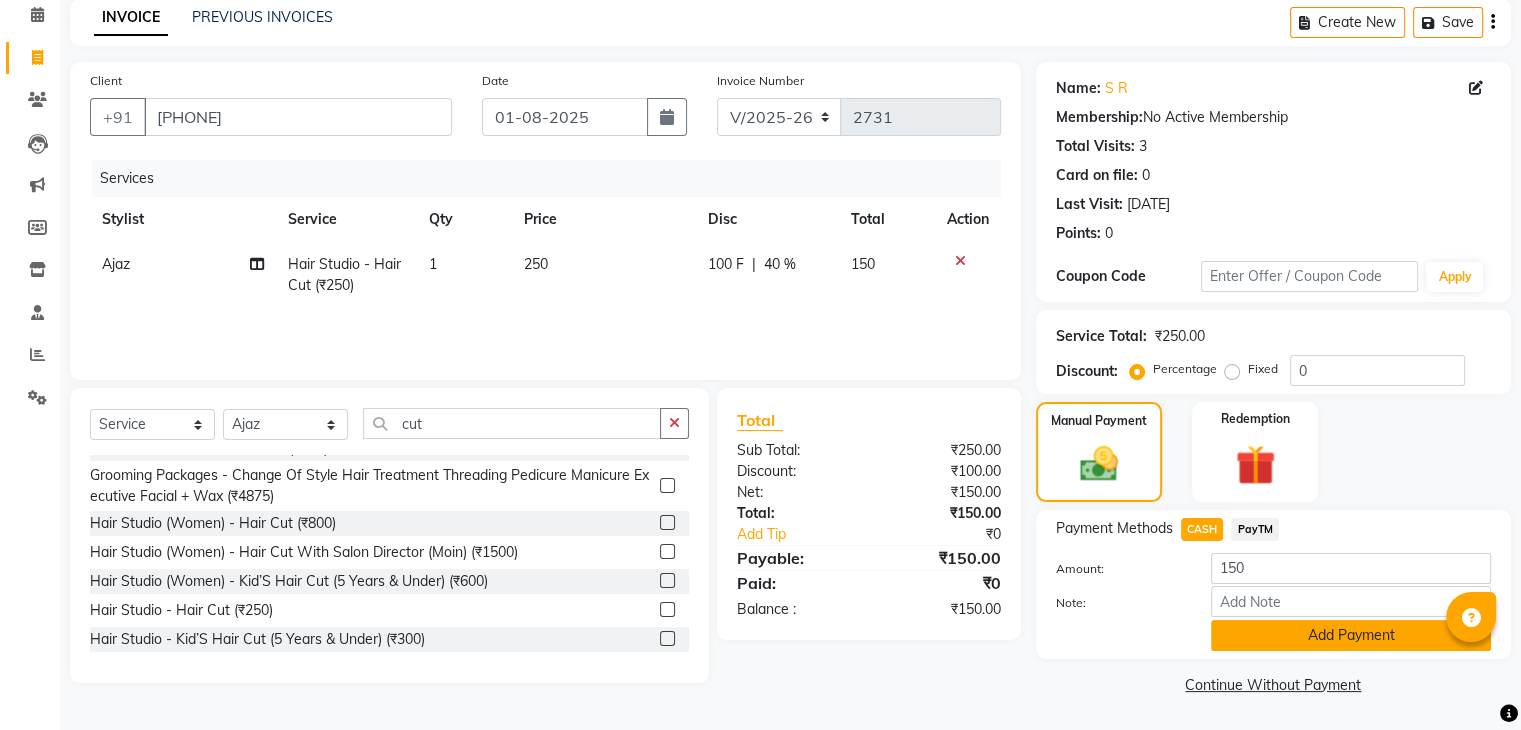 click on "Add Payment" 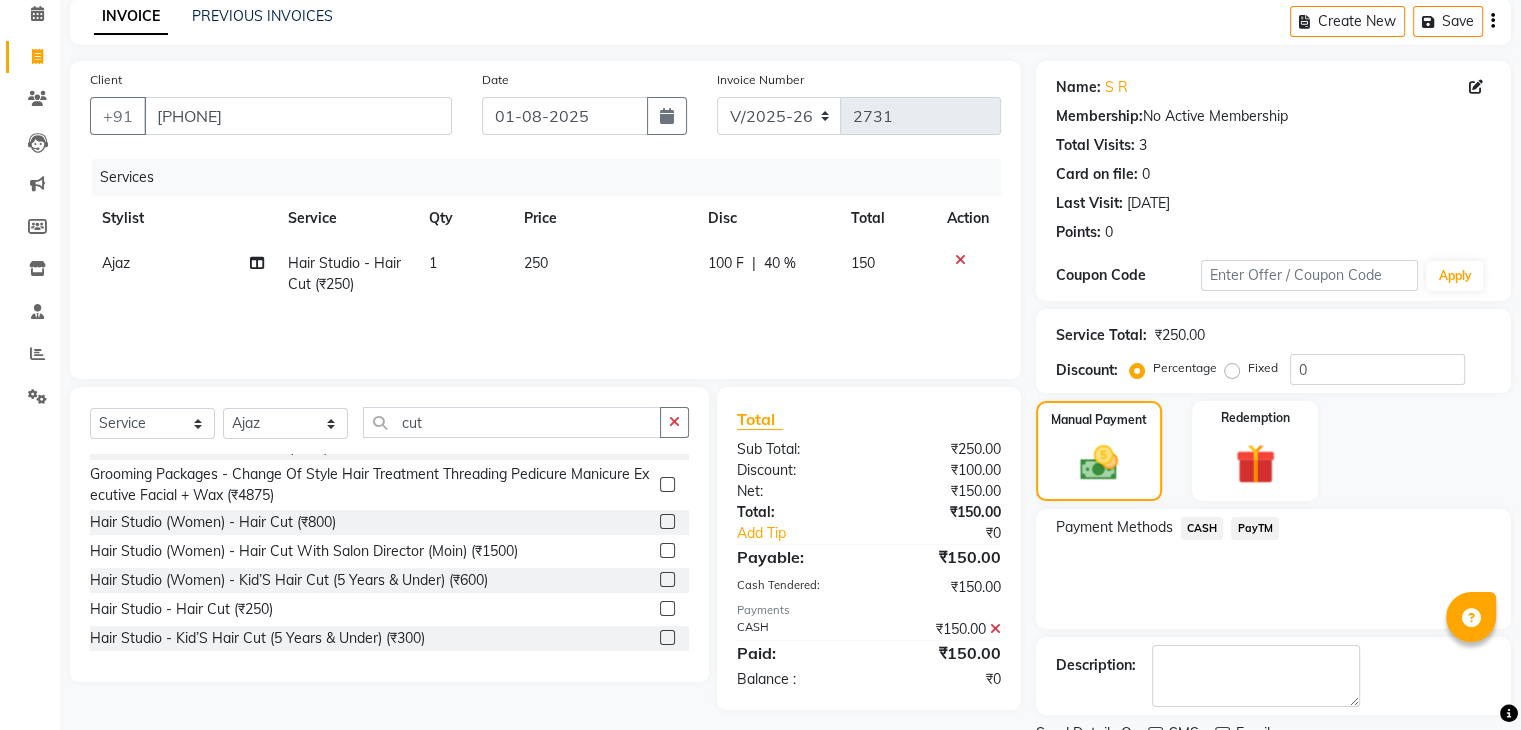 scroll, scrollTop: 171, scrollLeft: 0, axis: vertical 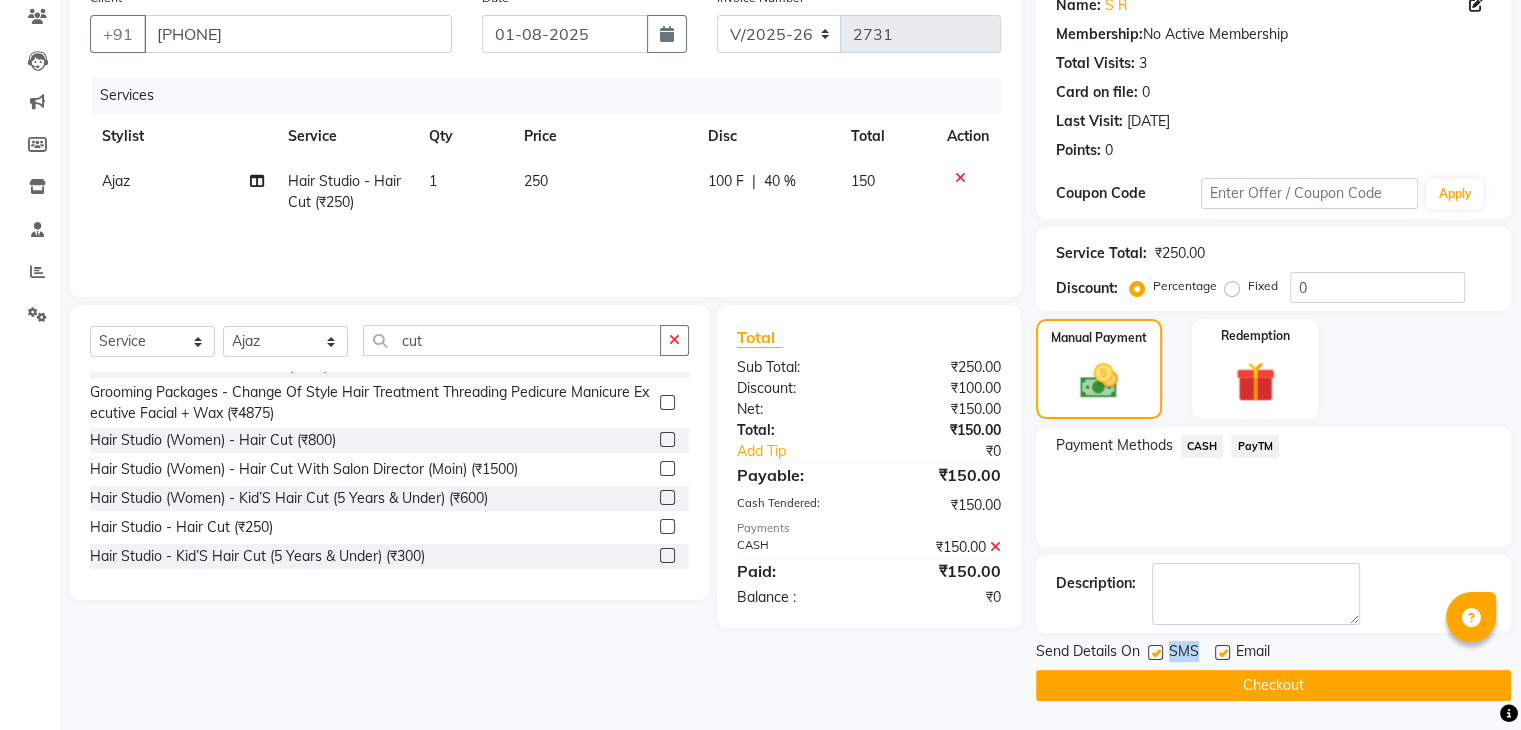 drag, startPoint x: 1158, startPoint y: 652, endPoint x: 1224, endPoint y: 653, distance: 66.007576 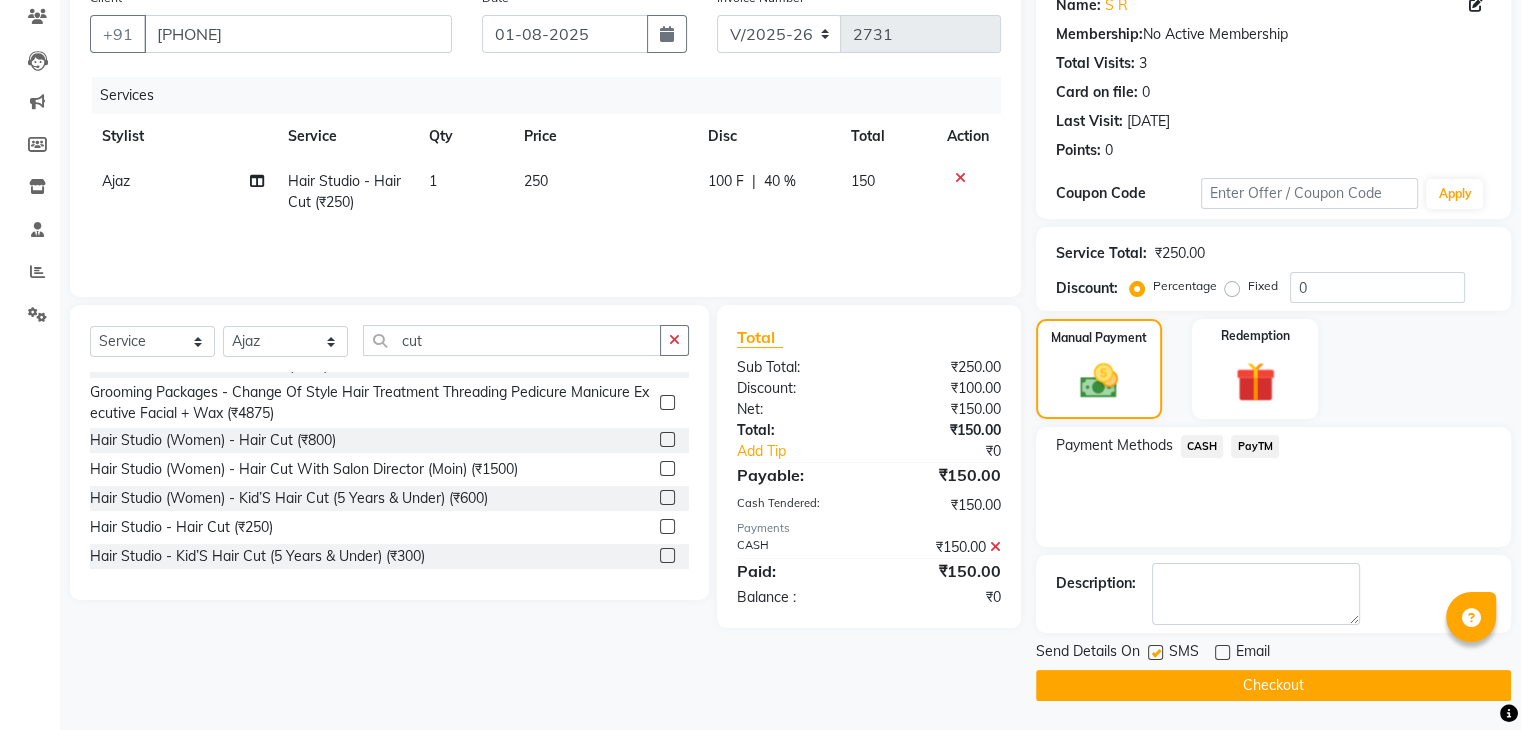 click 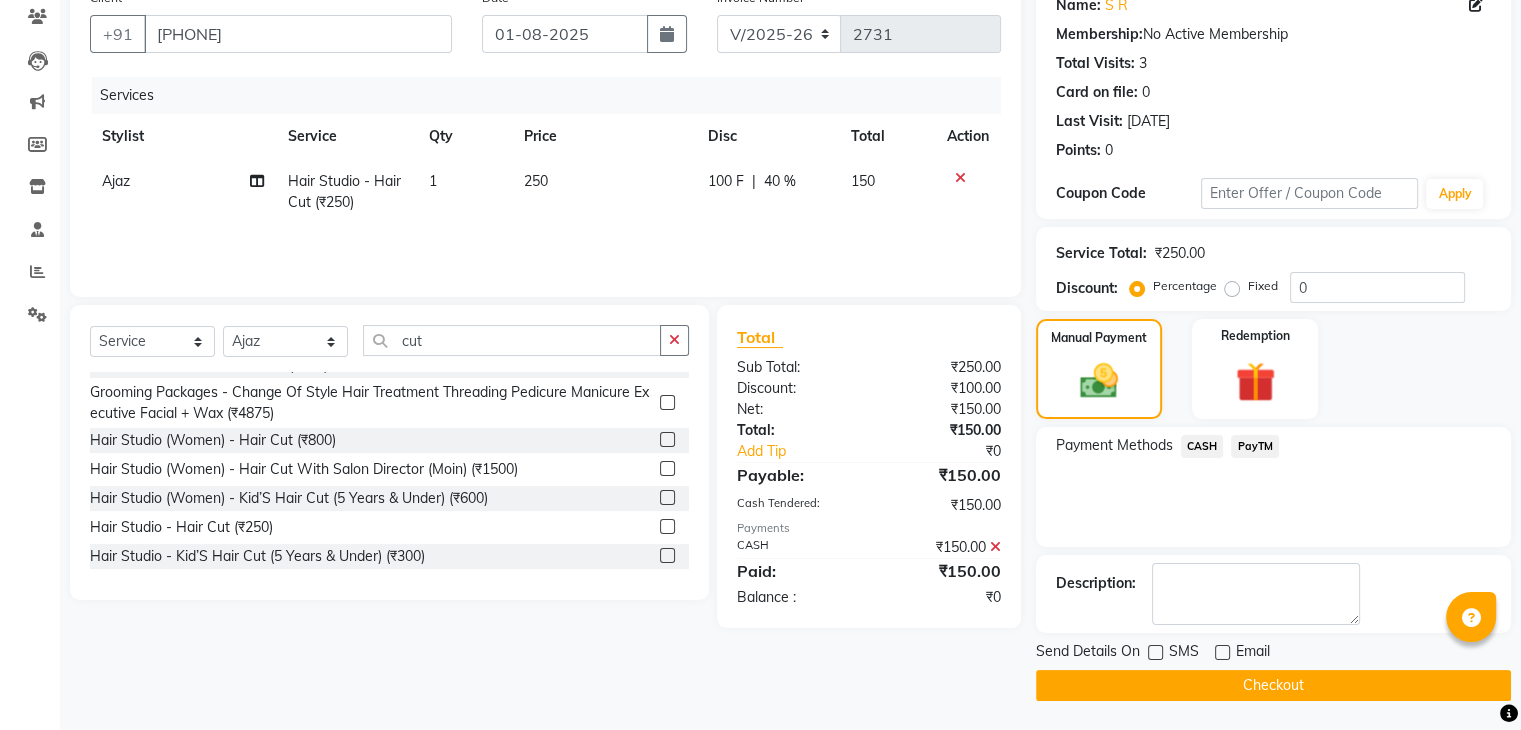 click on "Checkout" 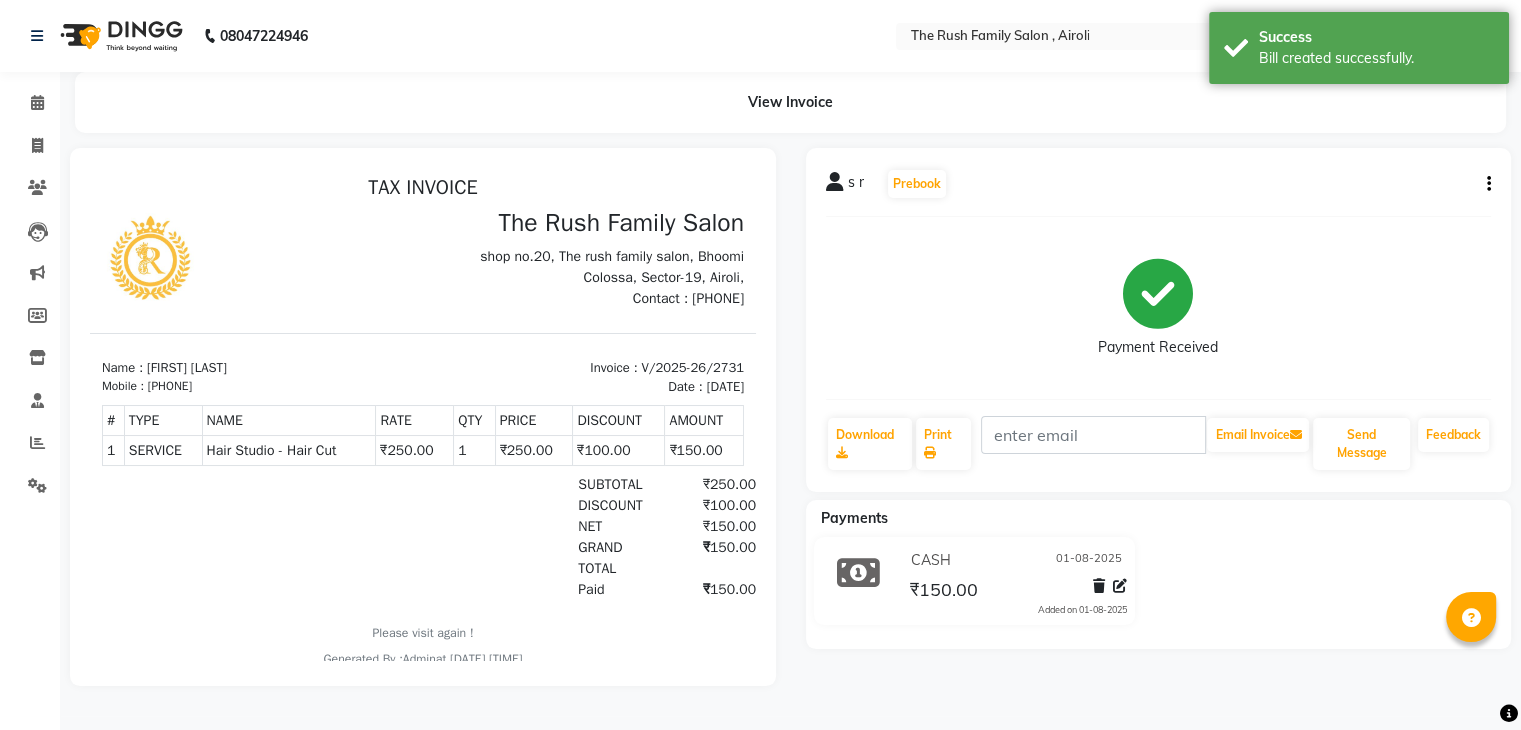 scroll, scrollTop: 0, scrollLeft: 0, axis: both 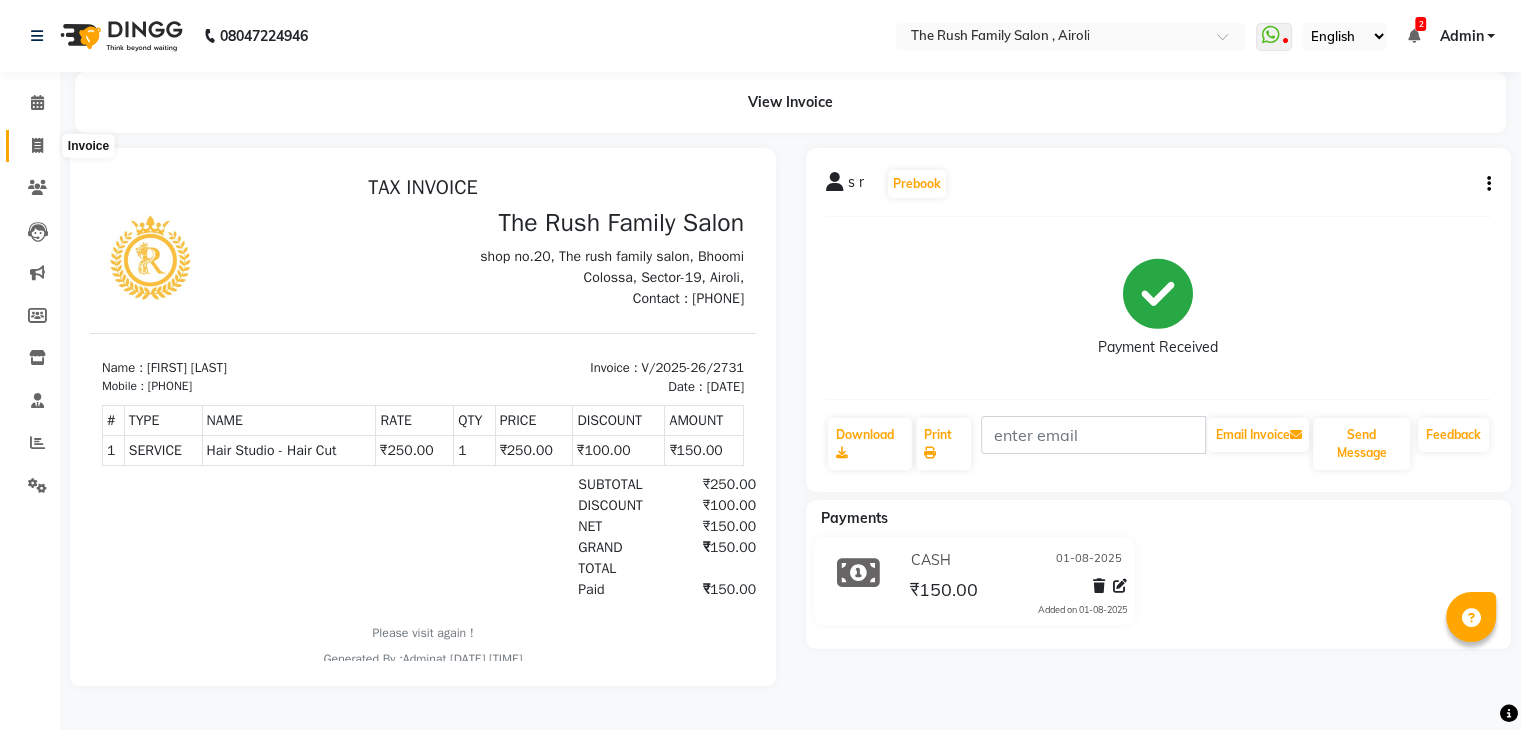 click 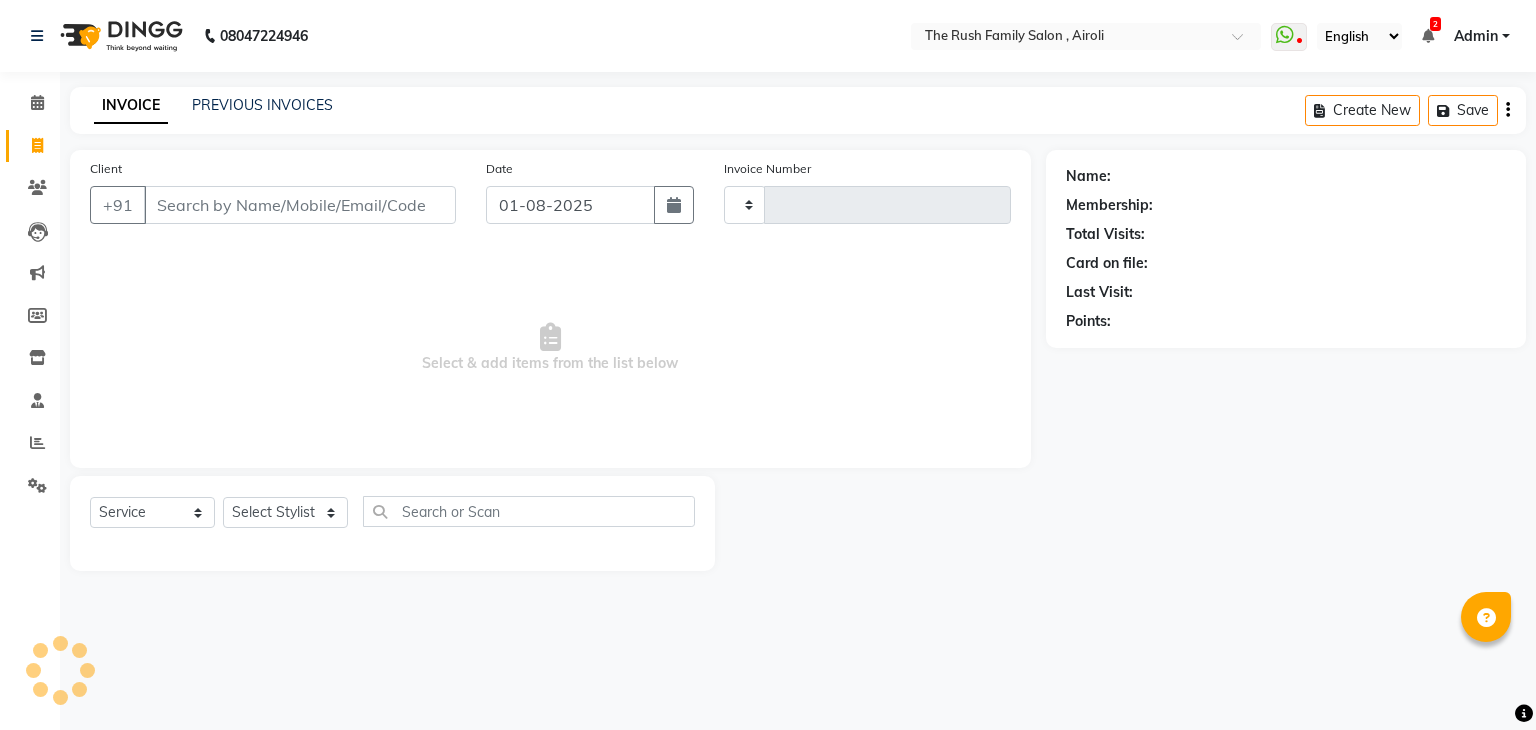 type on "2732" 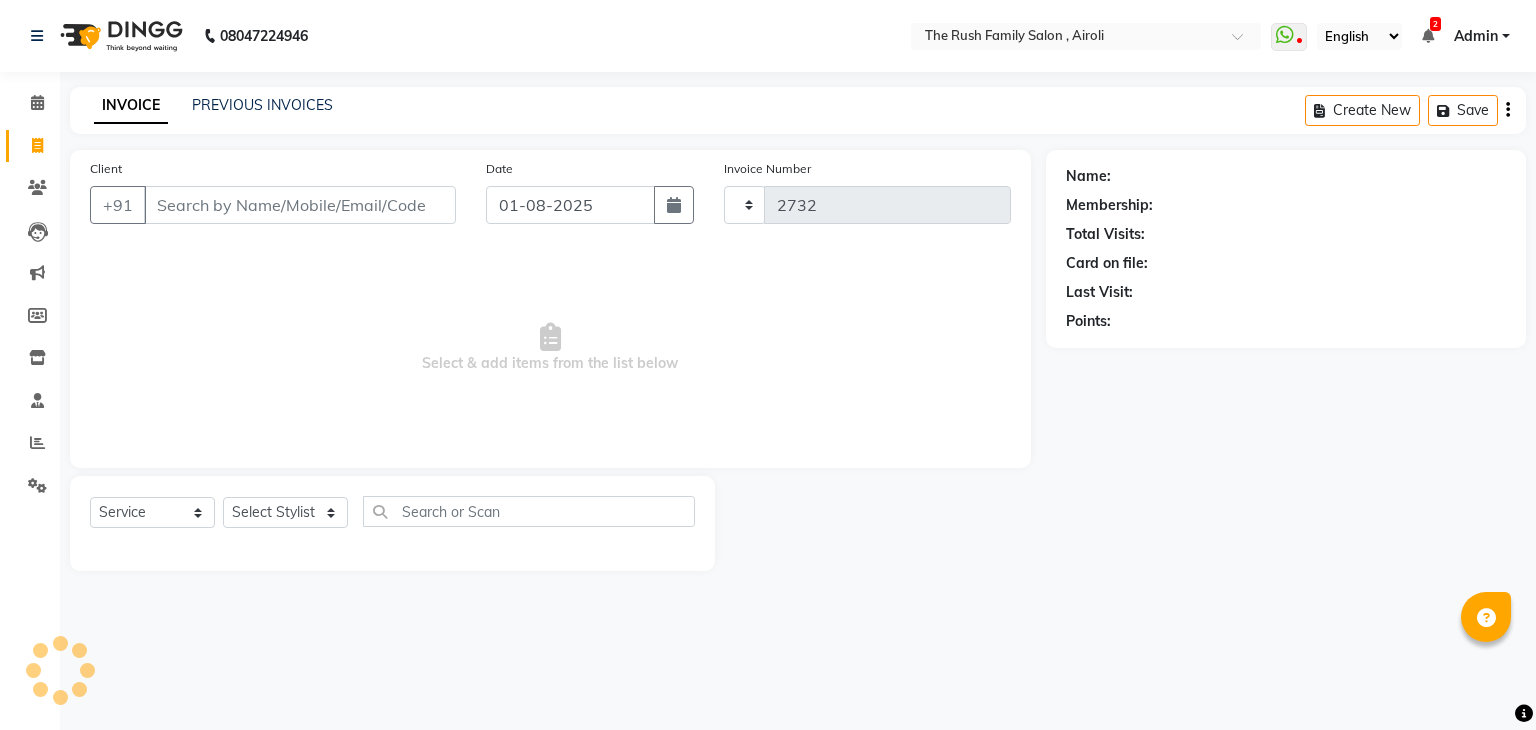 select on "5419" 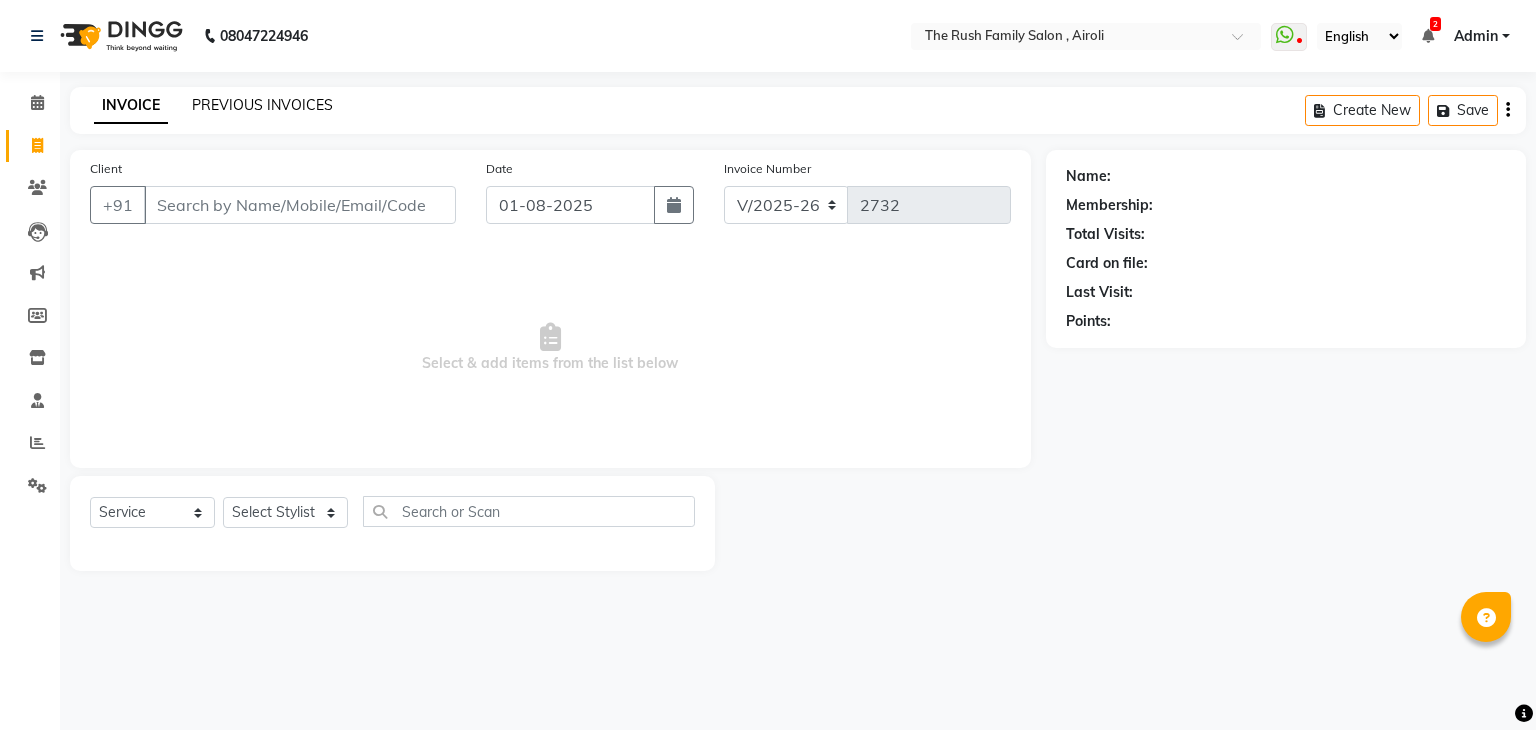 click on "PREVIOUS INVOICES" 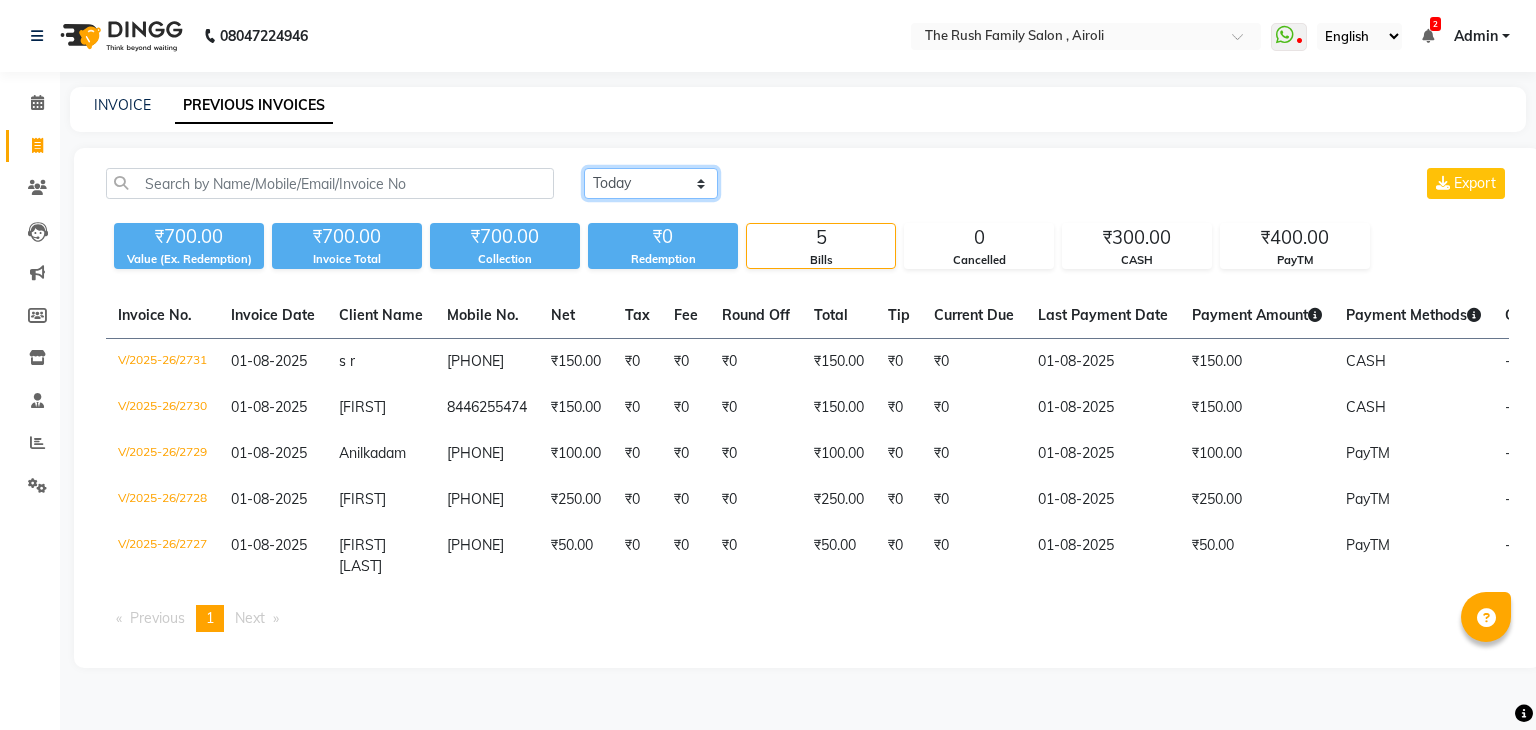click on "Today Yesterday Custom Range" 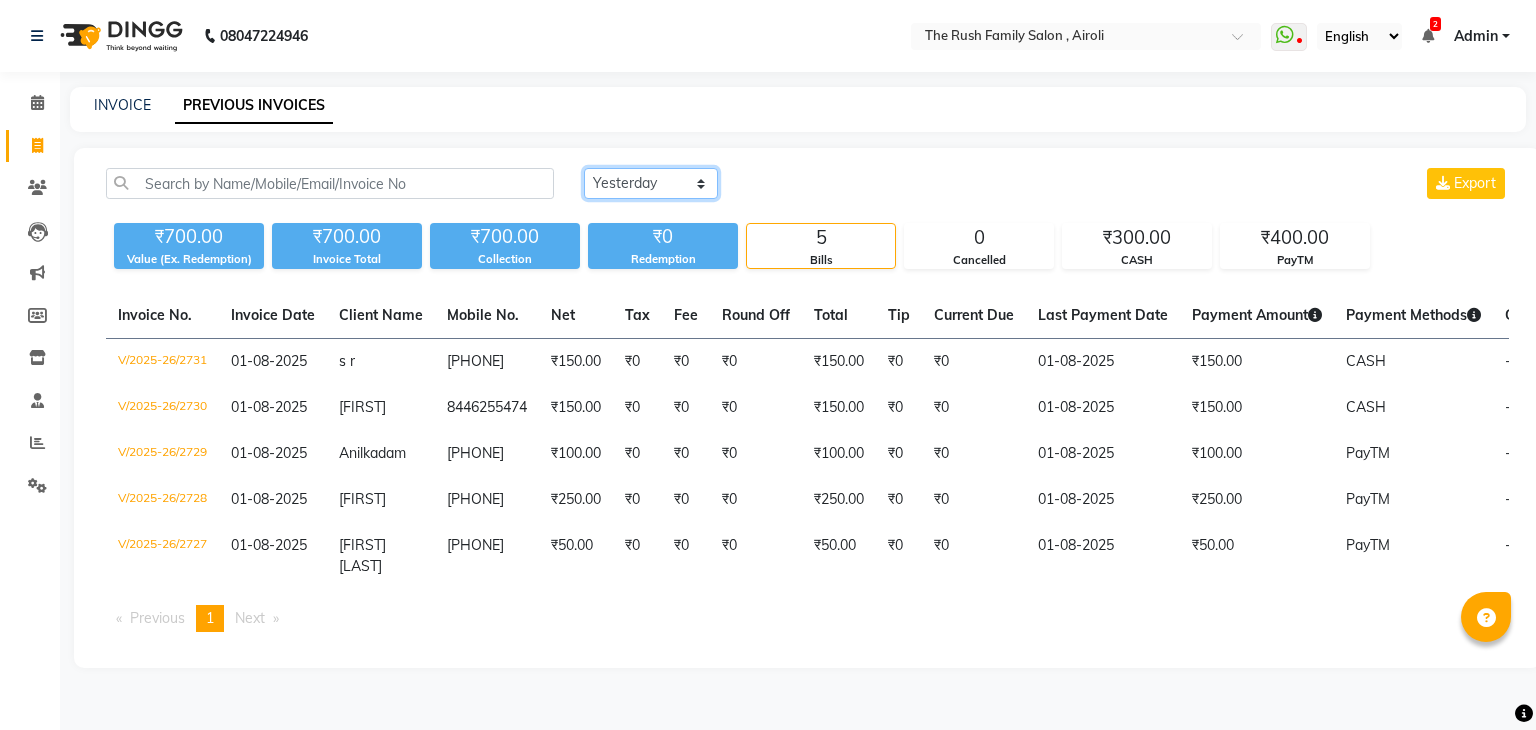 click on "Today Yesterday Custom Range" 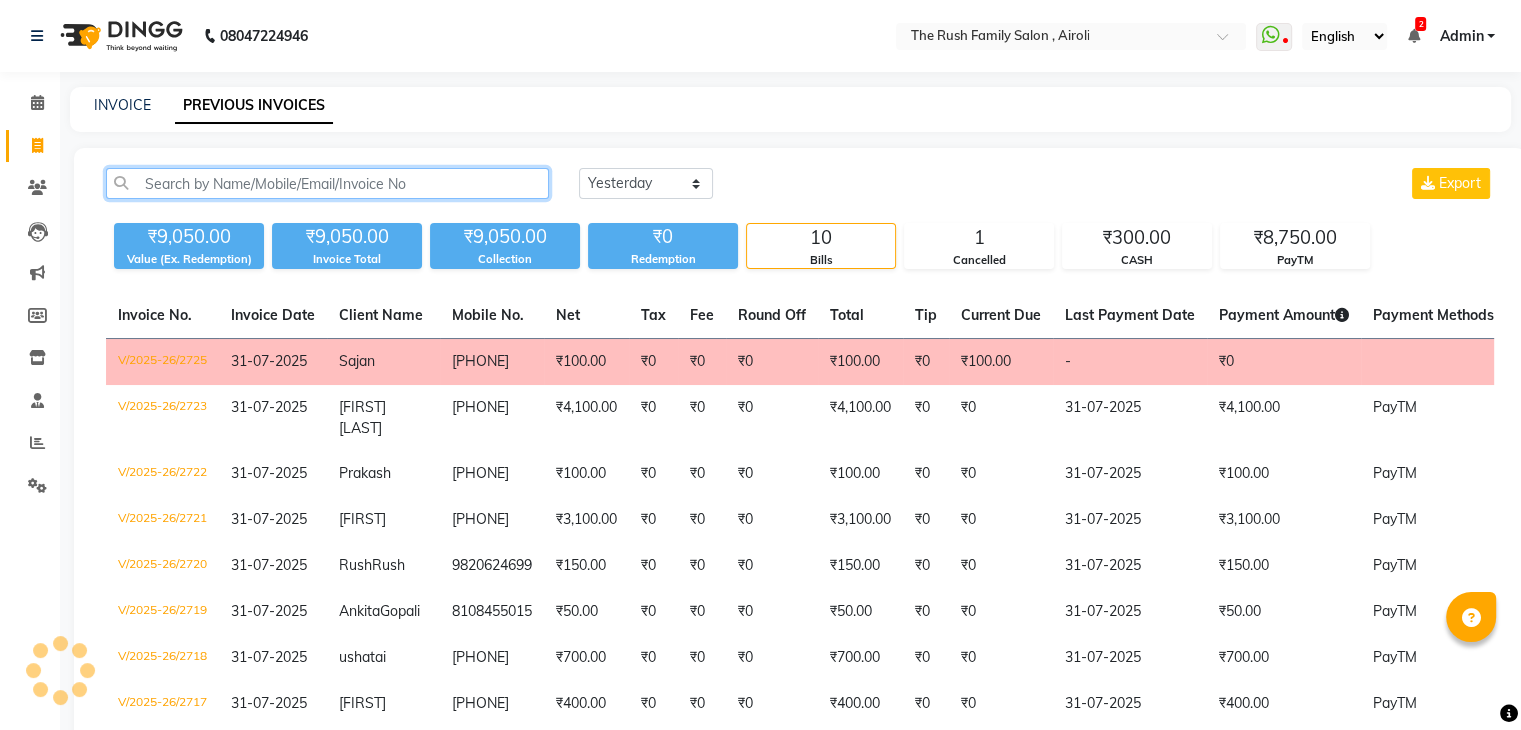 click 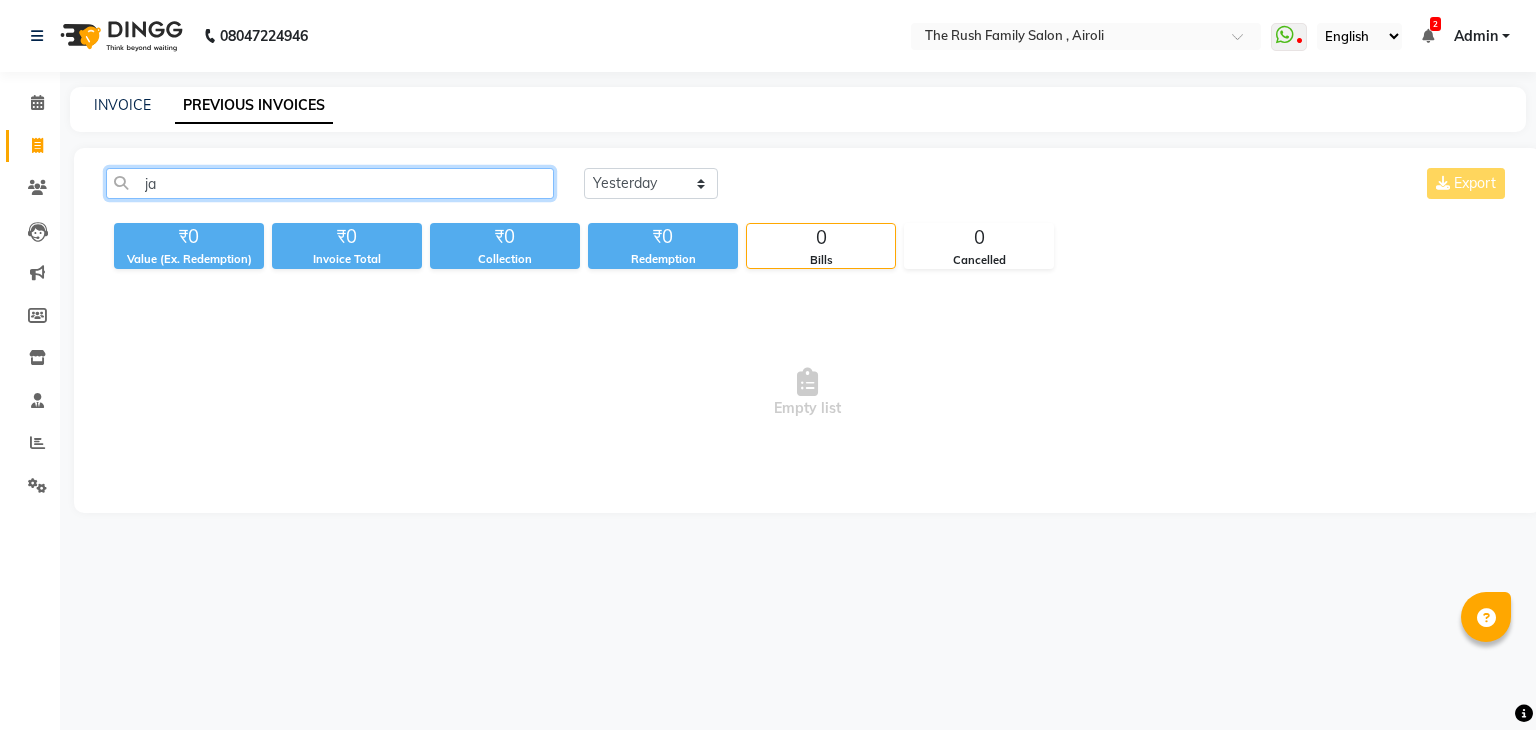 type on "j" 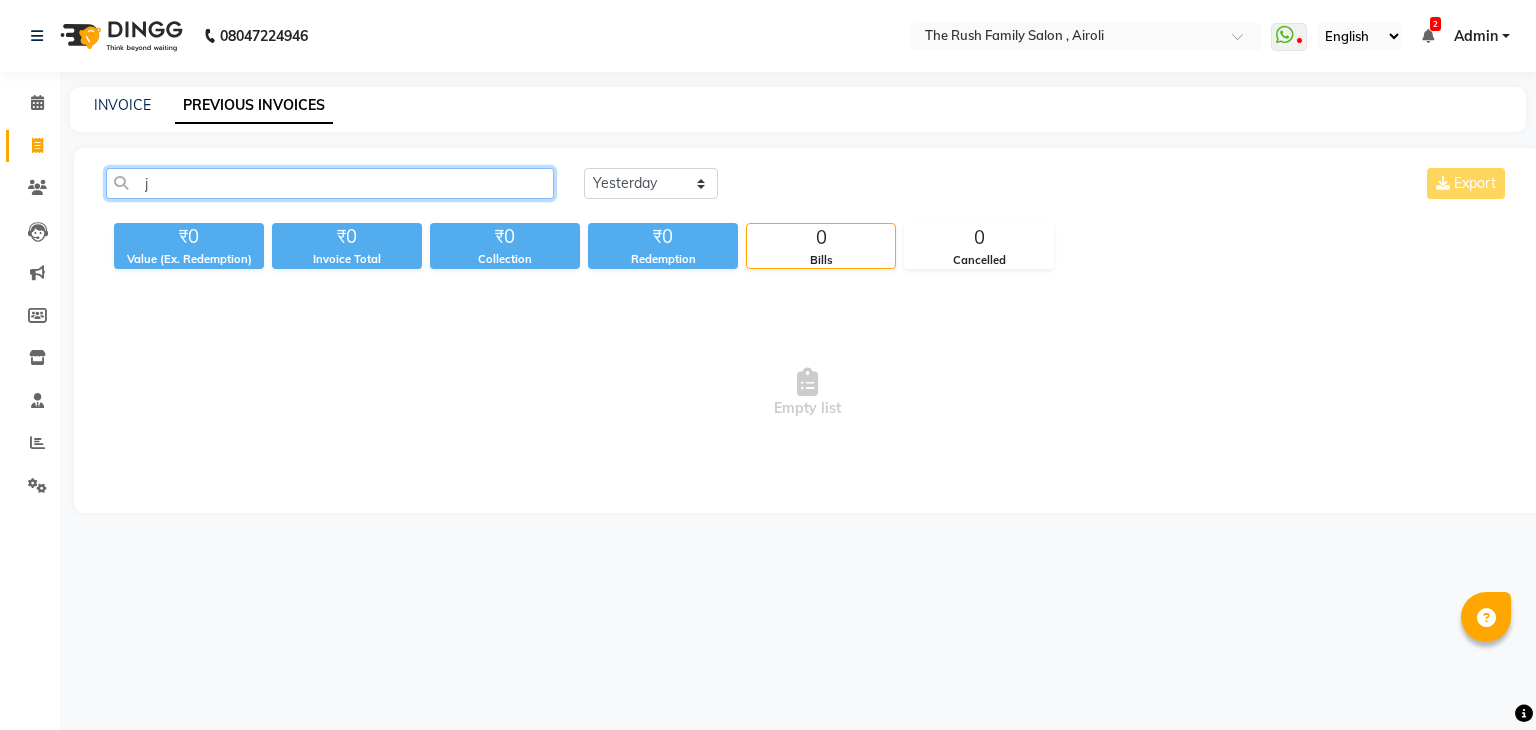 type 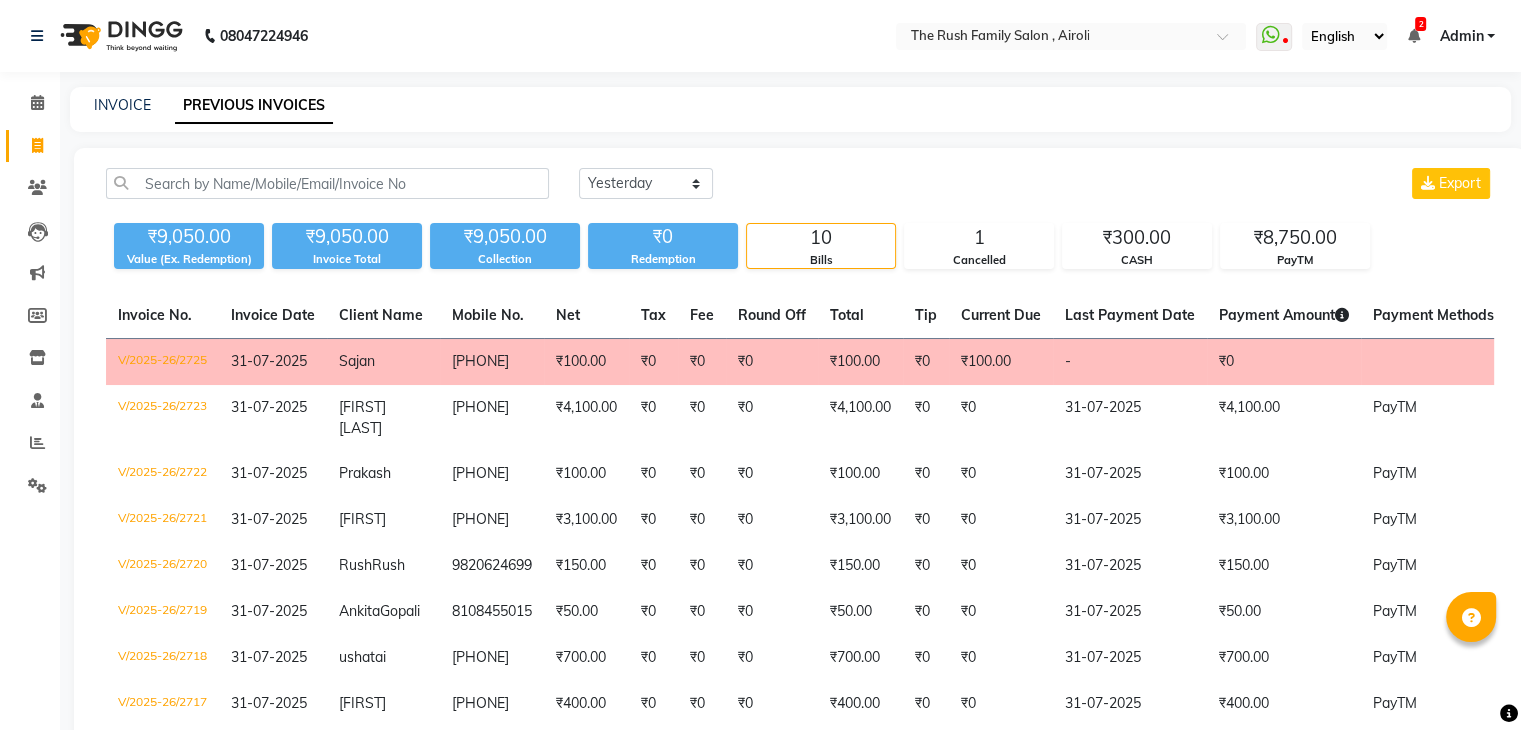 click on "INVOICE PREVIOUS INVOICES" 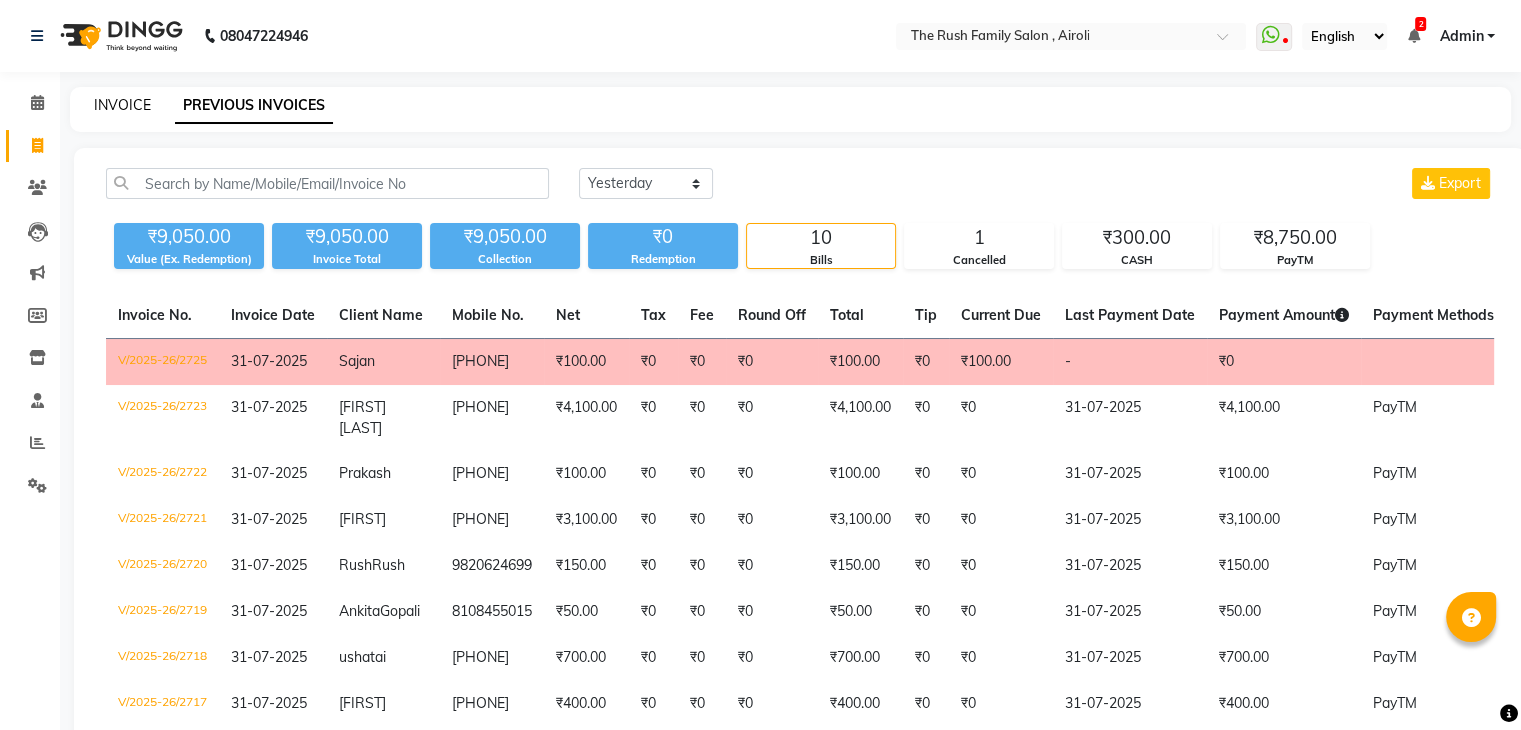 click on "INVOICE" 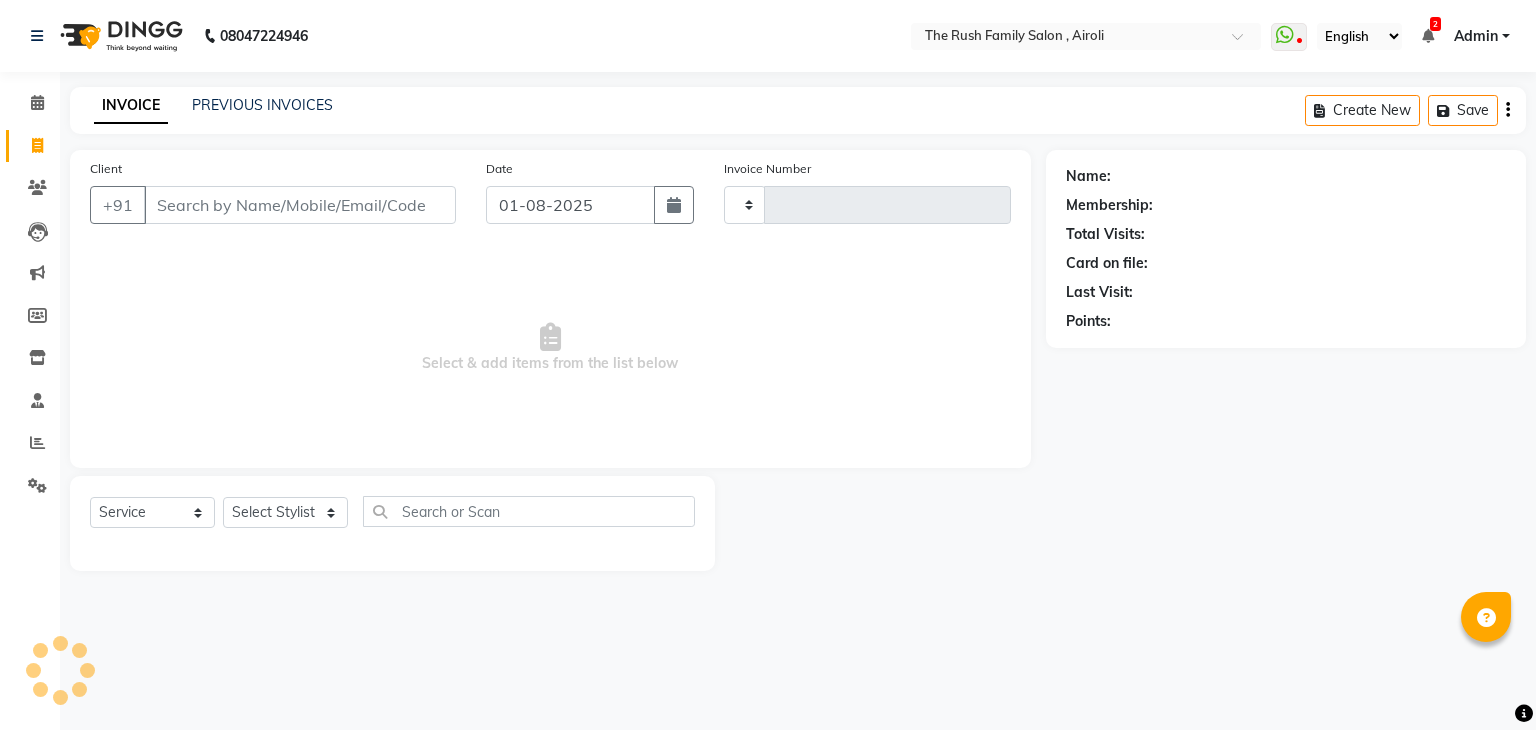 type on "2732" 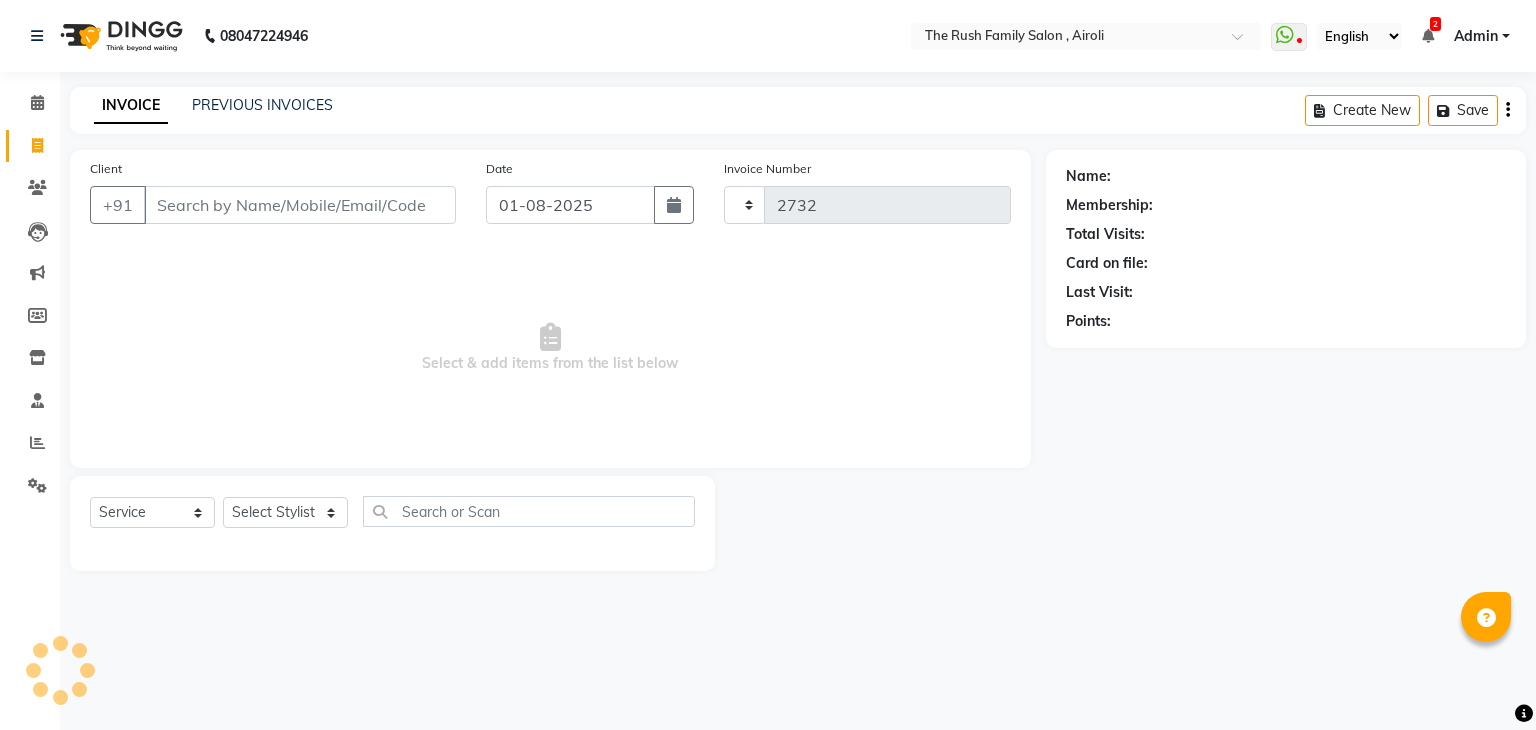 select on "5419" 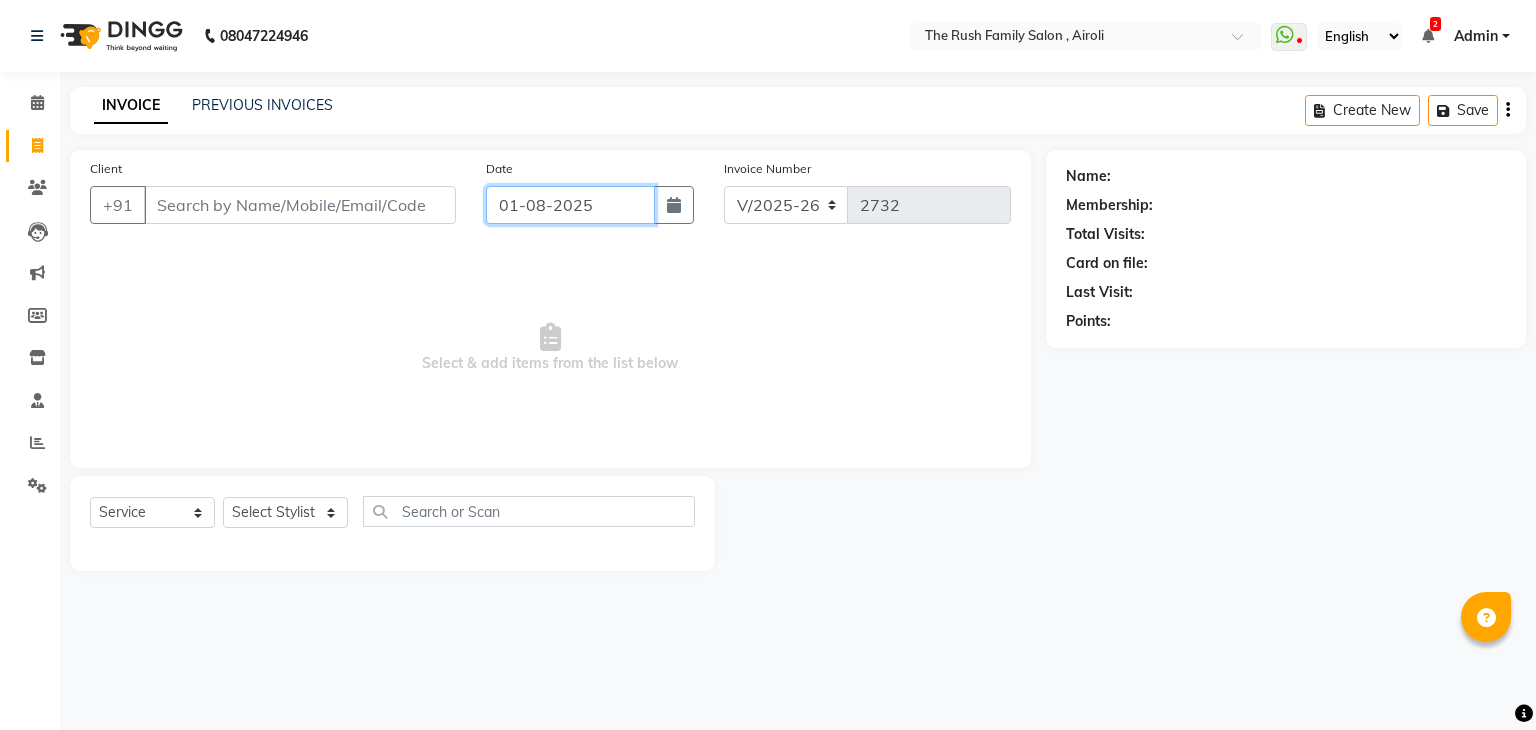 click on "01-08-2025" 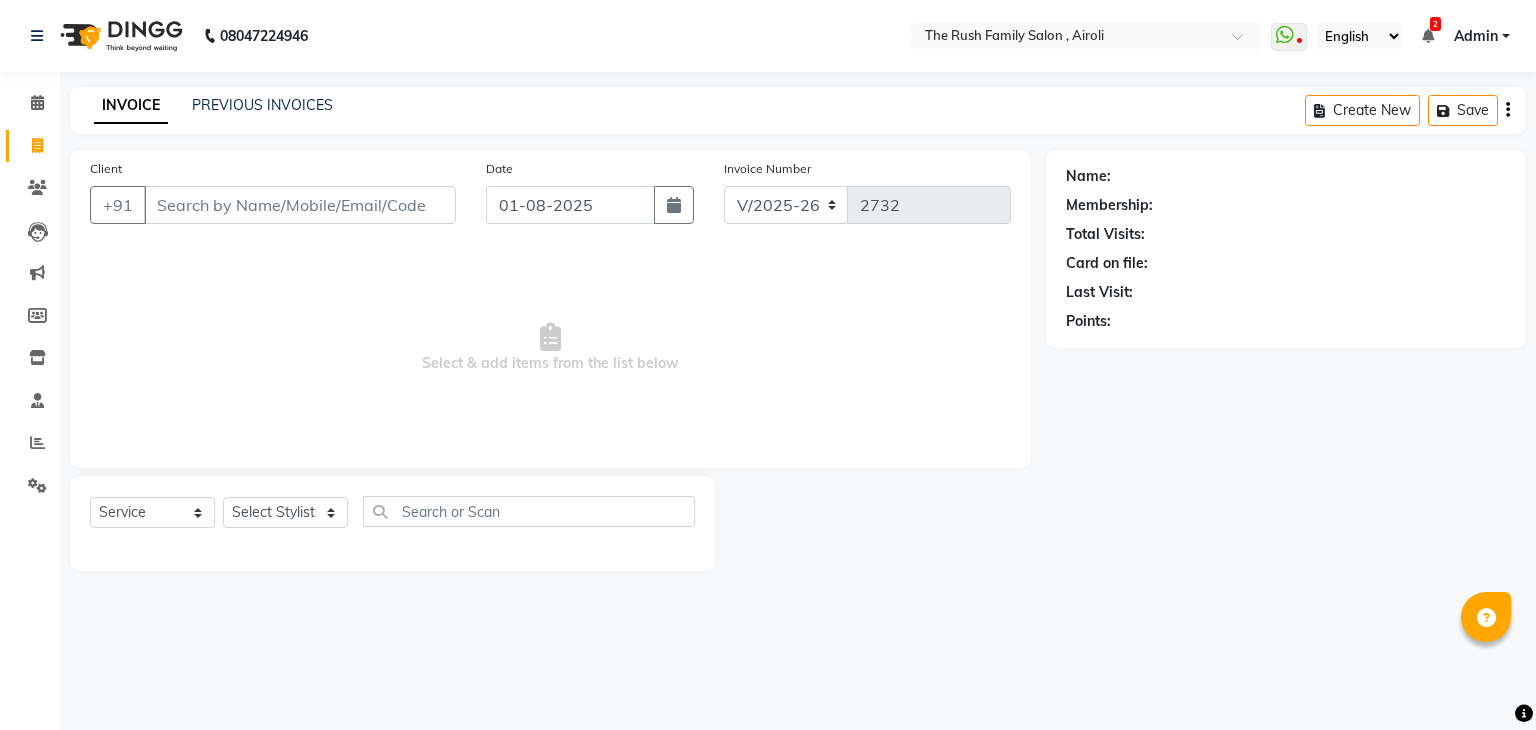 select on "8" 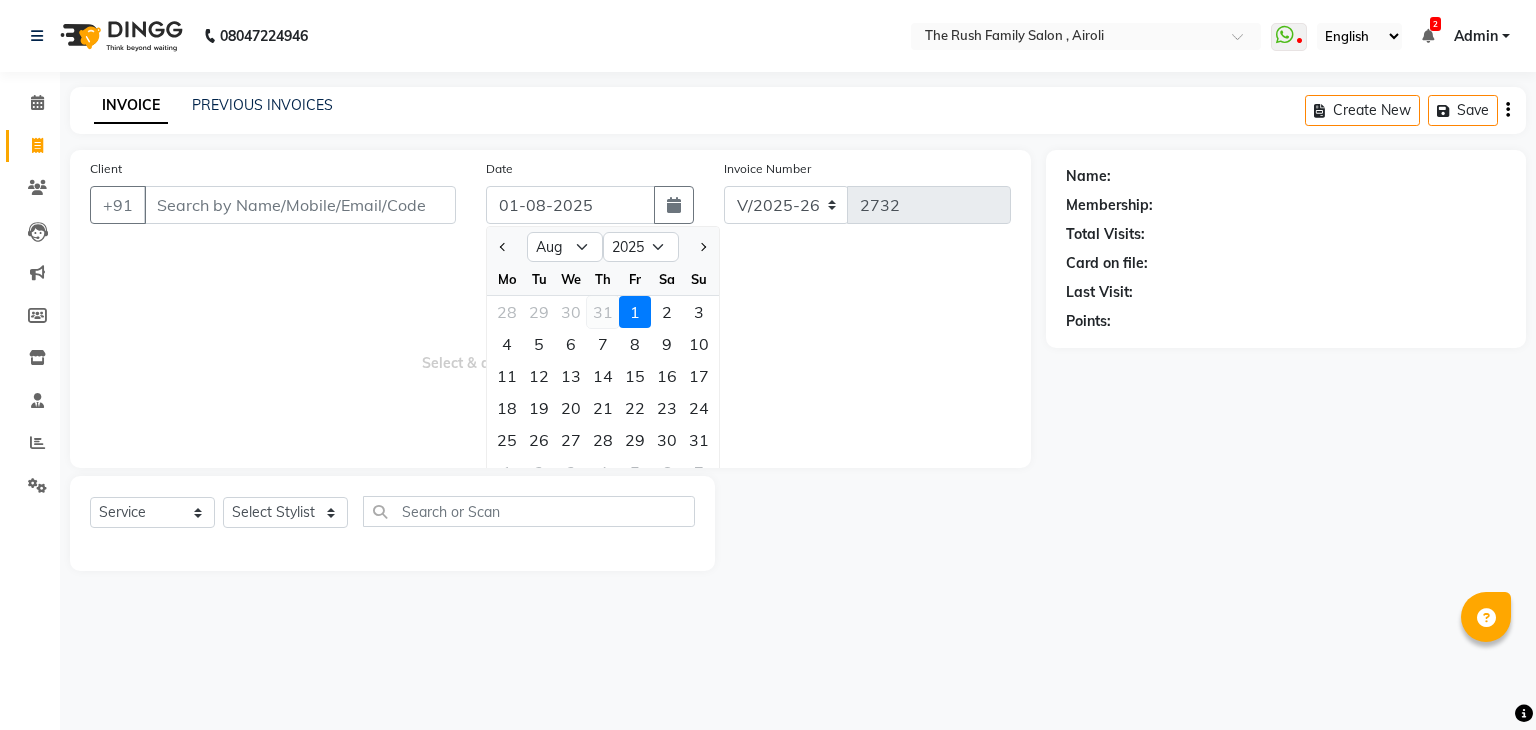 click on "31" 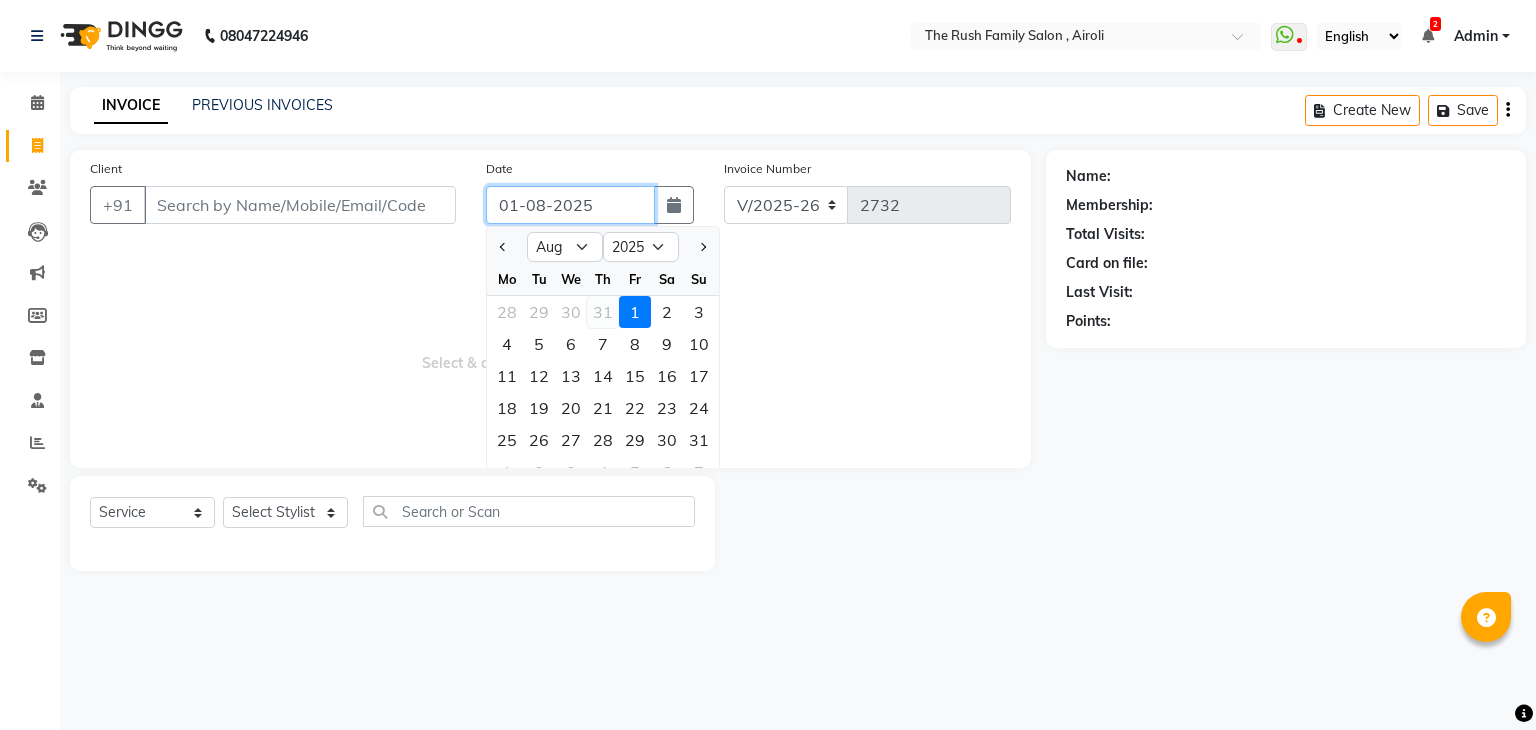 type on "31-07-2025" 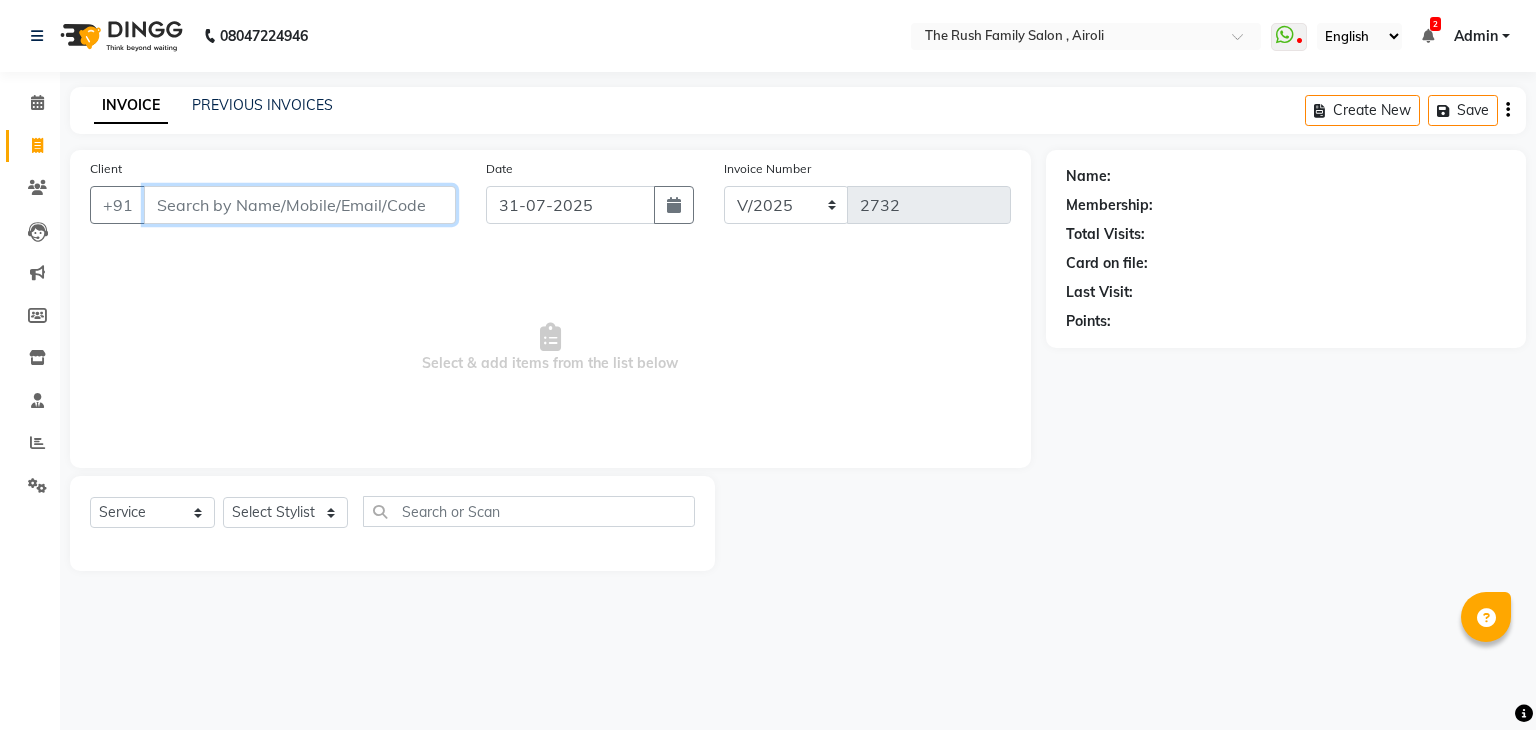 click on "Client" at bounding box center [300, 205] 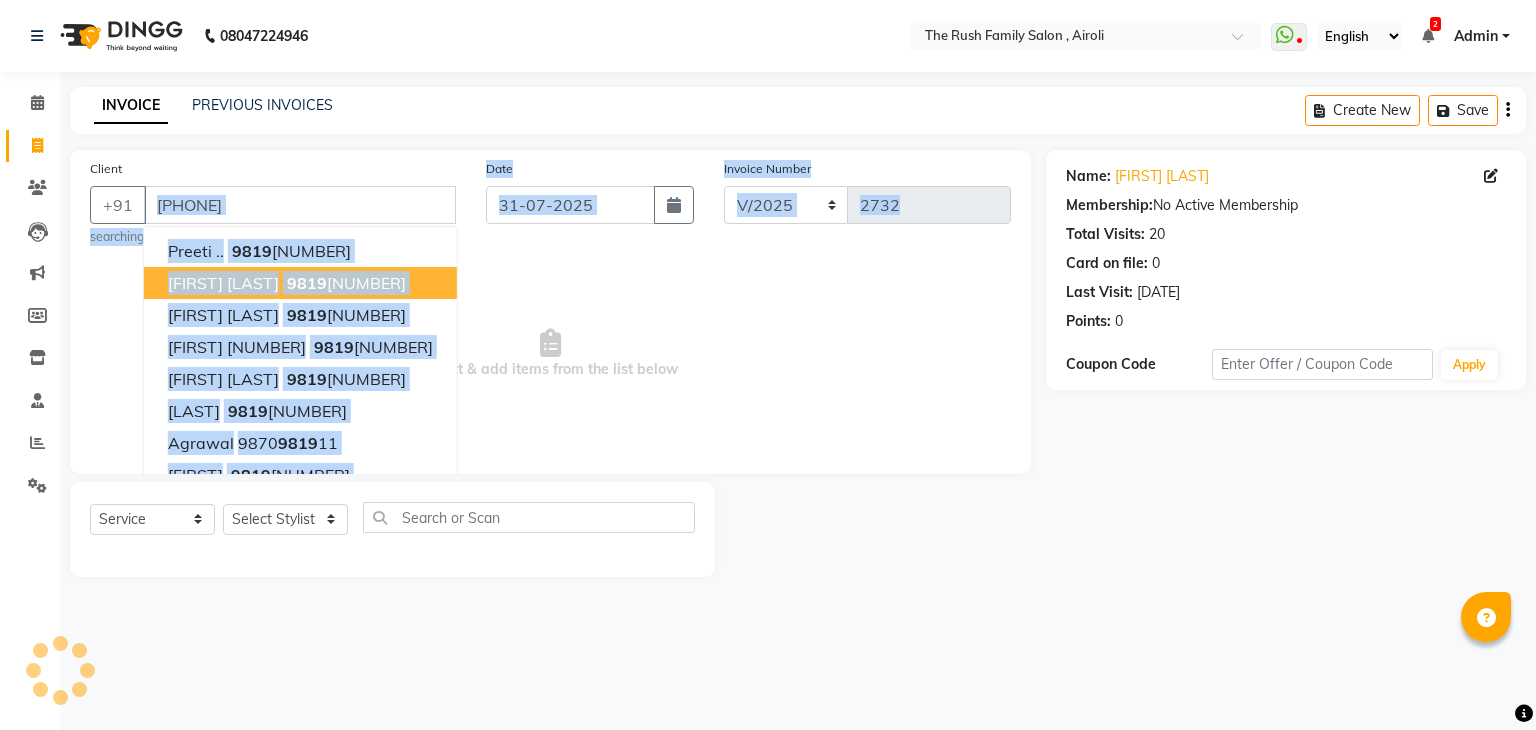 drag, startPoint x: 540, startPoint y: 261, endPoint x: 340, endPoint y: 212, distance: 205.91502 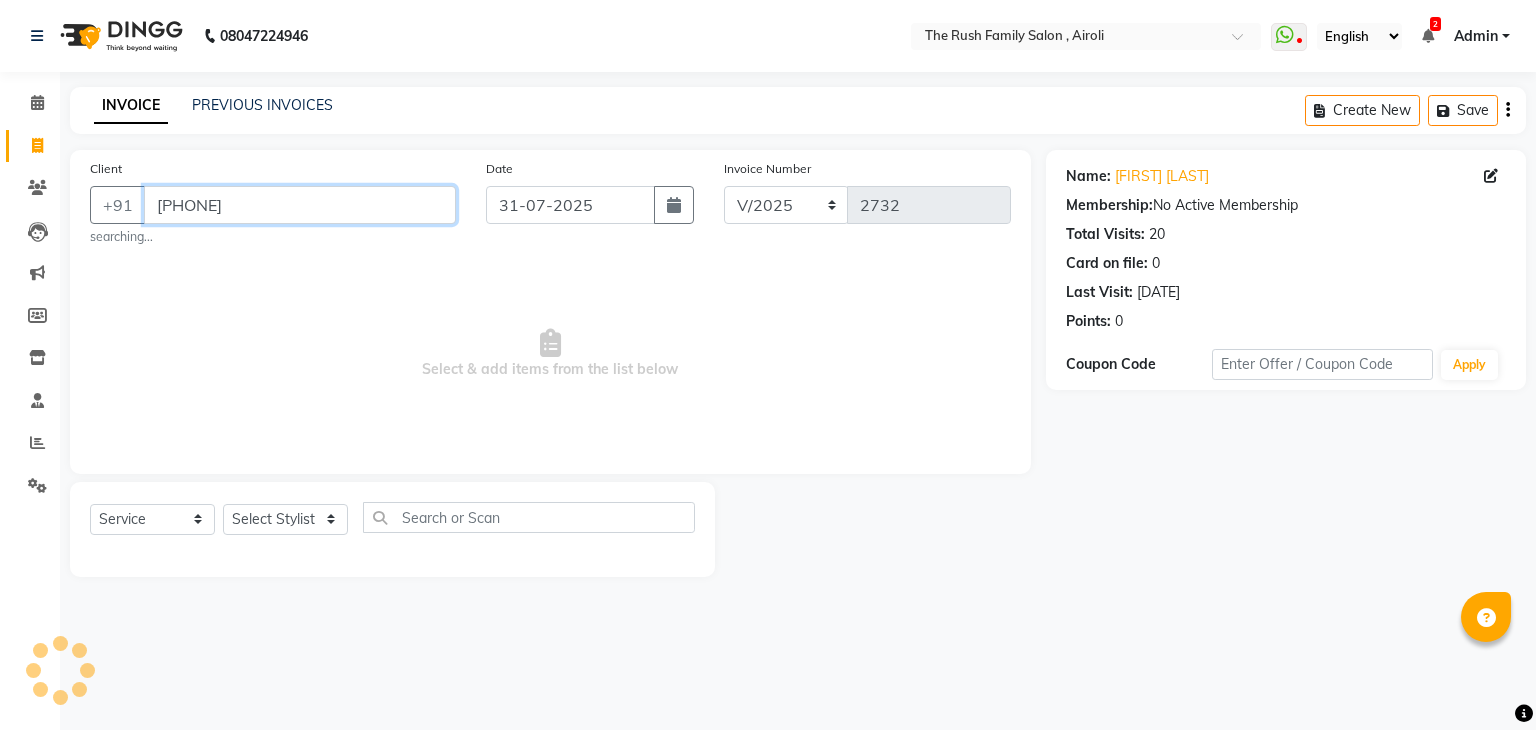 click on "[PHONE]" at bounding box center [300, 205] 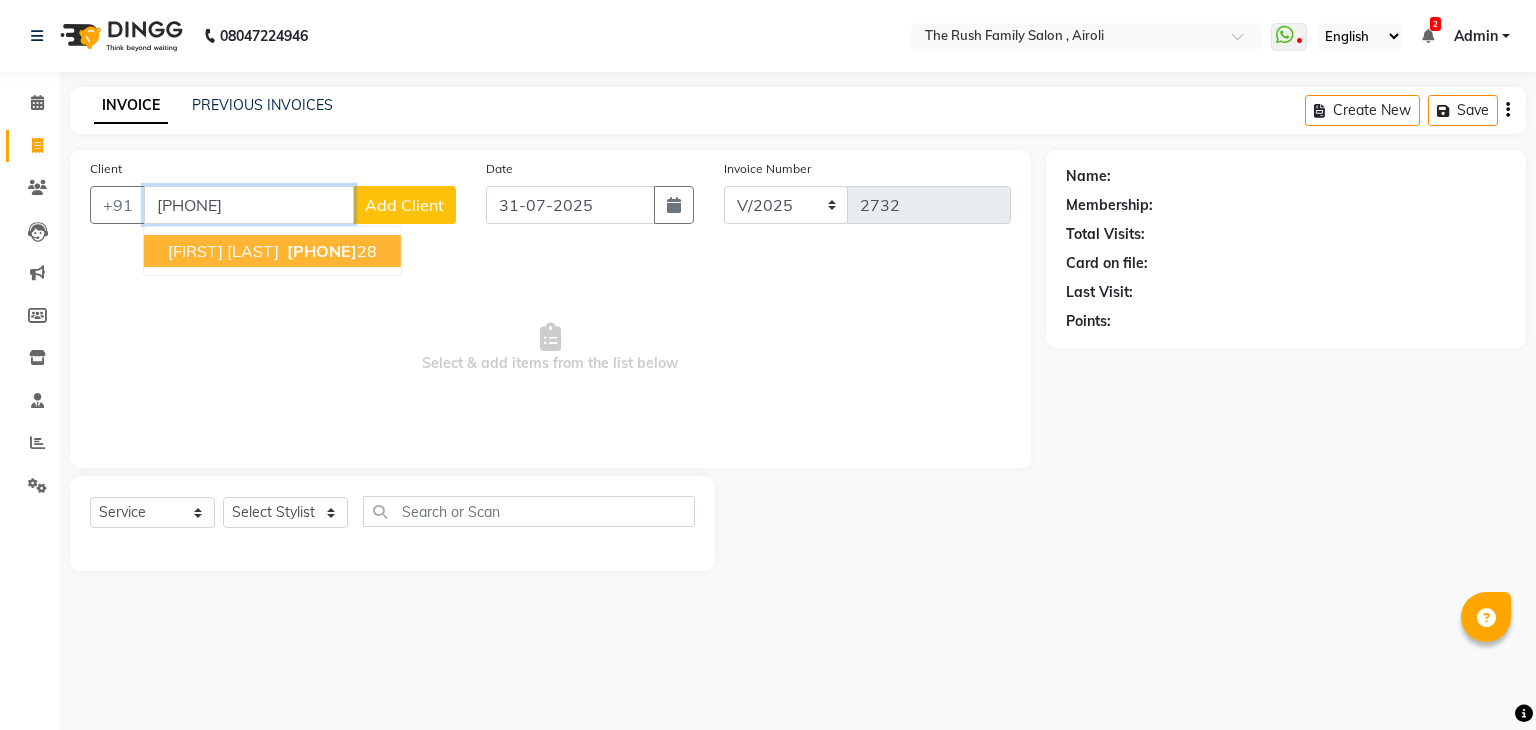 click on "[PHONE]" at bounding box center (330, 251) 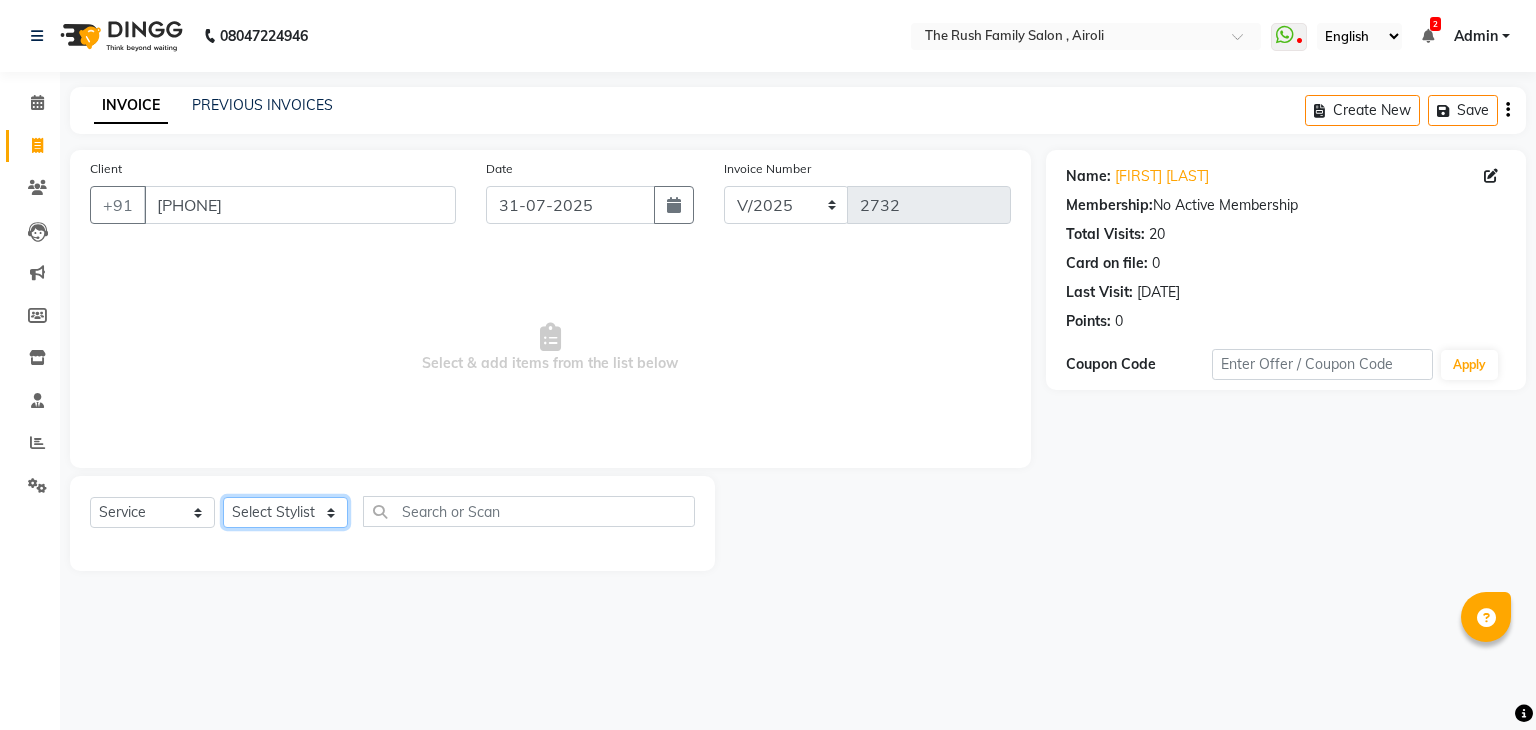 click on "Select Stylist [FIRST] [FIRST] [FIRST] [FIRST] [FIRST] [FIRST] [FIRST] [FIRST] [FIRST] [FIRST] [FIRST] [FIRST] [FIRST] [FIRST] [FIRST] [FIRST]" 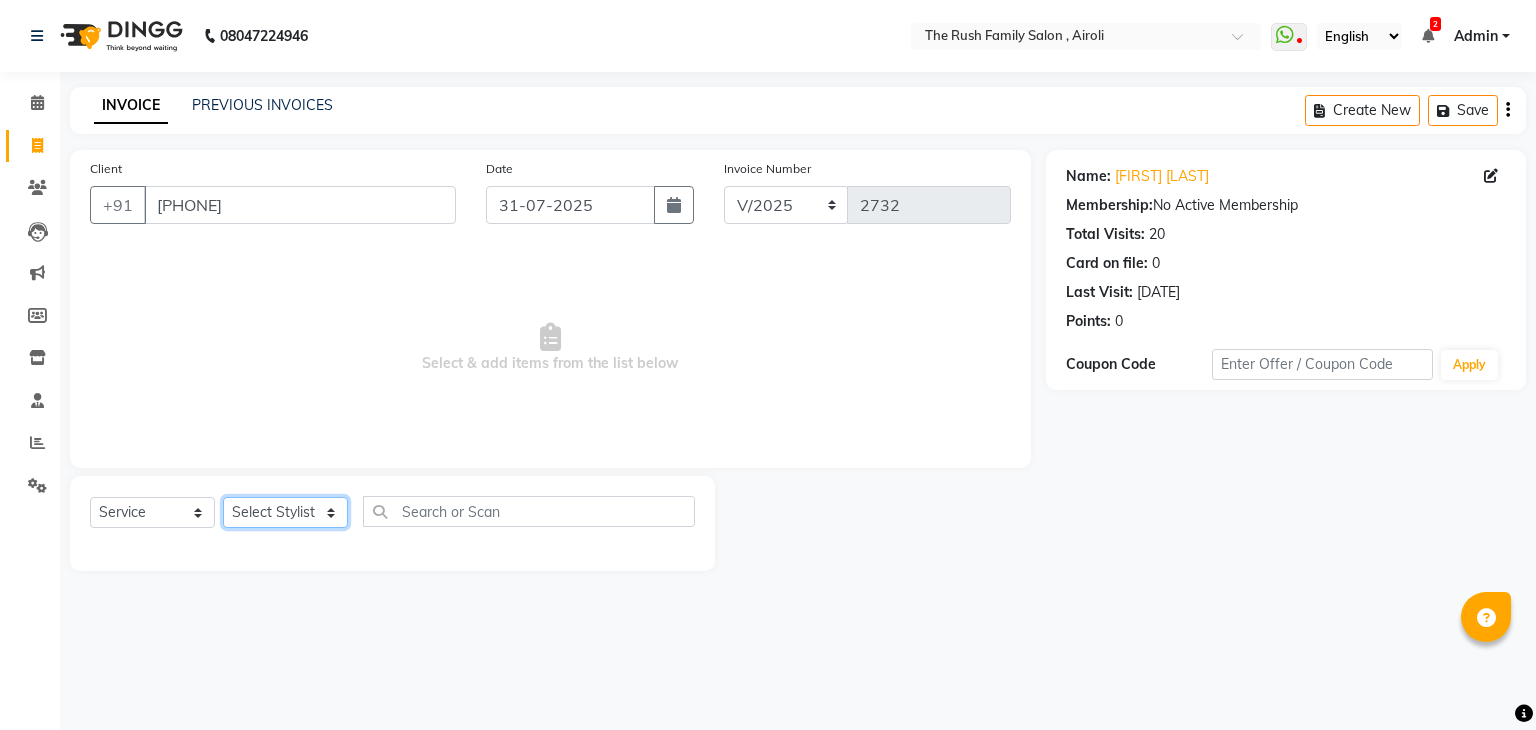 select on "42200" 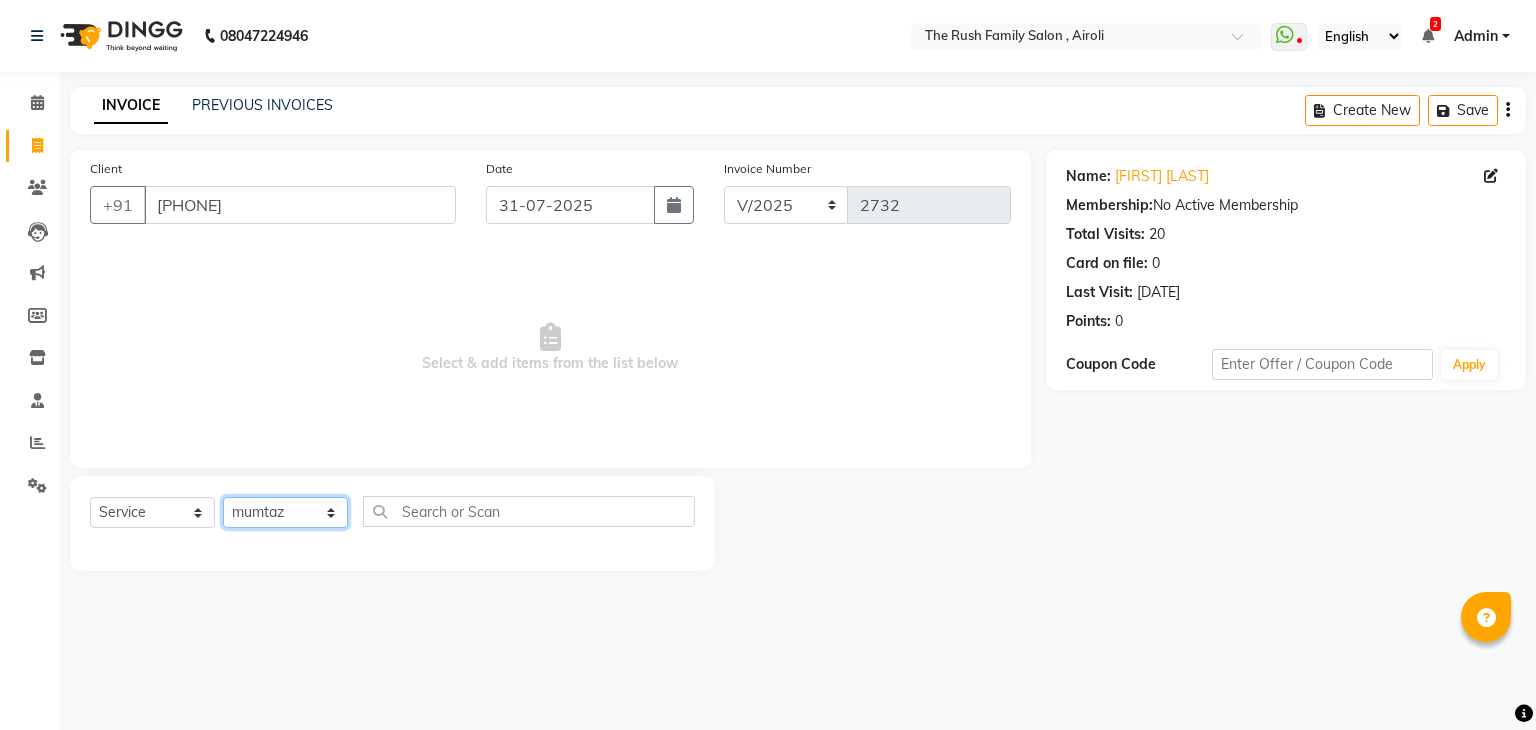 click on "Select Stylist [FIRST] [FIRST] [FIRST] [FIRST] [FIRST] [FIRST] [FIRST] [FIRST] [FIRST] [FIRST] [FIRST] [FIRST] [FIRST] [FIRST] [FIRST] [FIRST]" 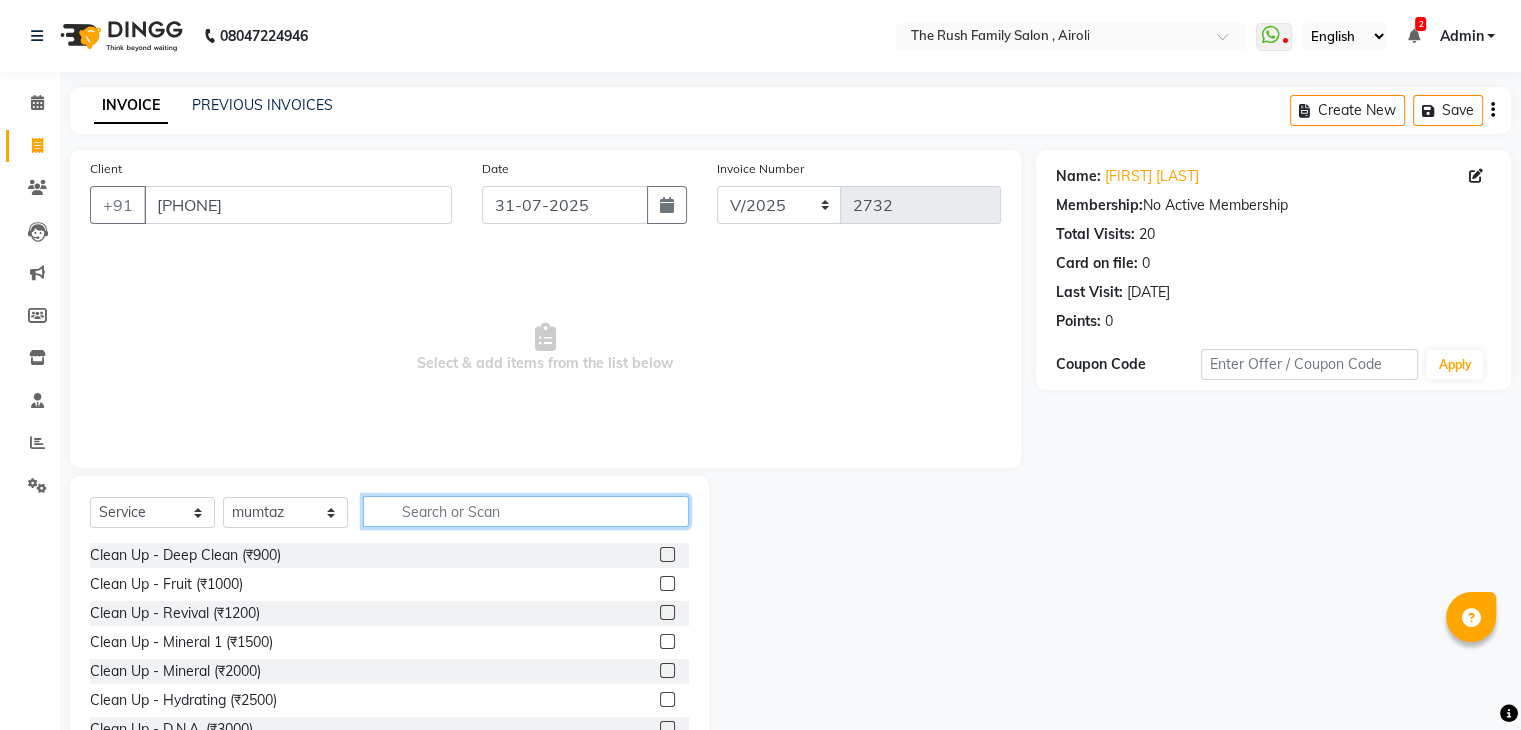 click 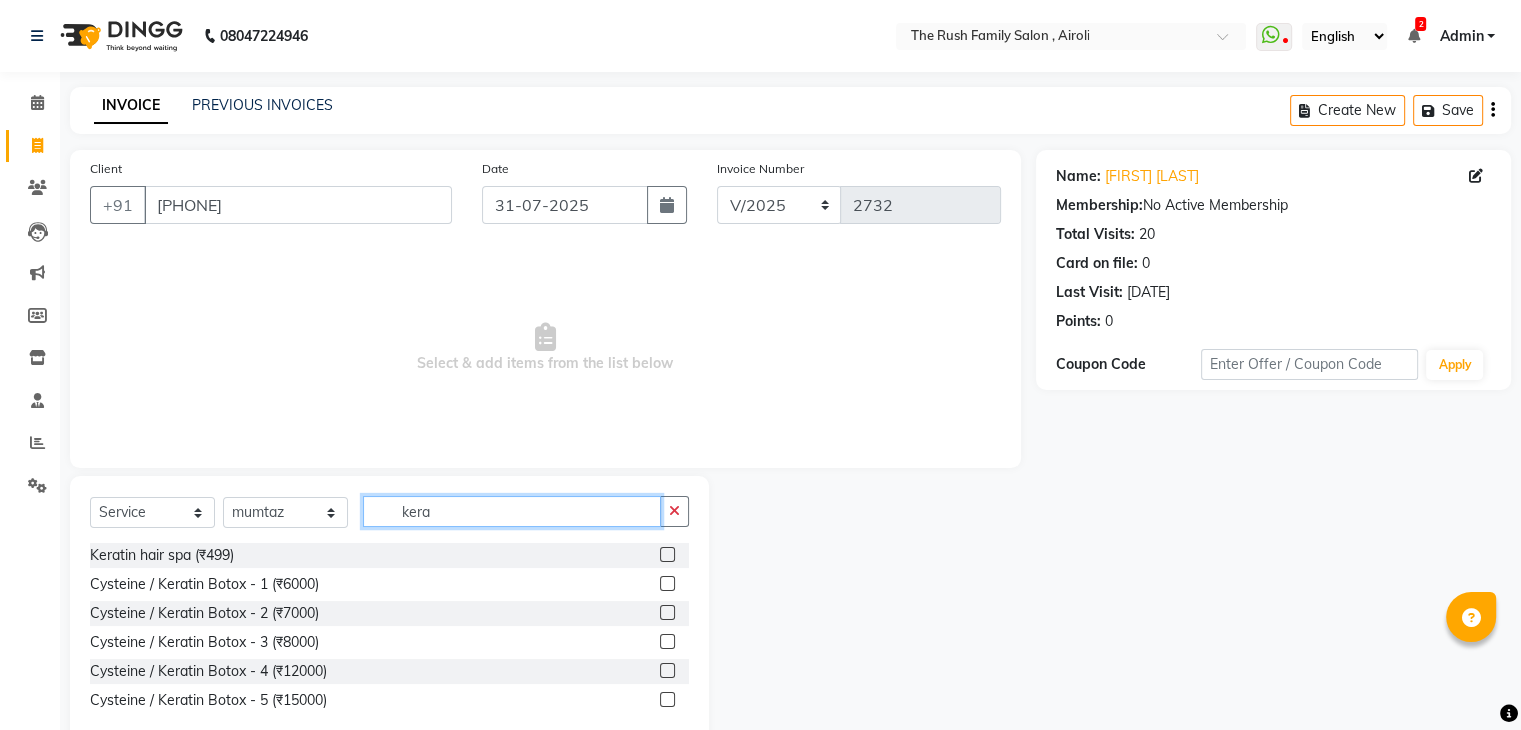 type on "kera" 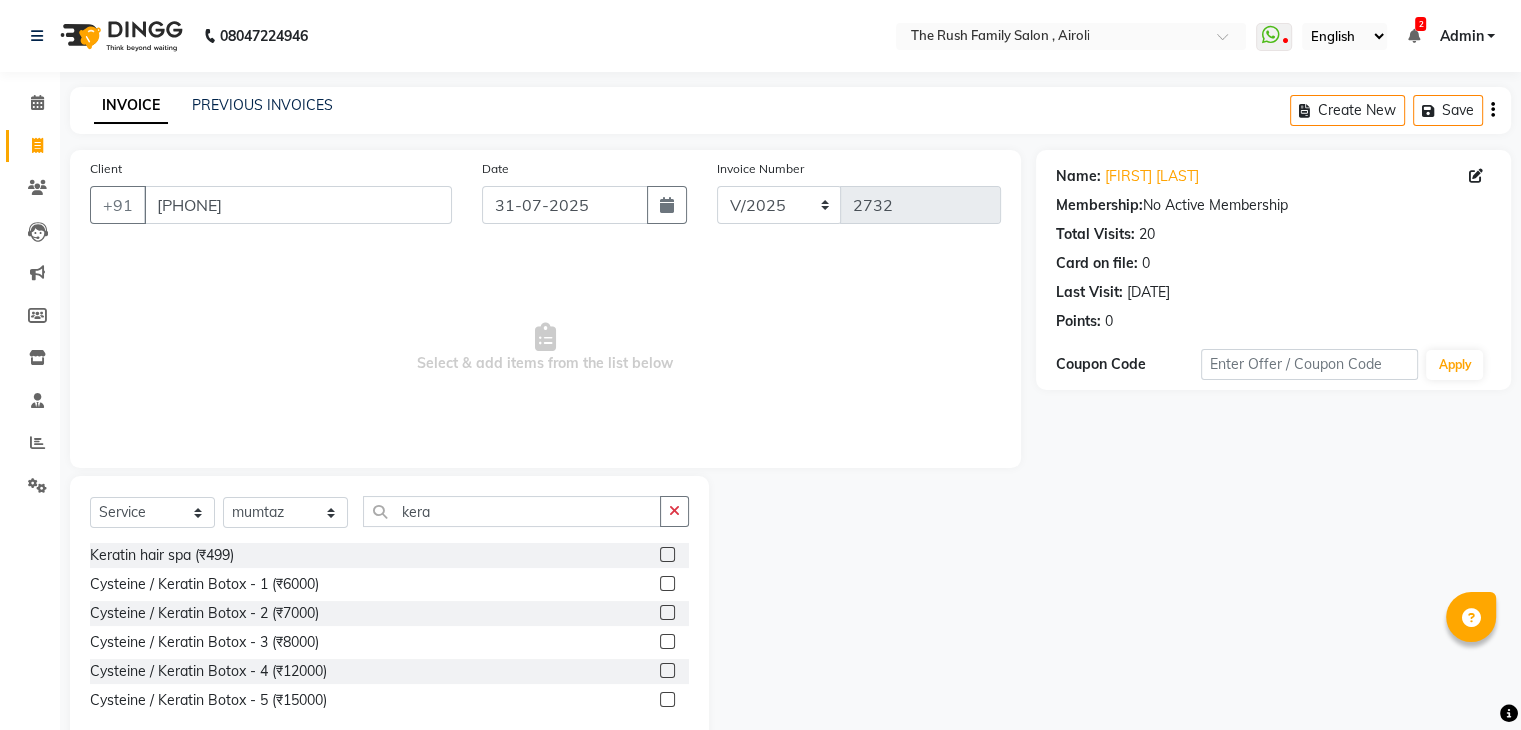 click 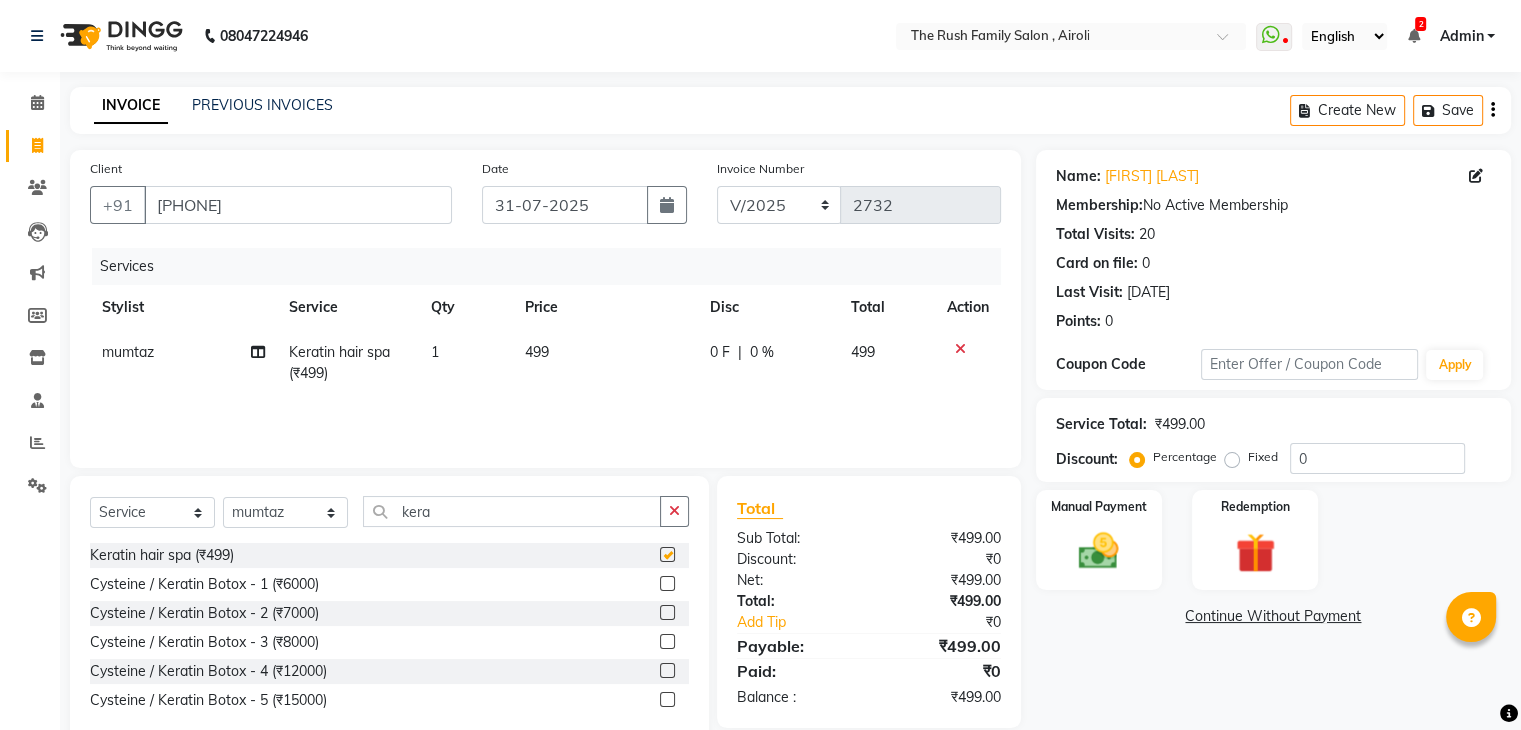 checkbox on "false" 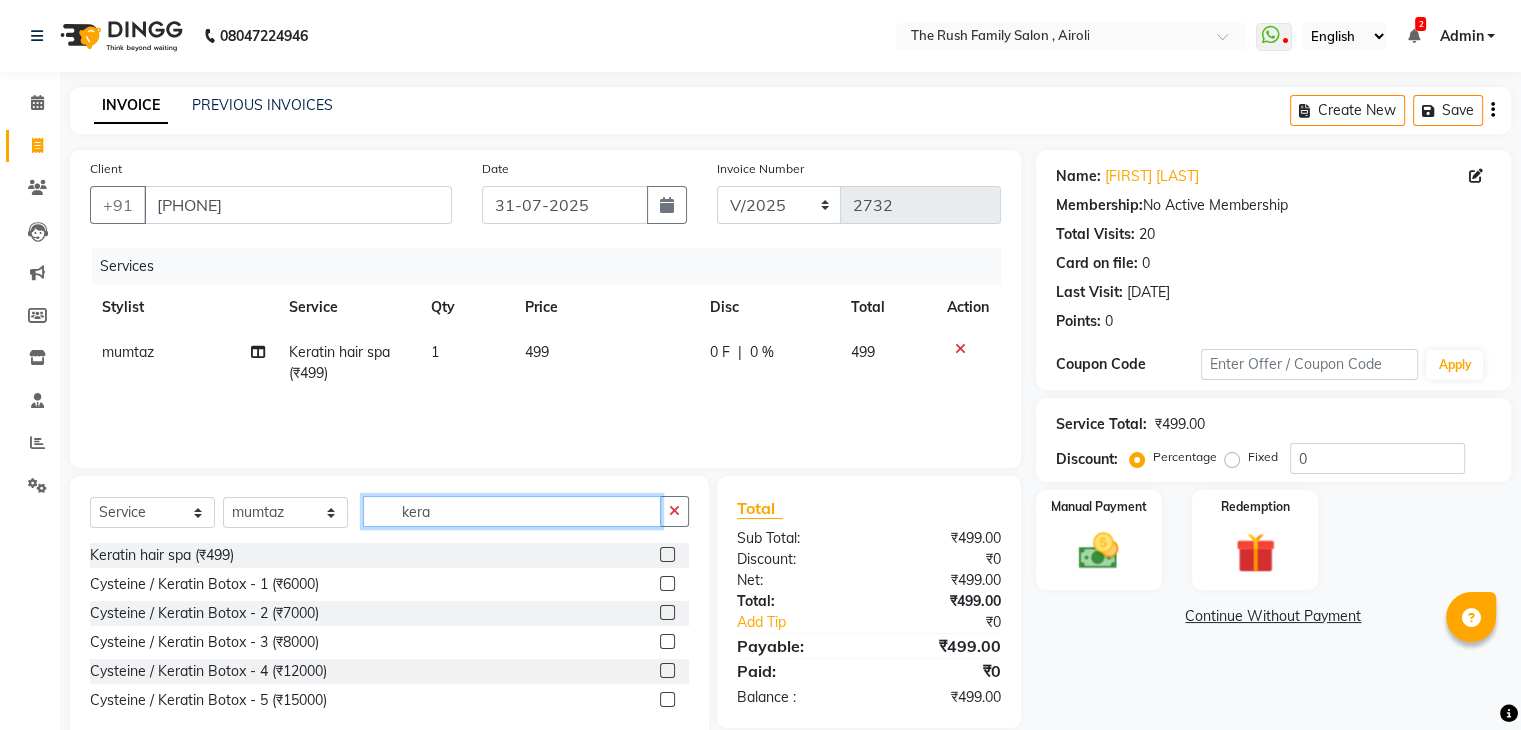 click on "kera" 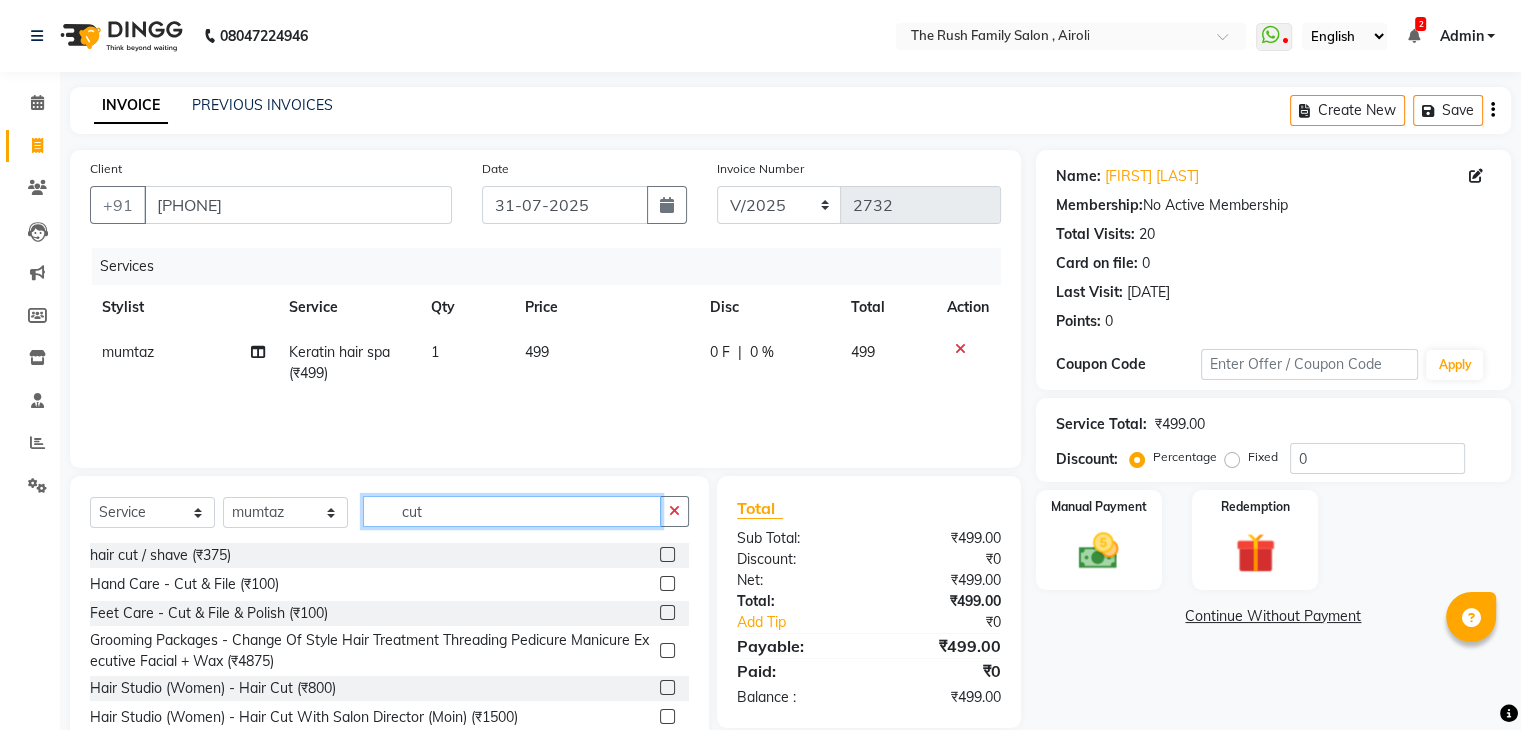 type on "cut" 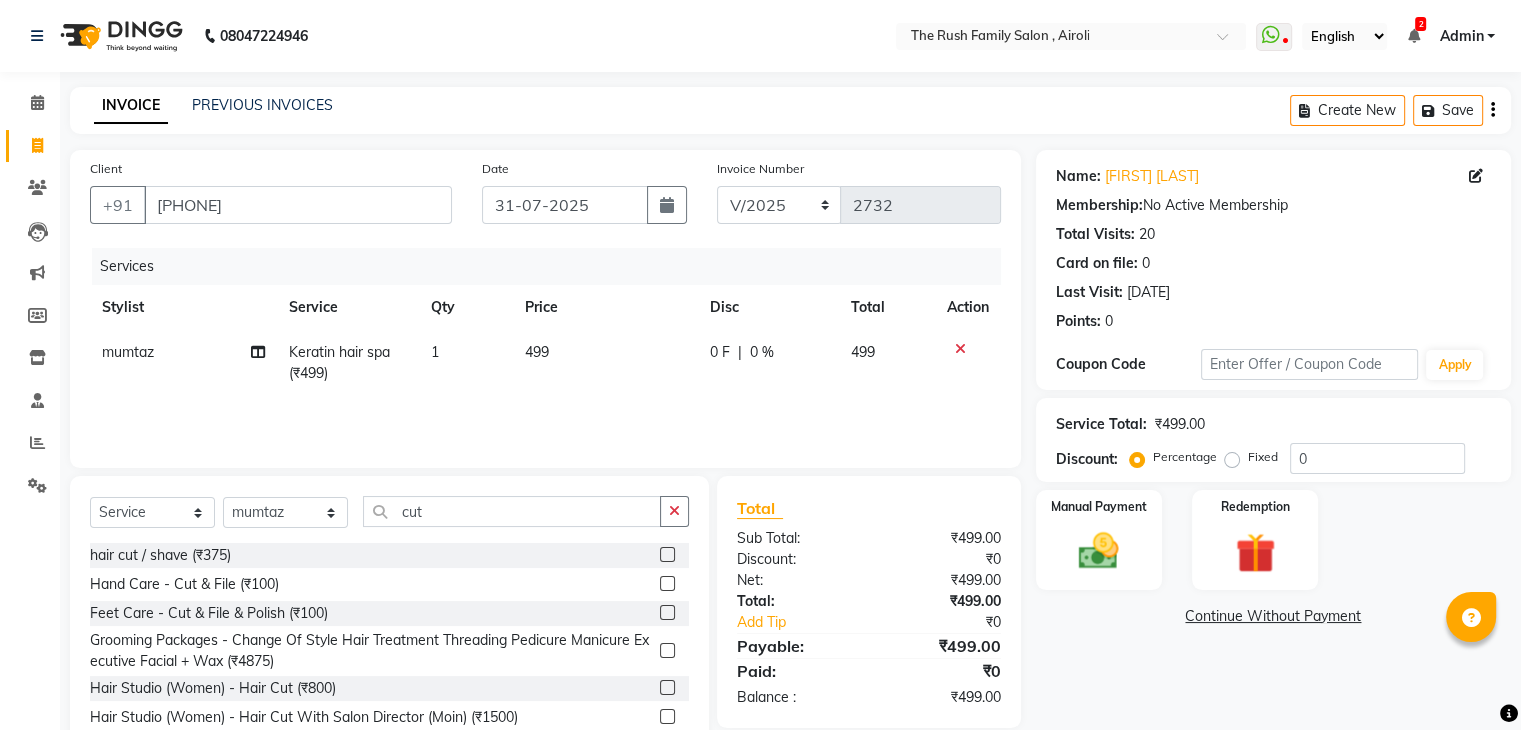click 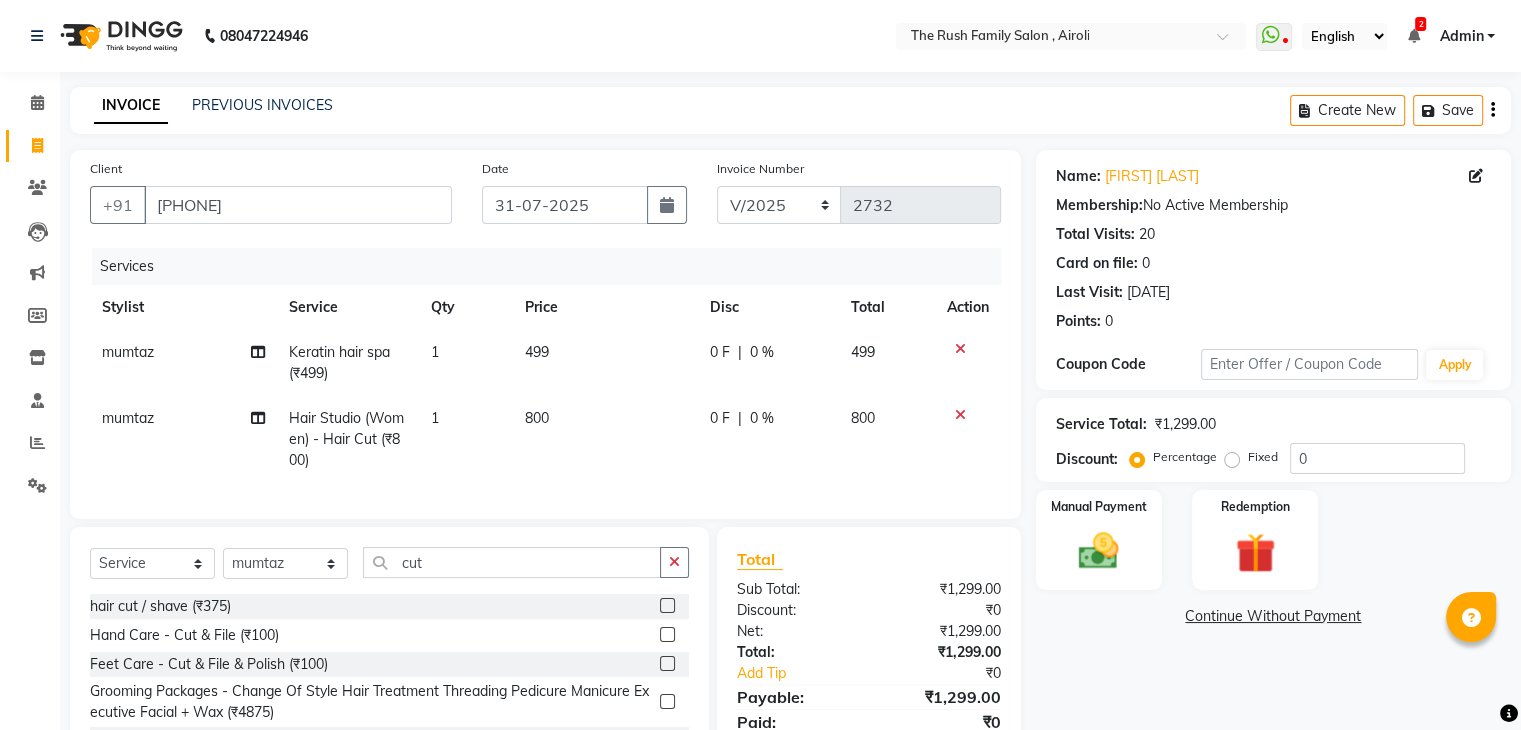 checkbox on "false" 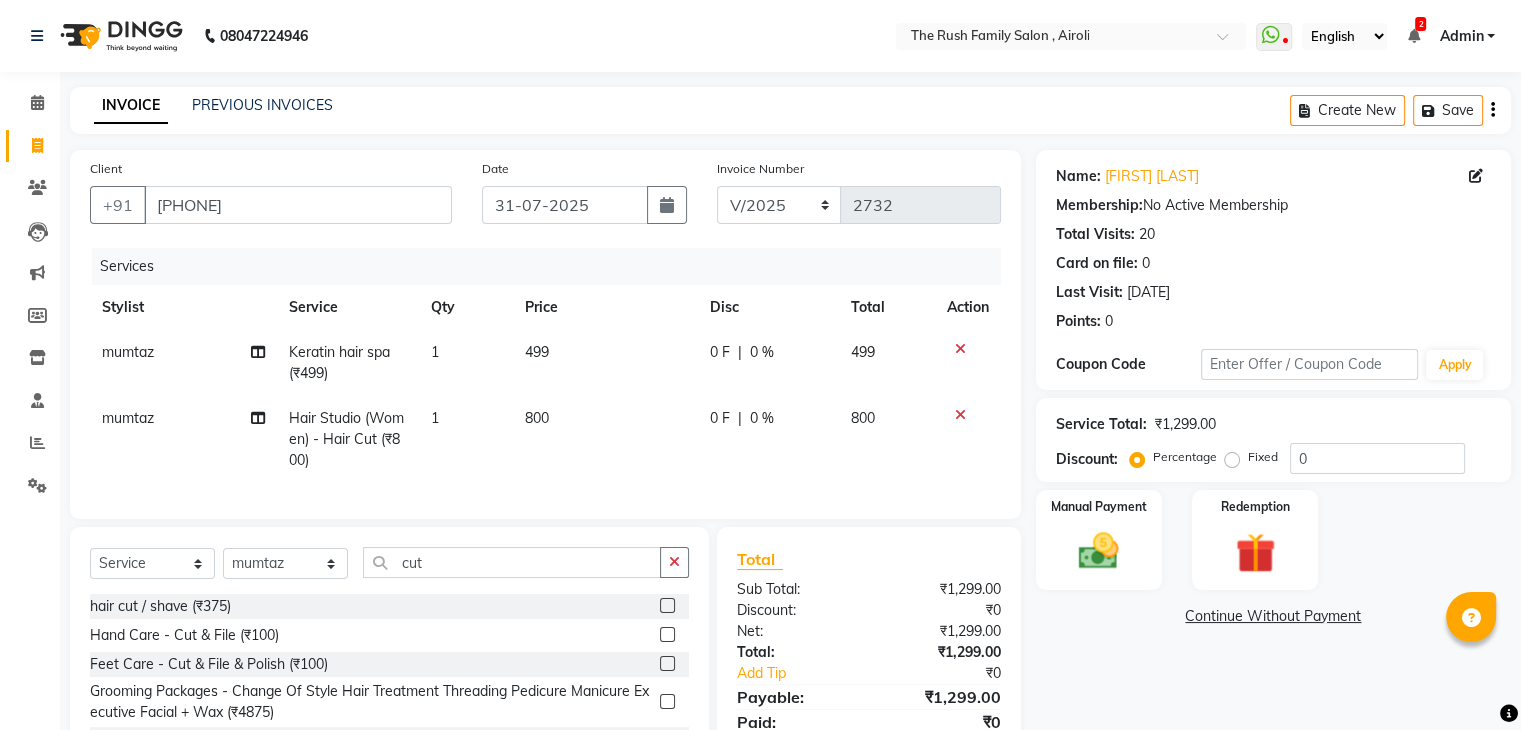 scroll, scrollTop: 138, scrollLeft: 0, axis: vertical 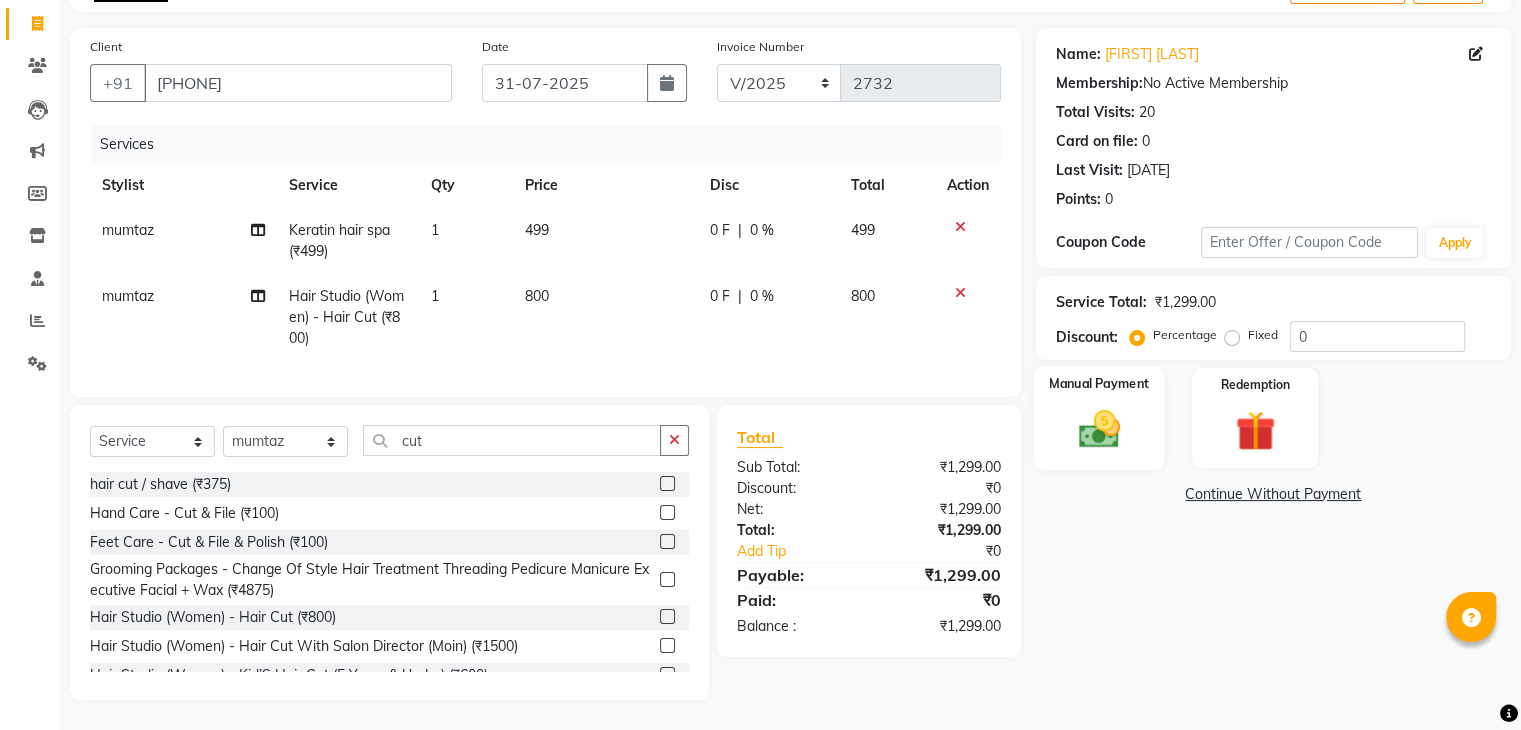 click on "Manual Payment" 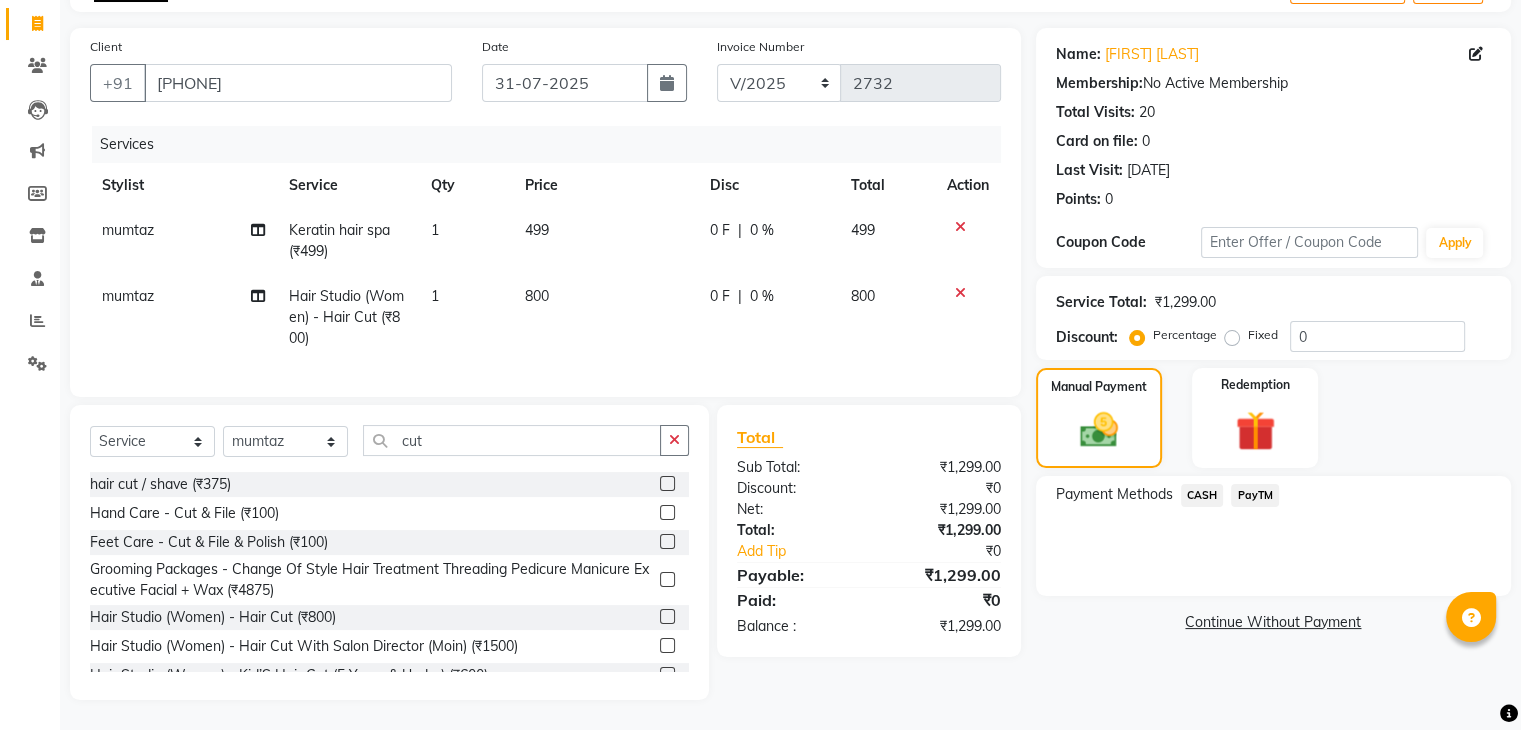 click on "PayTM" 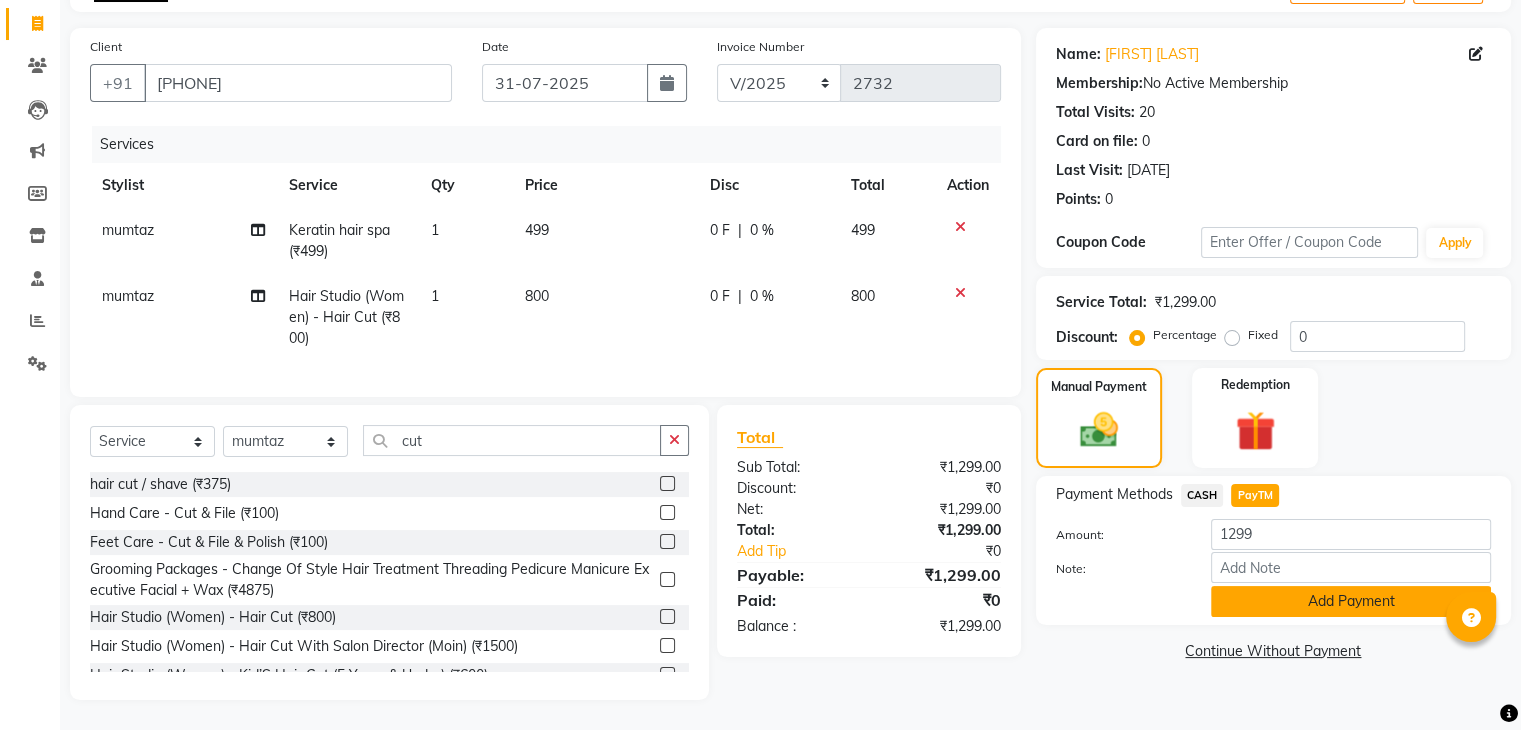 click on "Add Payment" 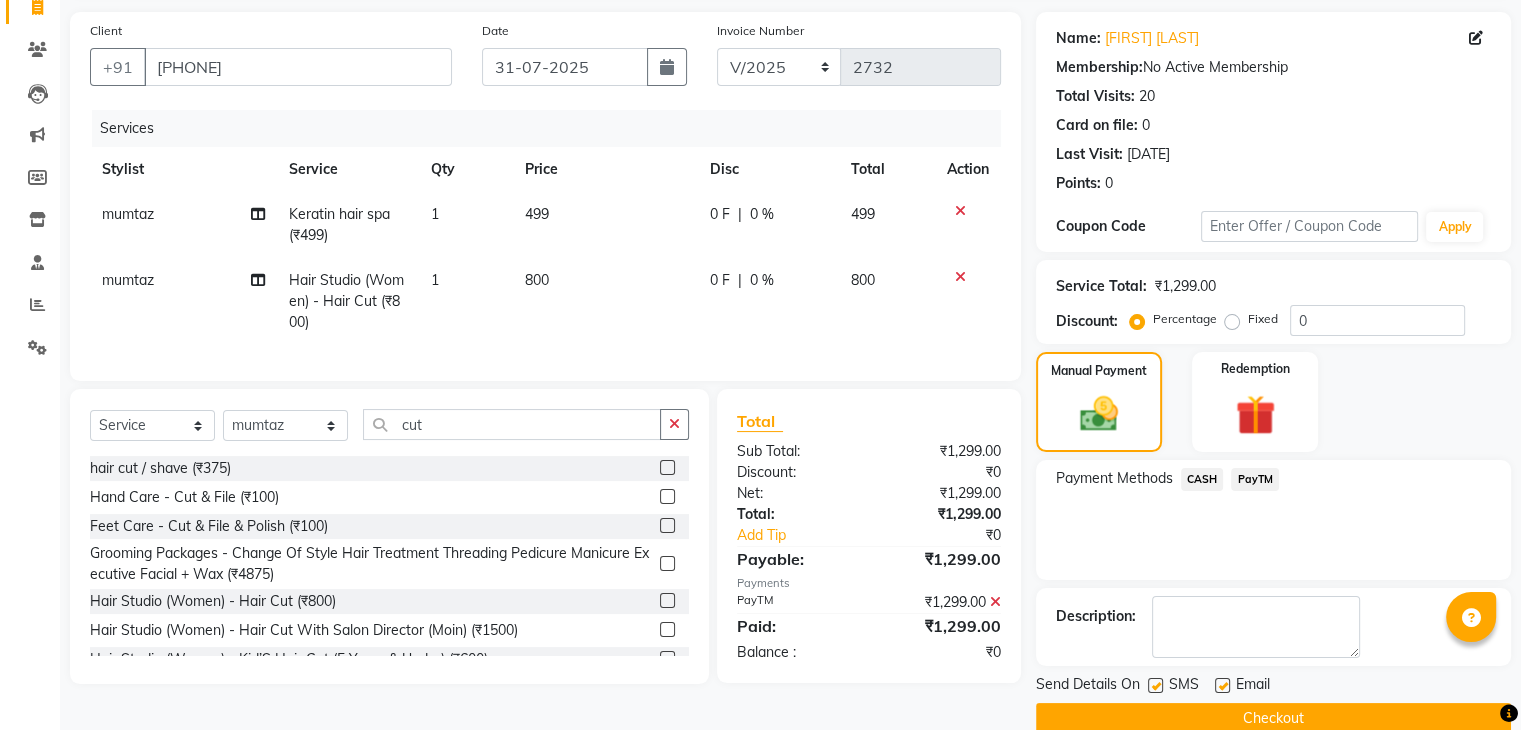 scroll, scrollTop: 171, scrollLeft: 0, axis: vertical 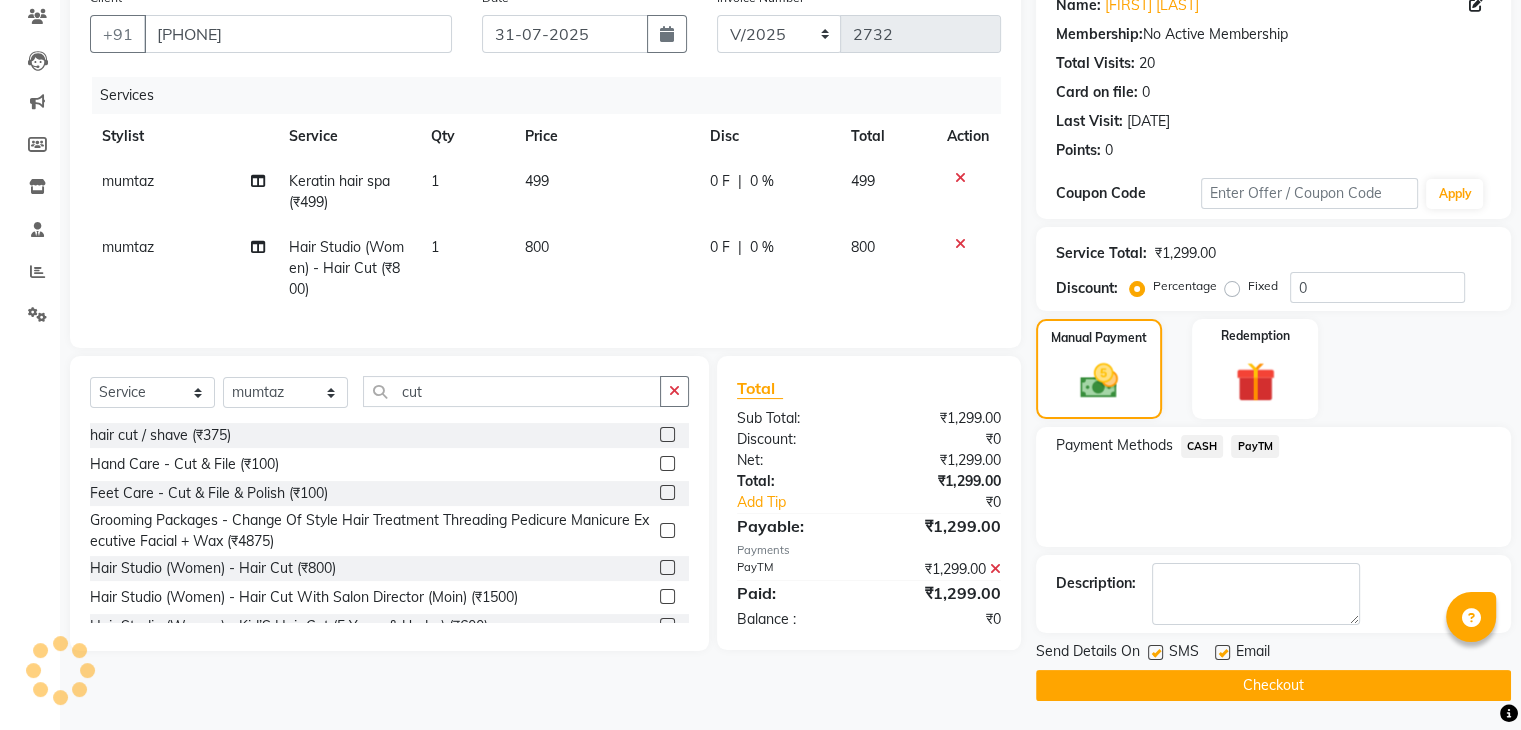 click 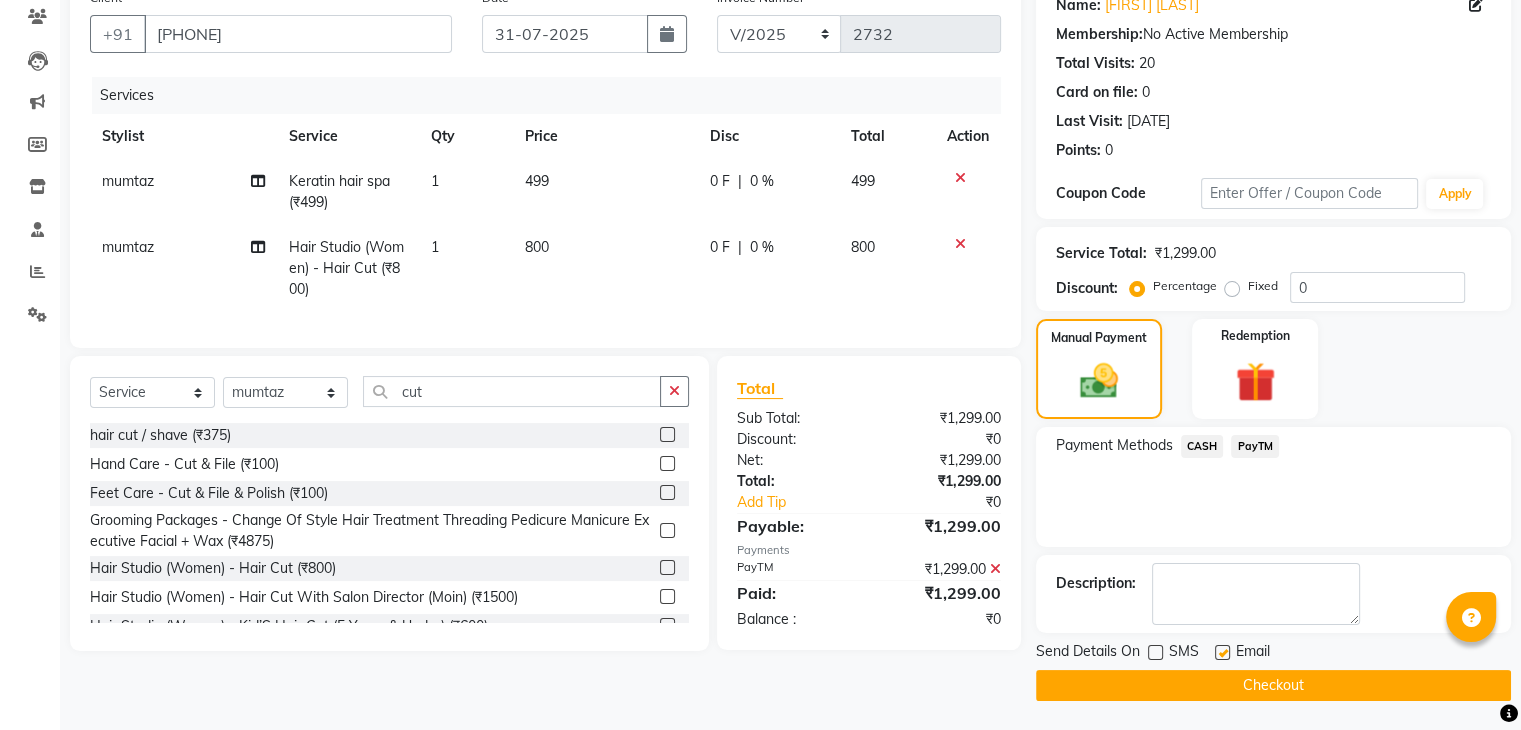 click 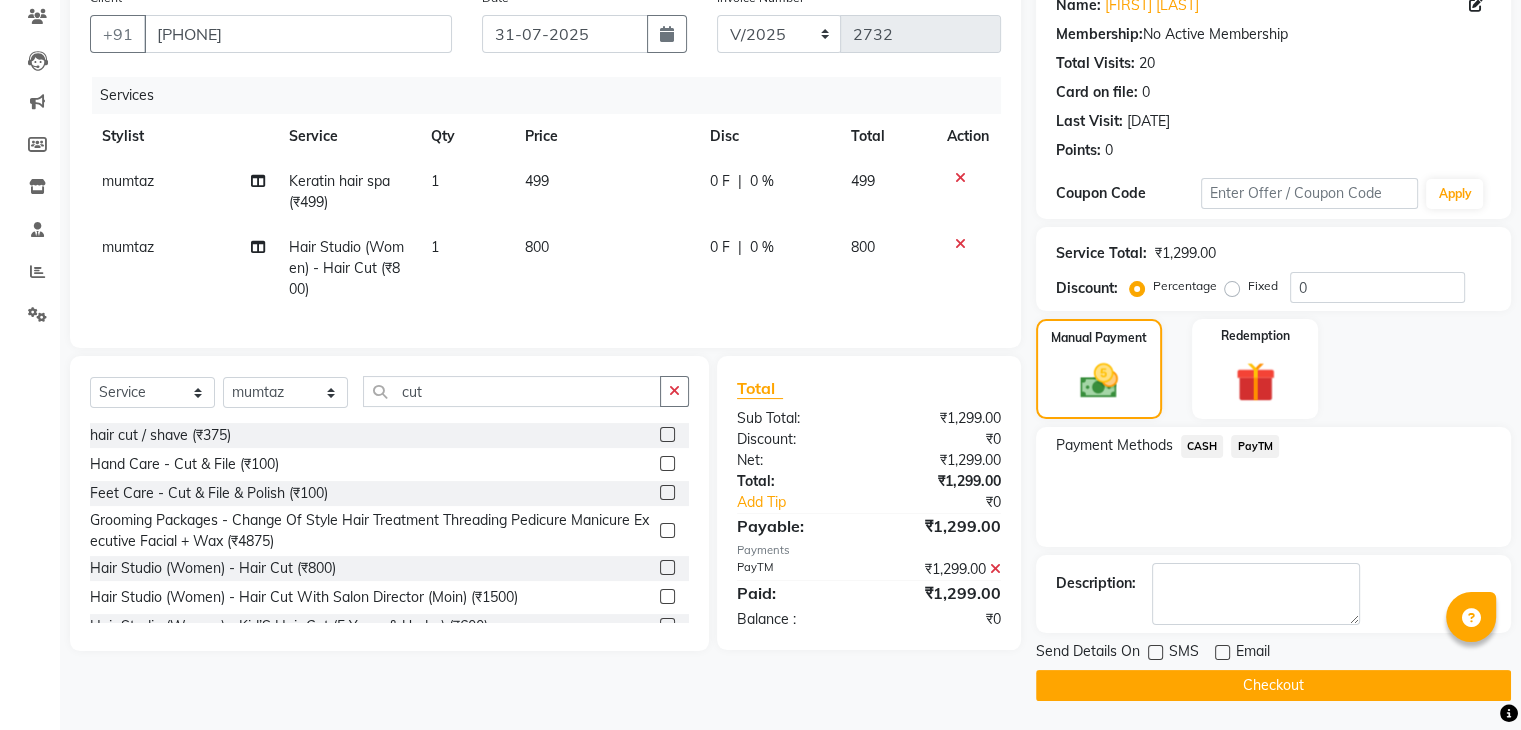 click on "Checkout" 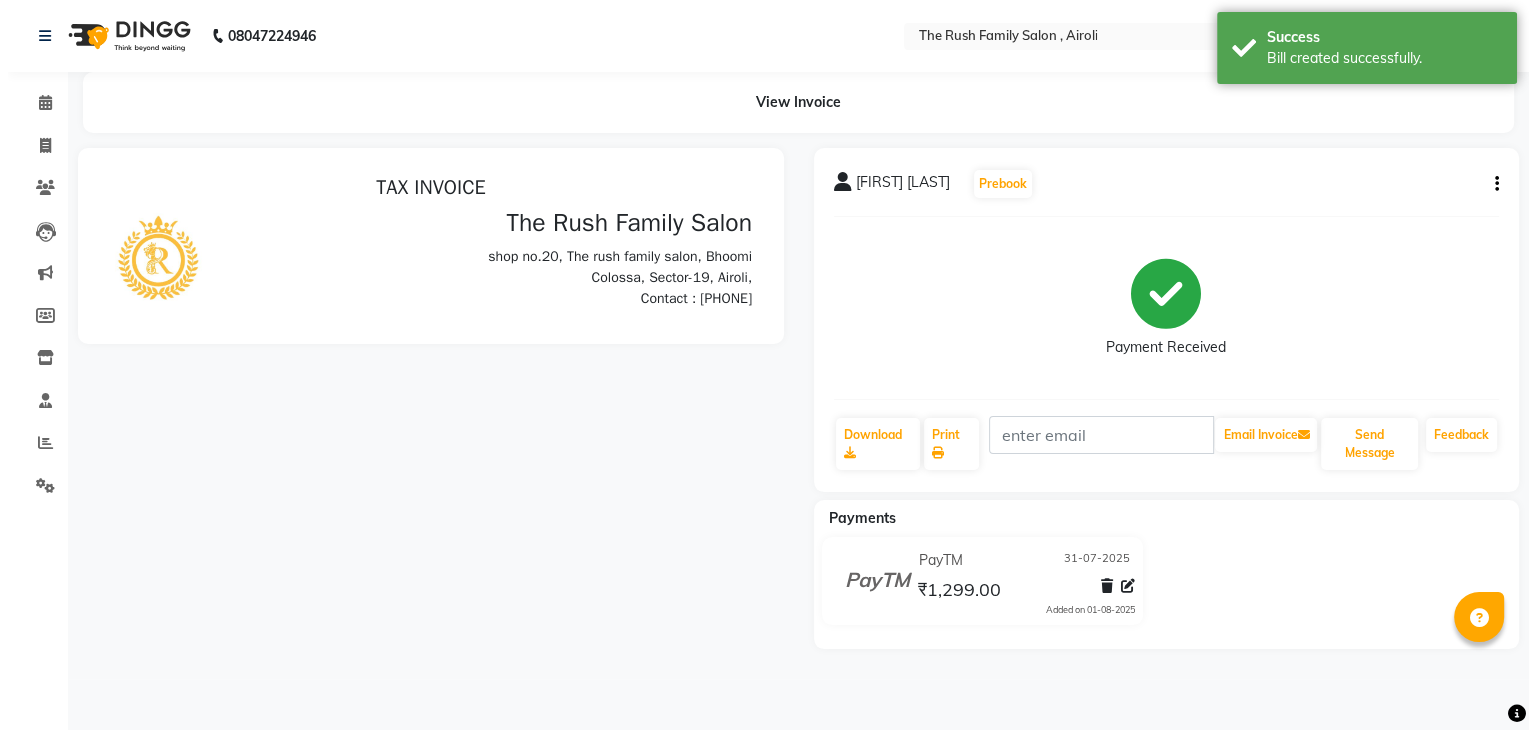 scroll, scrollTop: 0, scrollLeft: 0, axis: both 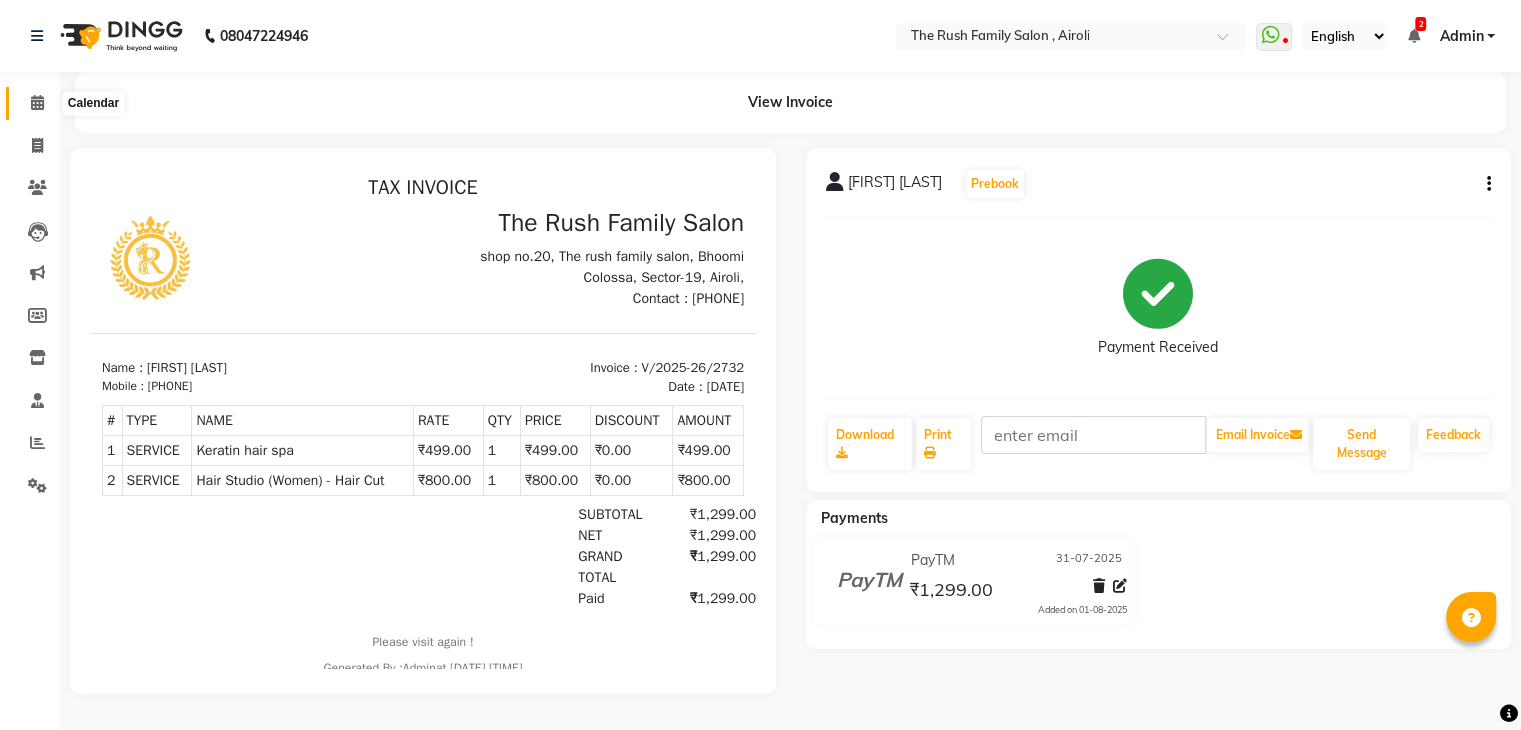 click 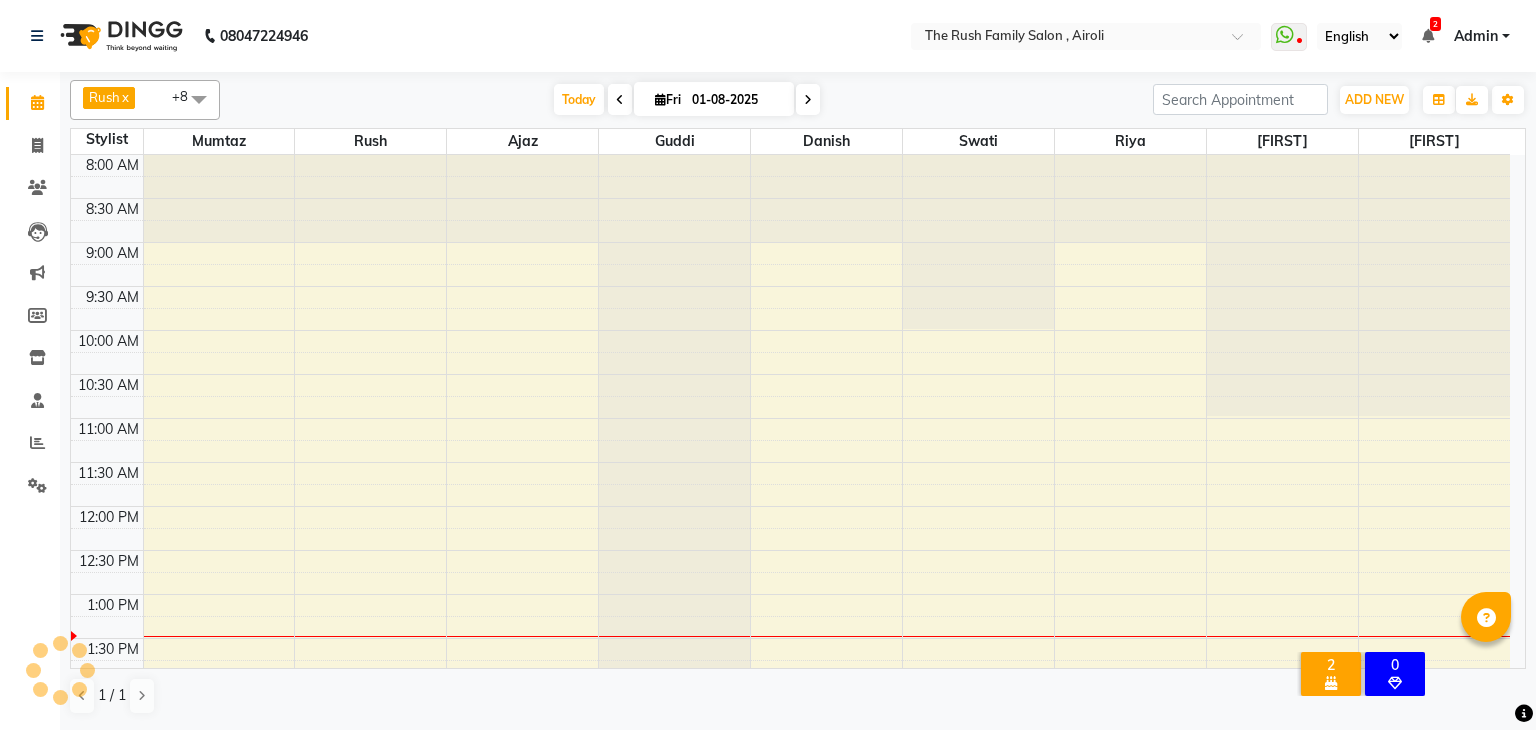 scroll, scrollTop: 0, scrollLeft: 0, axis: both 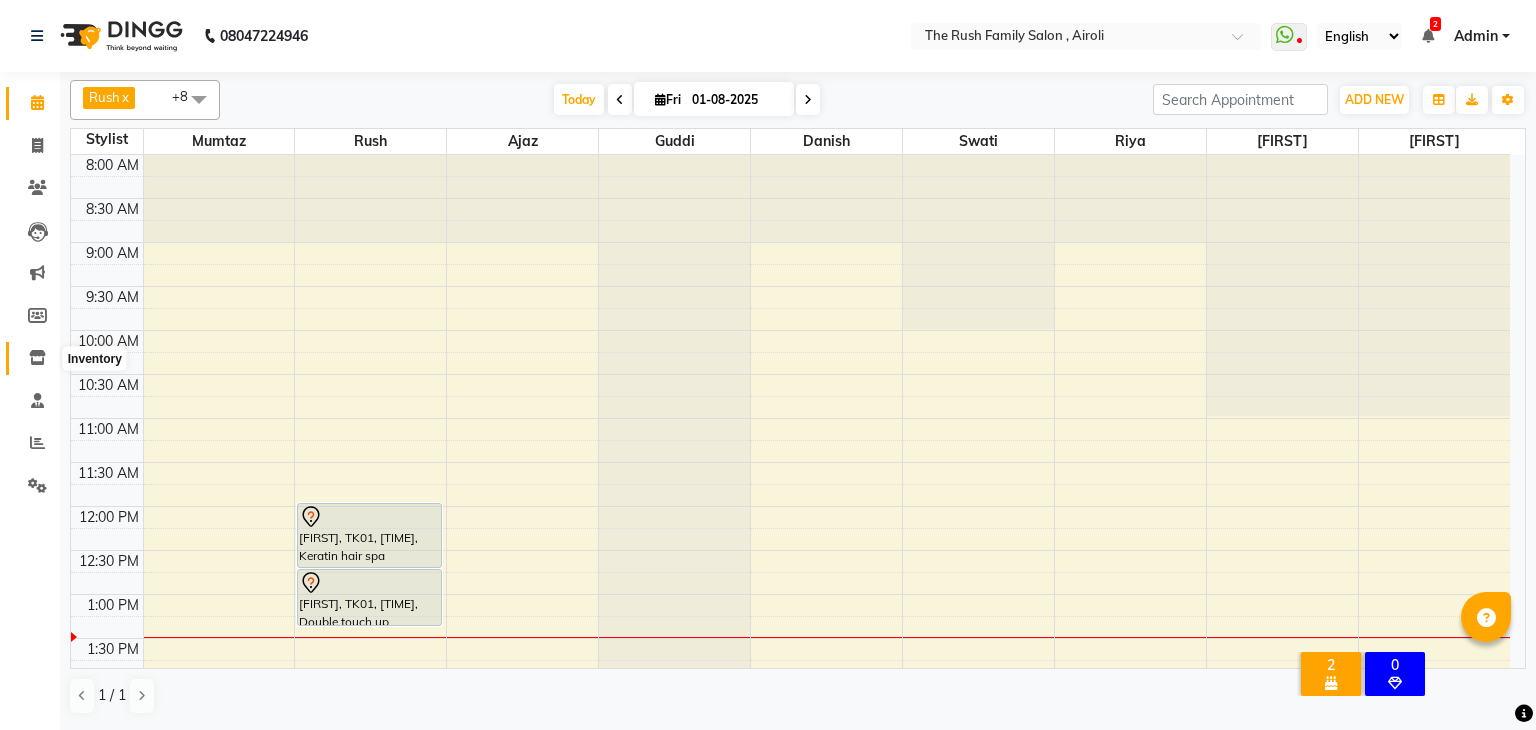 click 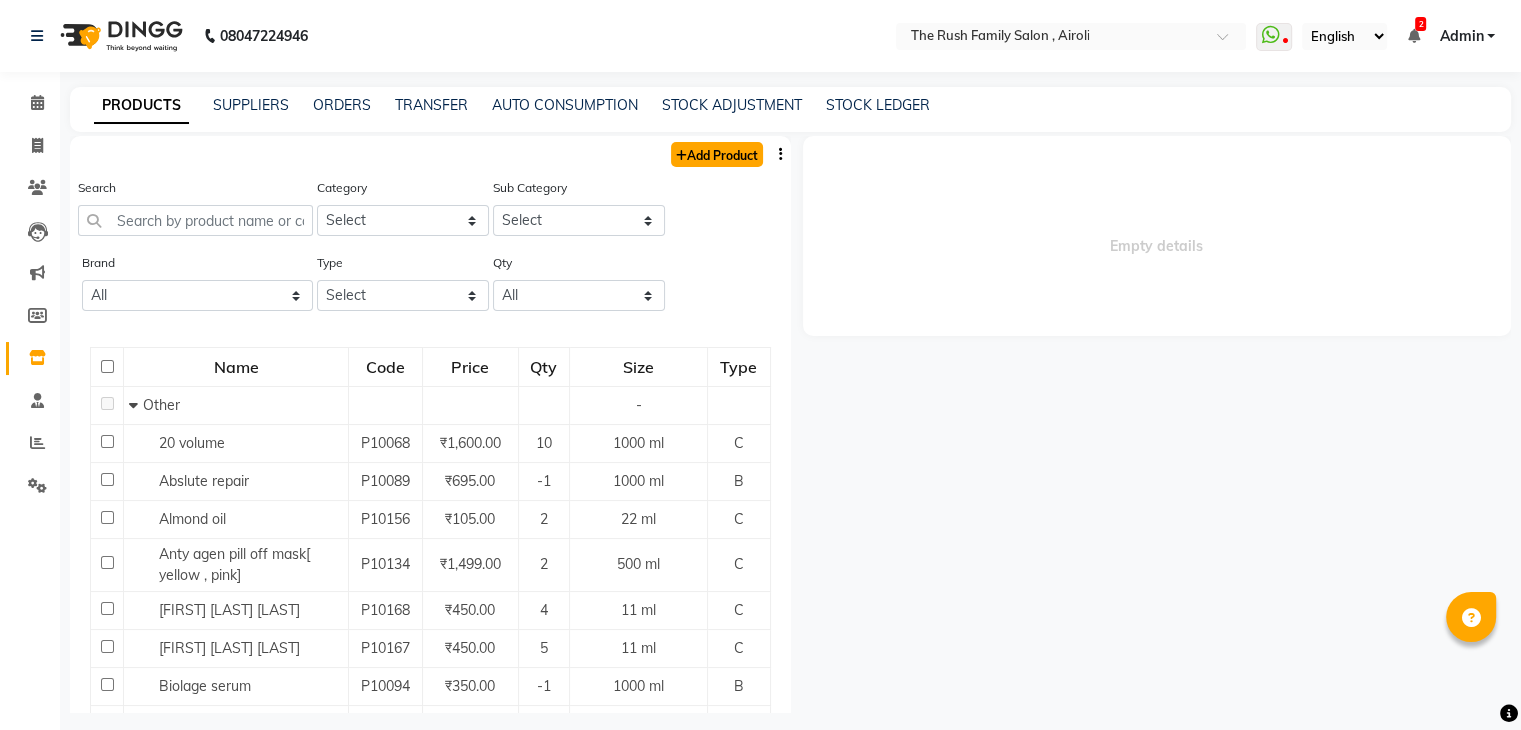 click on "Add Product" 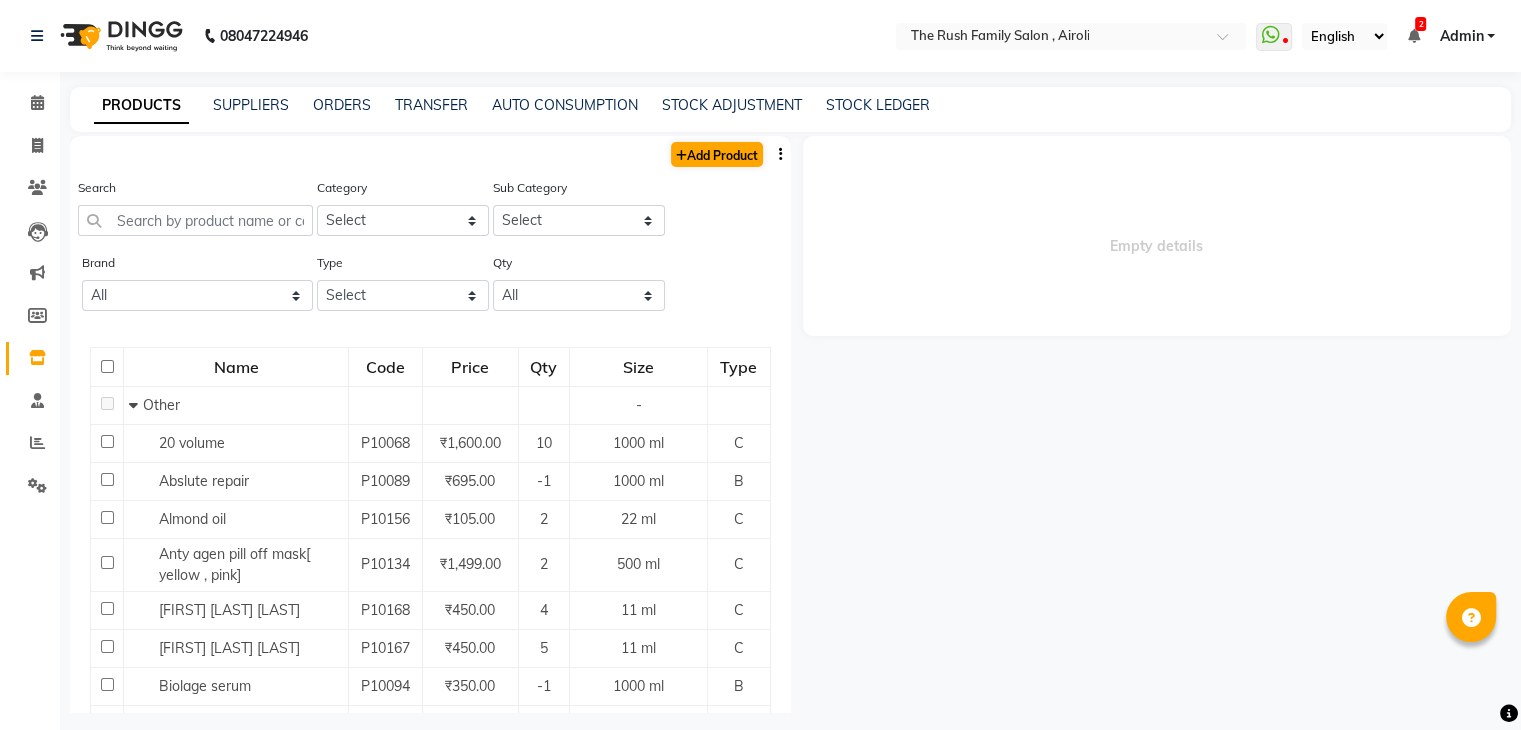 select on "true" 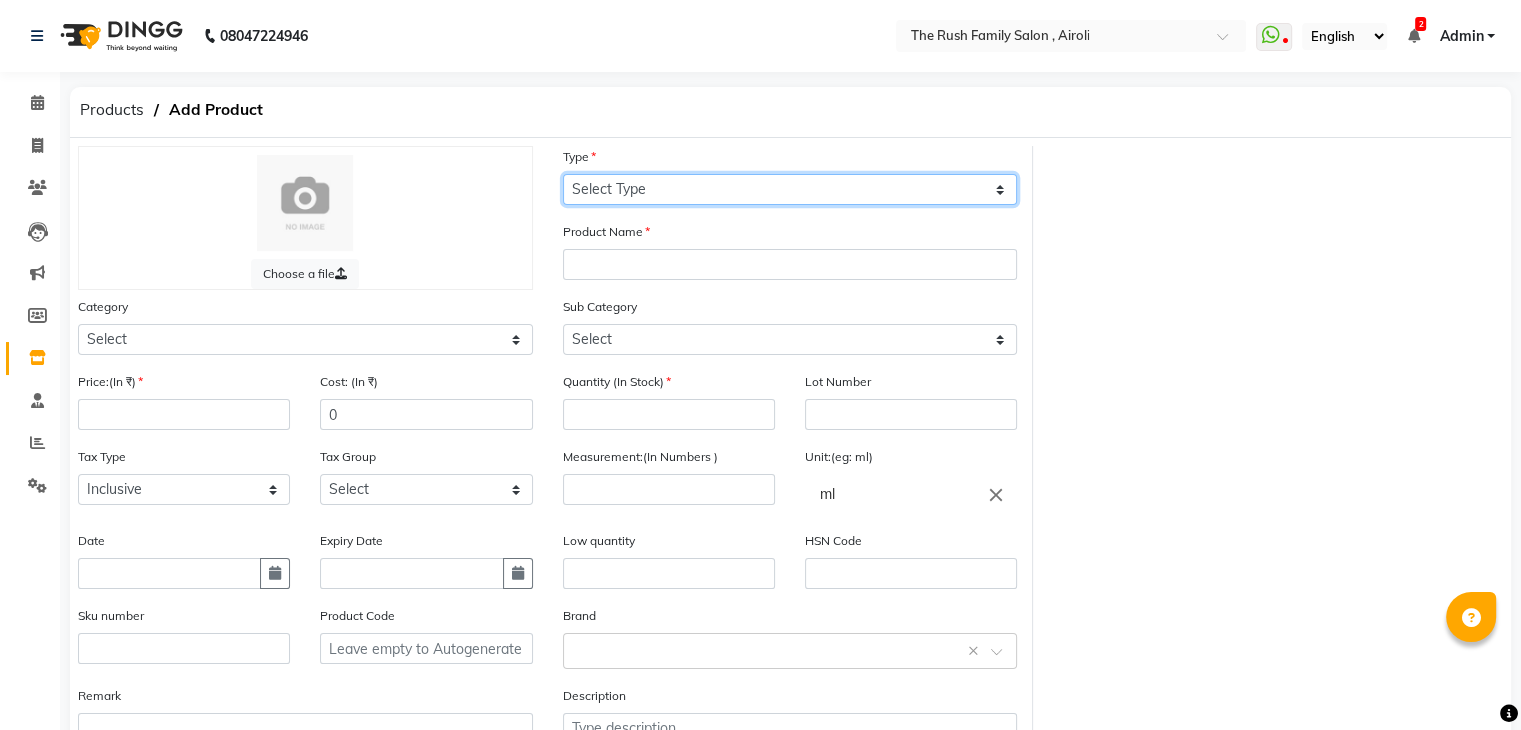 click on "Select Type Both Retail Consumable" 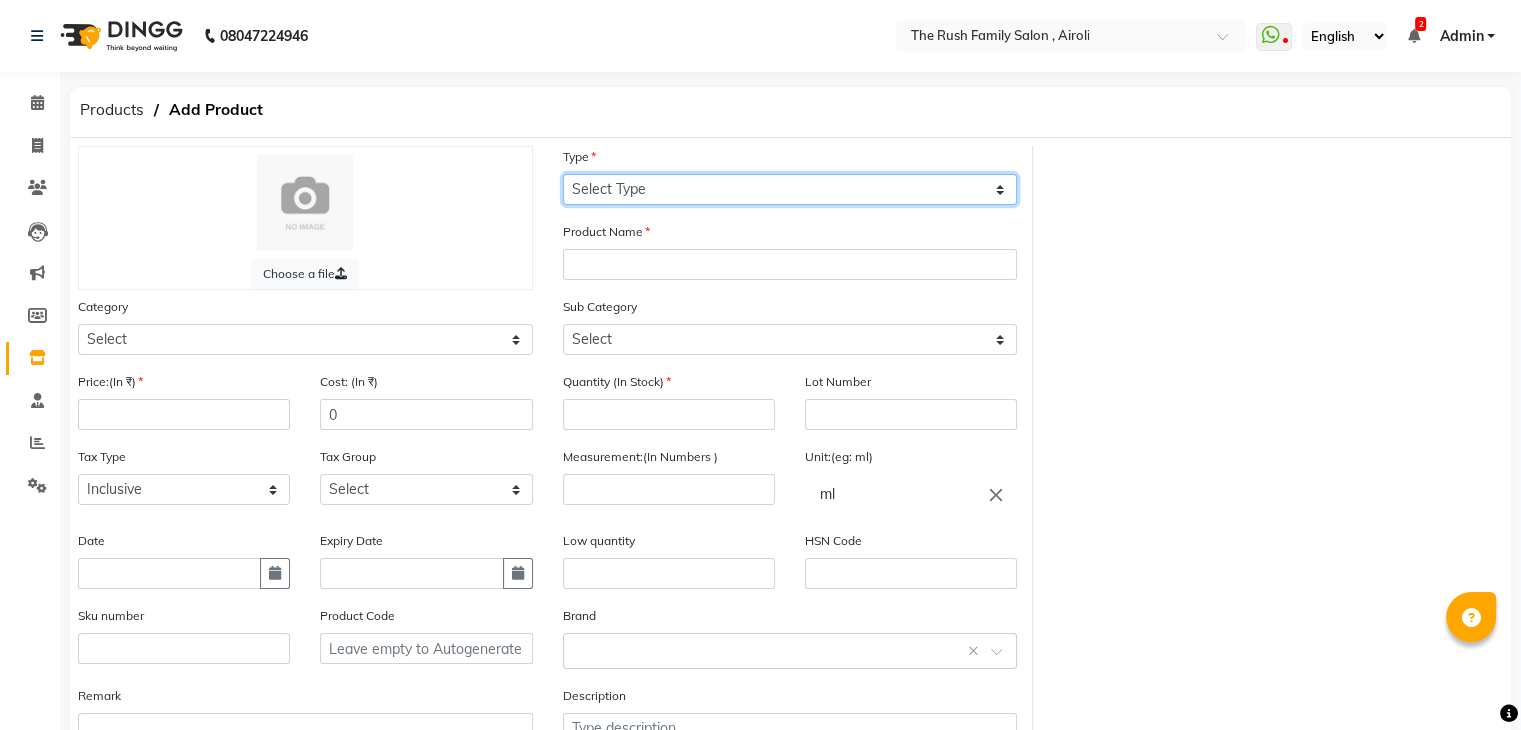select on "R" 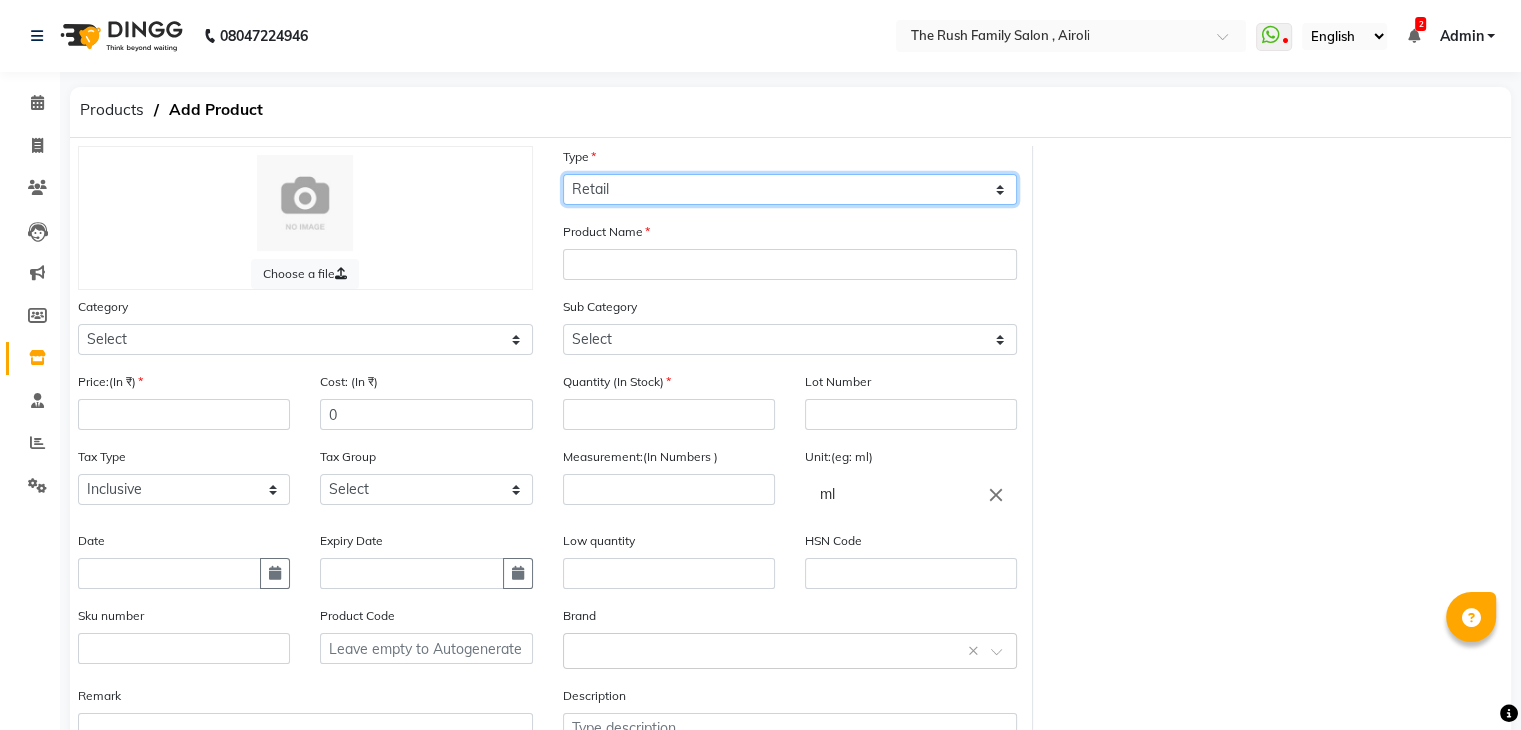 click on "Select Type Both Retail Consumable" 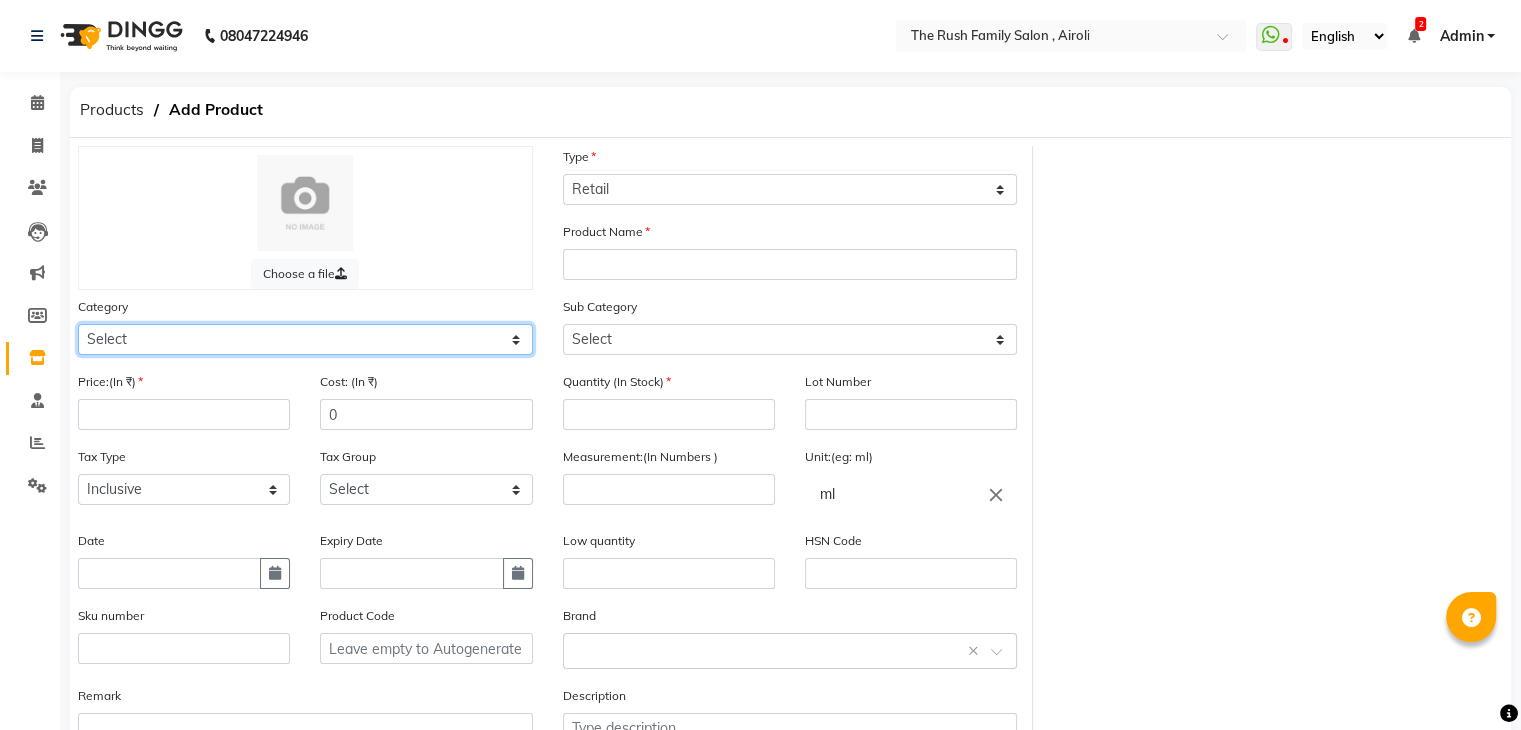 click on "Select Hair Skin Makeup Personal Care Appliances Beard Waxing Disposable Threading Hands and Feet Beauty Planet Botox Cadiveu Casmara Cheryls Loreal Olaplex hair  Other" 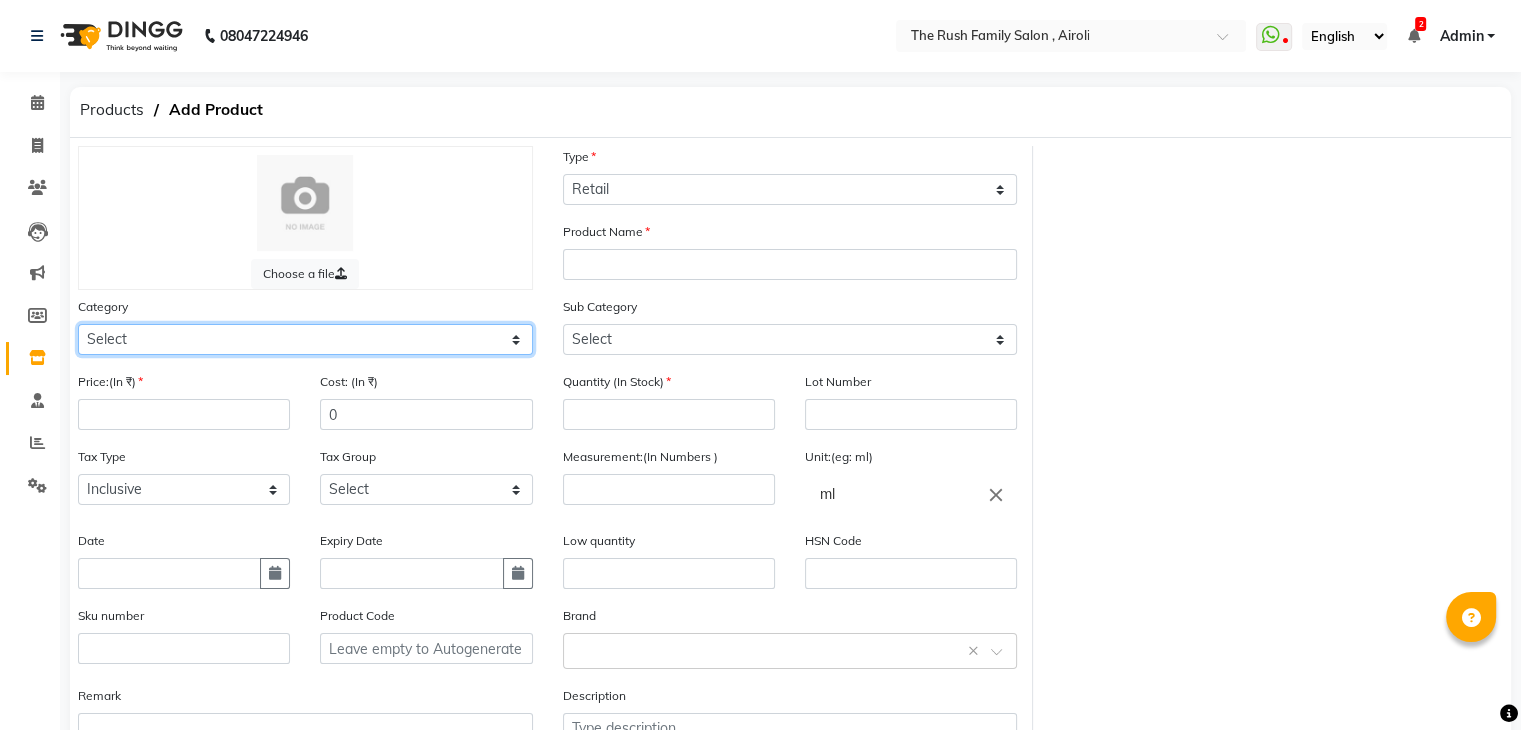select on "812201100" 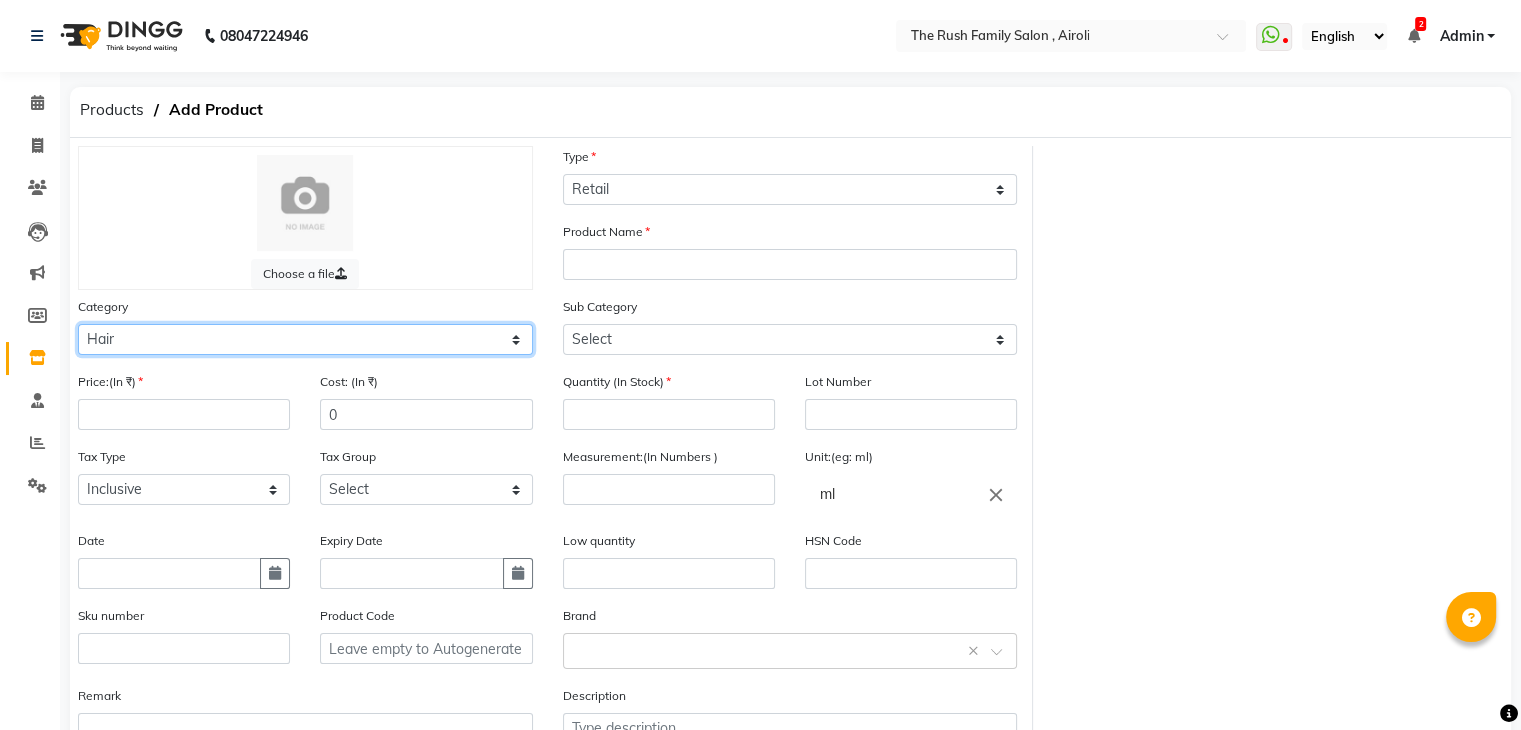 click on "Select Hair Skin Makeup Personal Care Appliances Beard Waxing Disposable Threading Hands and Feet Beauty Planet Botox Cadiveu Casmara Cheryls Loreal Olaplex hair  Other" 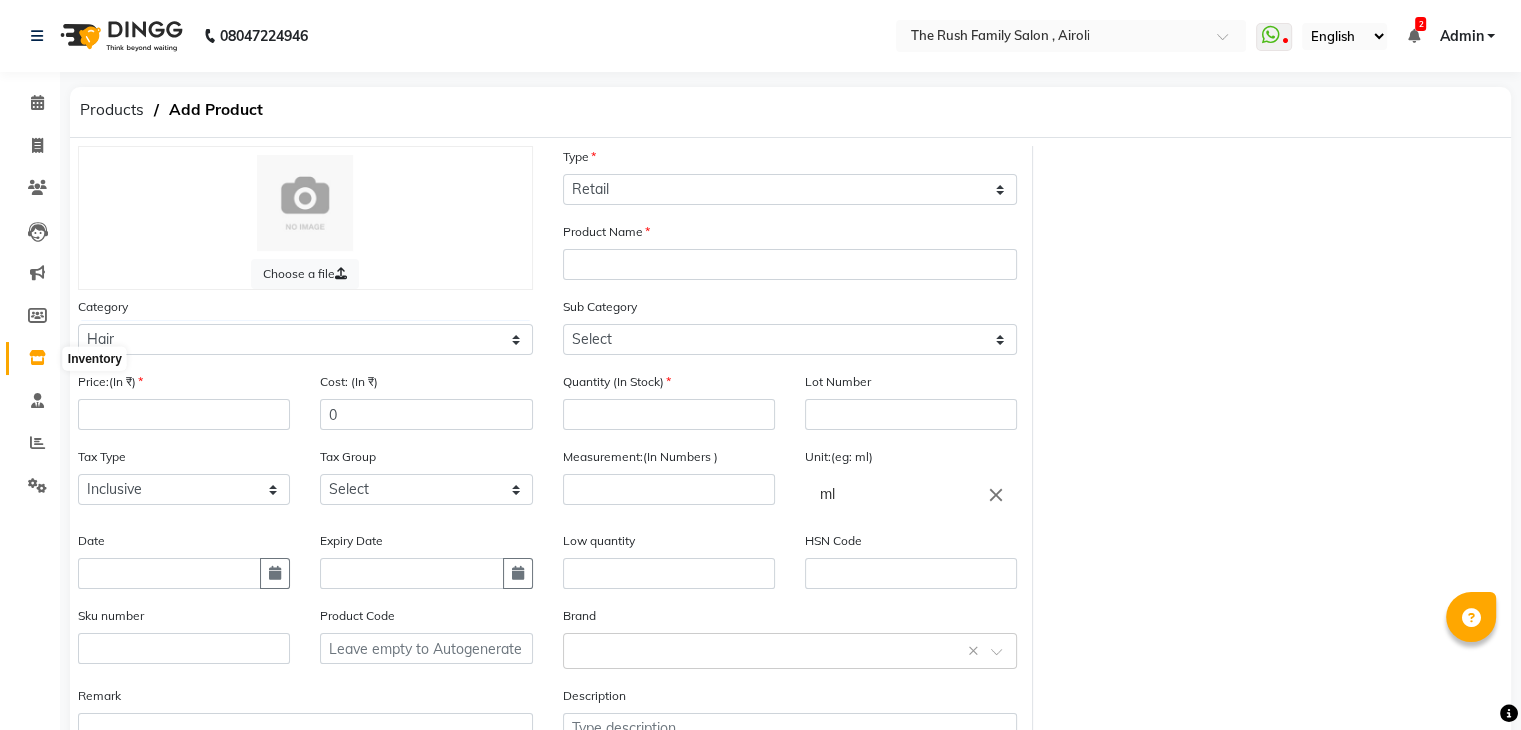 click 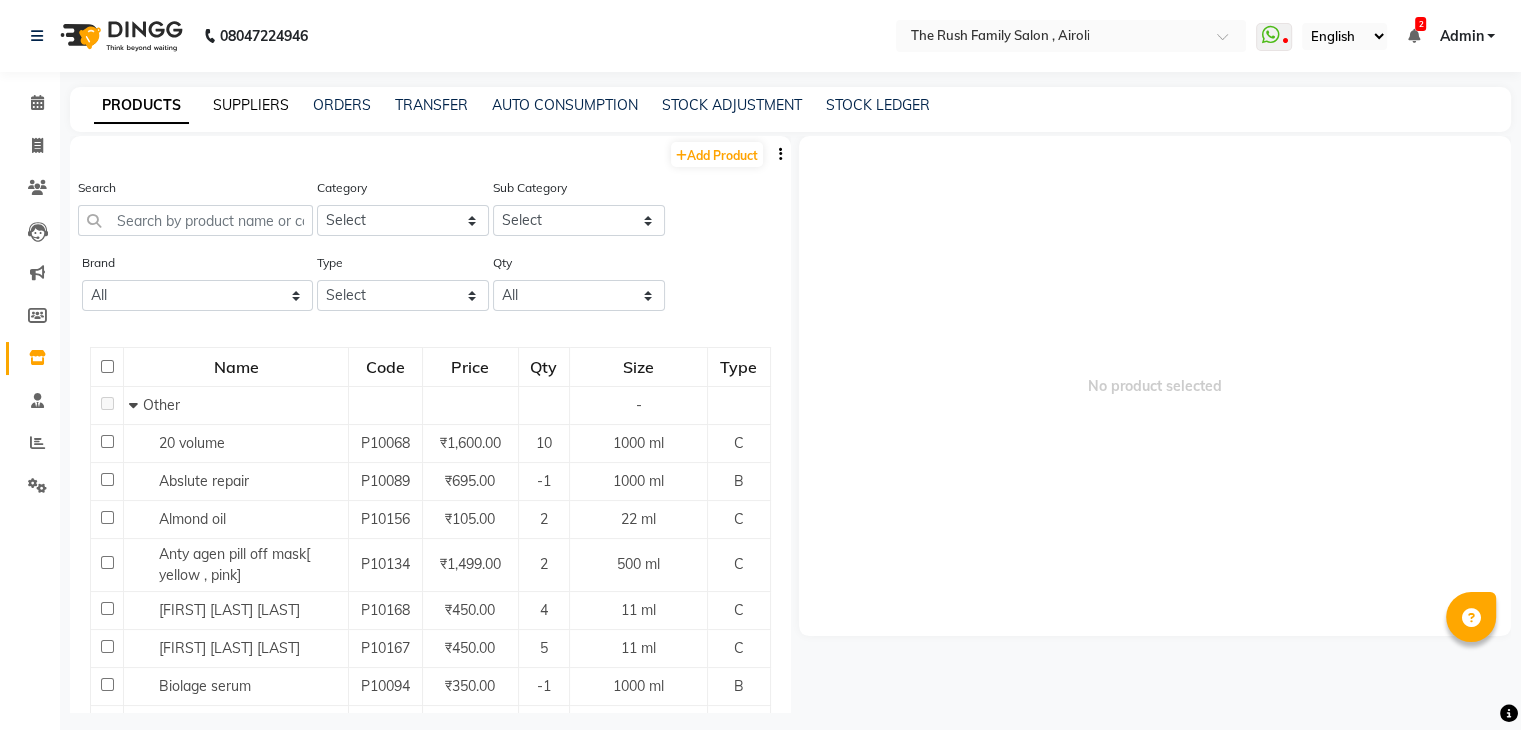 click on "SUPPLIERS" 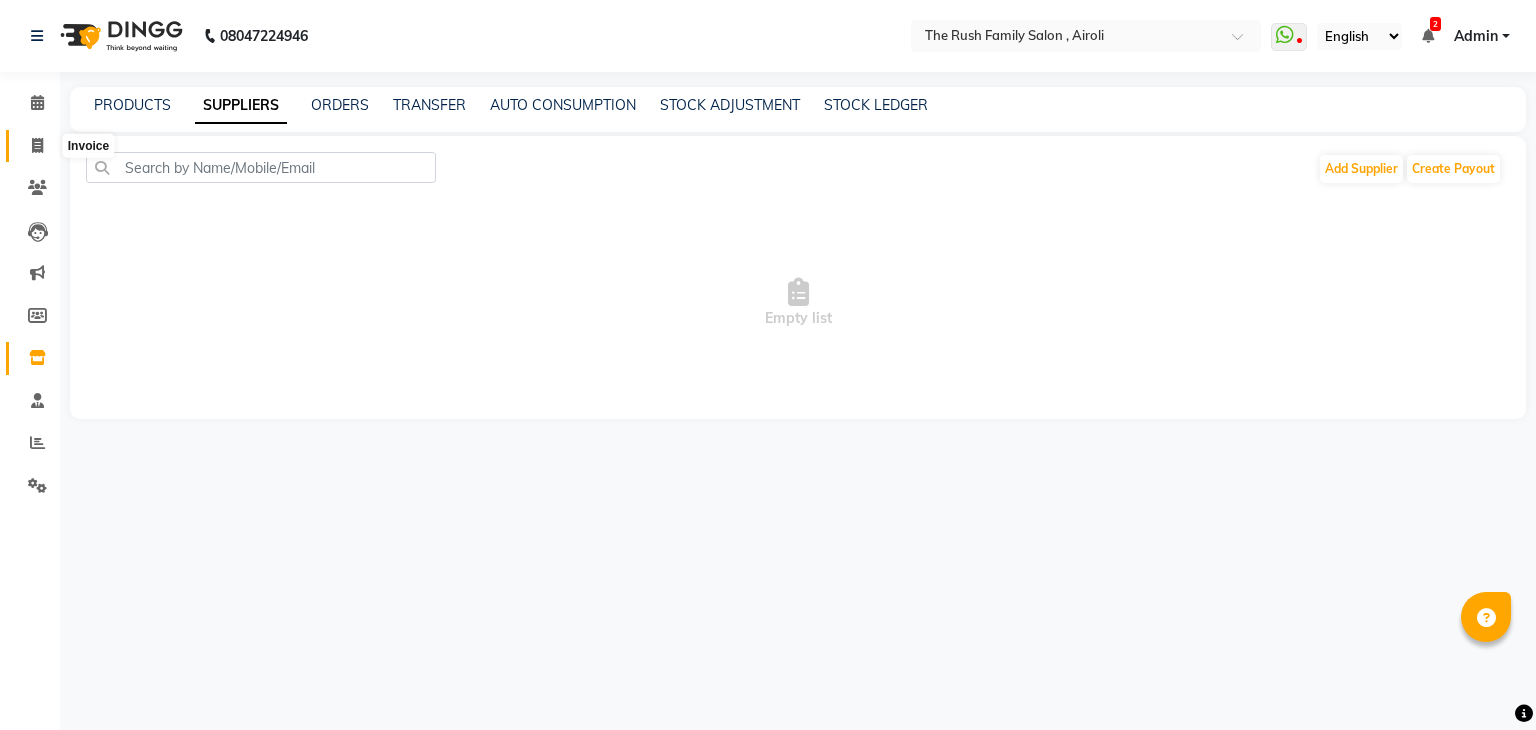 click 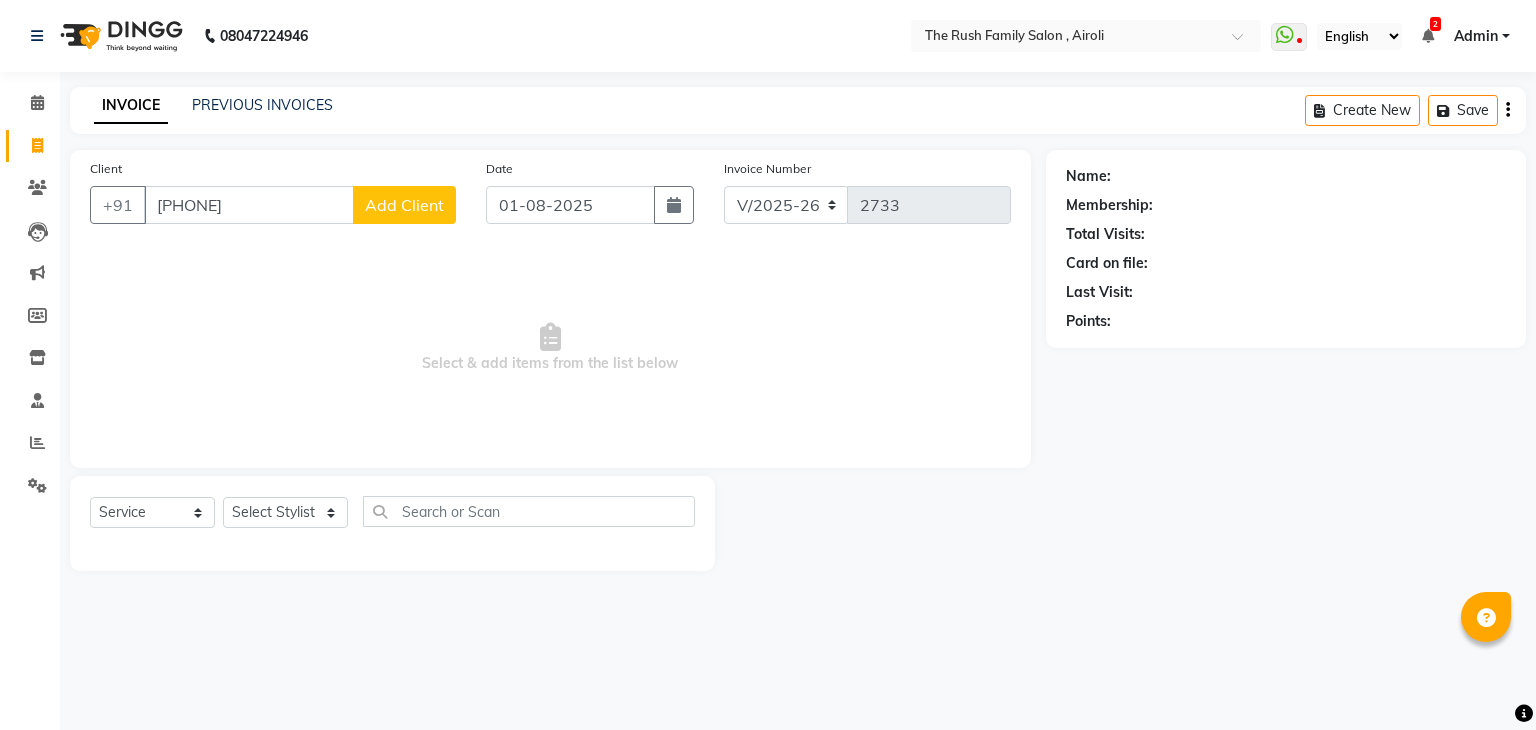 type on "[PHONE]" 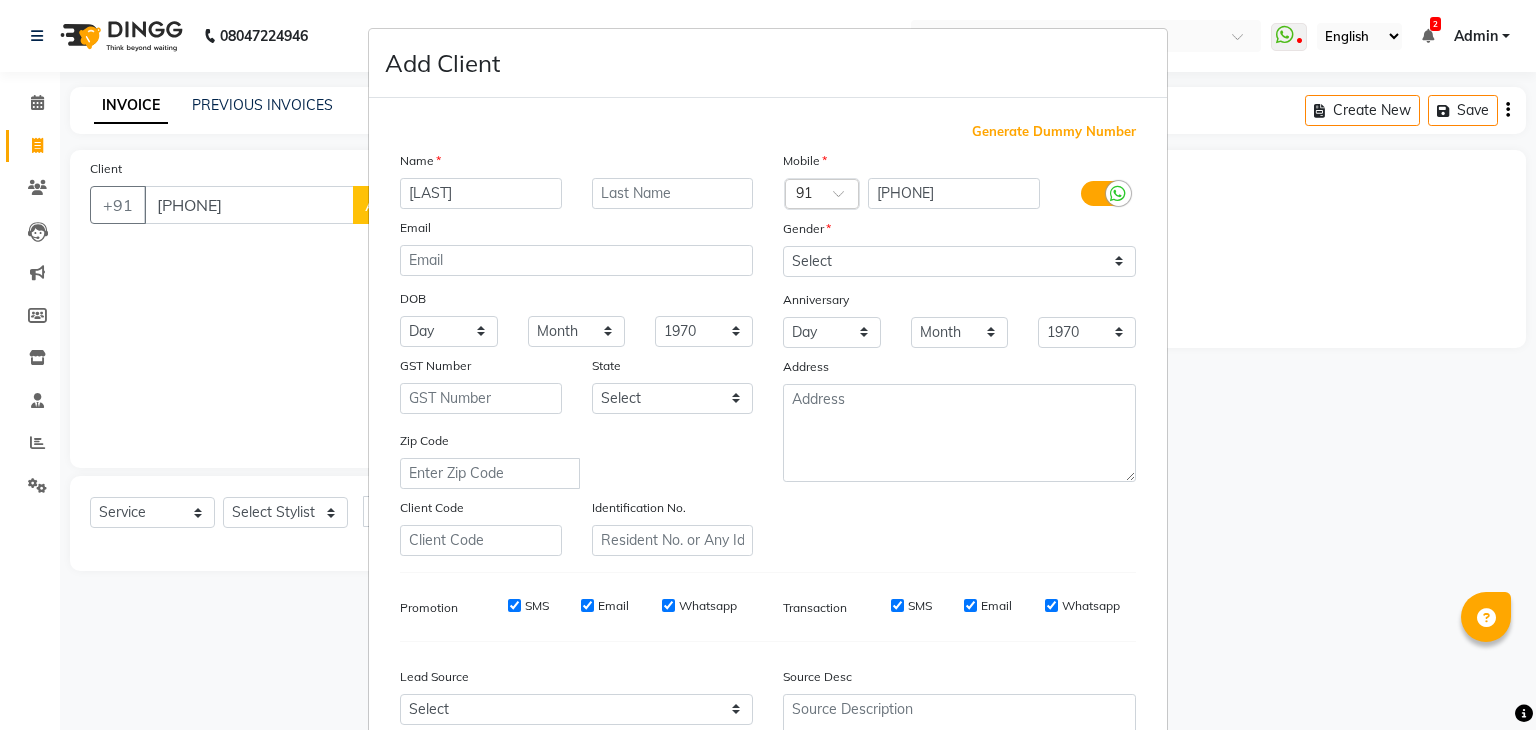 type on "[LAST]" 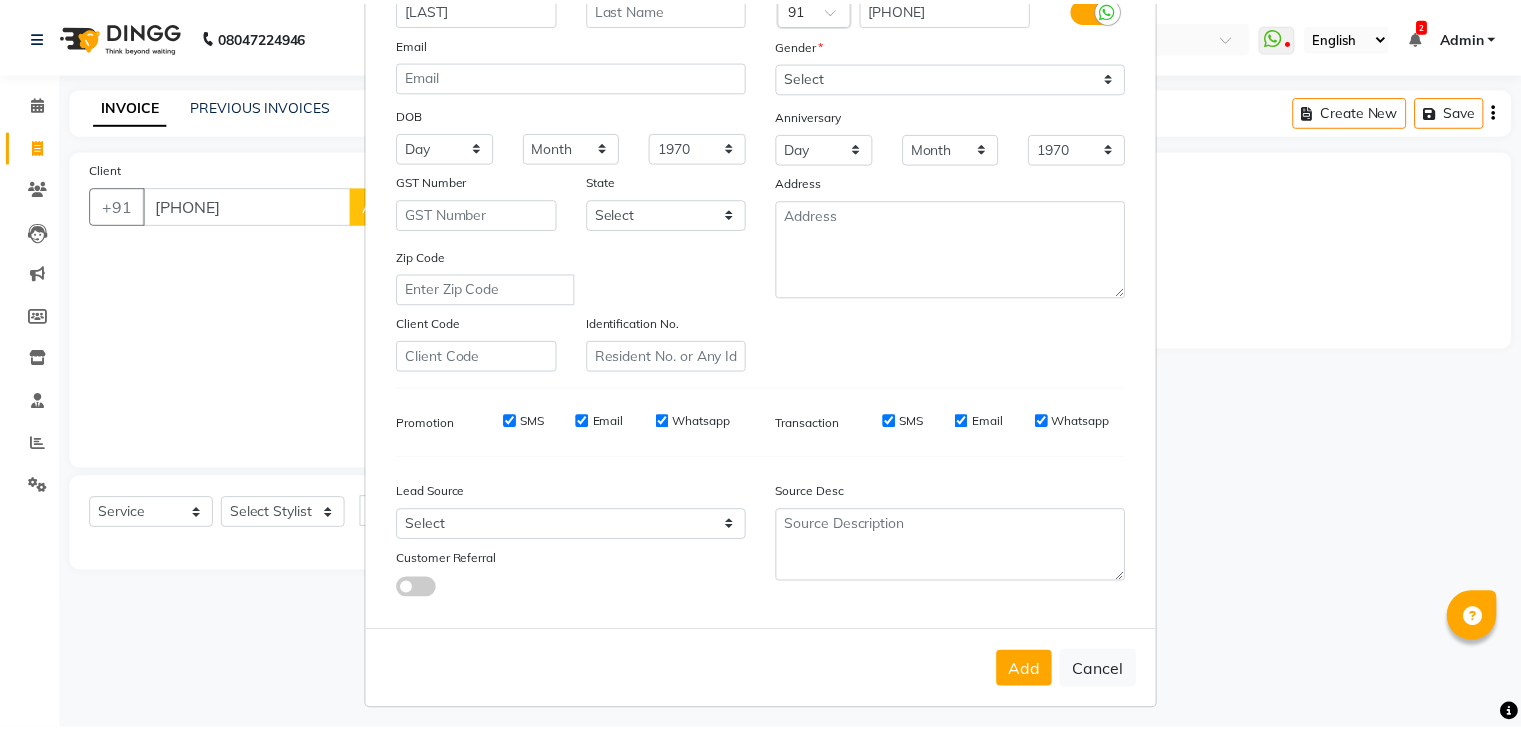 scroll, scrollTop: 203, scrollLeft: 0, axis: vertical 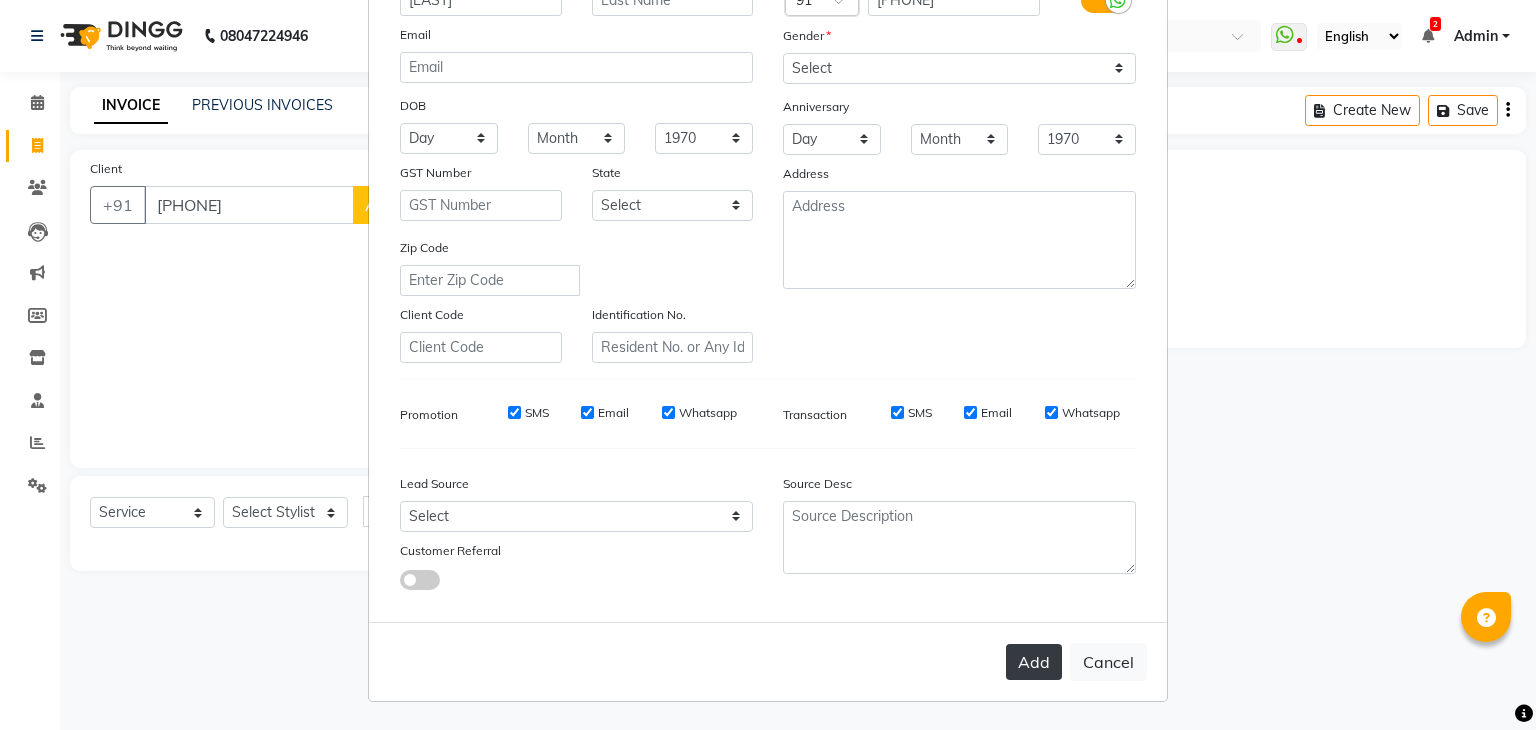 click on "Add" at bounding box center (1034, 662) 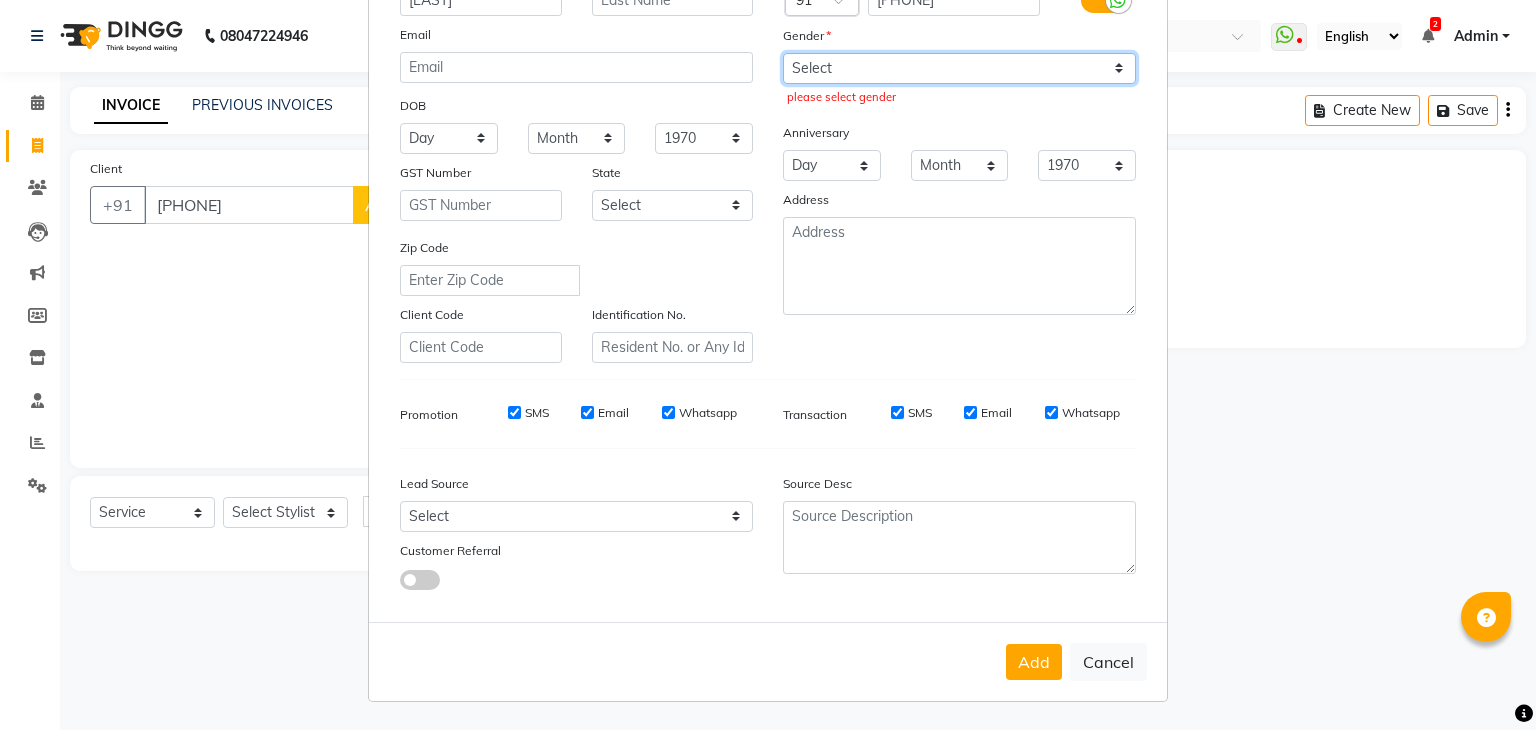 click on "Select Male Female Other Prefer Not To Say" at bounding box center (959, 68) 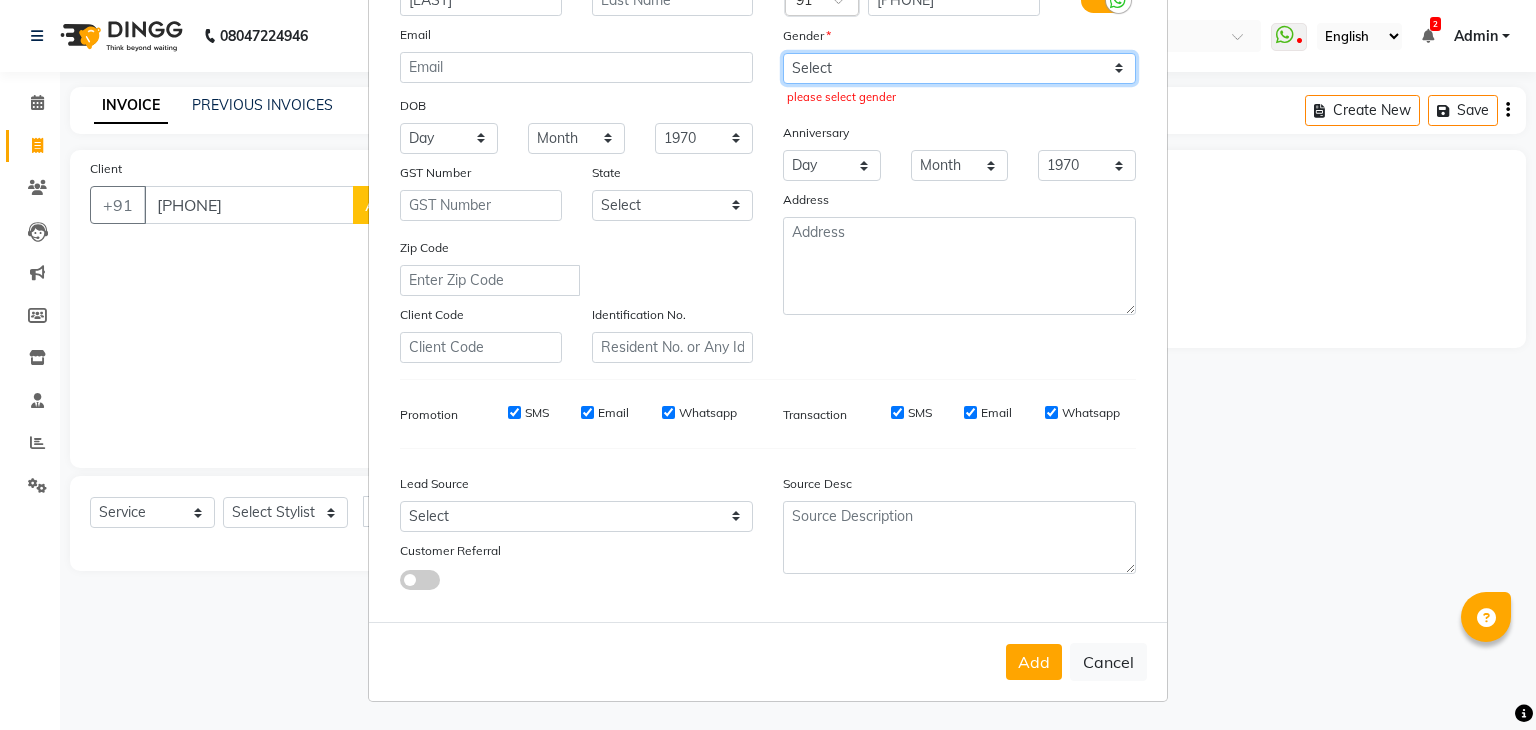 select on "male" 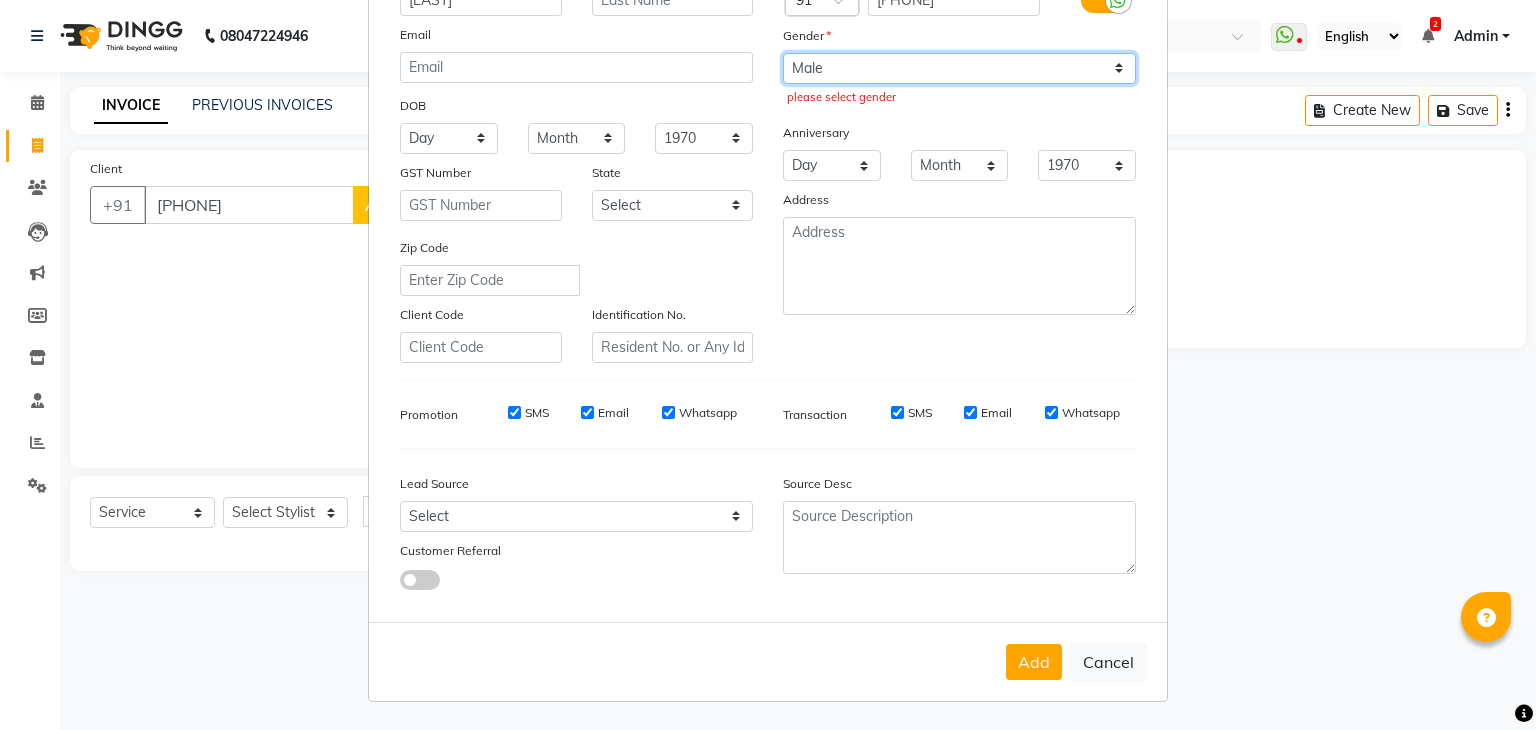 click on "Select Male Female Other Prefer Not To Say" at bounding box center (959, 68) 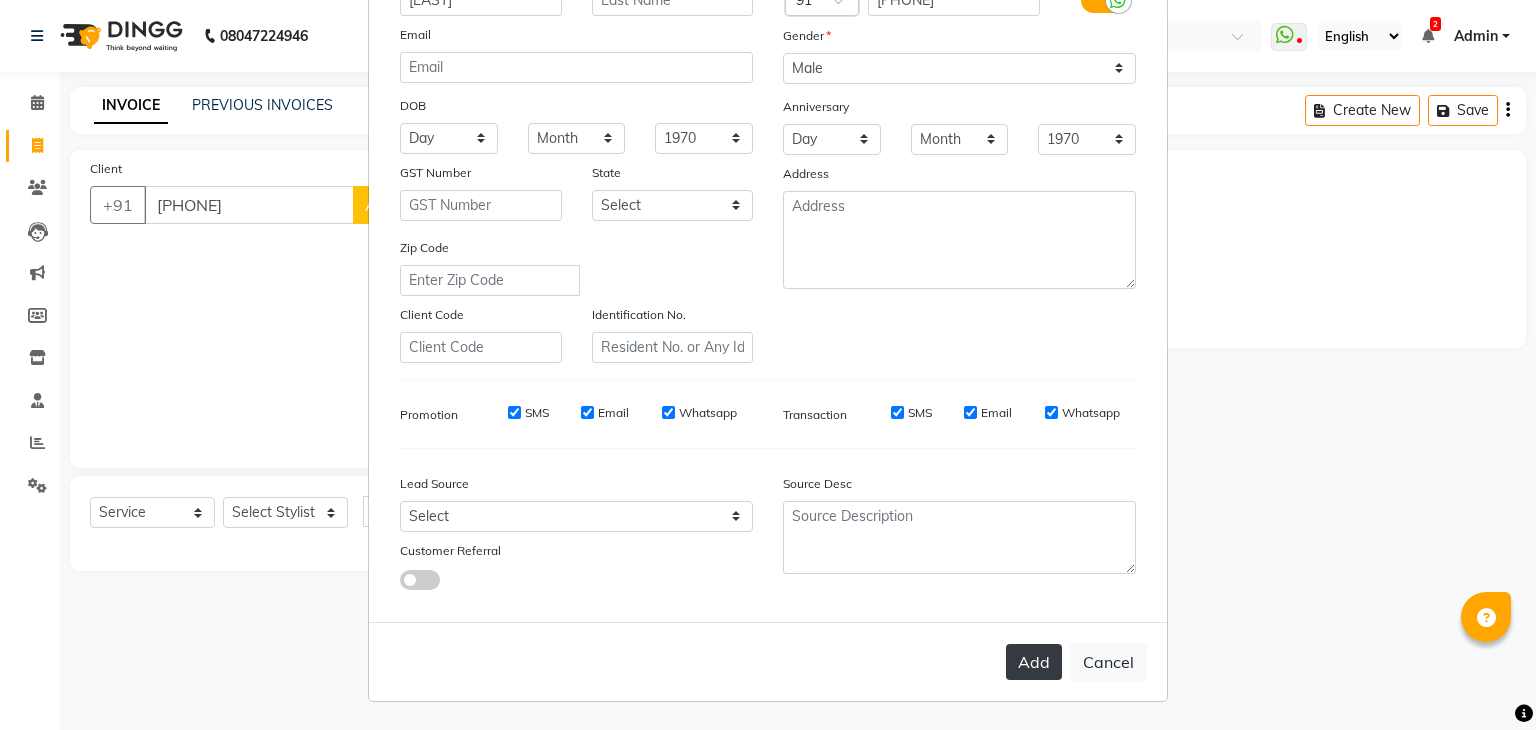 click on "Add" at bounding box center [1034, 662] 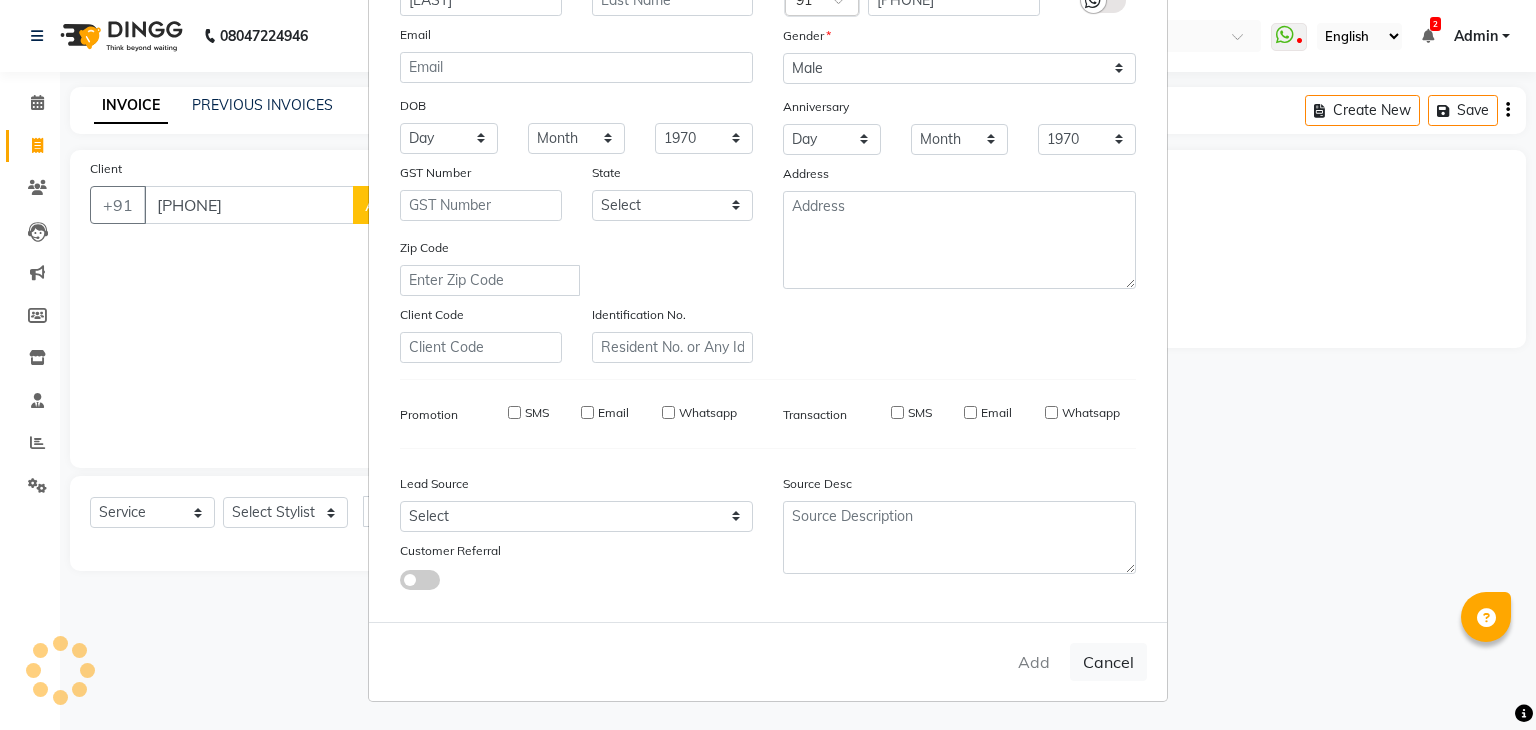 type 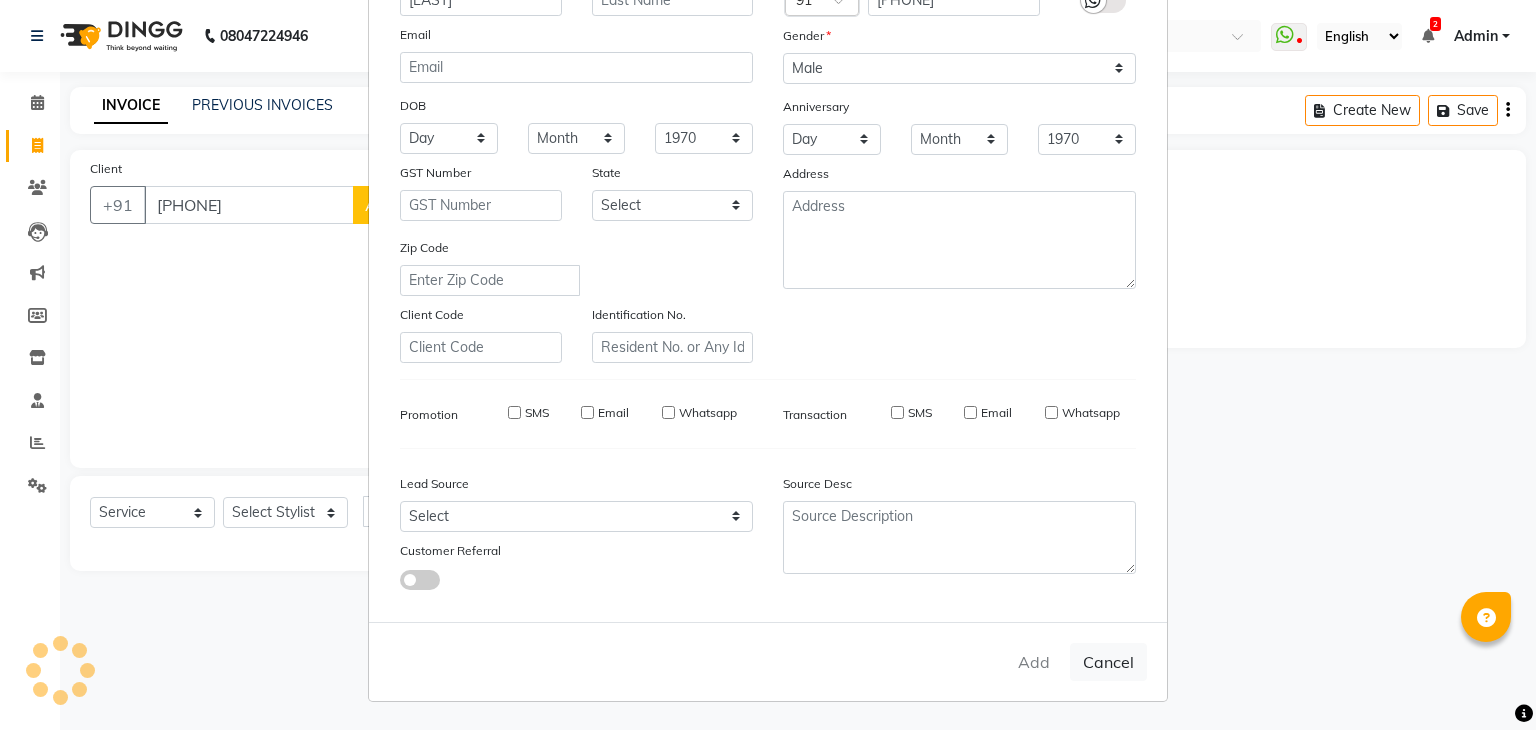 select 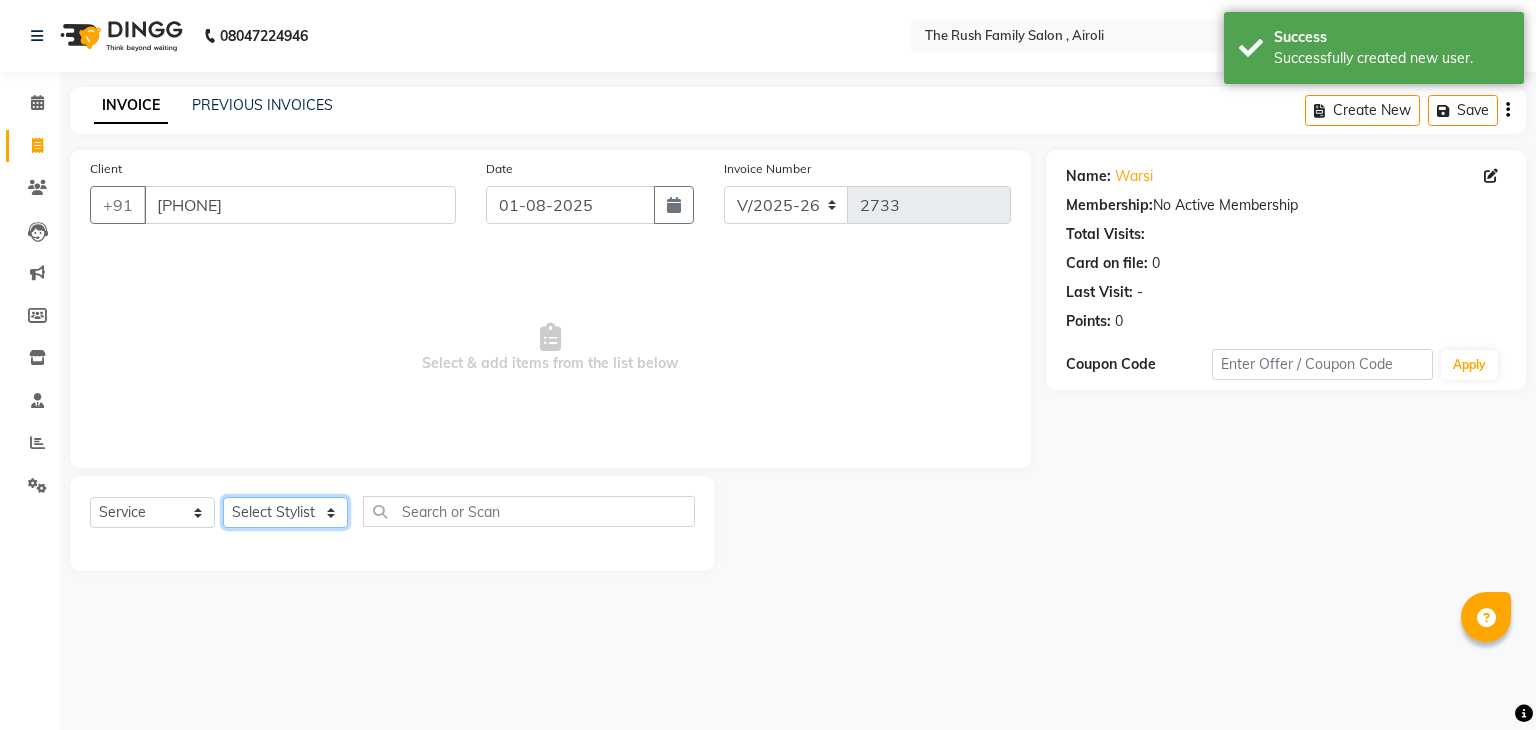 click on "Select Stylist [FIRST] [FIRST] [FIRST] [FIRST] [FIRST] [FIRST] [FIRST] [FIRST] [FIRST] [FIRST] [FIRST] [FIRST] [FIRST] [FIRST] [FIRST] [FIRST]" 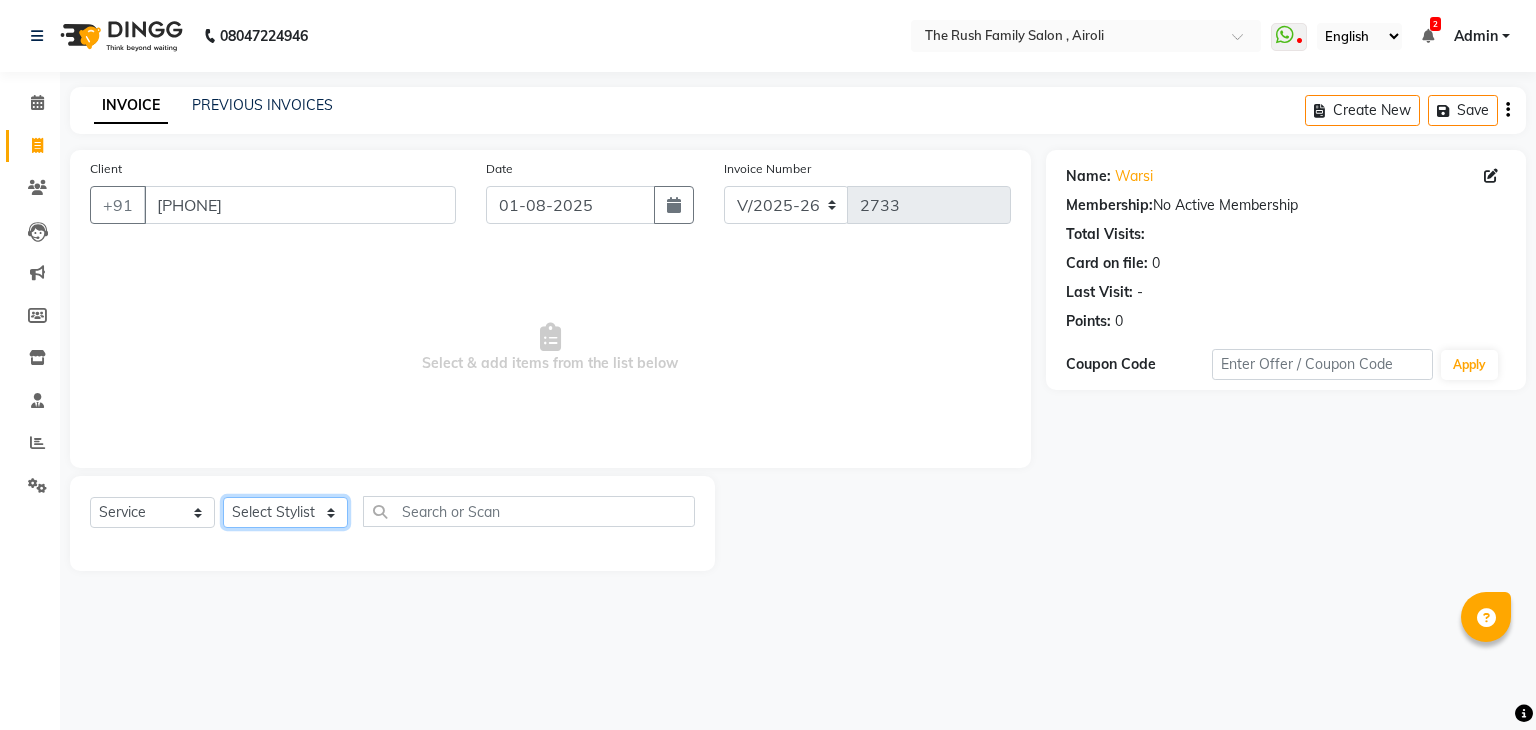 select on "87642" 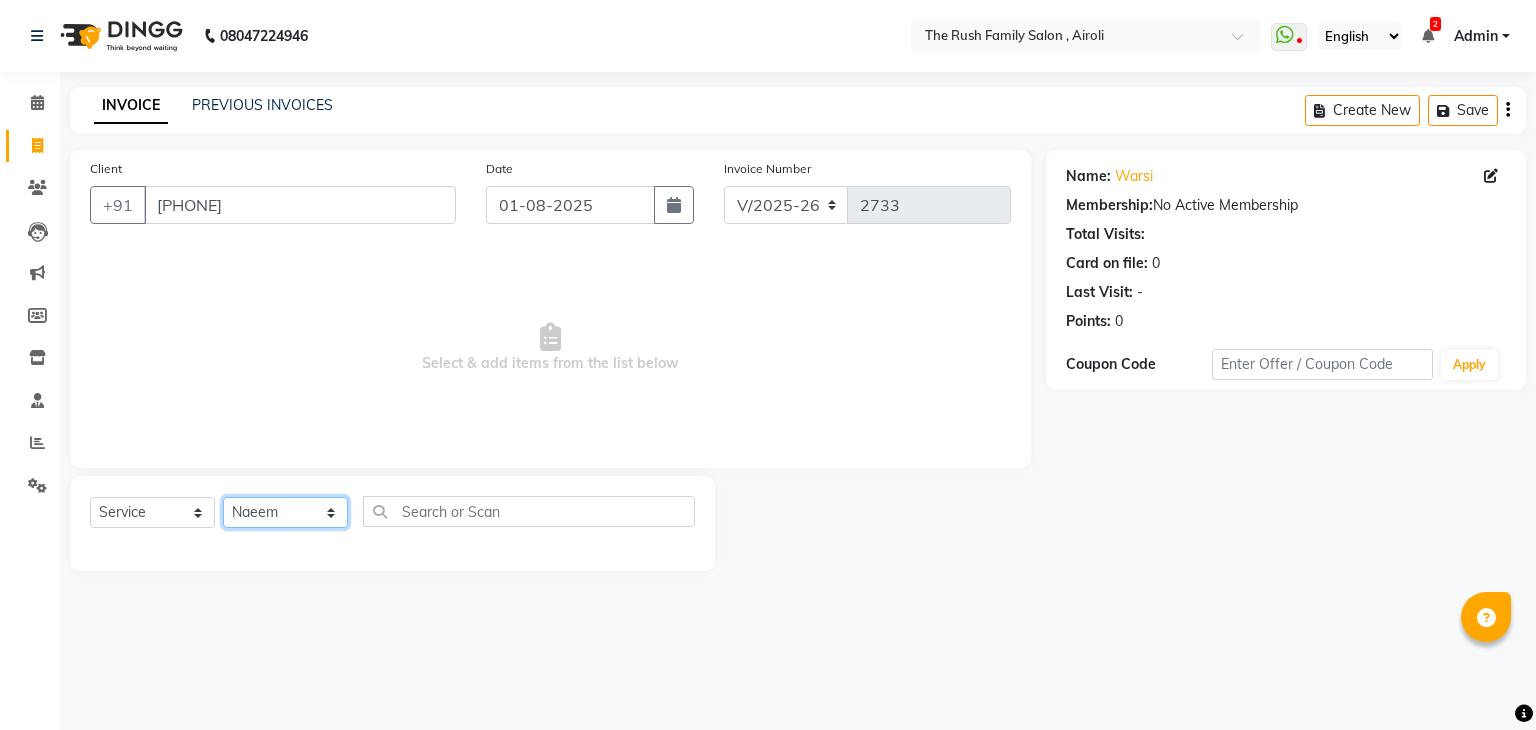 click on "Select Stylist [FIRST] [FIRST] [FIRST] [FIRST] [FIRST] [FIRST] [FIRST] [FIRST] [FIRST] [FIRST] [FIRST] [FIRST] [FIRST] [FIRST] [FIRST] [FIRST]" 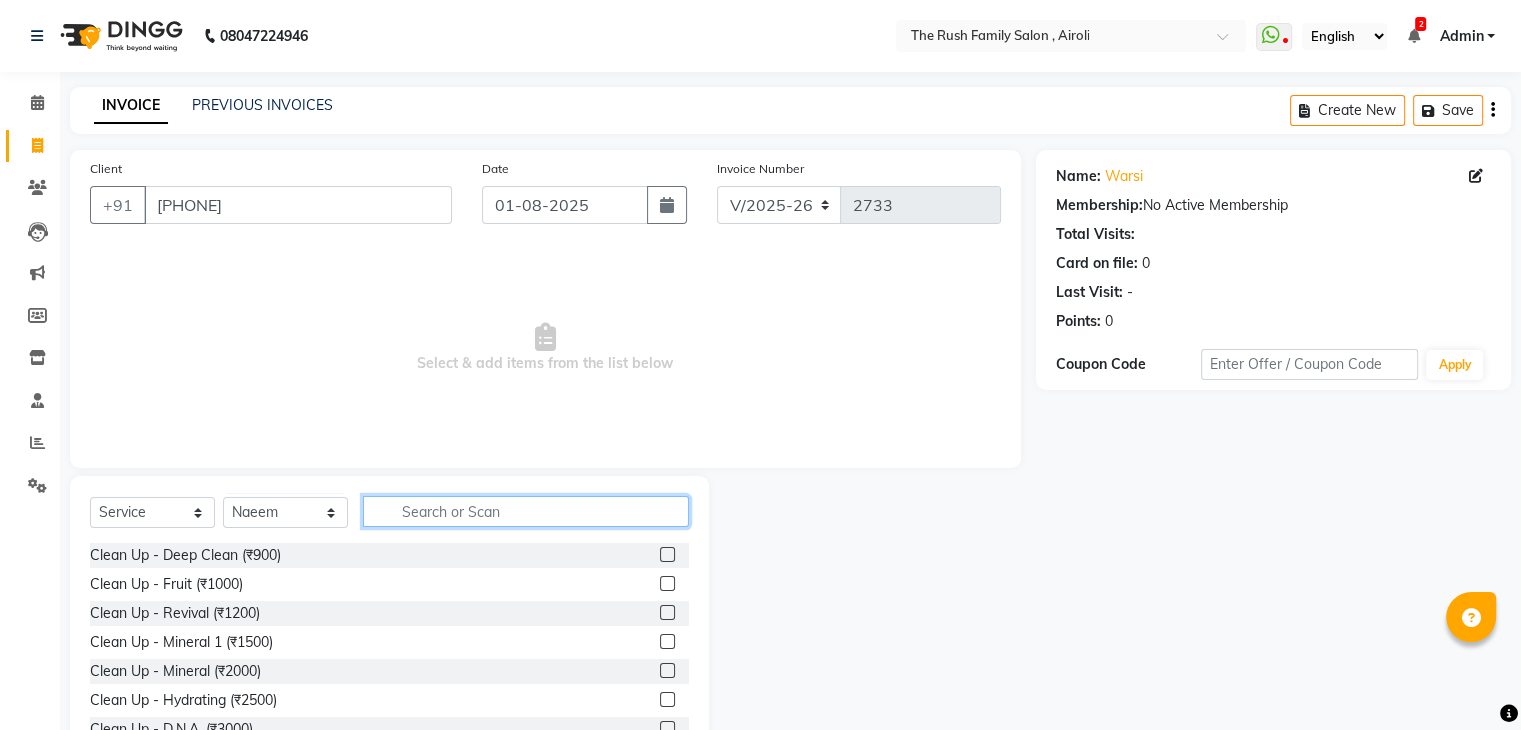 click 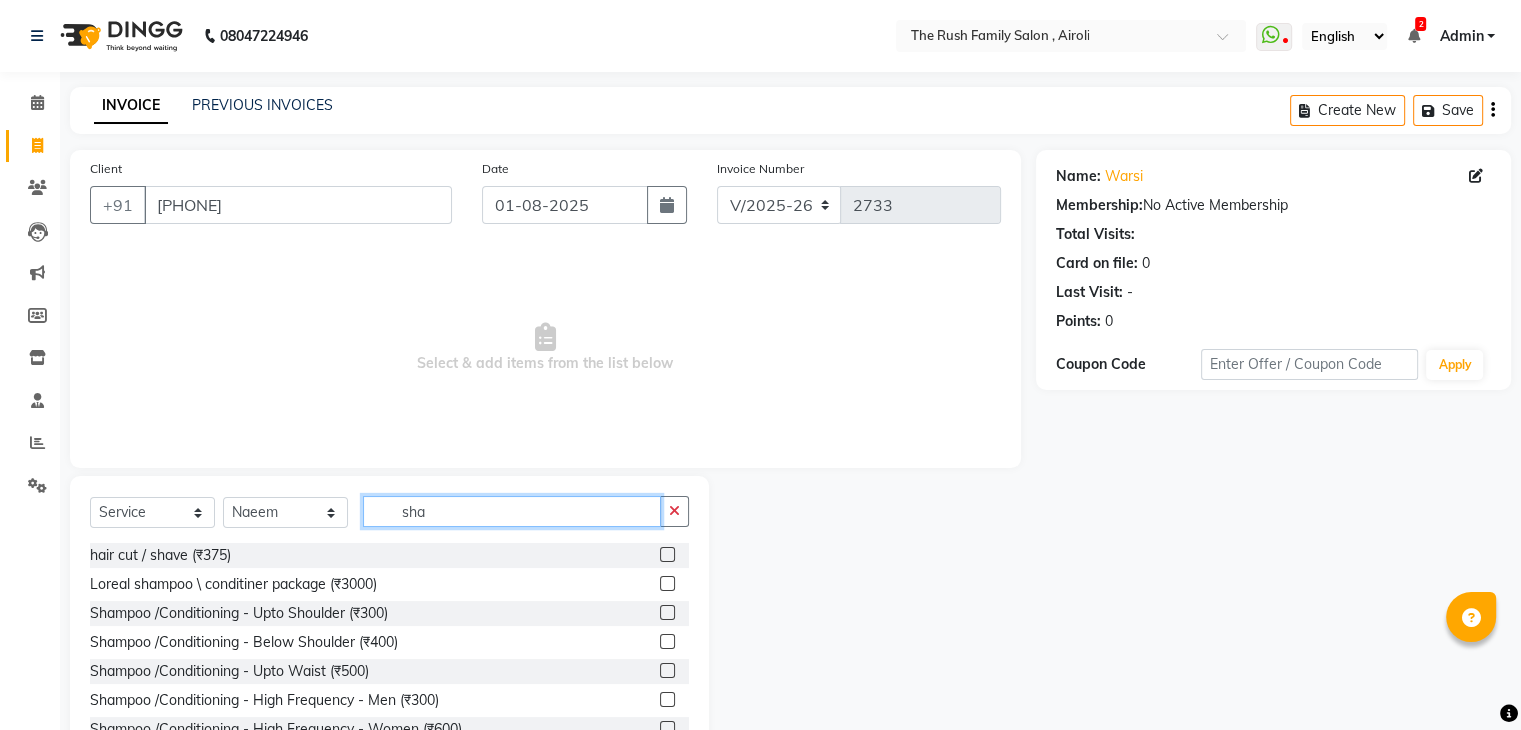 scroll, scrollTop: 32, scrollLeft: 0, axis: vertical 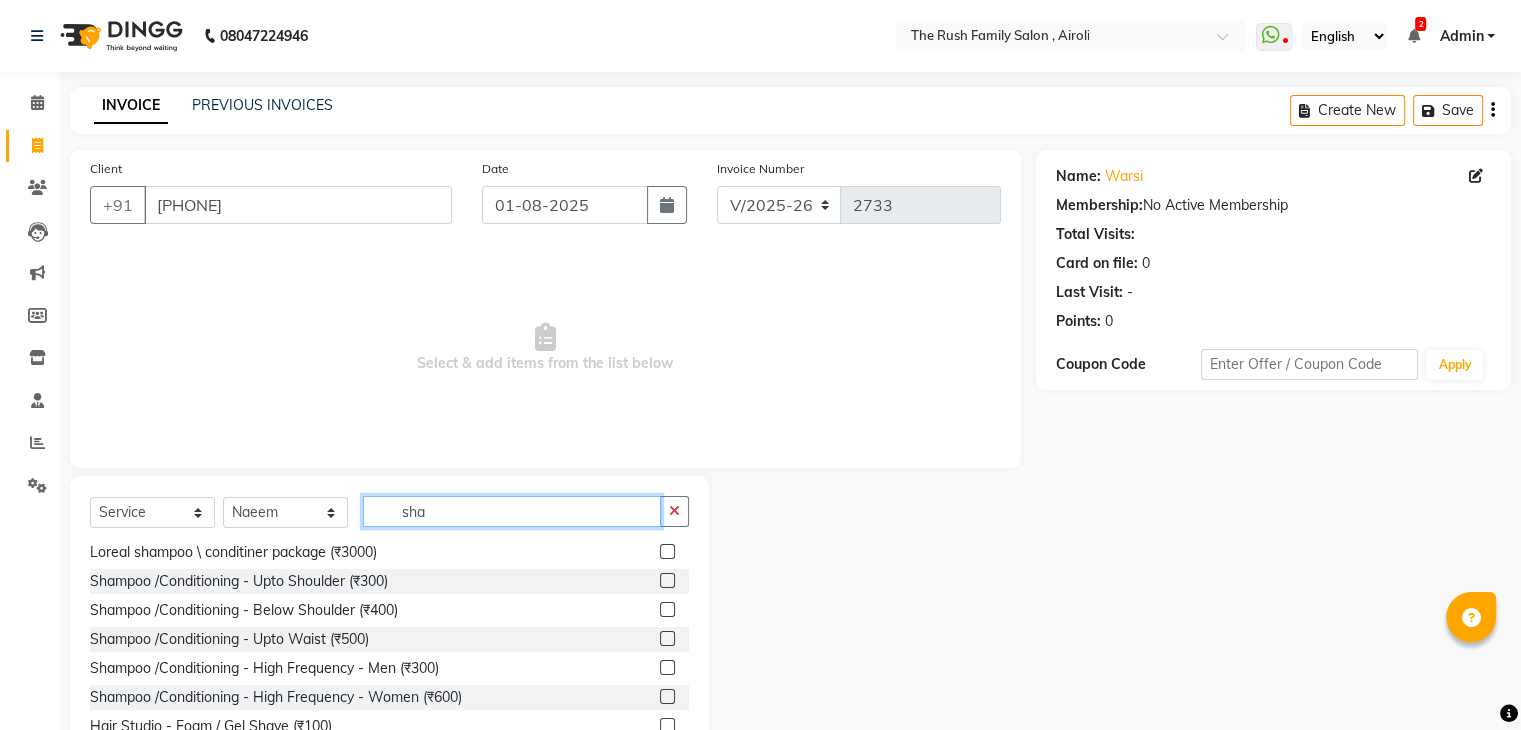 type on "sha" 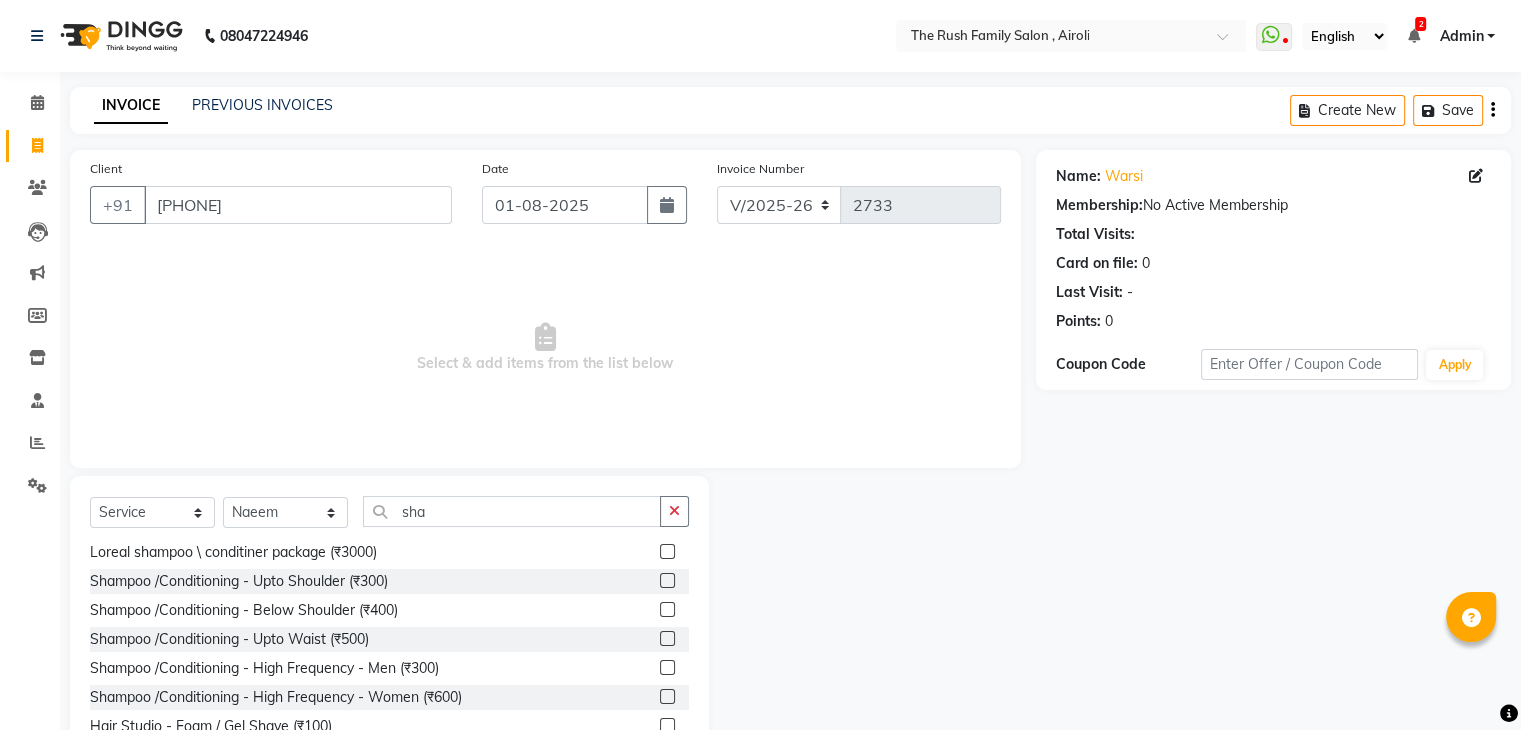 click 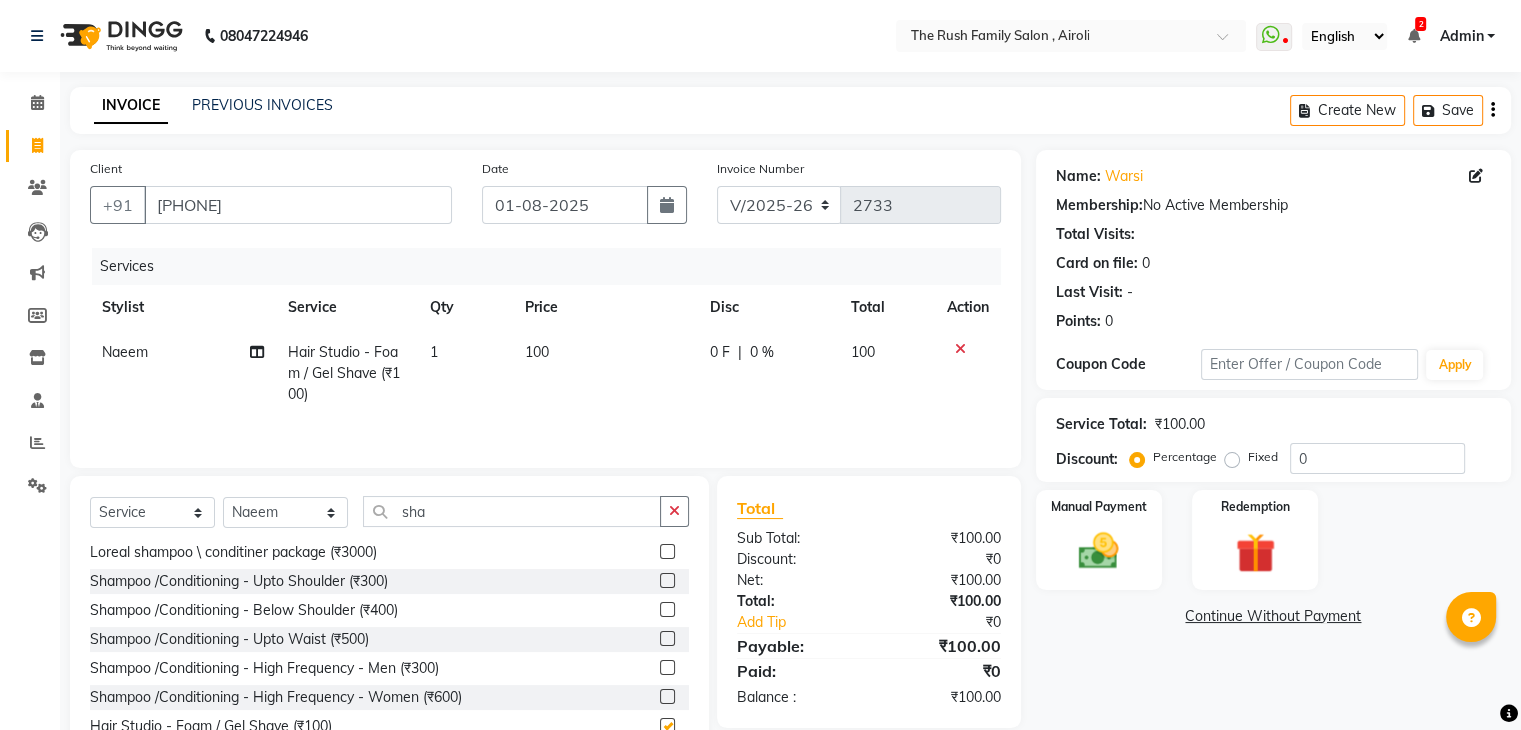 checkbox on "false" 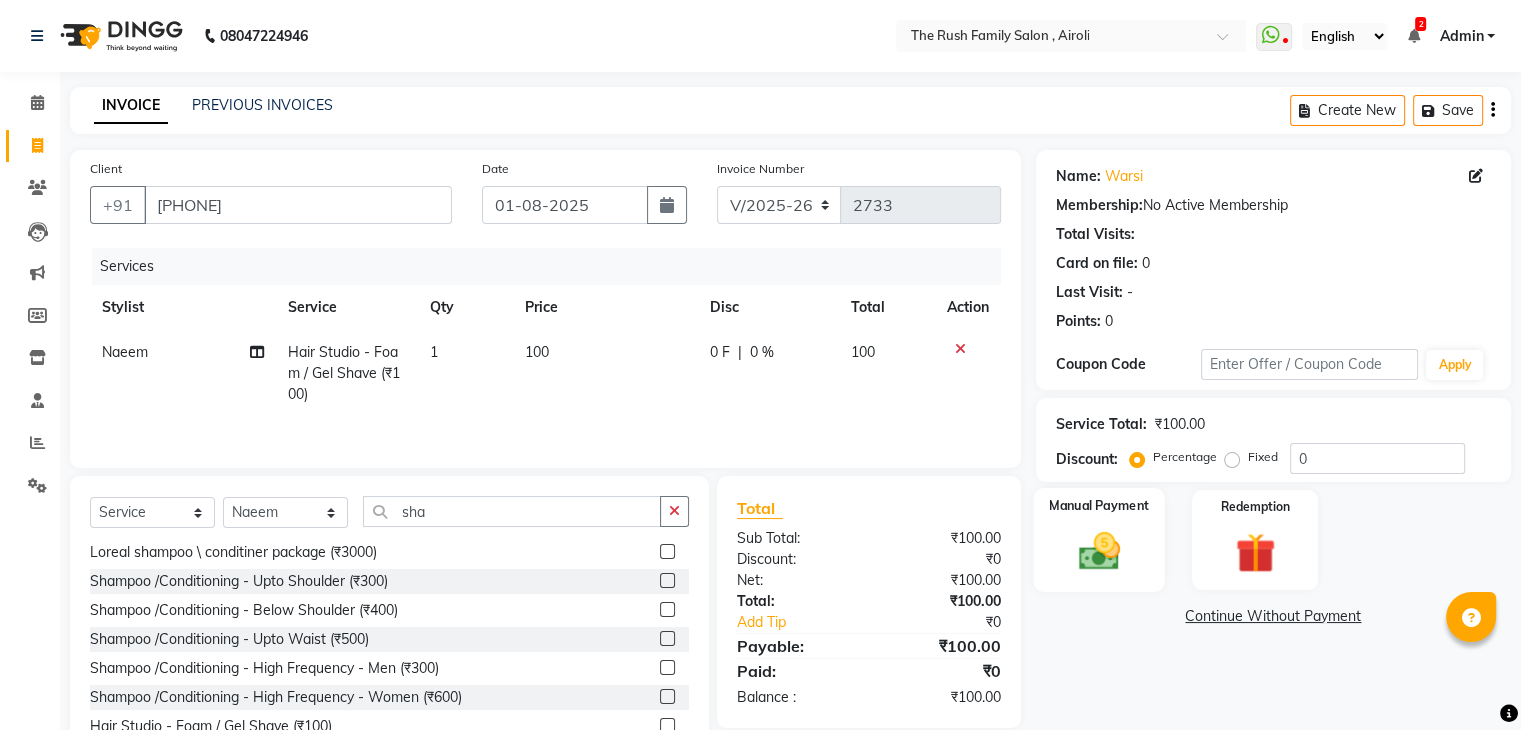 click 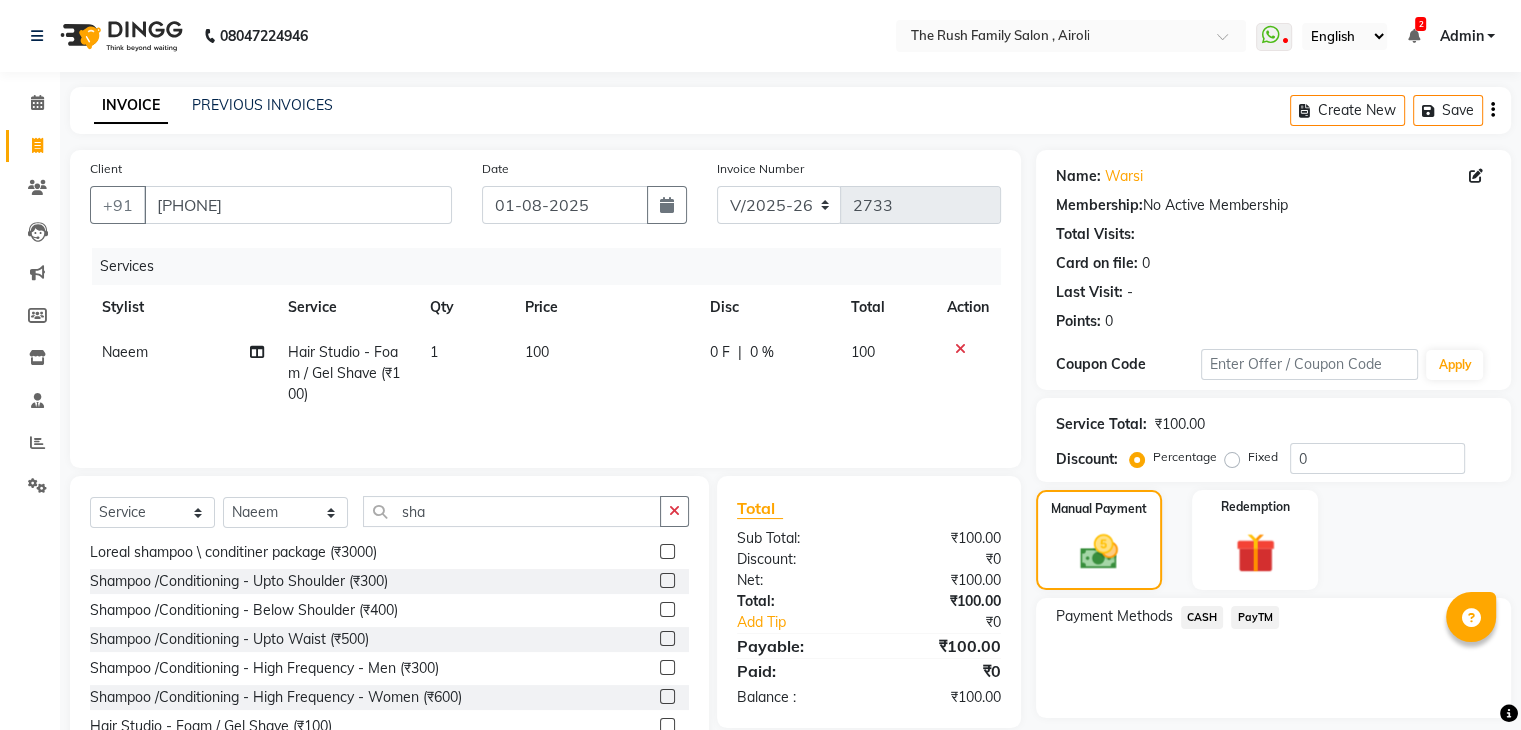 scroll, scrollTop: 72, scrollLeft: 0, axis: vertical 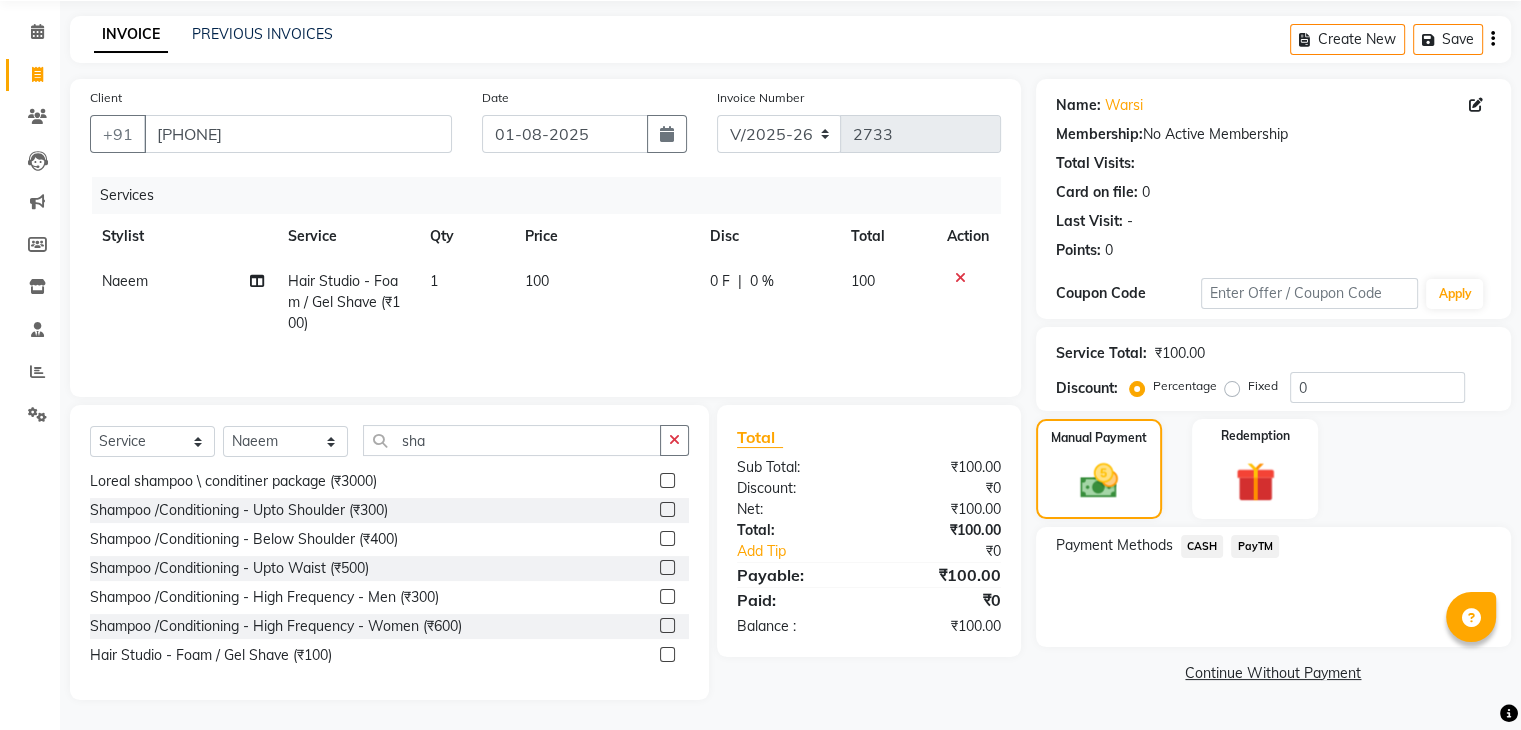click on "PayTM" 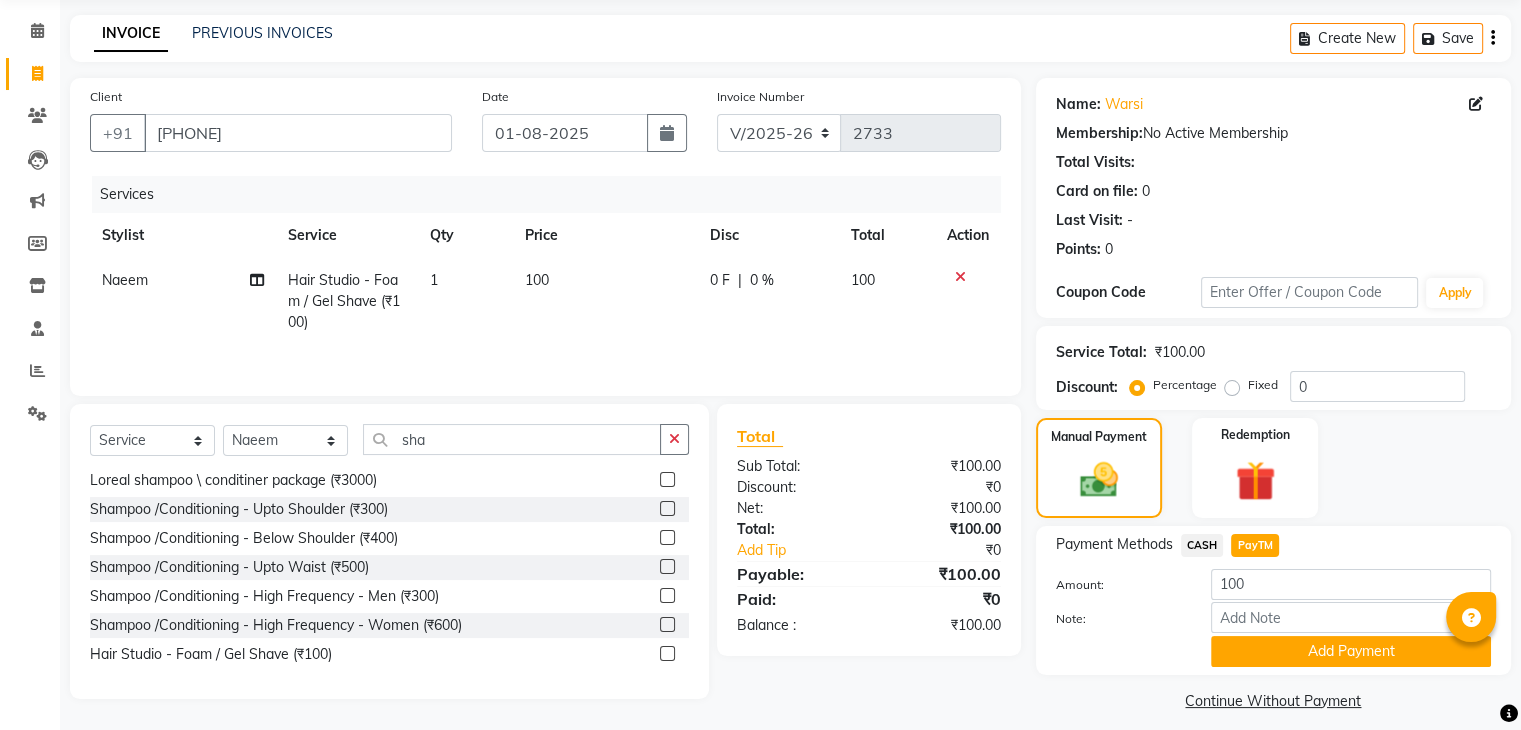 scroll, scrollTop: 89, scrollLeft: 0, axis: vertical 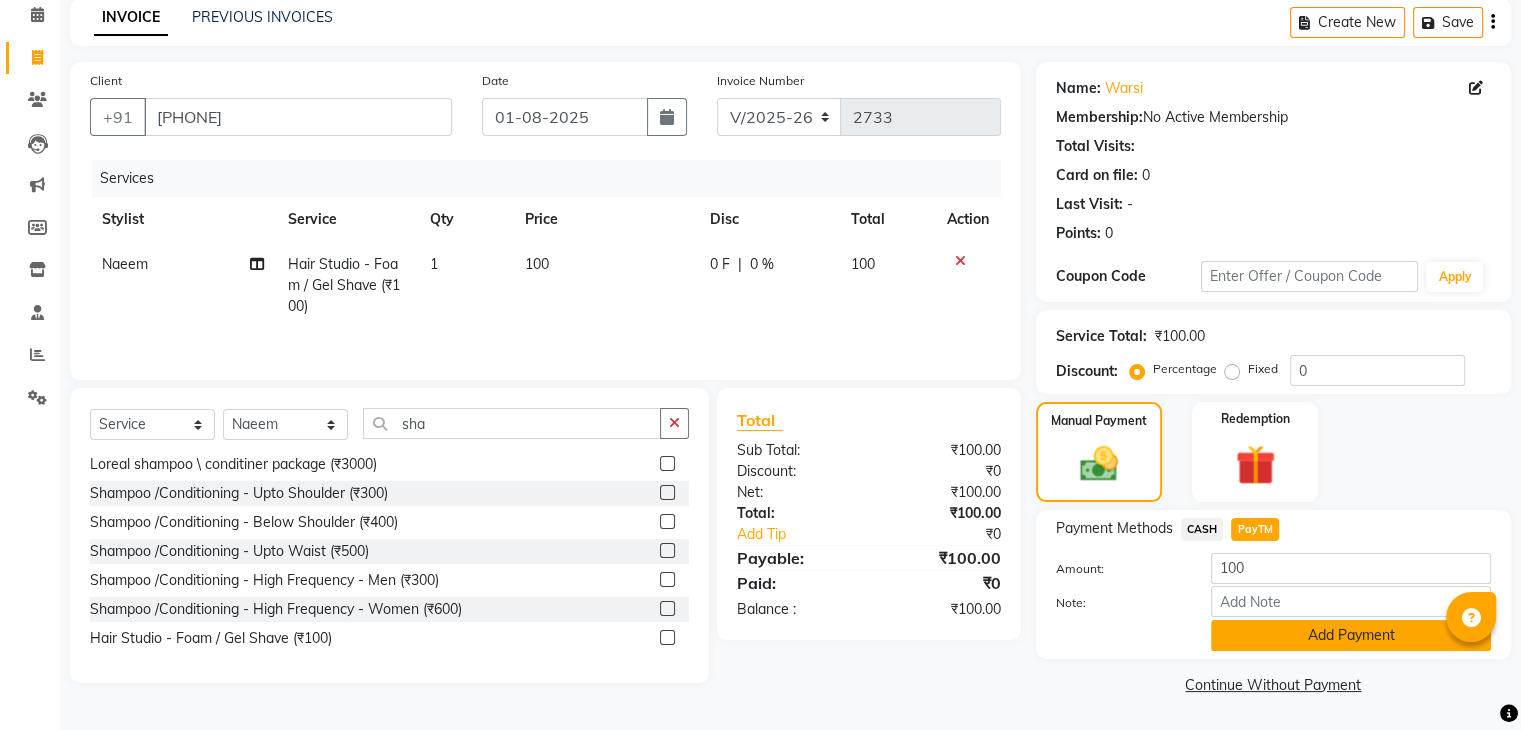 click on "Add Payment" 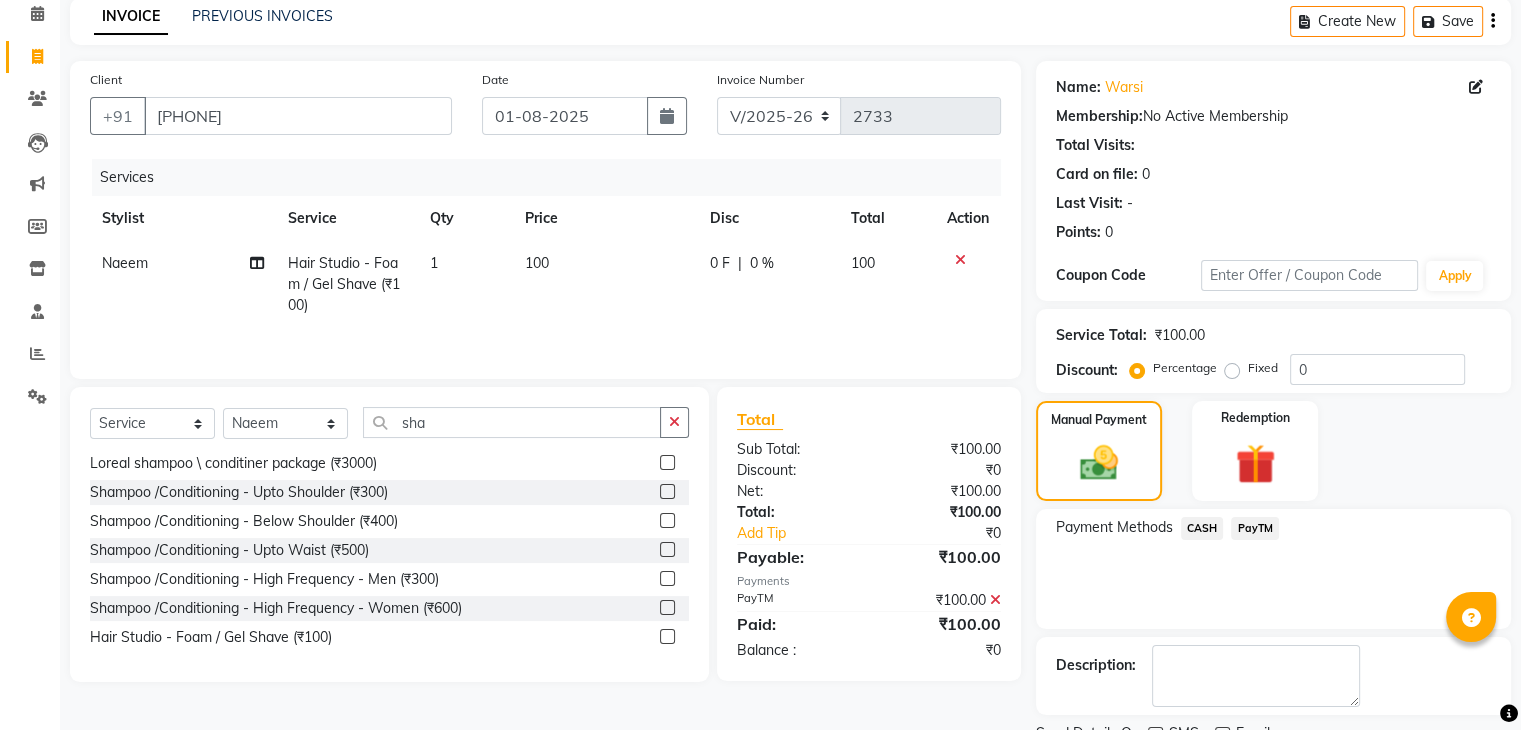 scroll, scrollTop: 171, scrollLeft: 0, axis: vertical 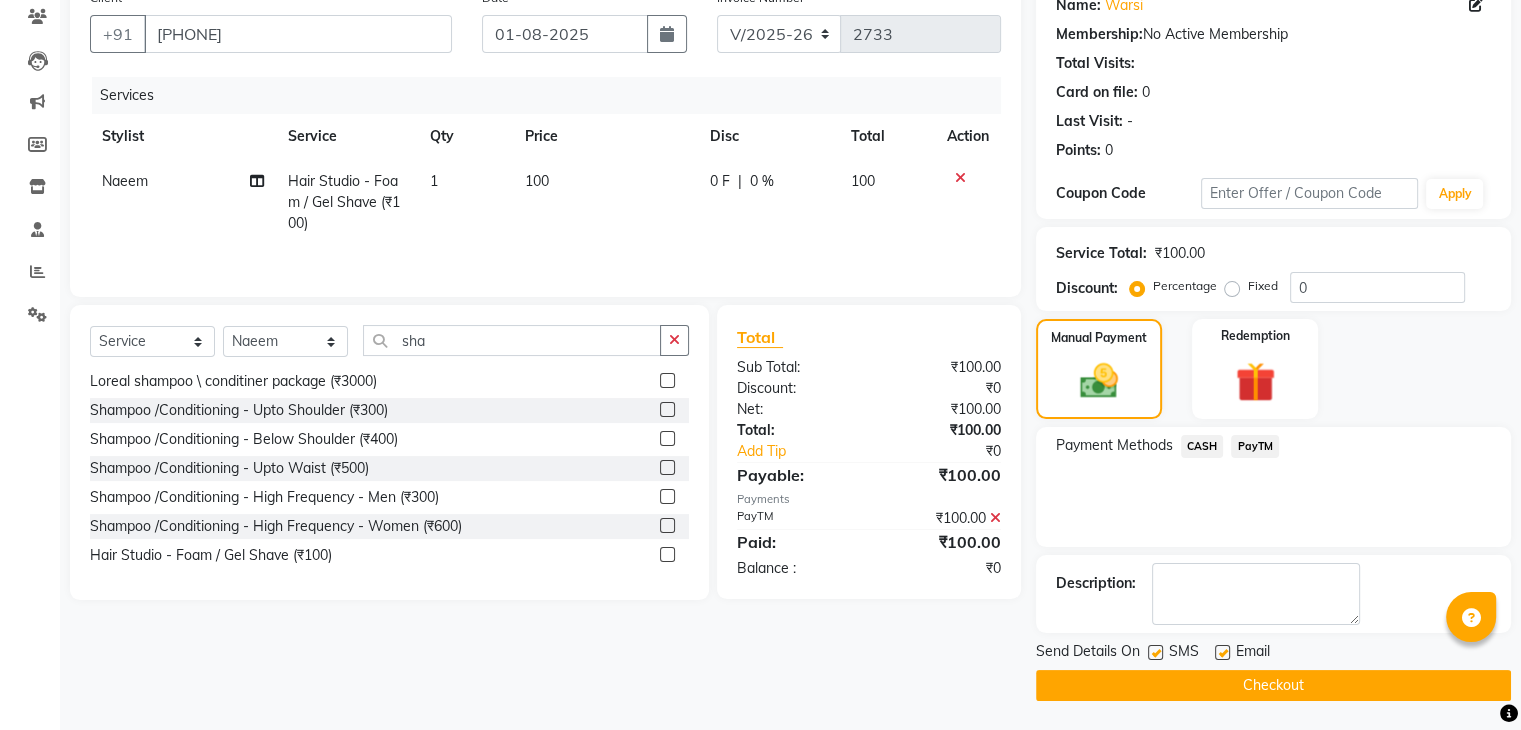 click 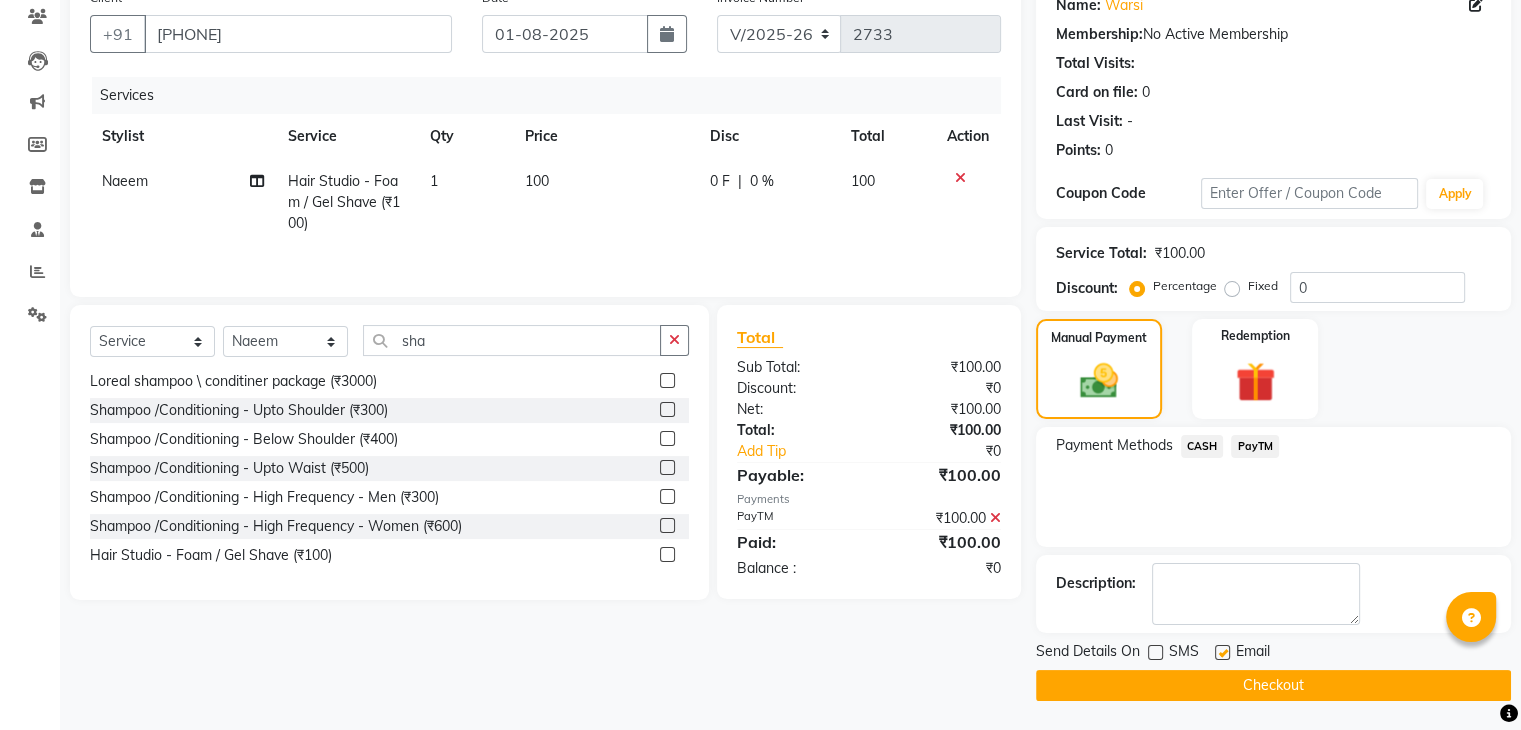 click 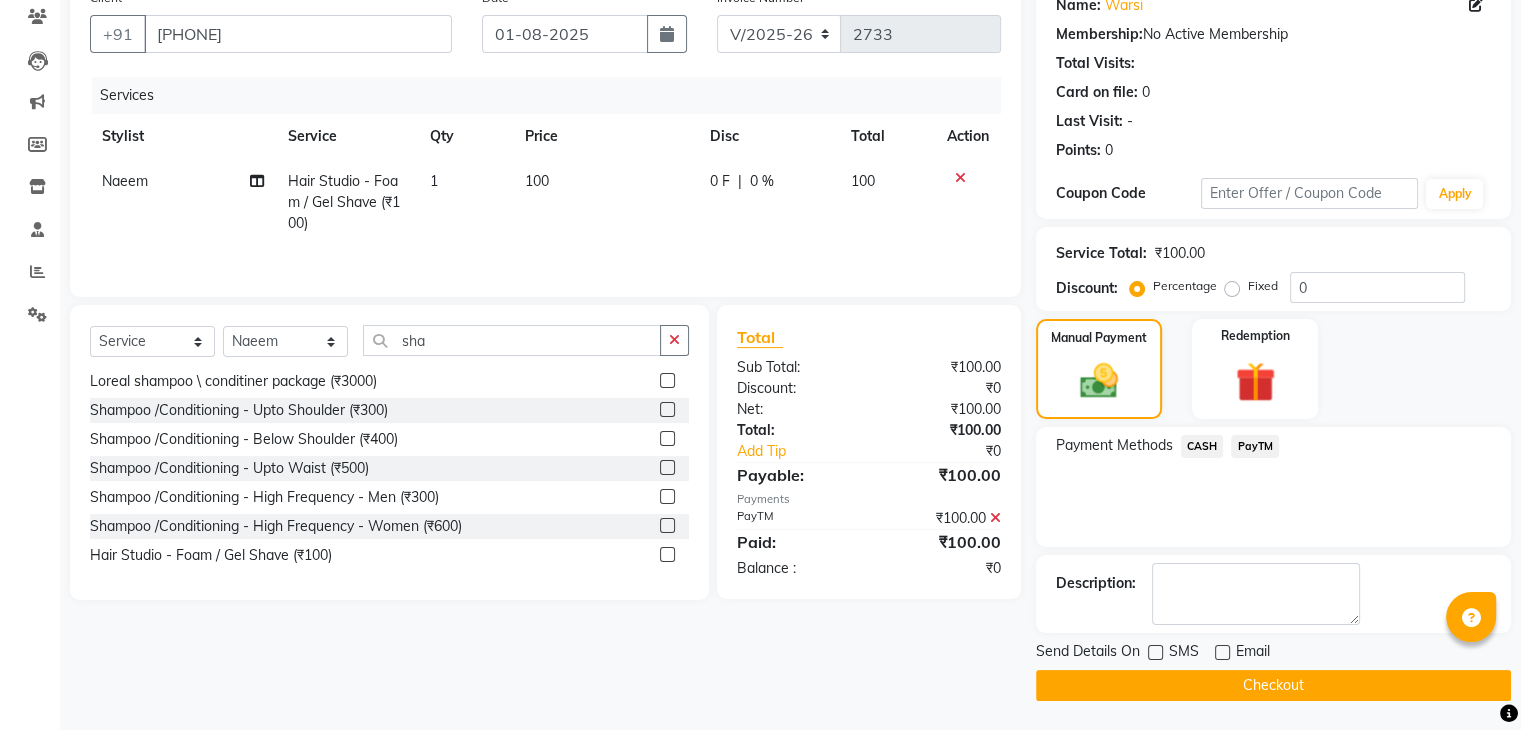 click on "Checkout" 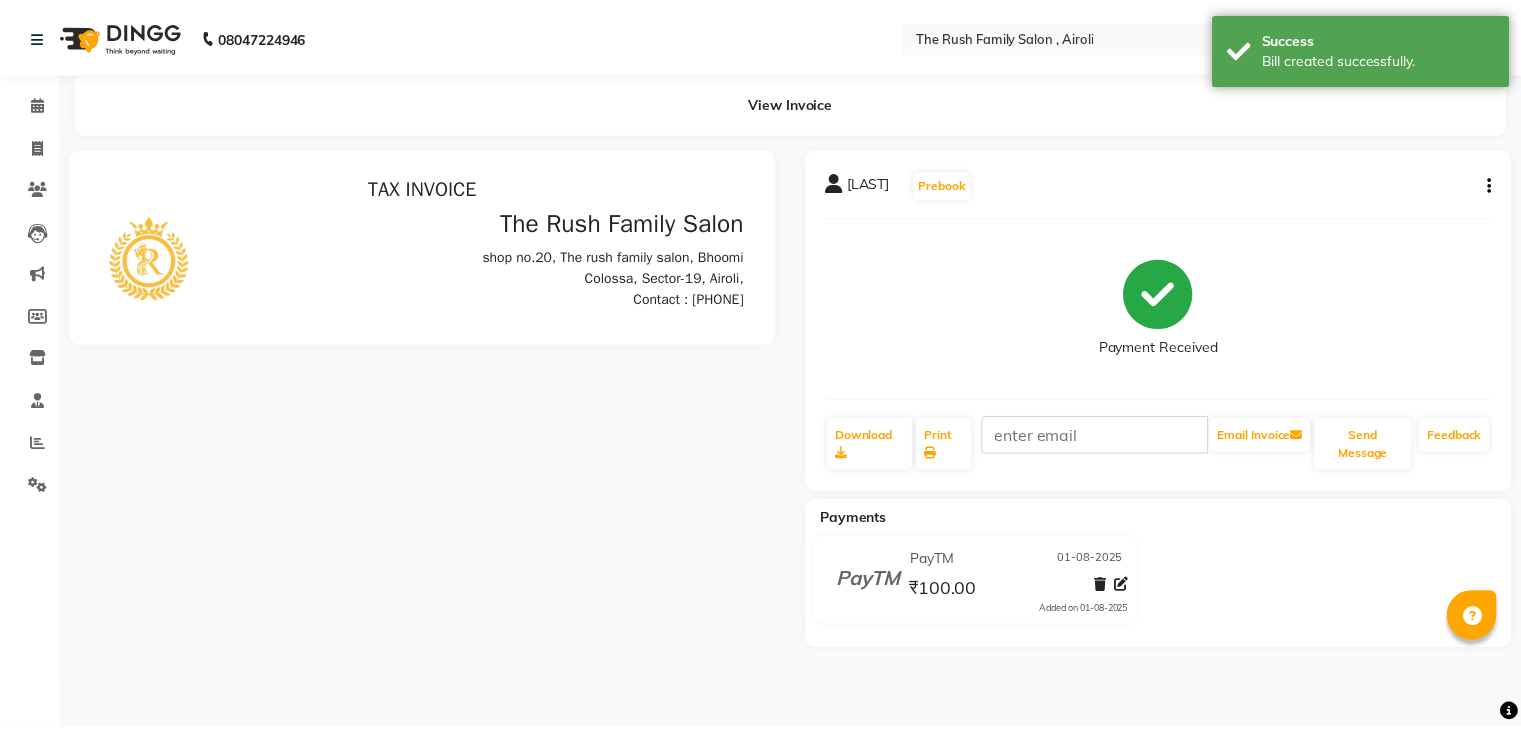 scroll, scrollTop: 0, scrollLeft: 0, axis: both 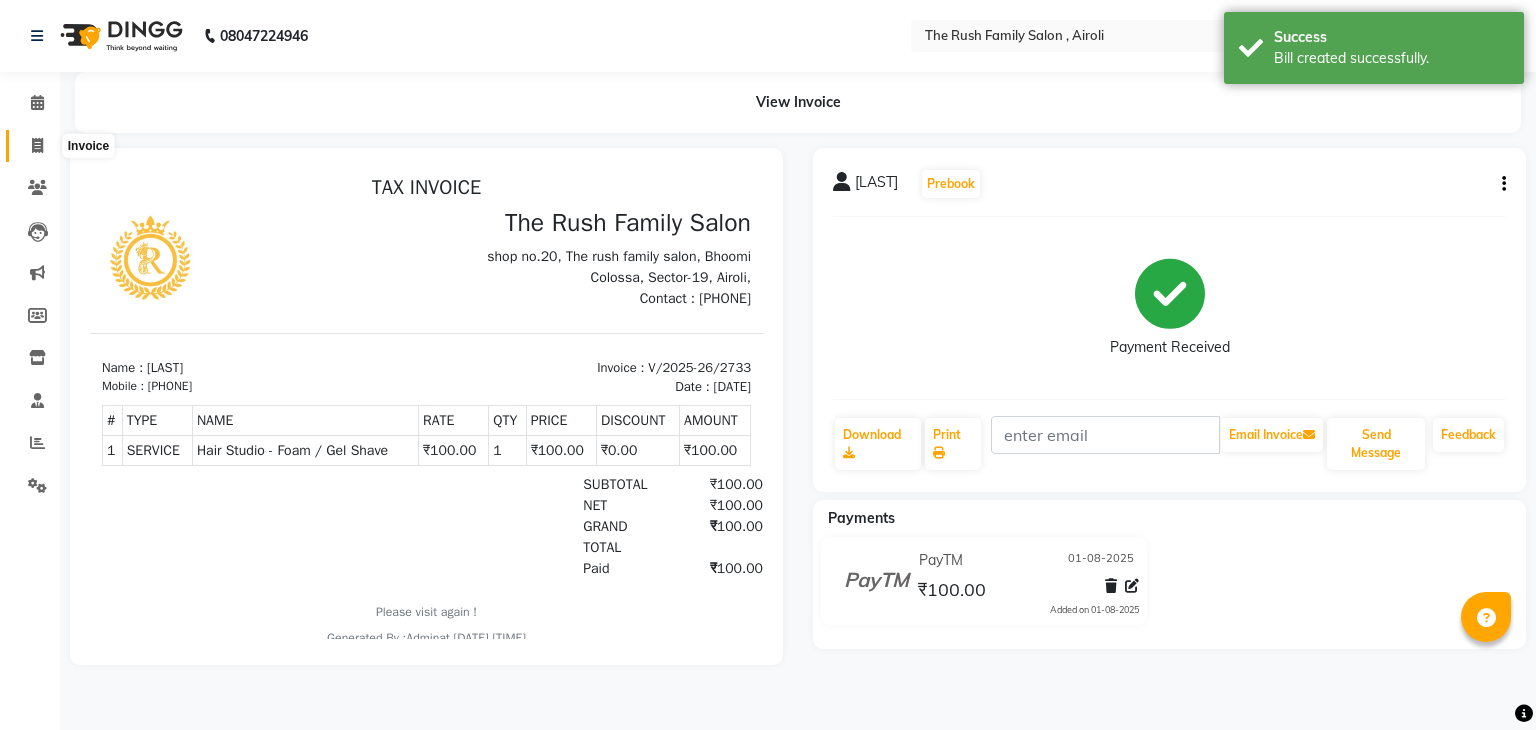 click 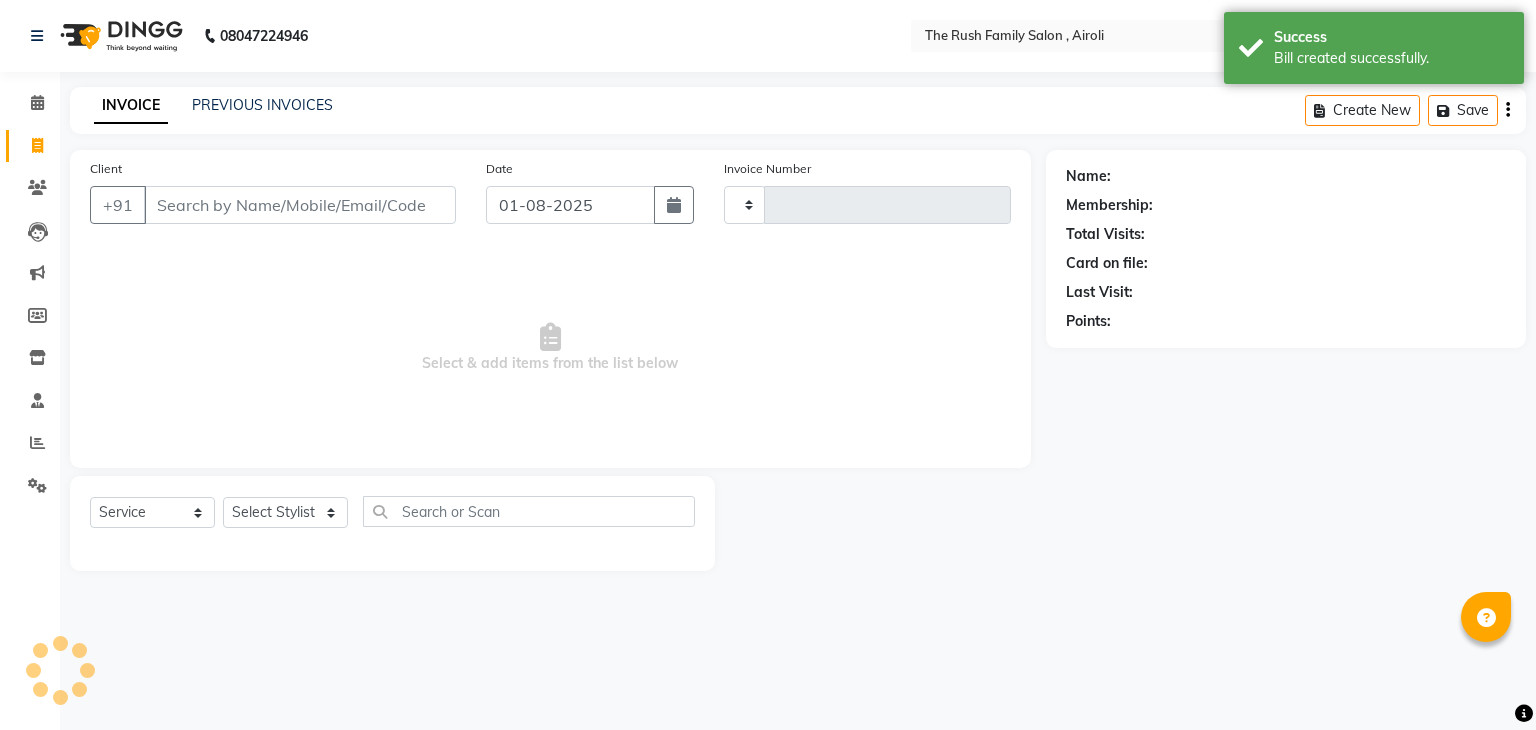 type on "2734" 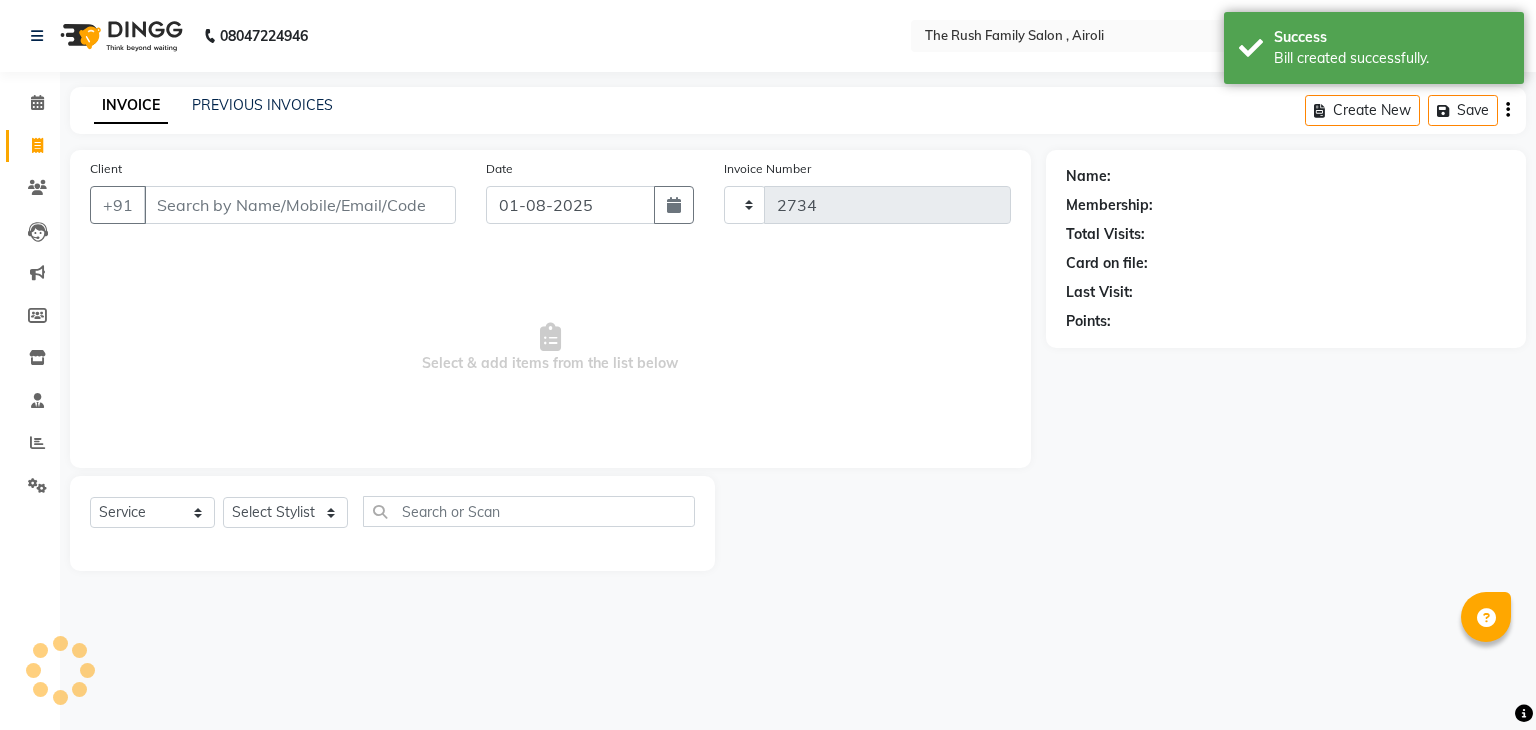 select on "5419" 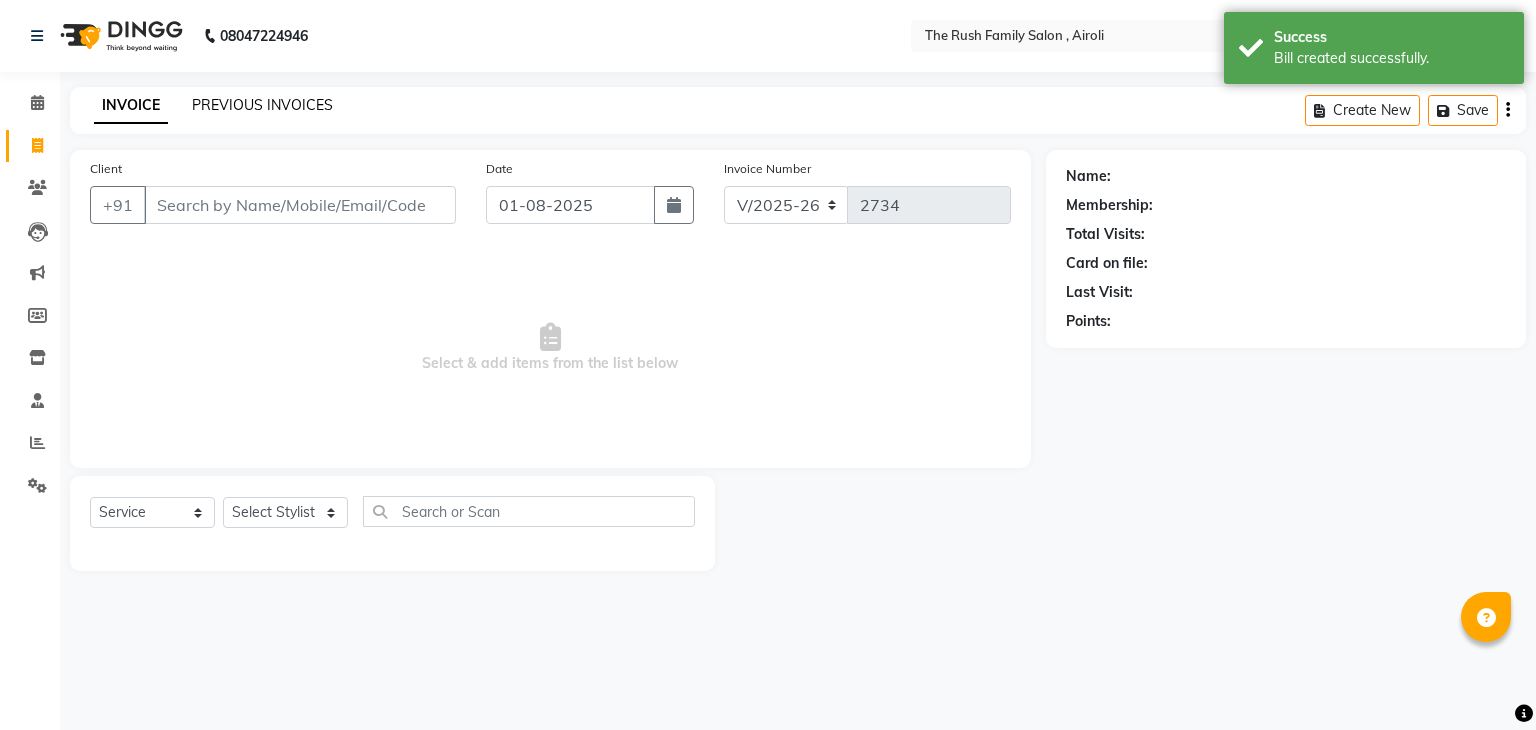 click on "PREVIOUS INVOICES" 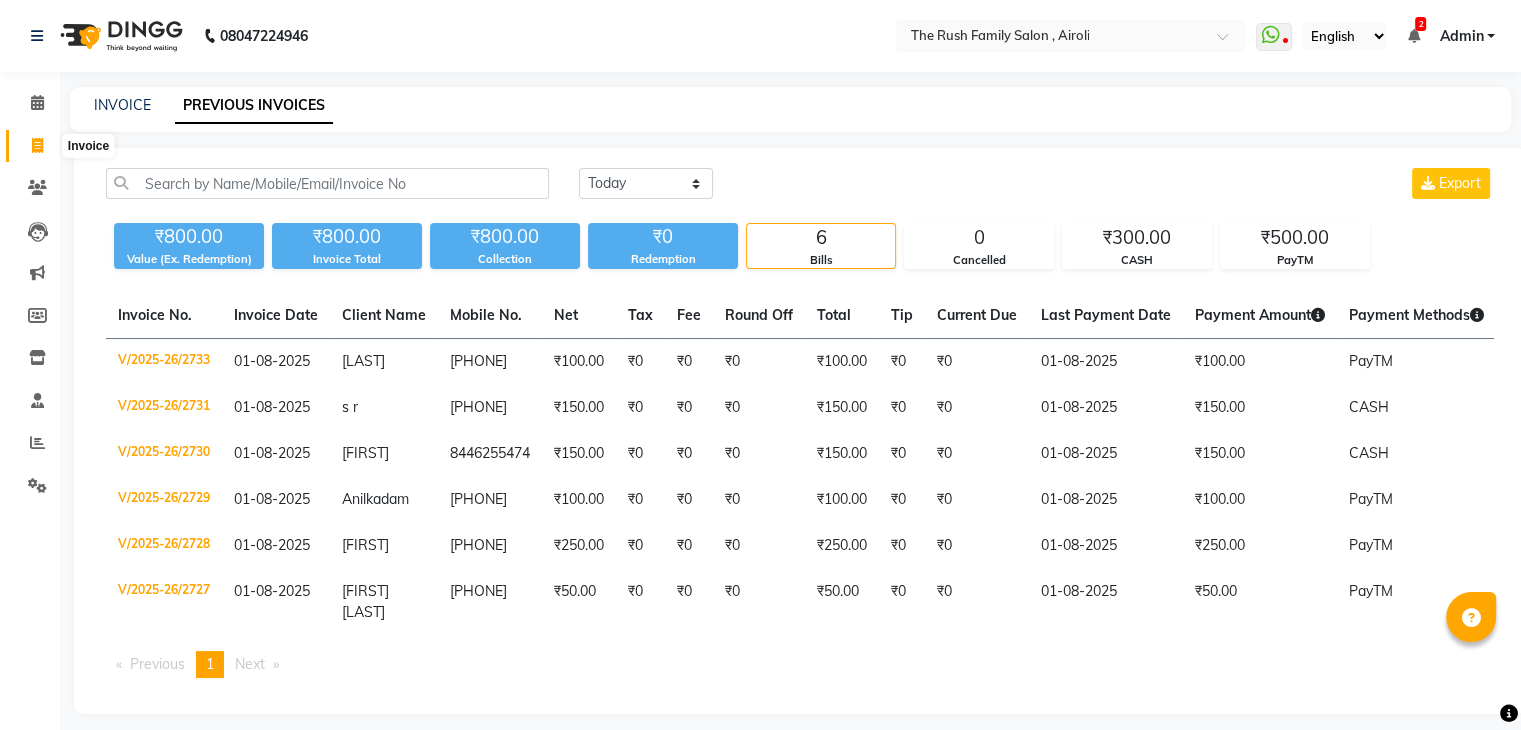 click 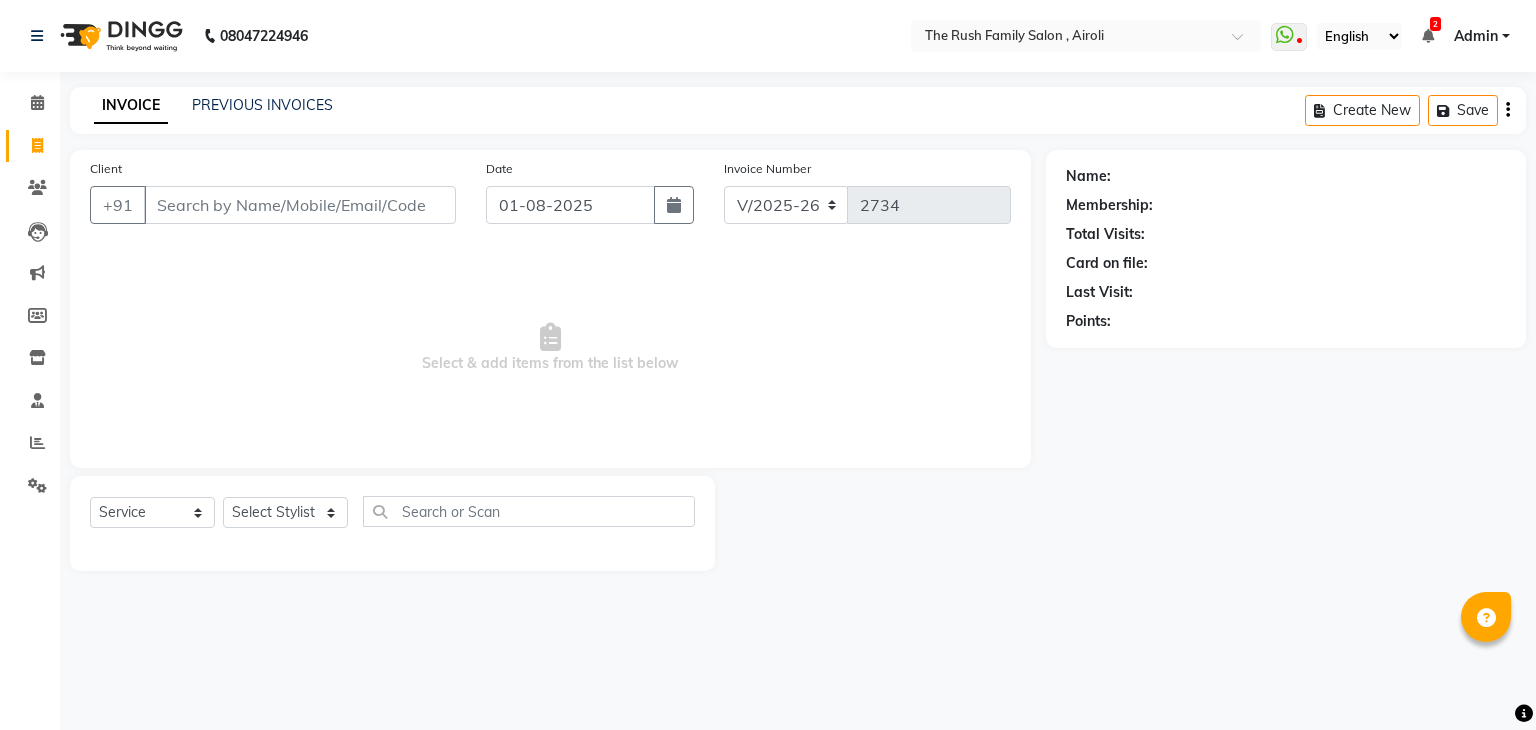click on "Client" at bounding box center (300, 205) 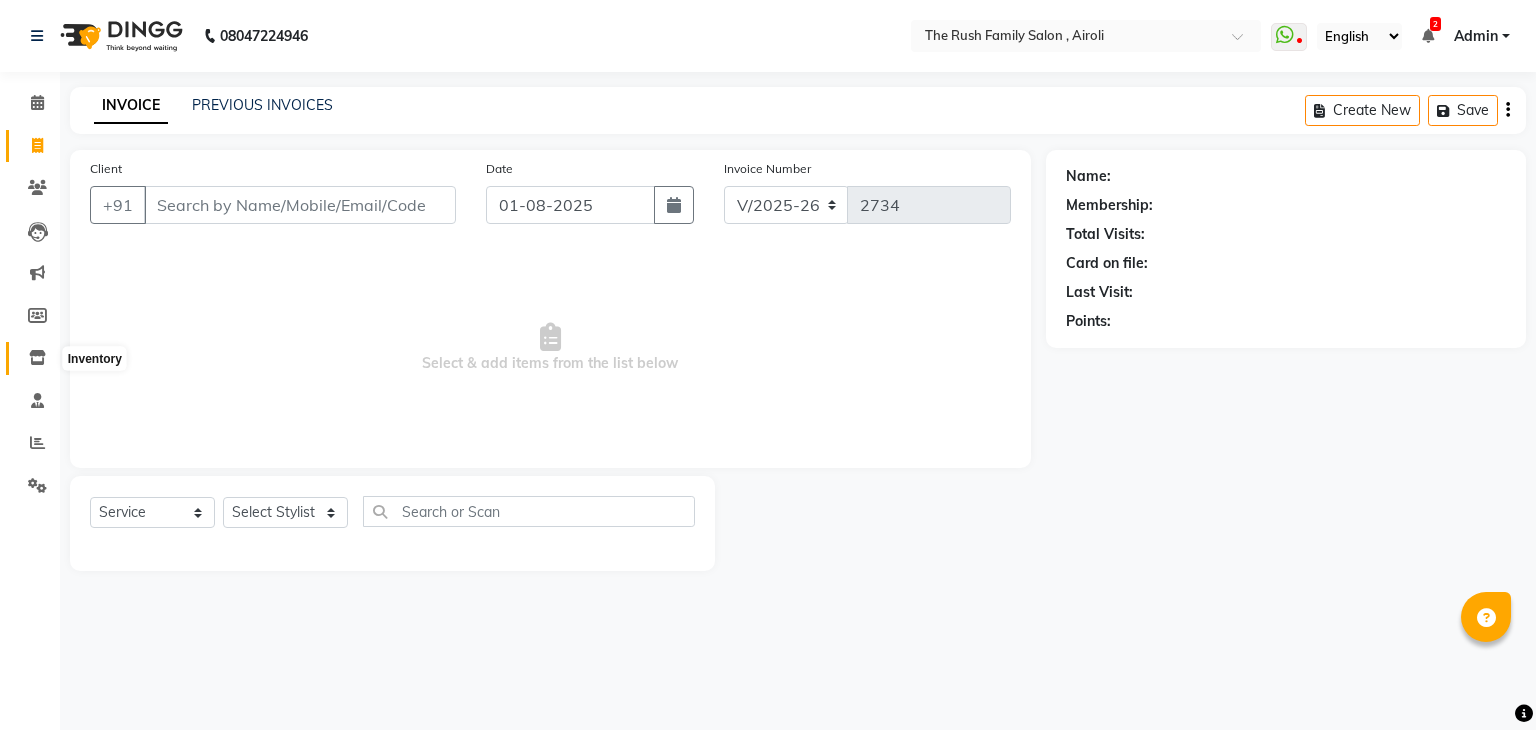 click 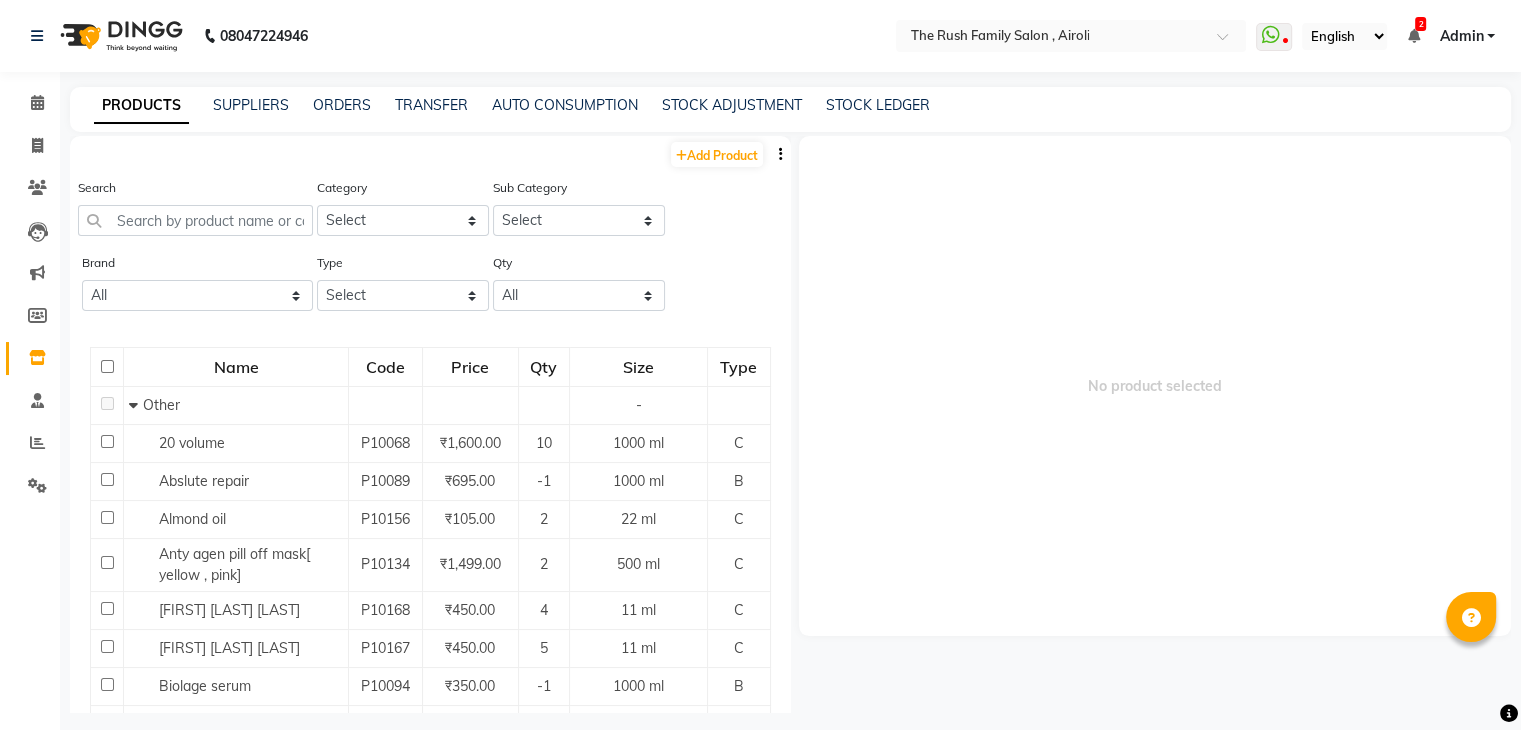 click on "PRODUCTS SUPPLIERS ORDERS TRANSFER AUTO CONSUMPTION STOCK ADJUSTMENT STOCK LEDGER" 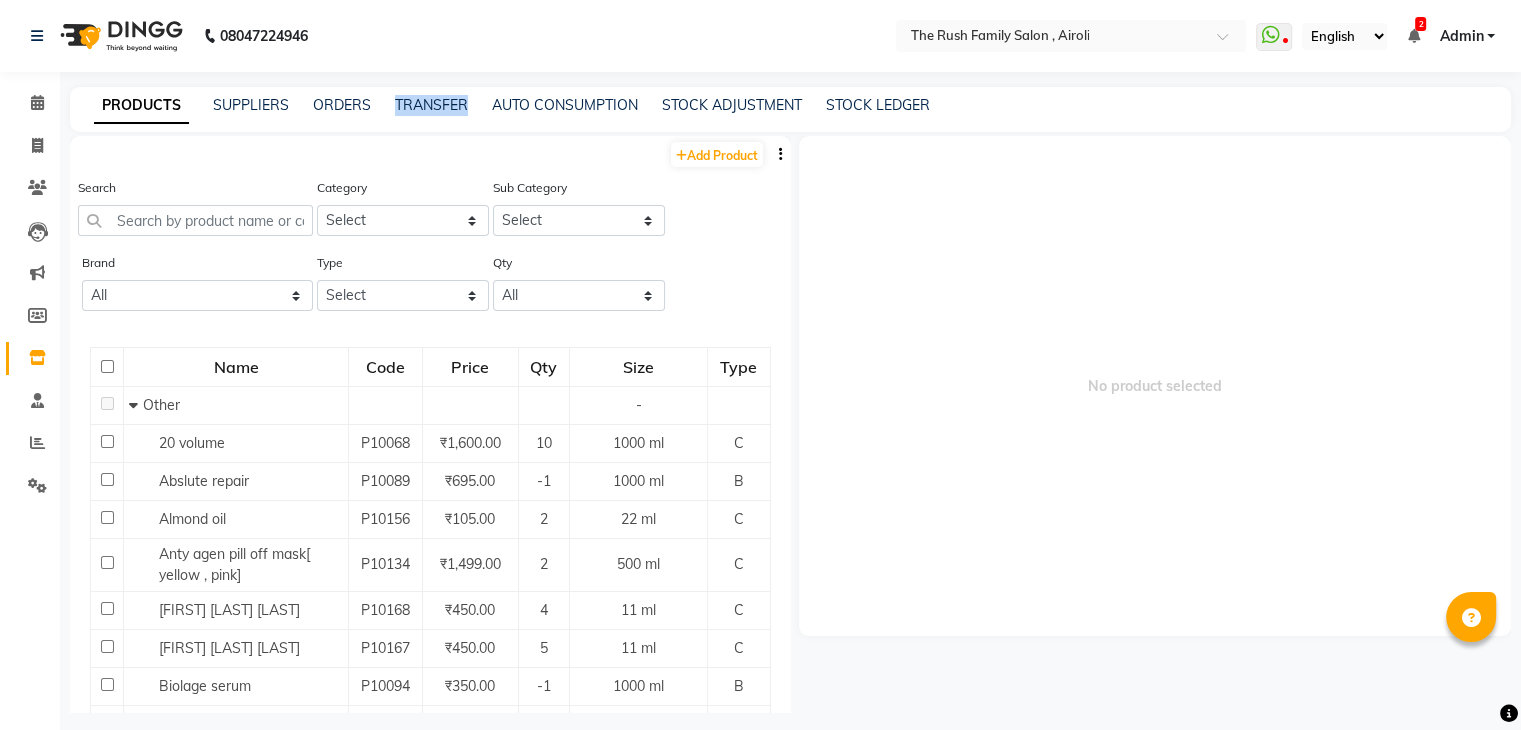 click on "PRODUCTS SUPPLIERS ORDERS TRANSFER AUTO CONSUMPTION STOCK ADJUSTMENT STOCK LEDGER" 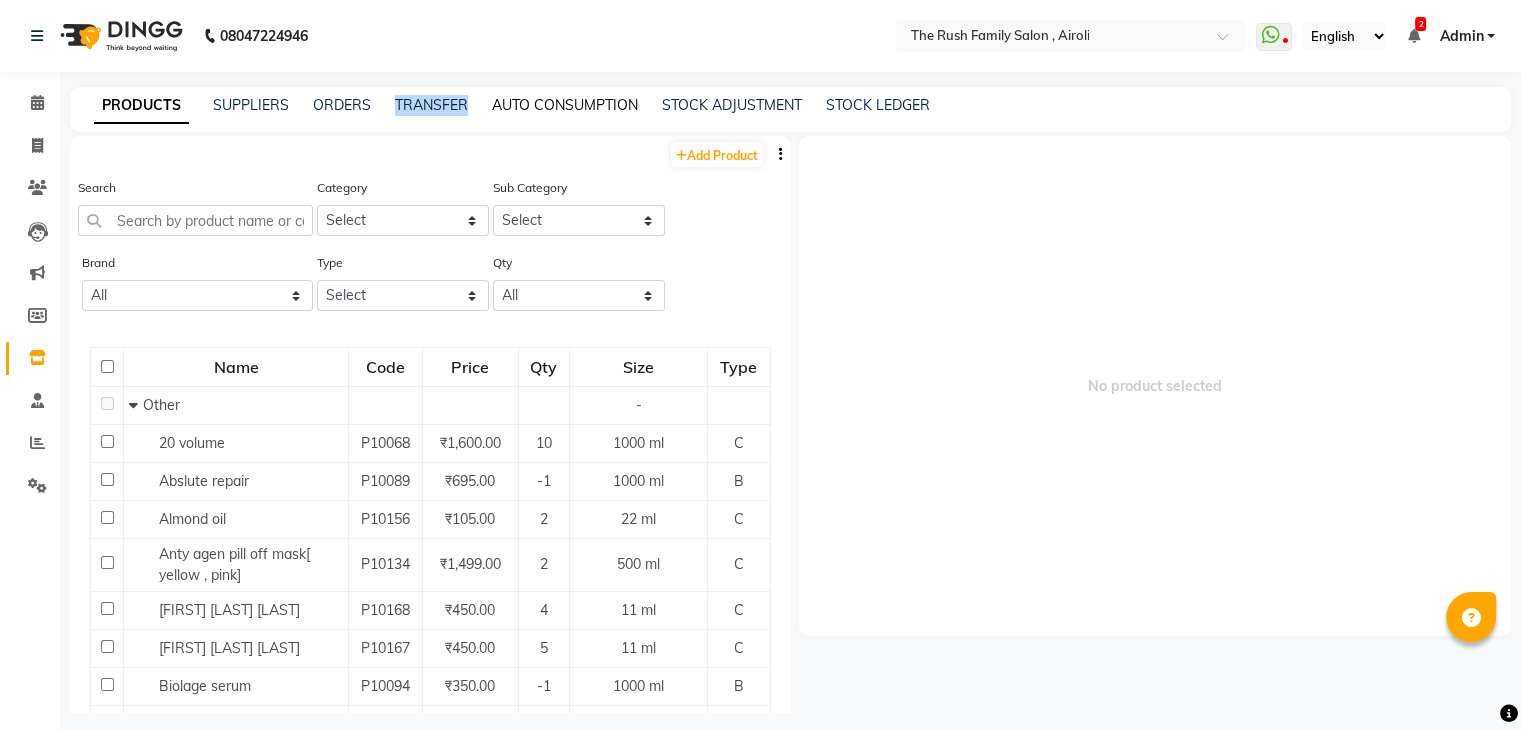click on "AUTO CONSUMPTION" 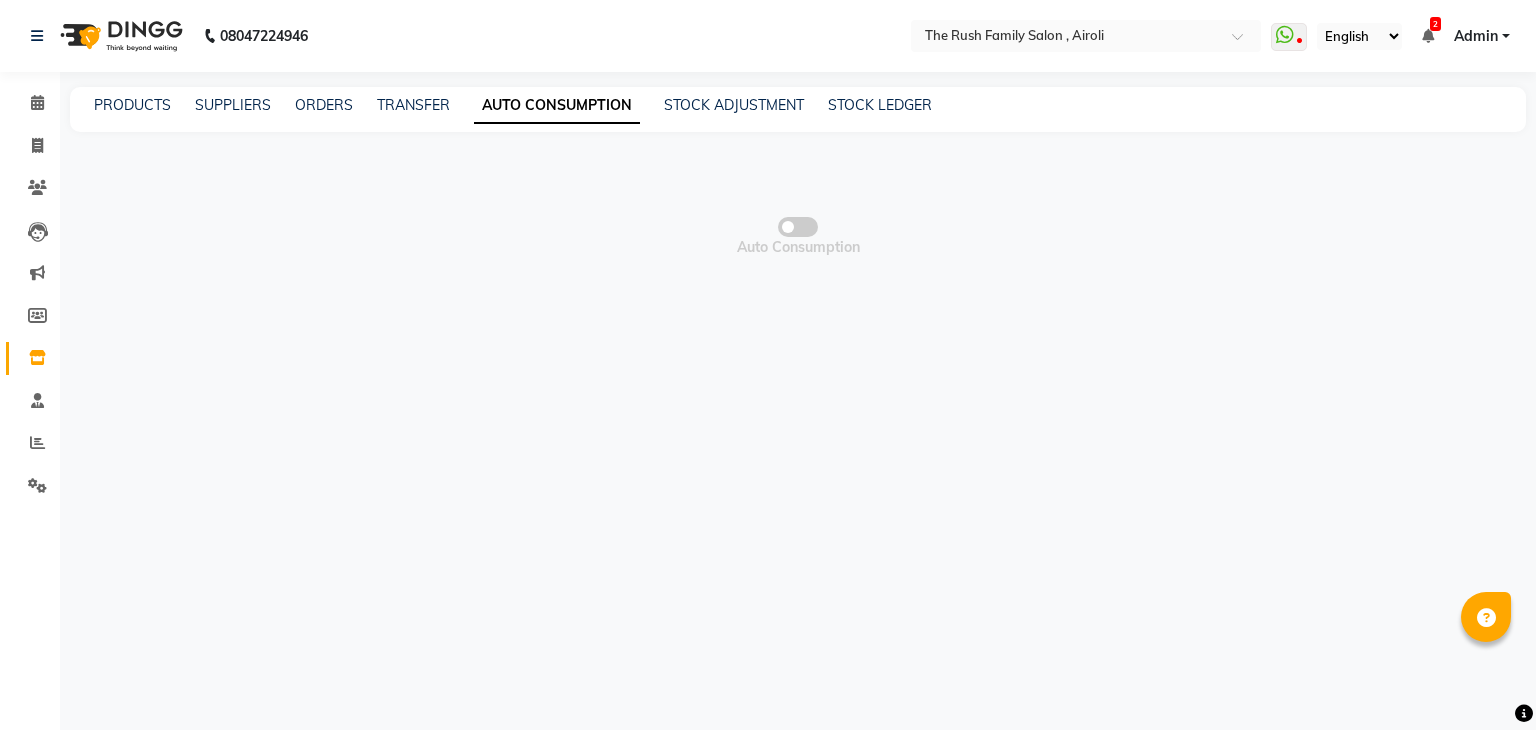 click on "PRODUCTS SUPPLIERS ORDERS TRANSFER AUTO CONSUMPTION STOCK ADJUSTMENT STOCK LEDGER" 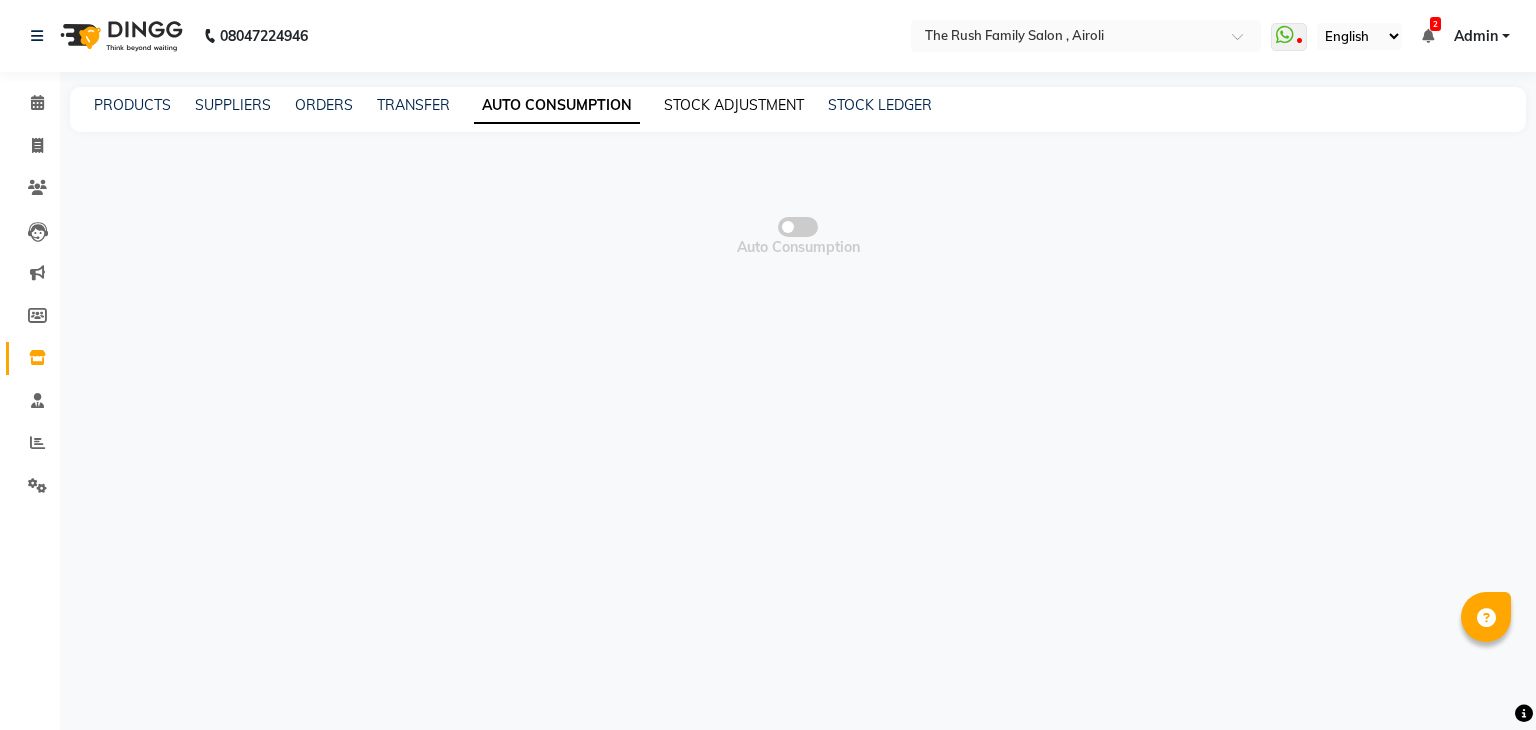 click on "STOCK ADJUSTMENT" 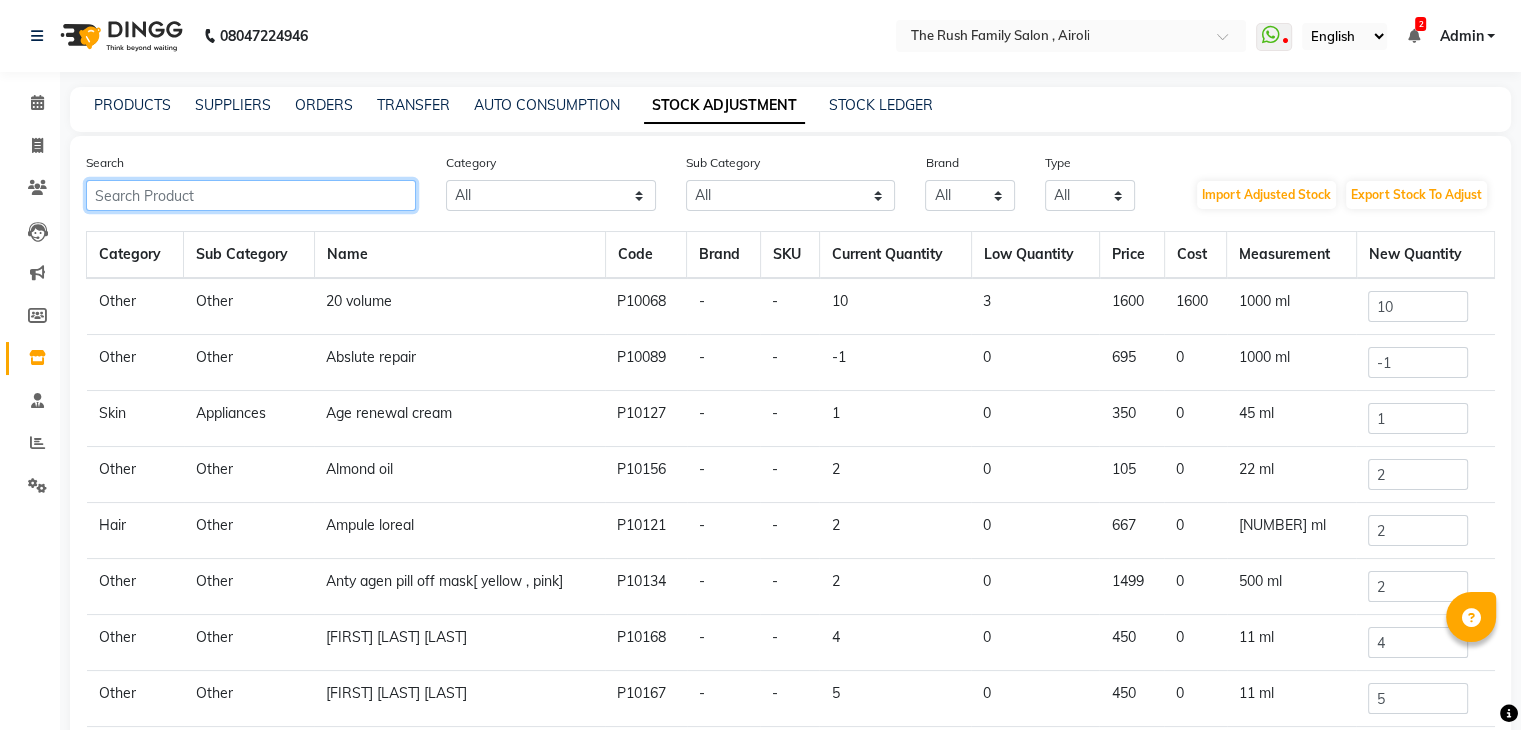 click 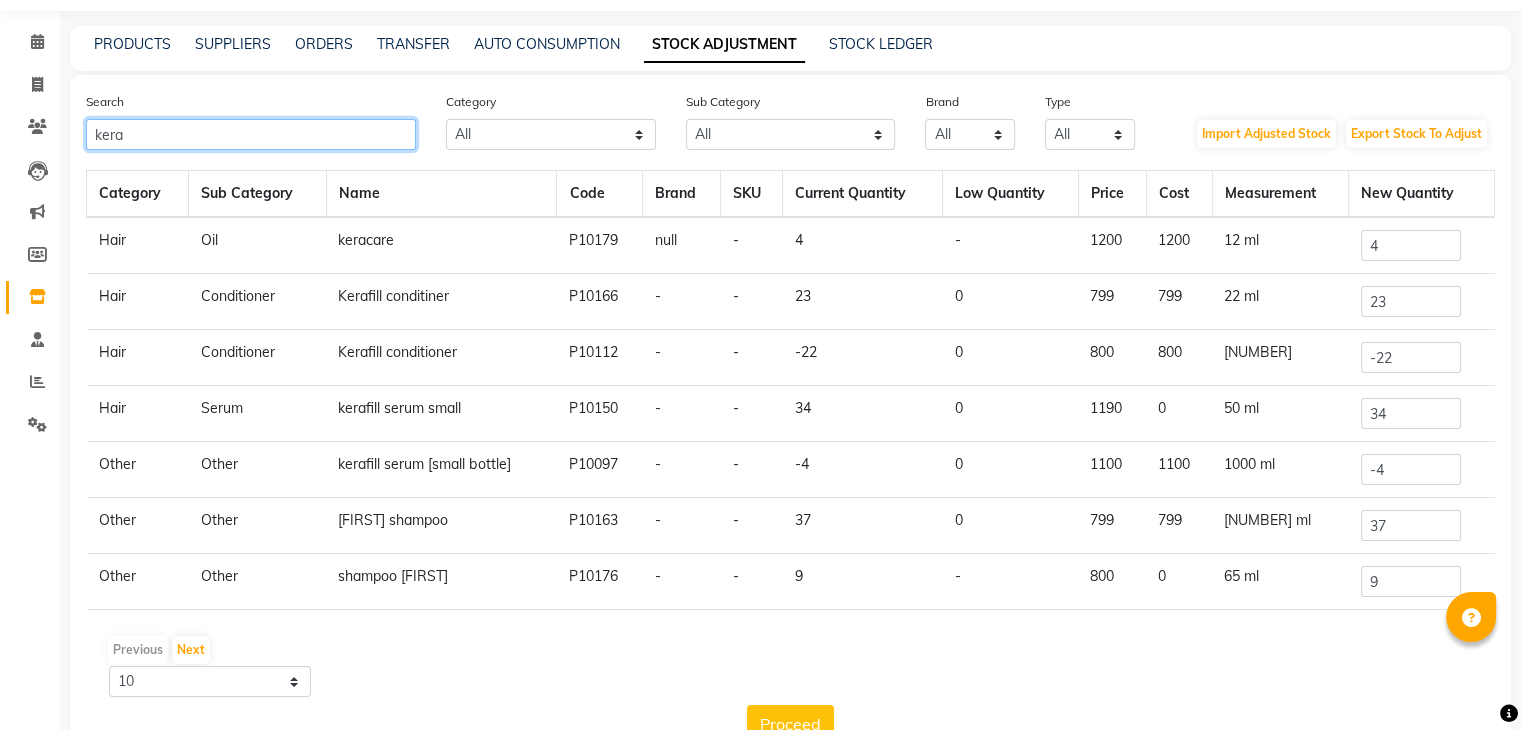 scroll, scrollTop: 60, scrollLeft: 0, axis: vertical 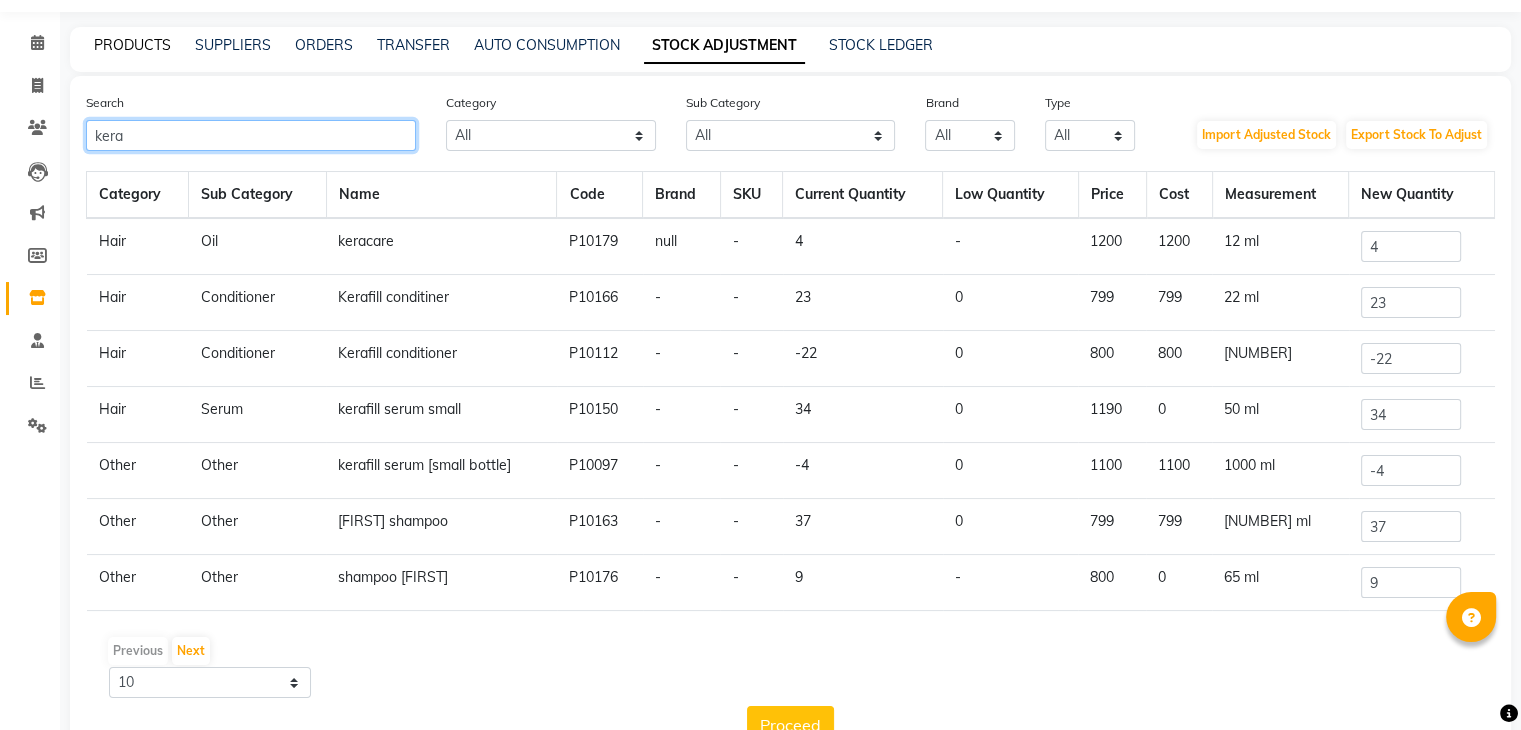 type on "kera" 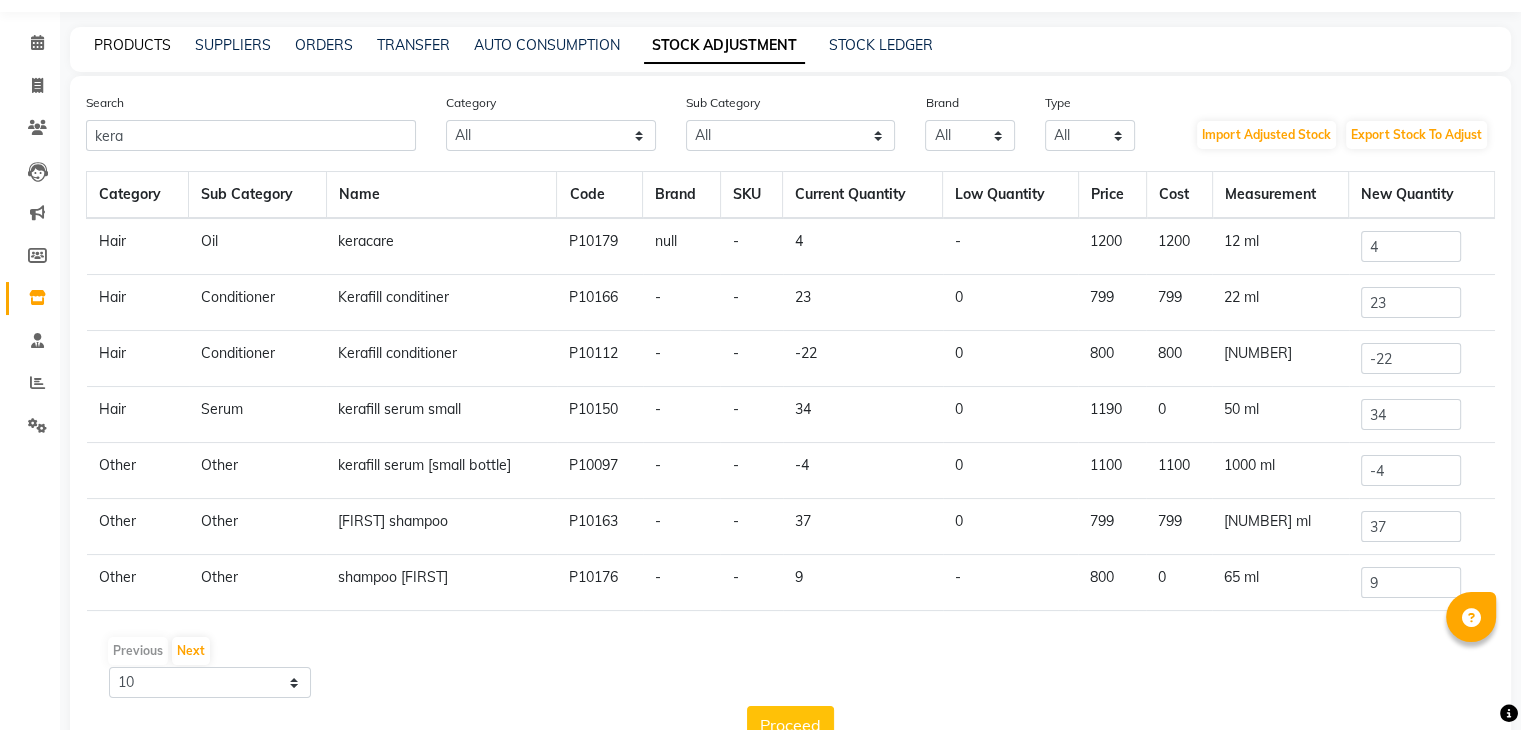click on "PRODUCTS" 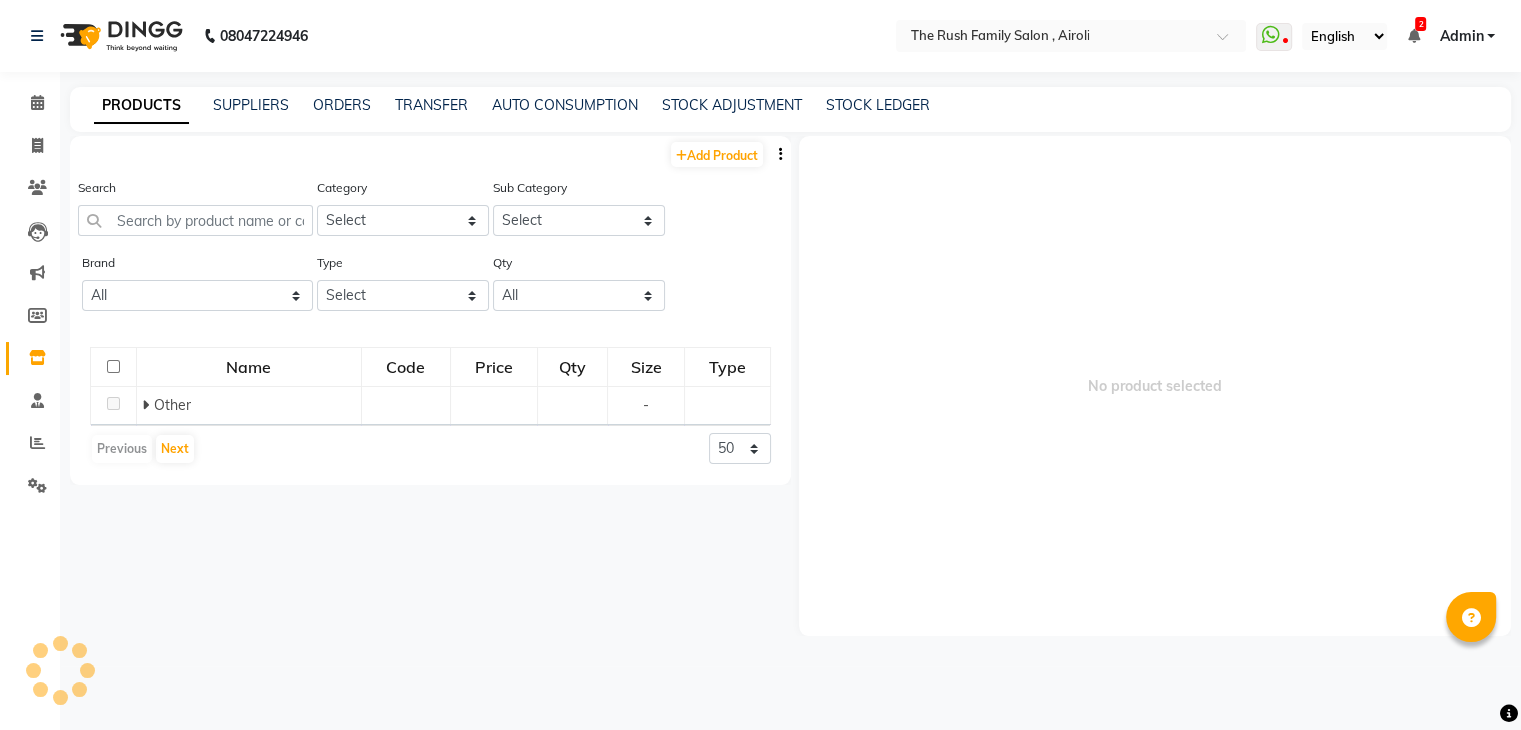 scroll, scrollTop: 0, scrollLeft: 0, axis: both 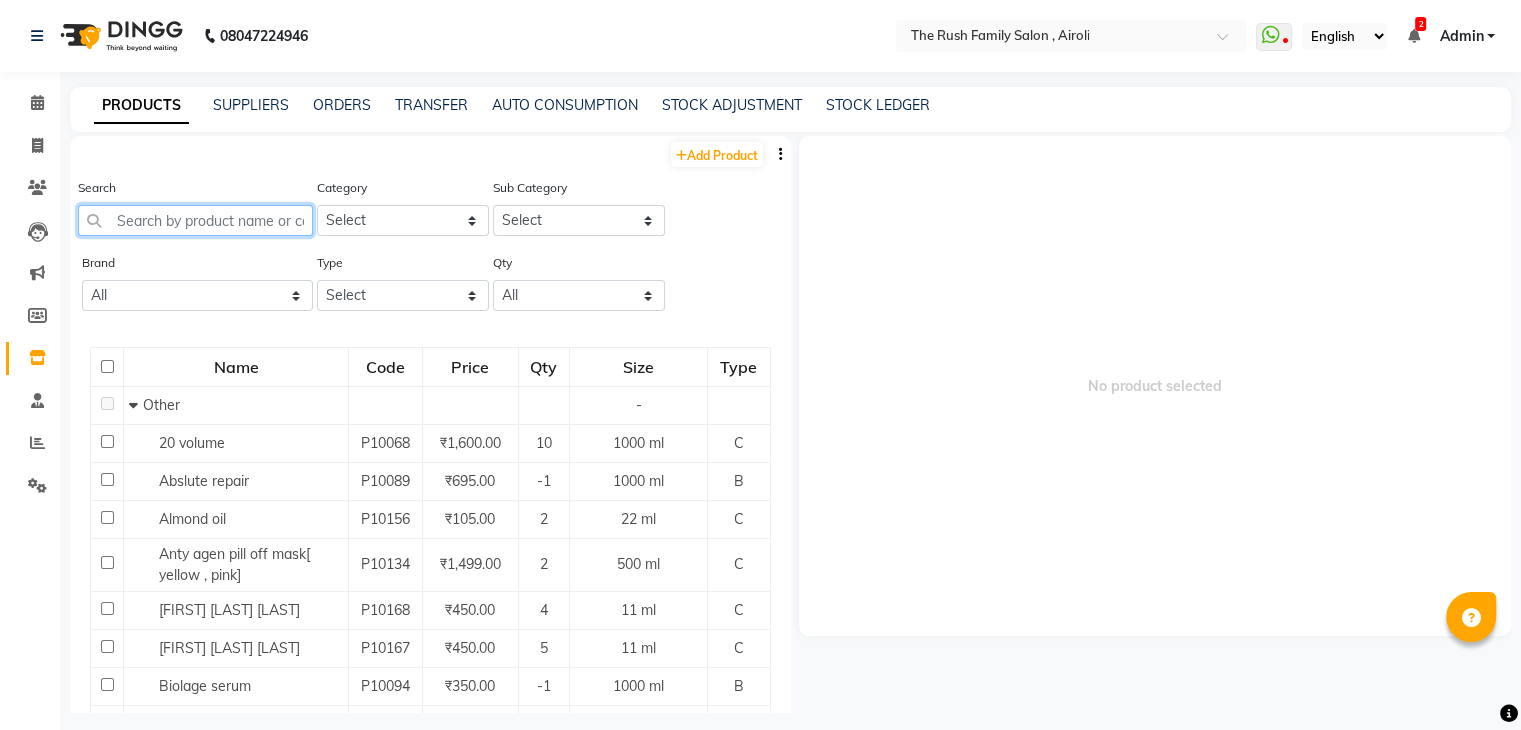 click 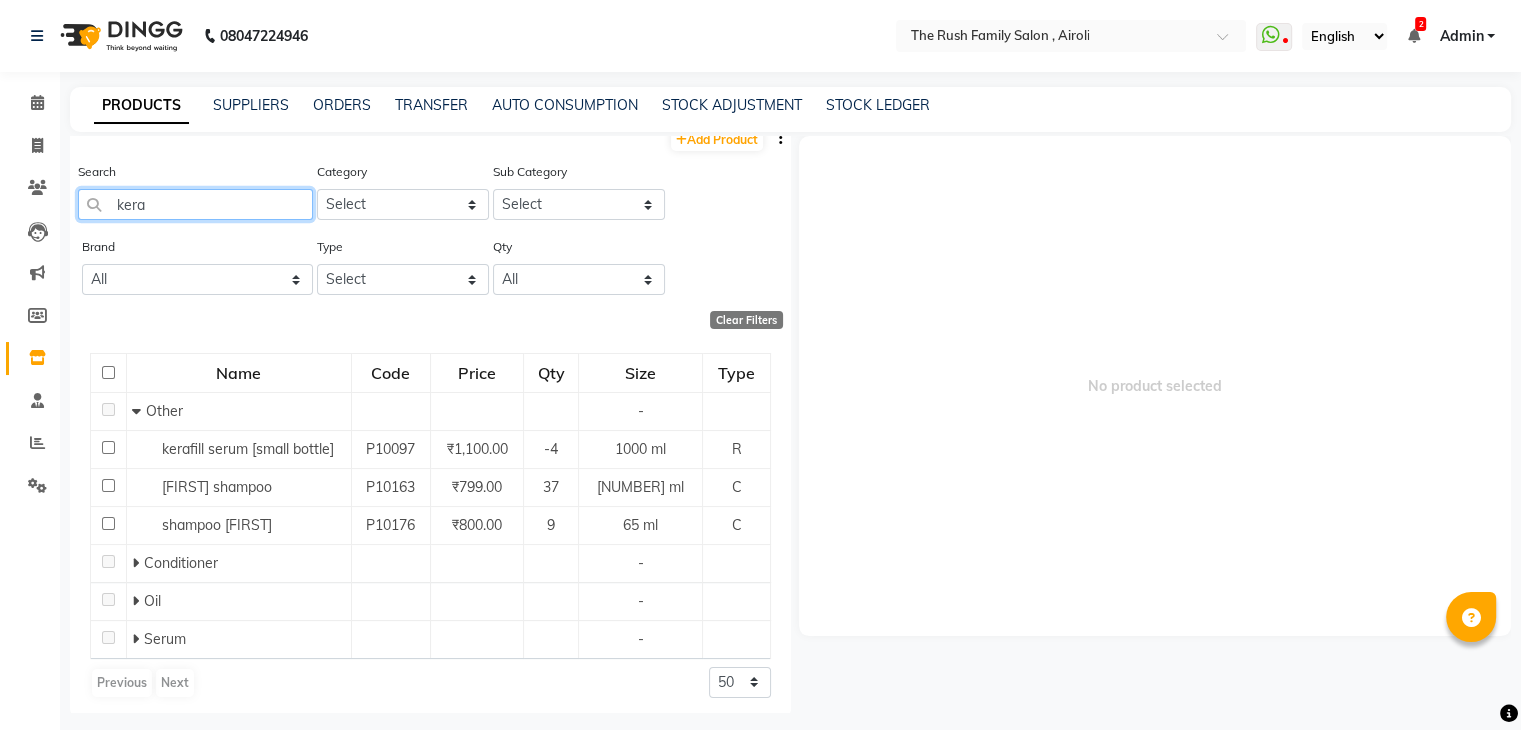 scroll, scrollTop: 22, scrollLeft: 0, axis: vertical 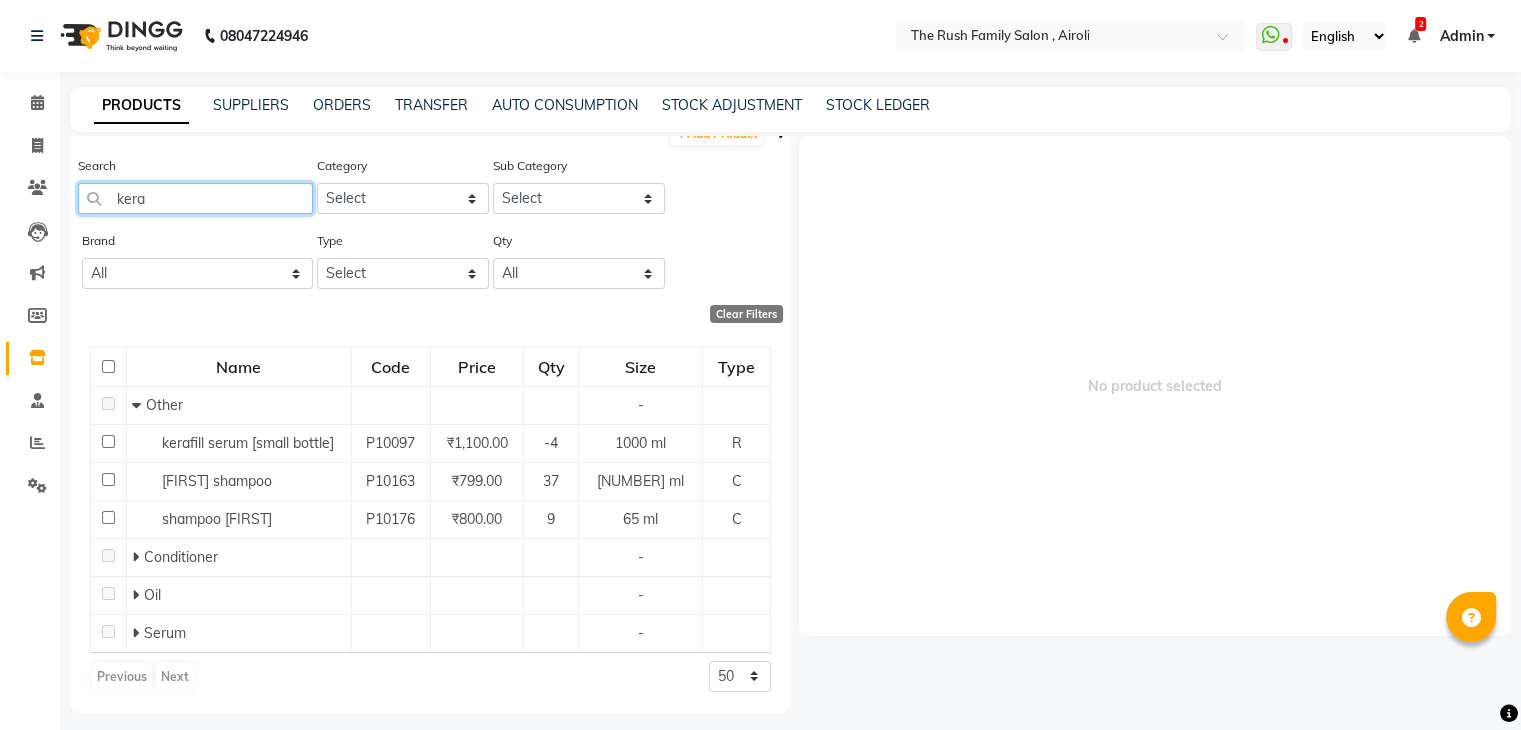 click on "kera" 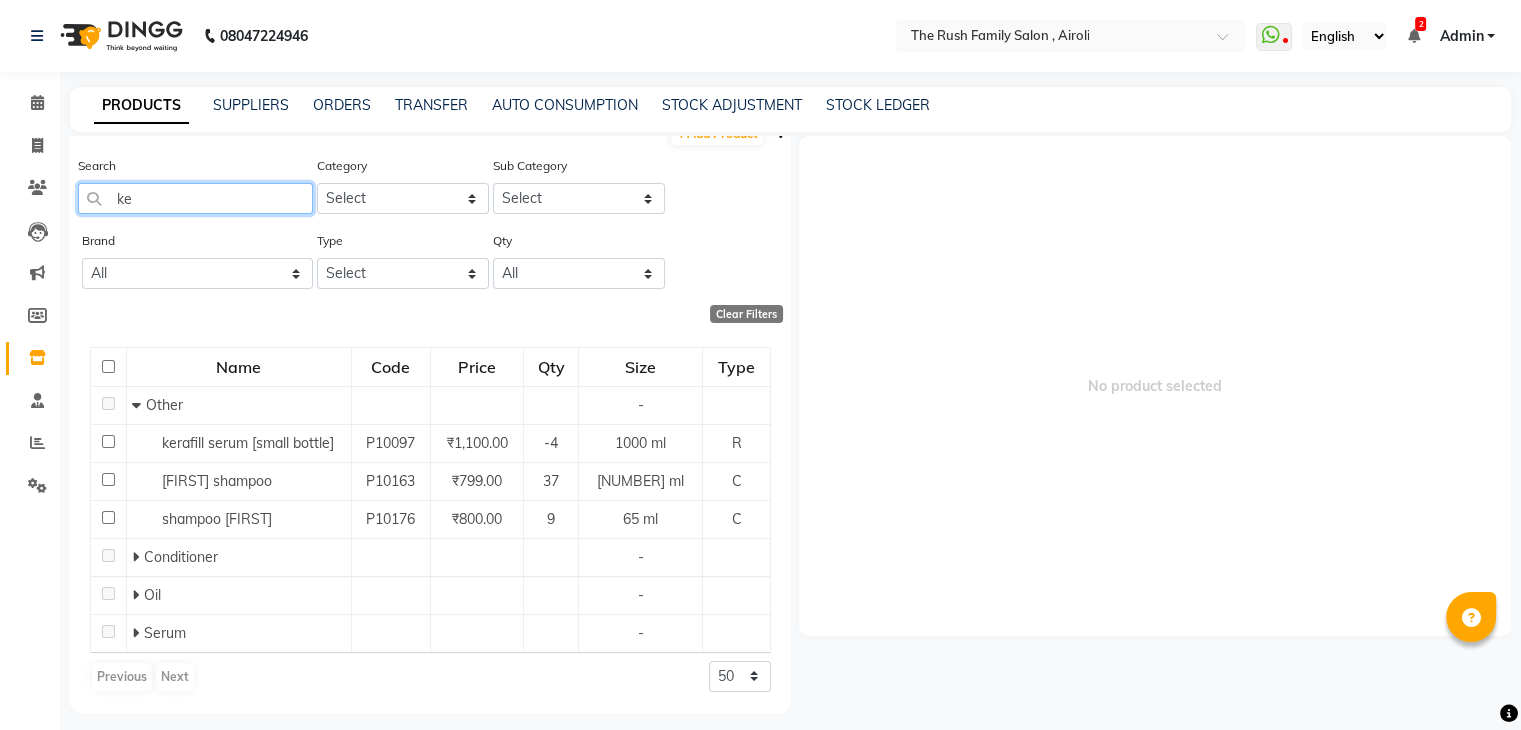 type on "k" 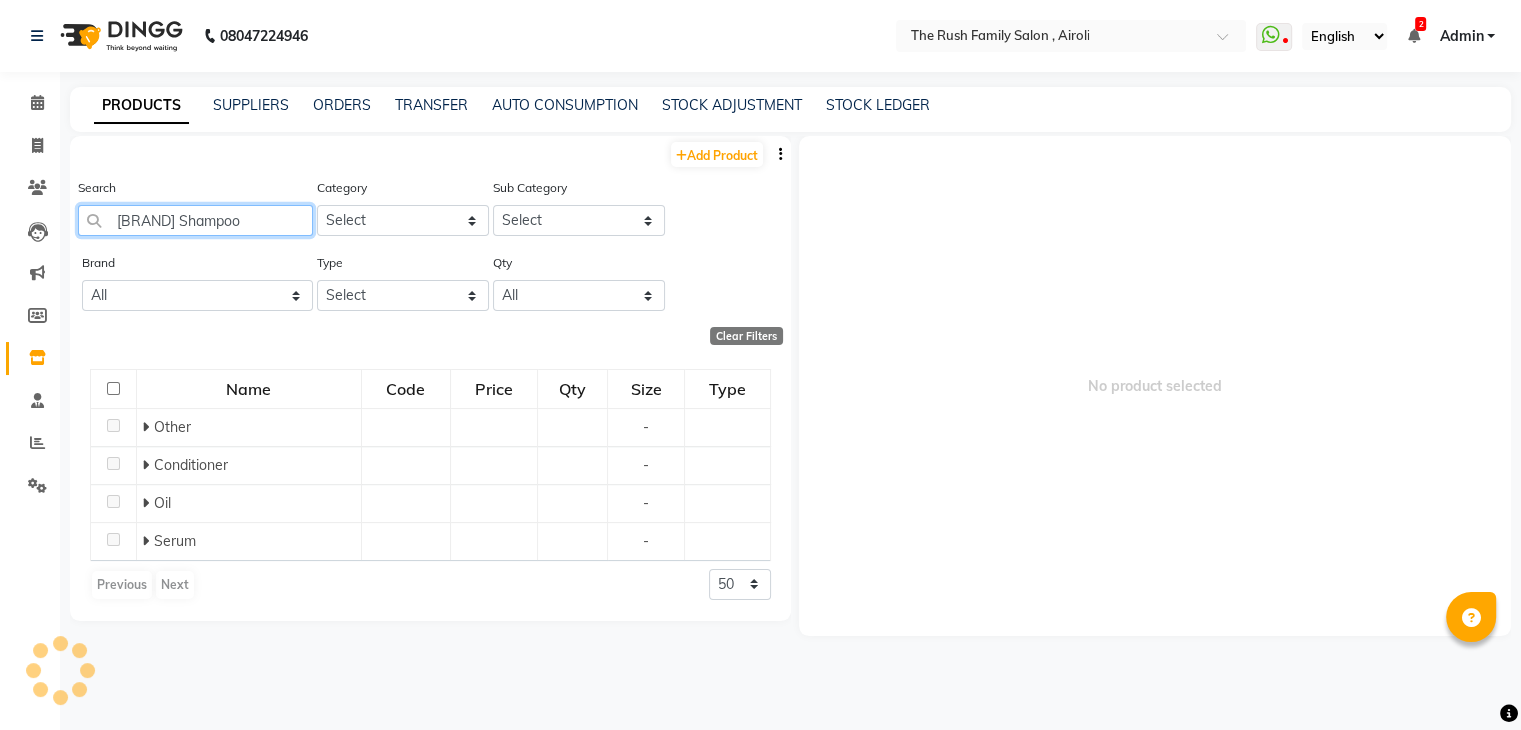 scroll, scrollTop: 0, scrollLeft: 0, axis: both 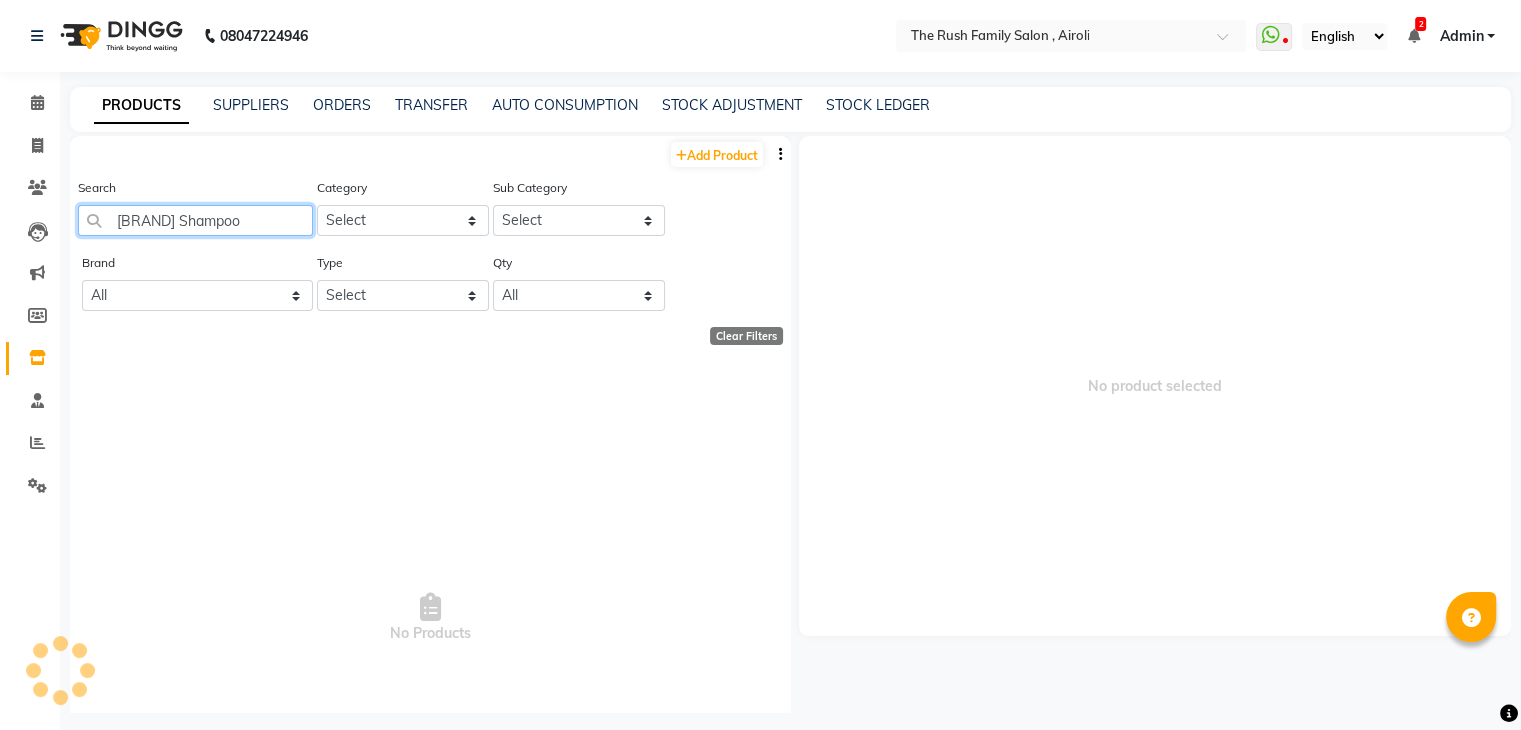 type on "[BRAND] Shampoo" 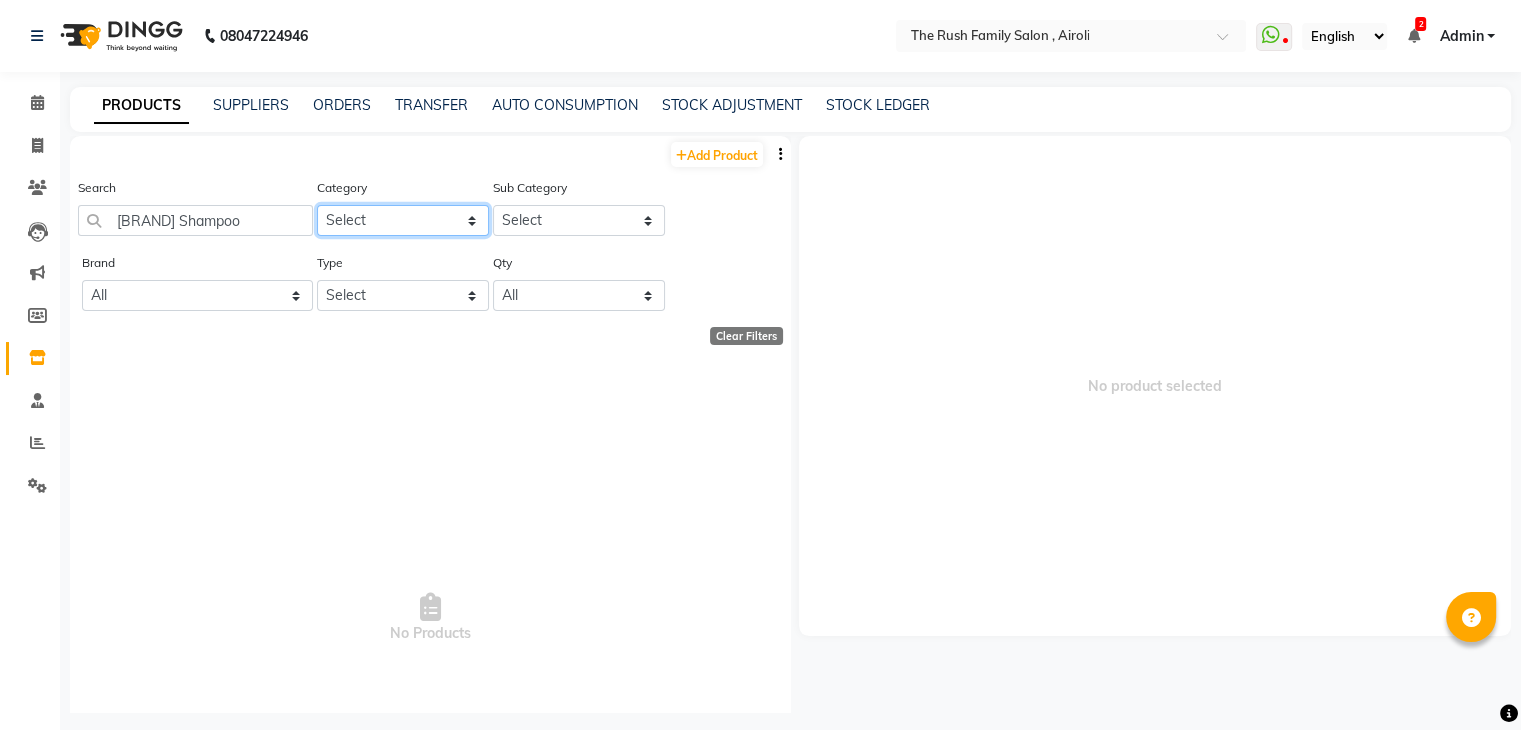 click on "Select Hair Skin Makeup Personal Care Appliances Beard Waxing Disposable Threading Hands and Feet Beauty Planet Botox Cadiveu Casmara Cheryls Loreal Olaplex hair  Other" 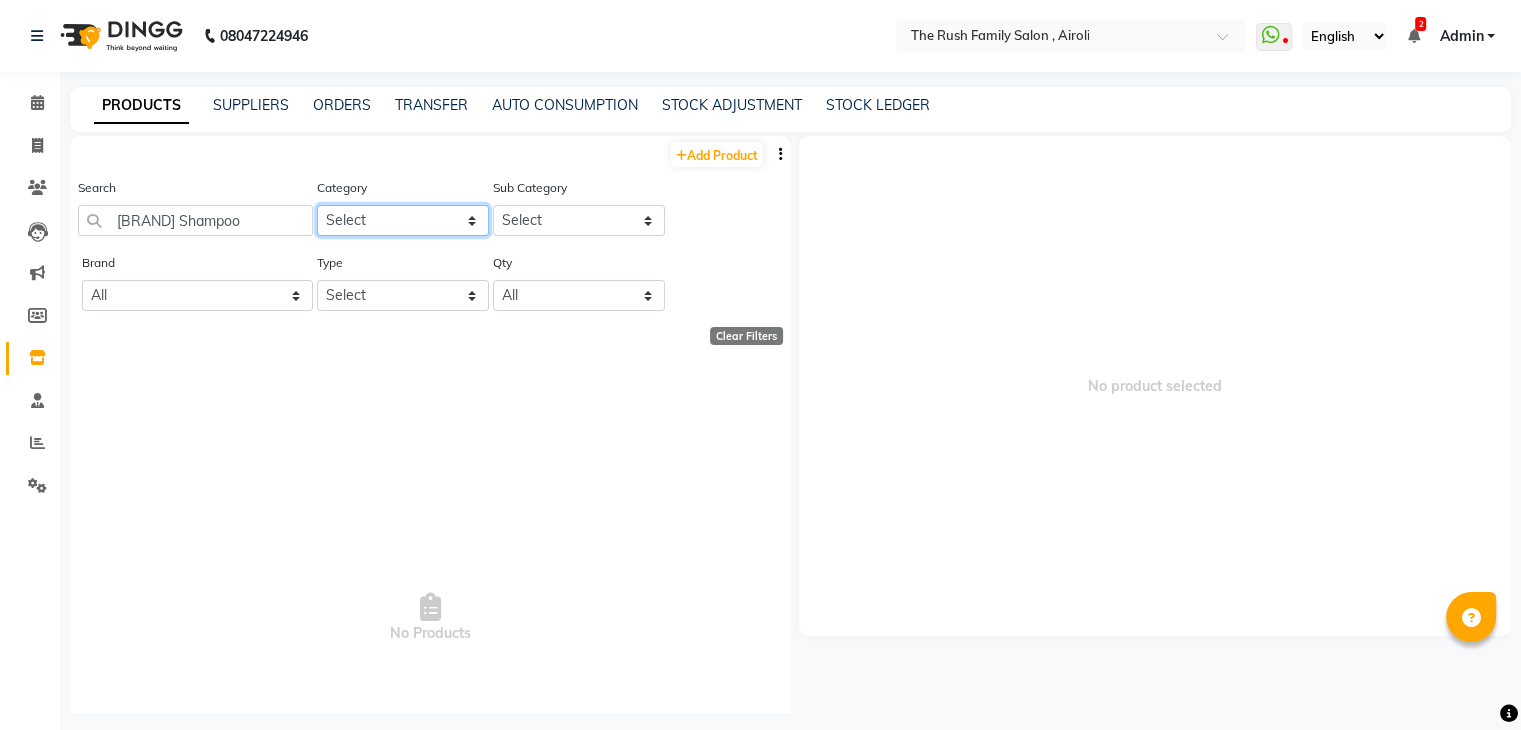 select on "812201100" 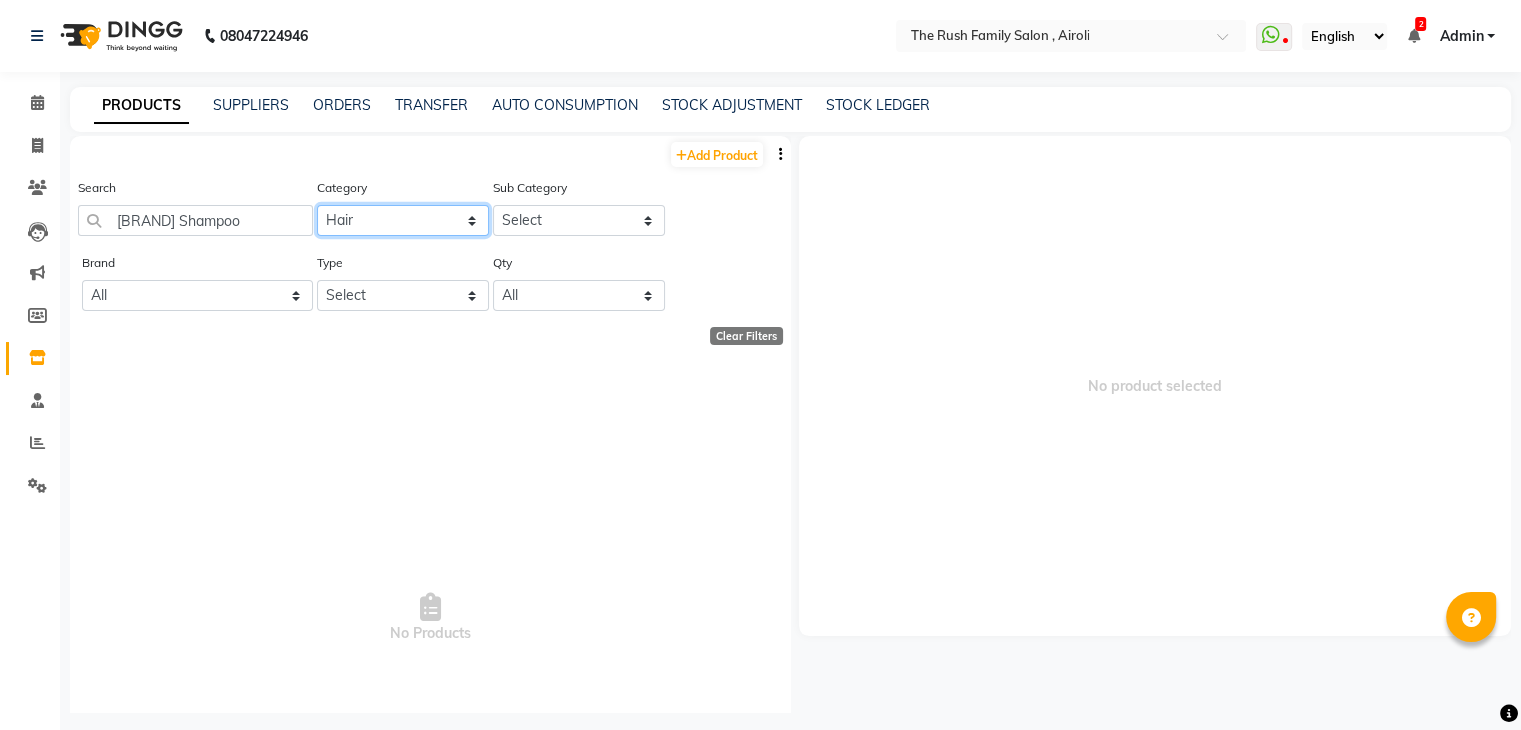 click on "Select Hair Skin Makeup Personal Care Appliances Beard Waxing Disposable Threading Hands and Feet Beauty Planet Botox Cadiveu Casmara Cheryls Loreal Olaplex hair  Other" 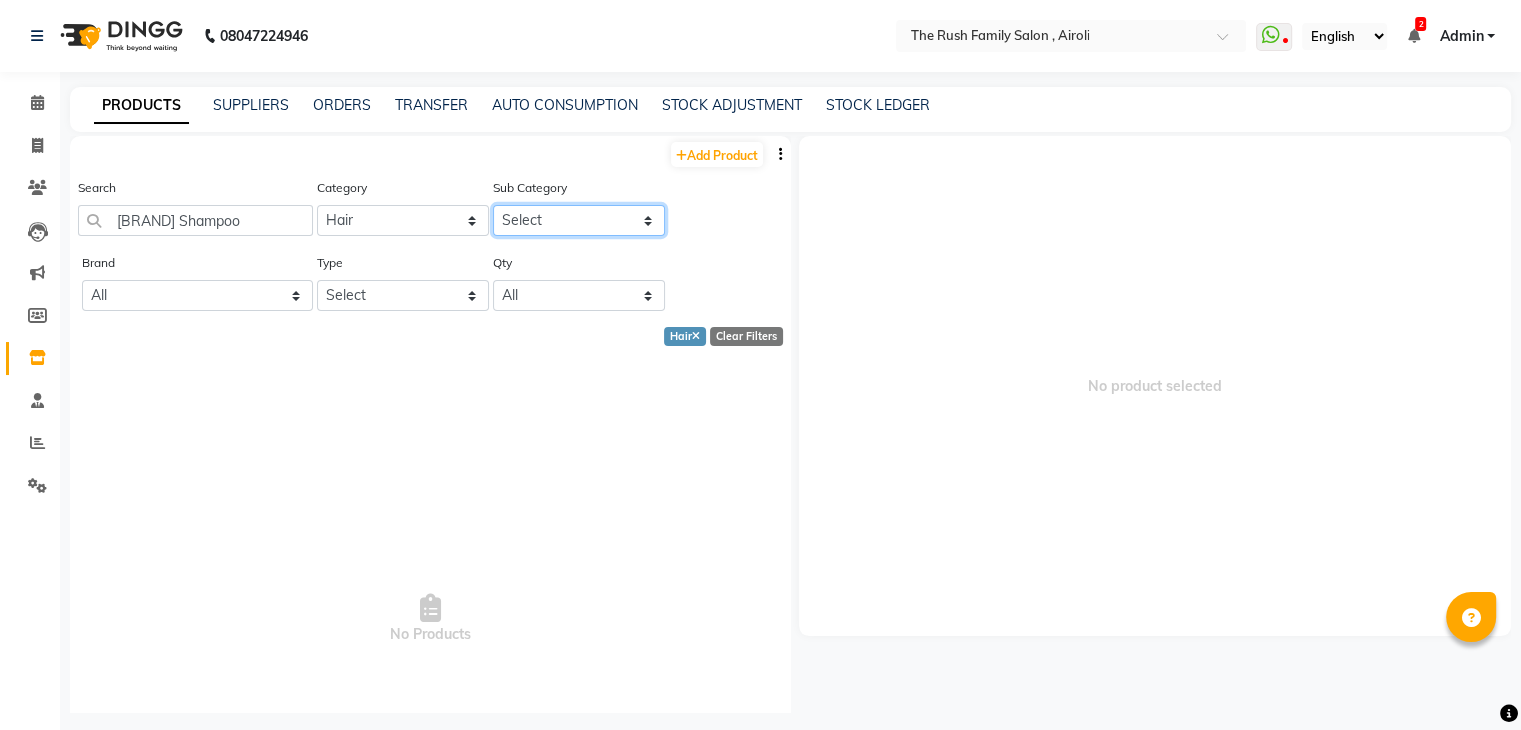 click on "Select Shampoo Conditioner Cream Mask Oil Serum Color Appliances Treatment Kit & Combo Other scalp shampoo skin[ cream]" 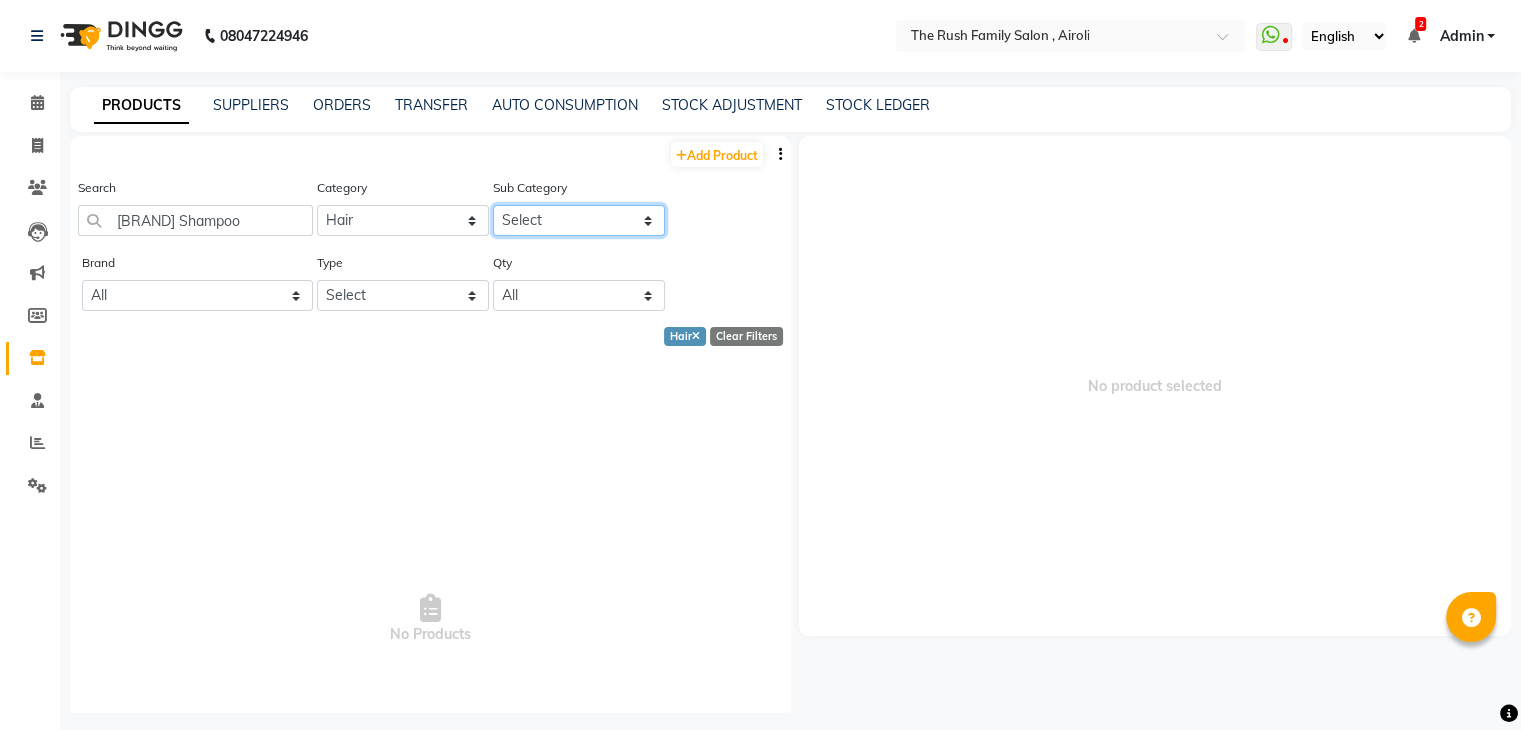 select on "[PHONE]" 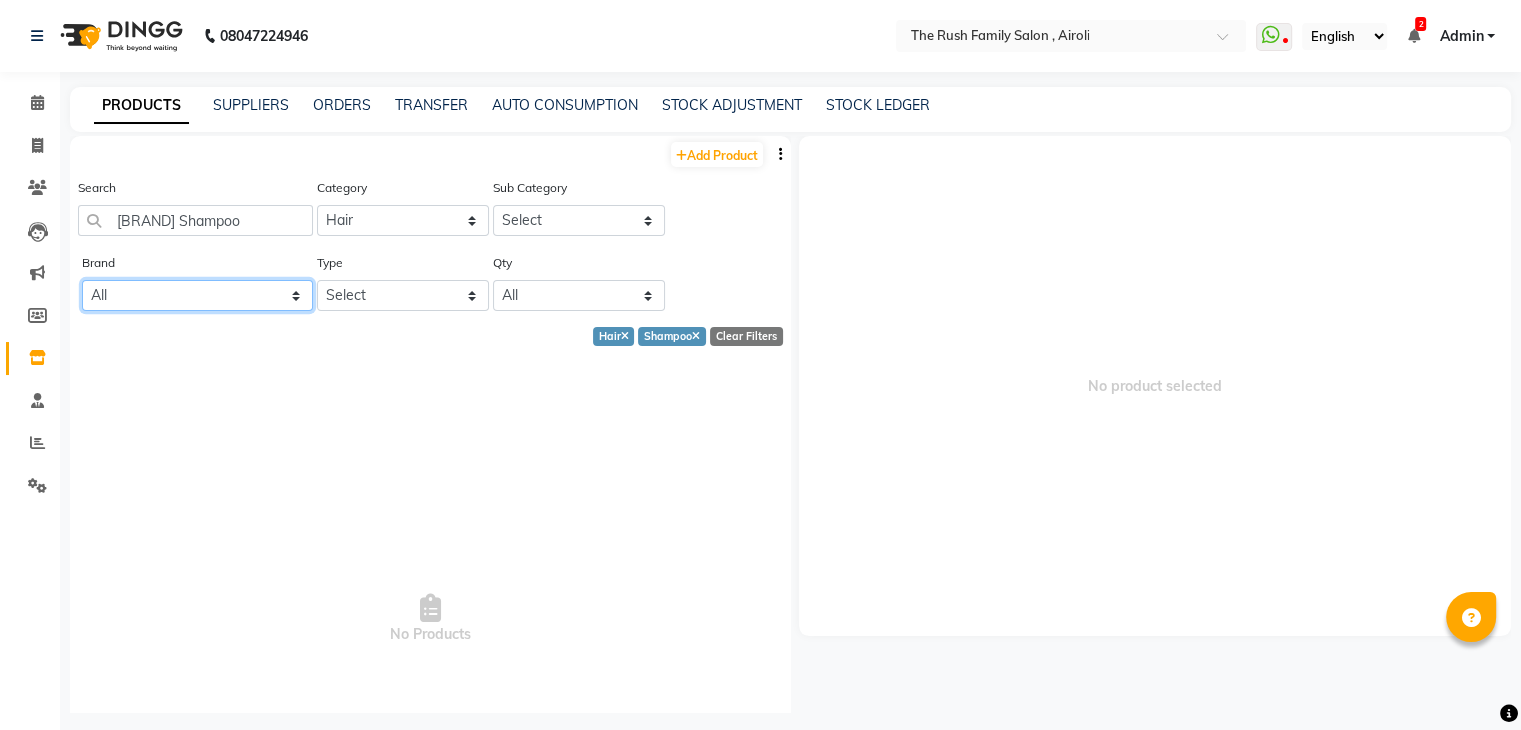 click on "All Beuty Cheryls Gillette Matrix Nandini Natures Null Oxy Professional Raaga Shills Streax Streax 3 / No / 4 No Wow" 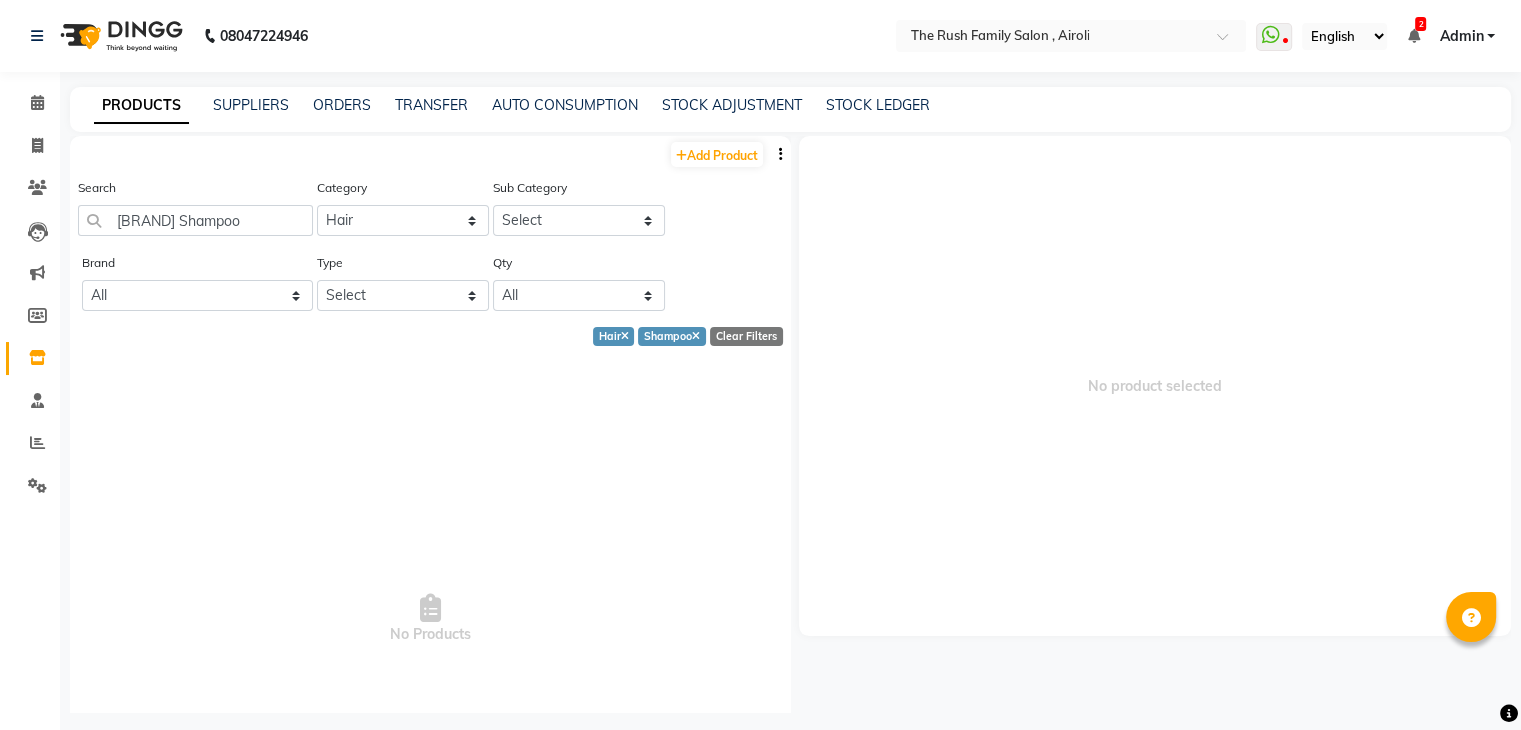 click on "Hair  Shampoo   Clear Filters" 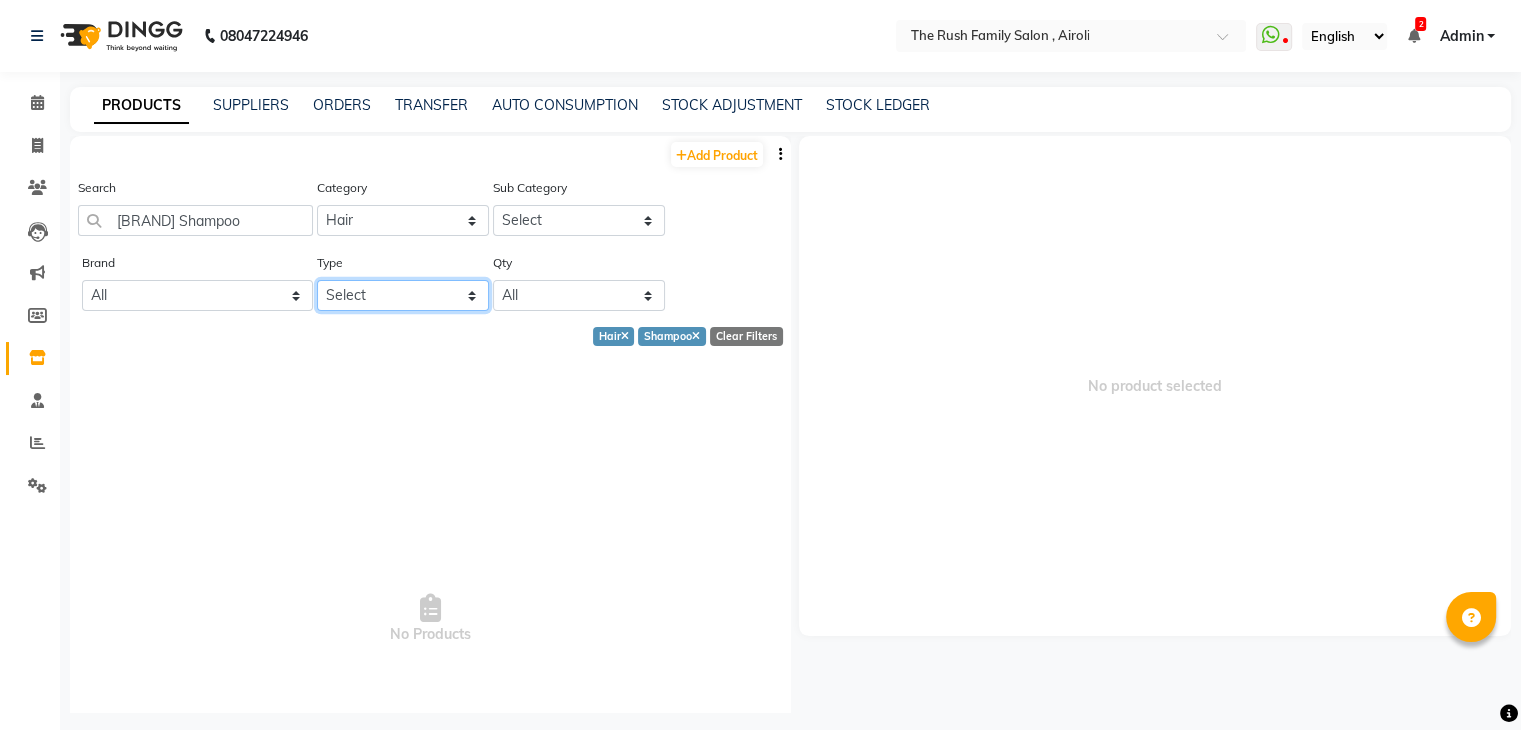 click on "Select Both Retail Consumable" 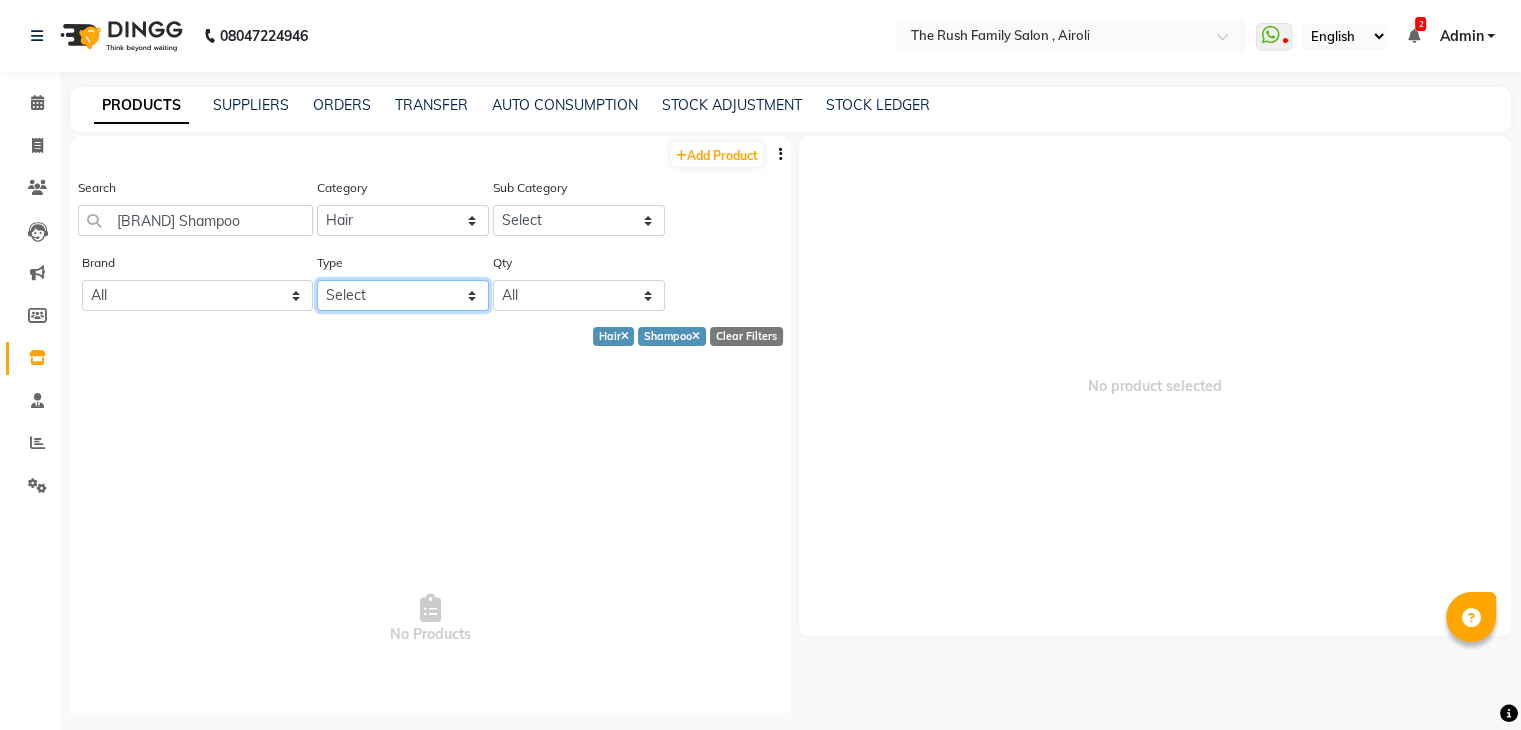 select on "R" 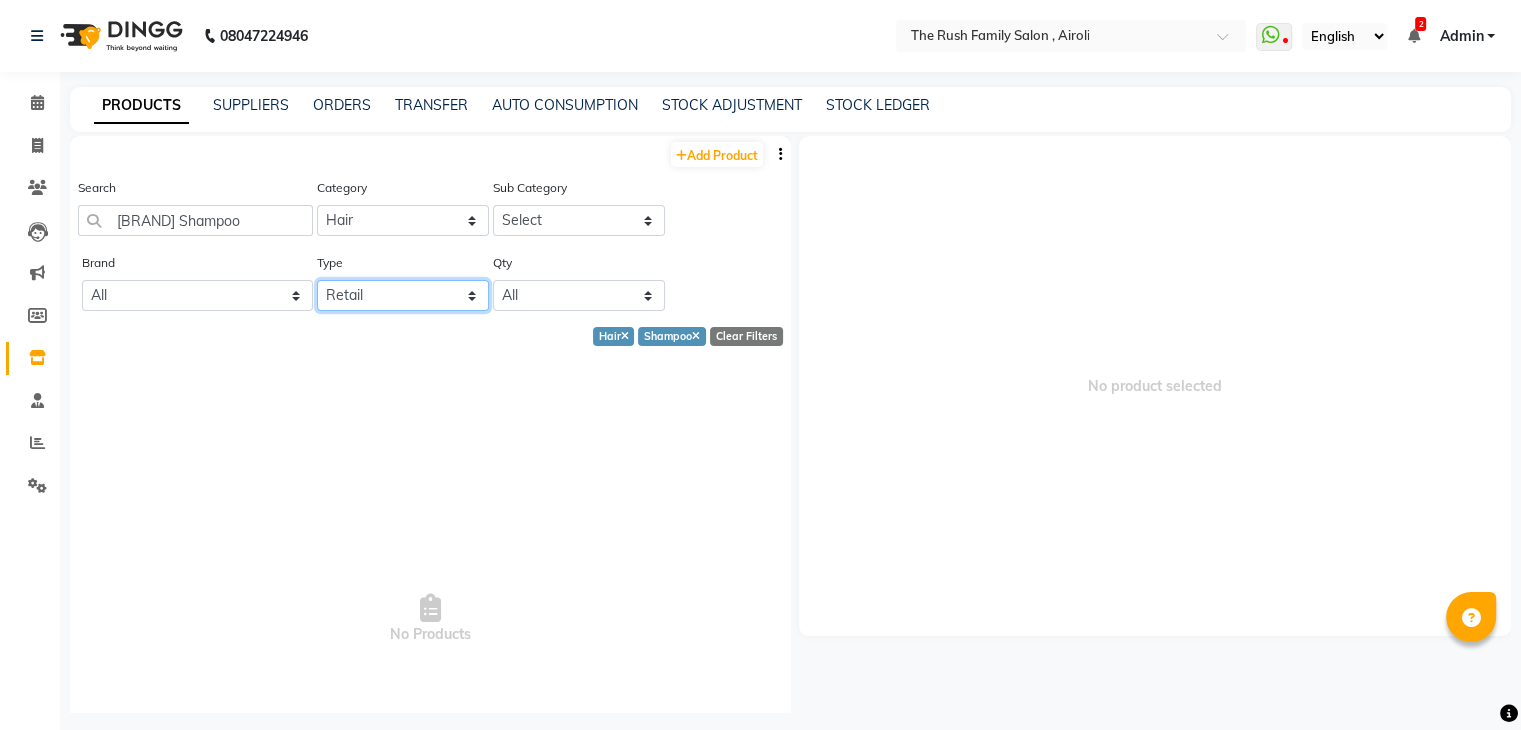 click on "Select Both Retail Consumable" 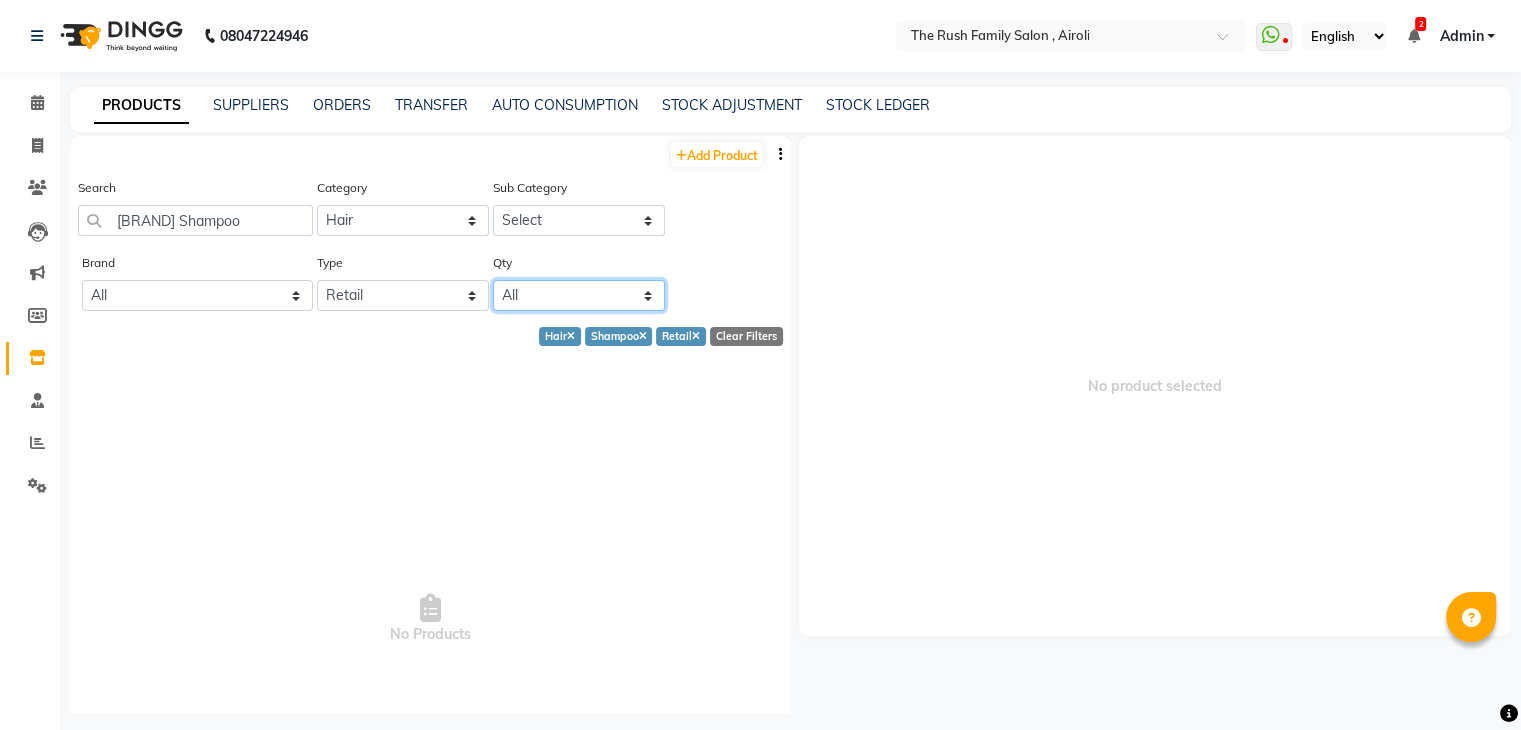 click on "All Low Out Of Stock" 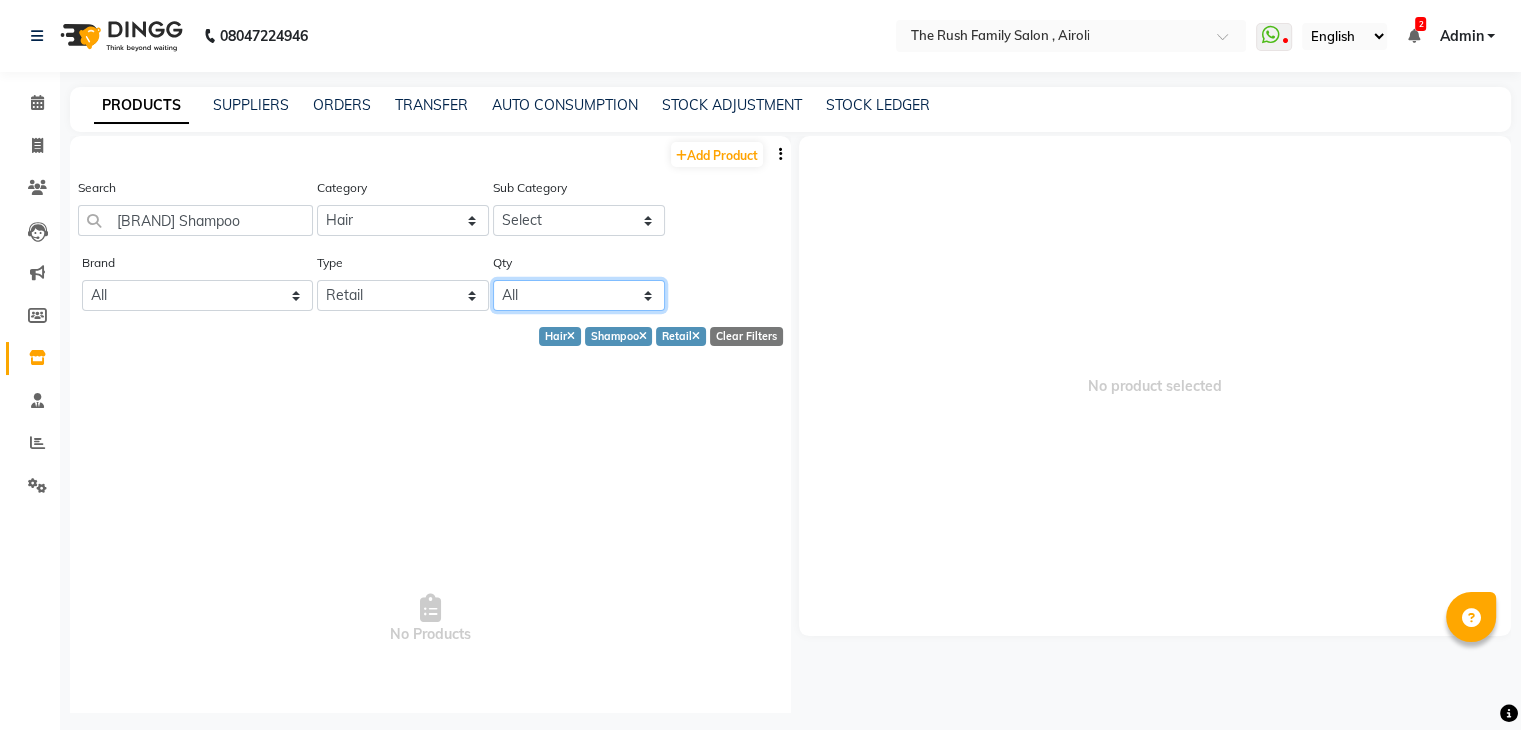 click on "All Low Out Of Stock" 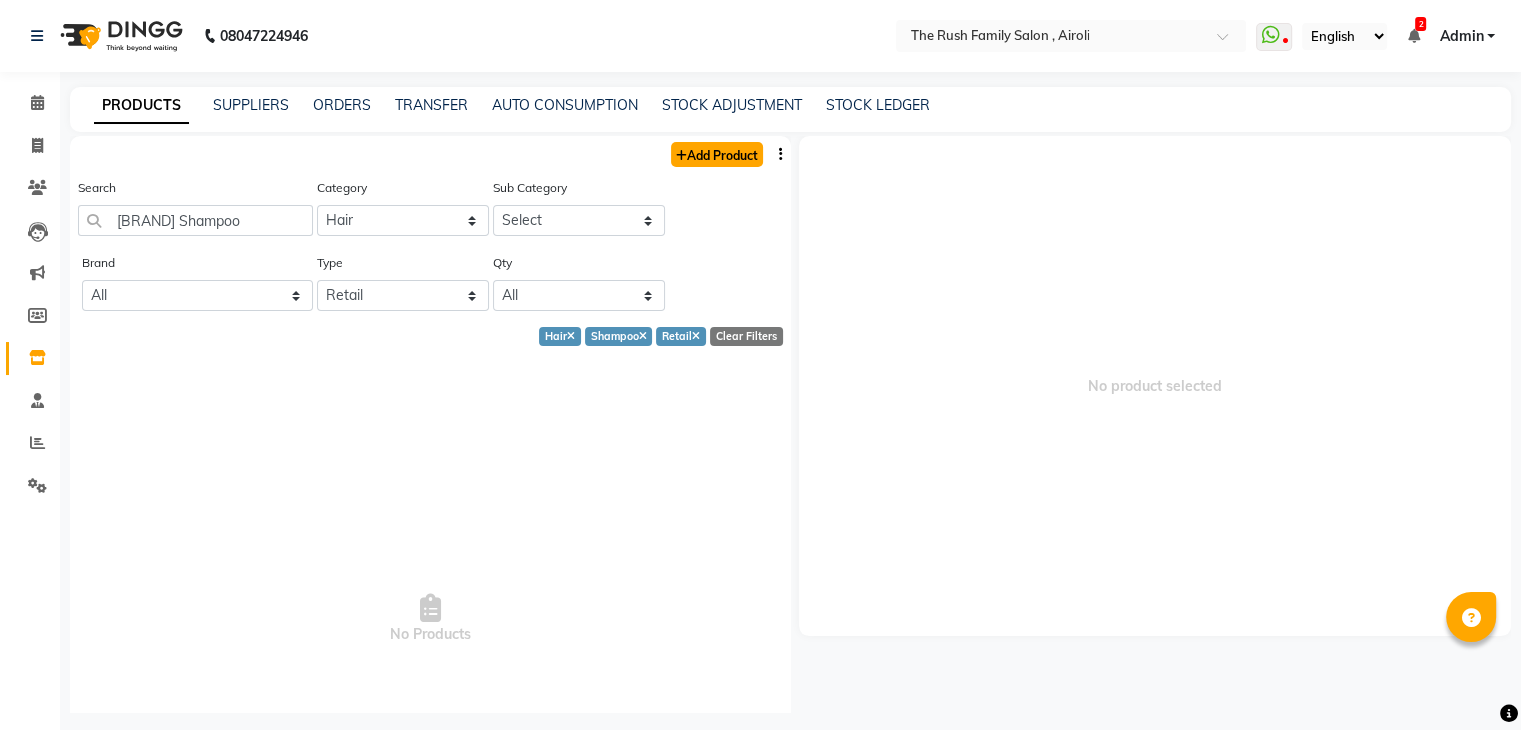 click on "Add Product" 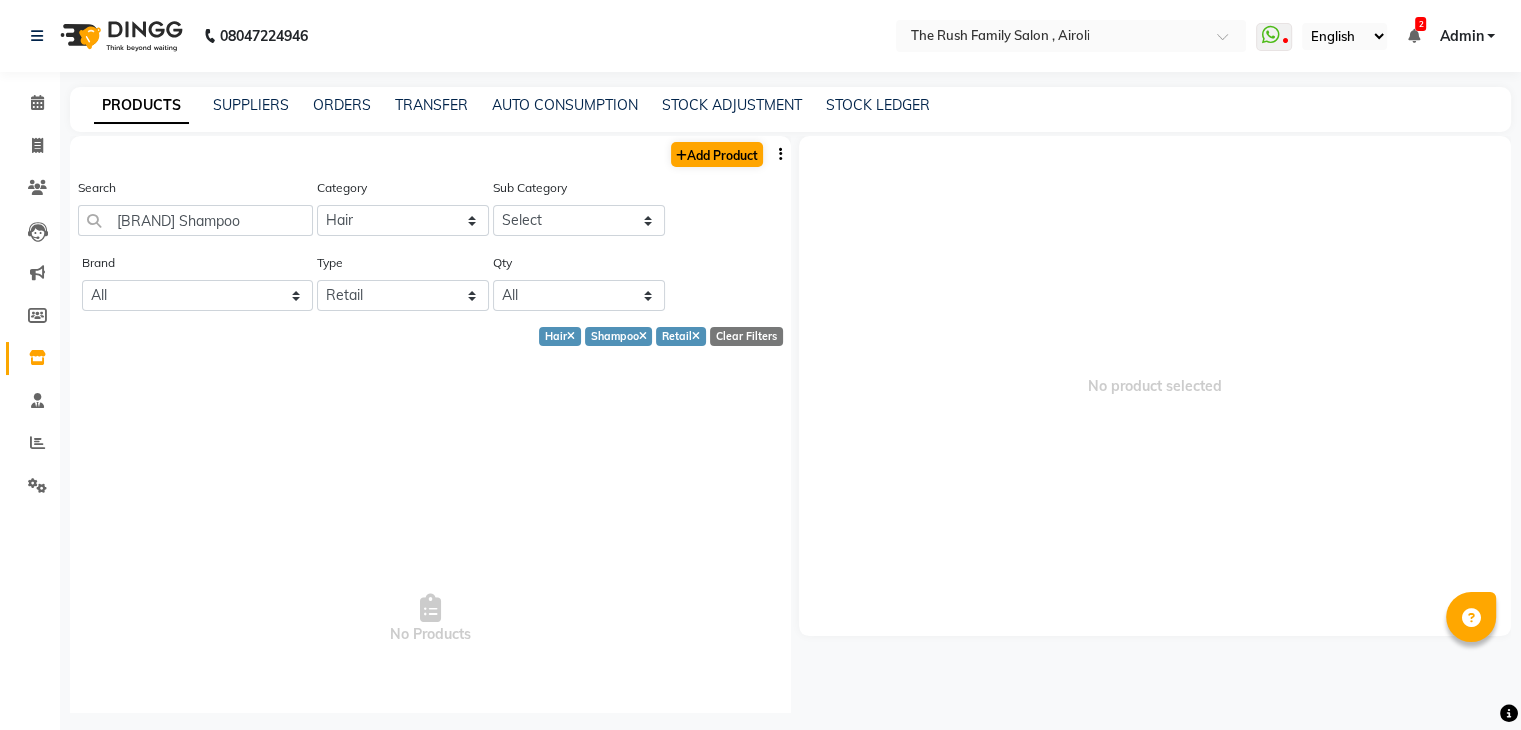 select on "true" 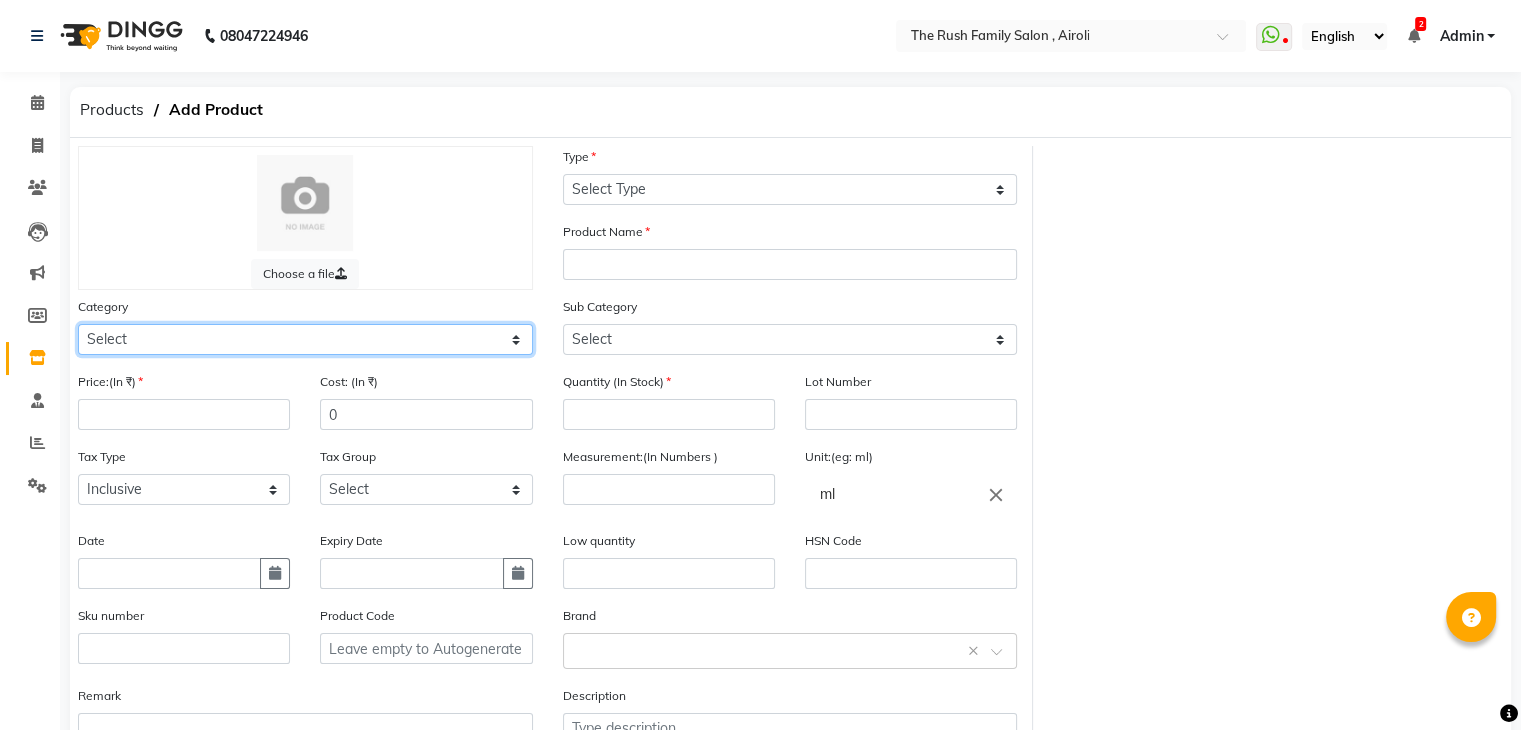 click on "Select Hair Skin Makeup Personal Care Appliances Beard Waxing Disposable Threading Hands and Feet Beauty Planet Botox Cadiveu Casmara Cheryls Loreal Olaplex hair  Other" 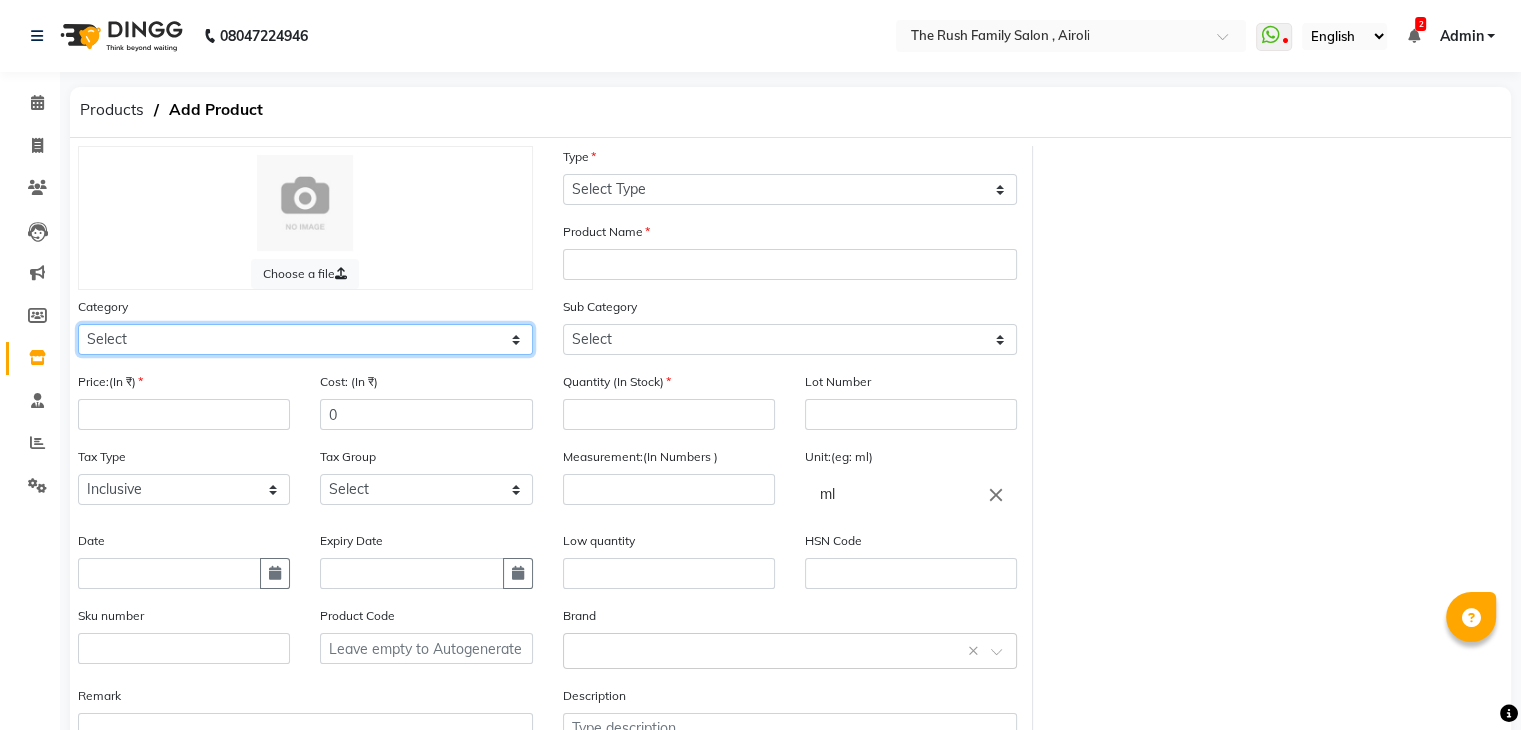select on "812201100" 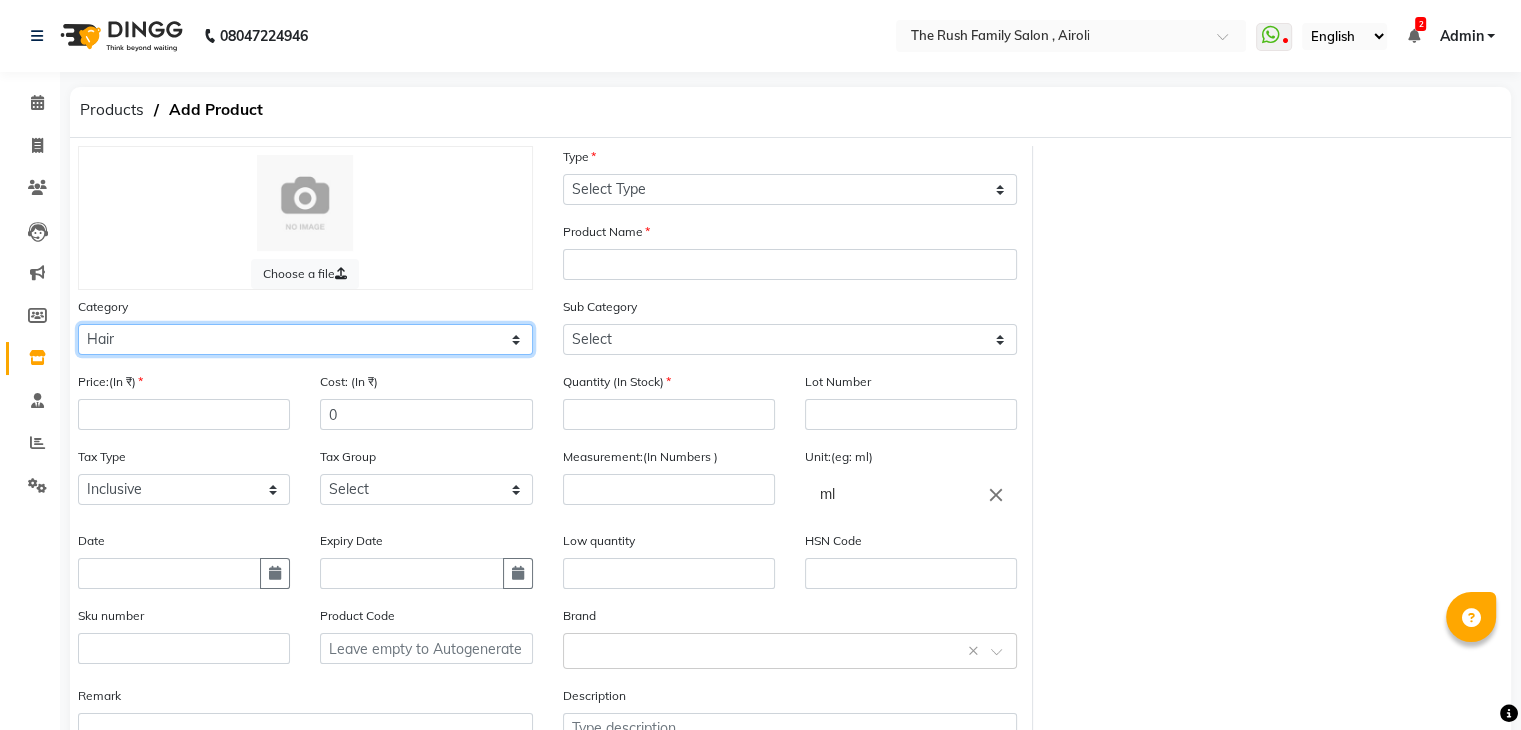click on "Select Hair Skin Makeup Personal Care Appliances Beard Waxing Disposable Threading Hands and Feet Beauty Planet Botox Cadiveu Casmara Cheryls Loreal Olaplex hair  Other" 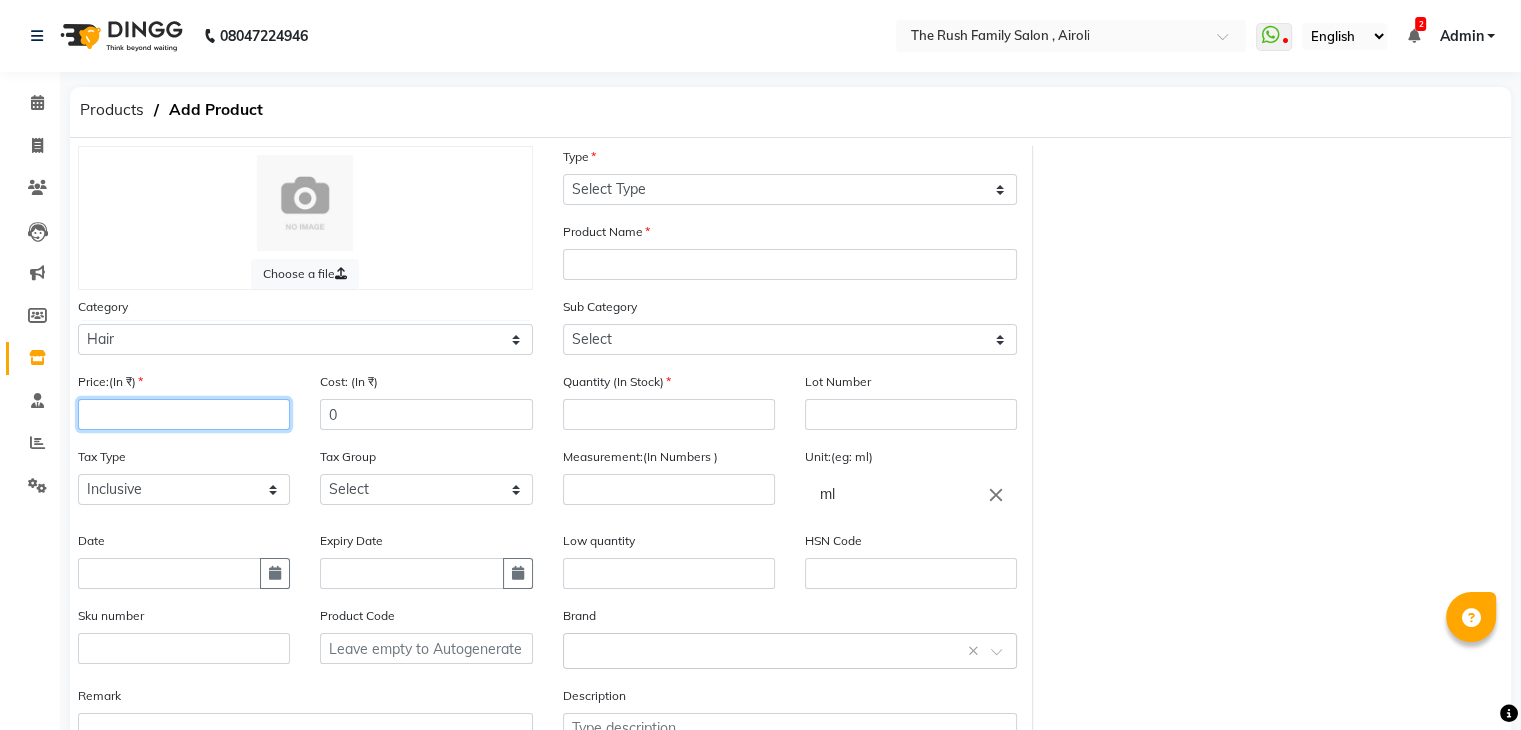 click 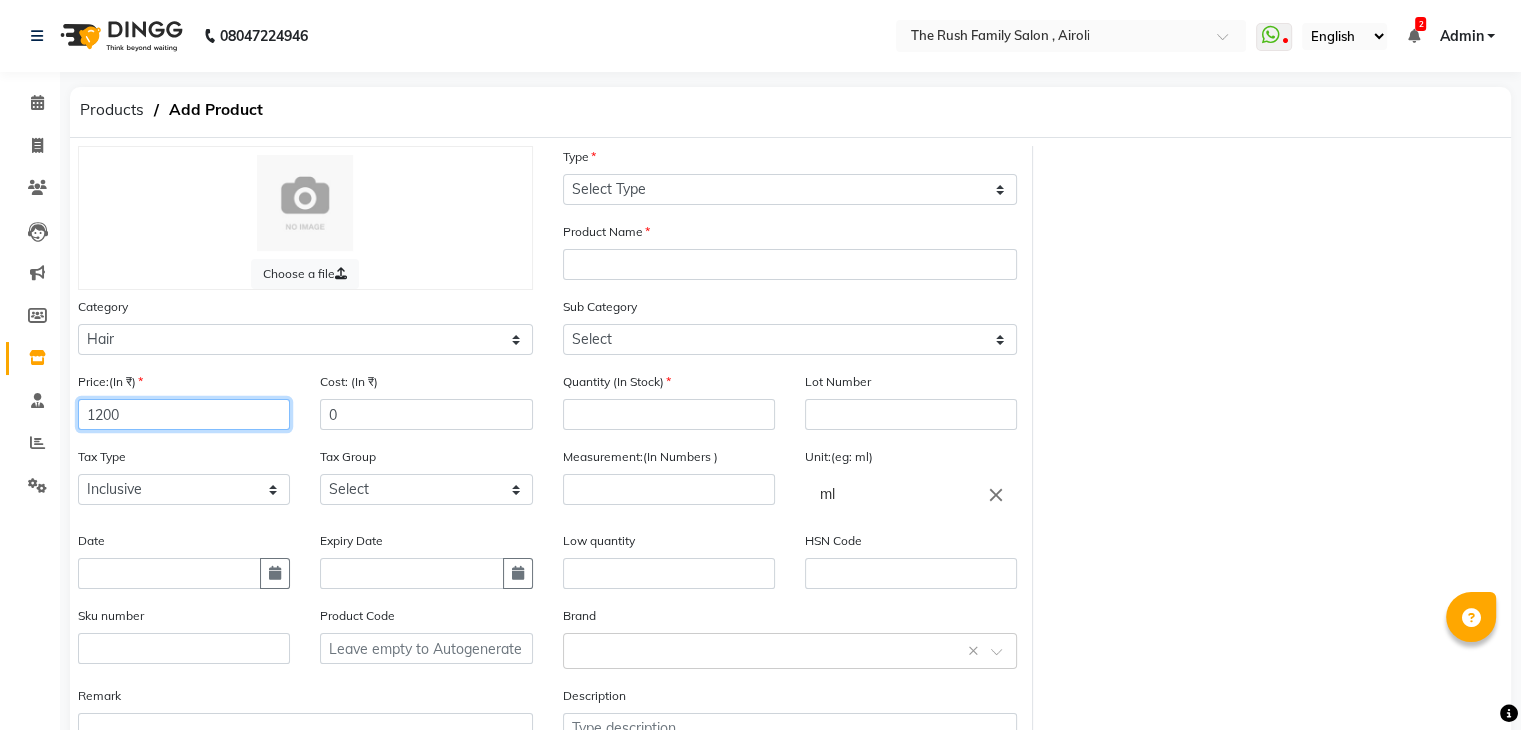 type on "1200" 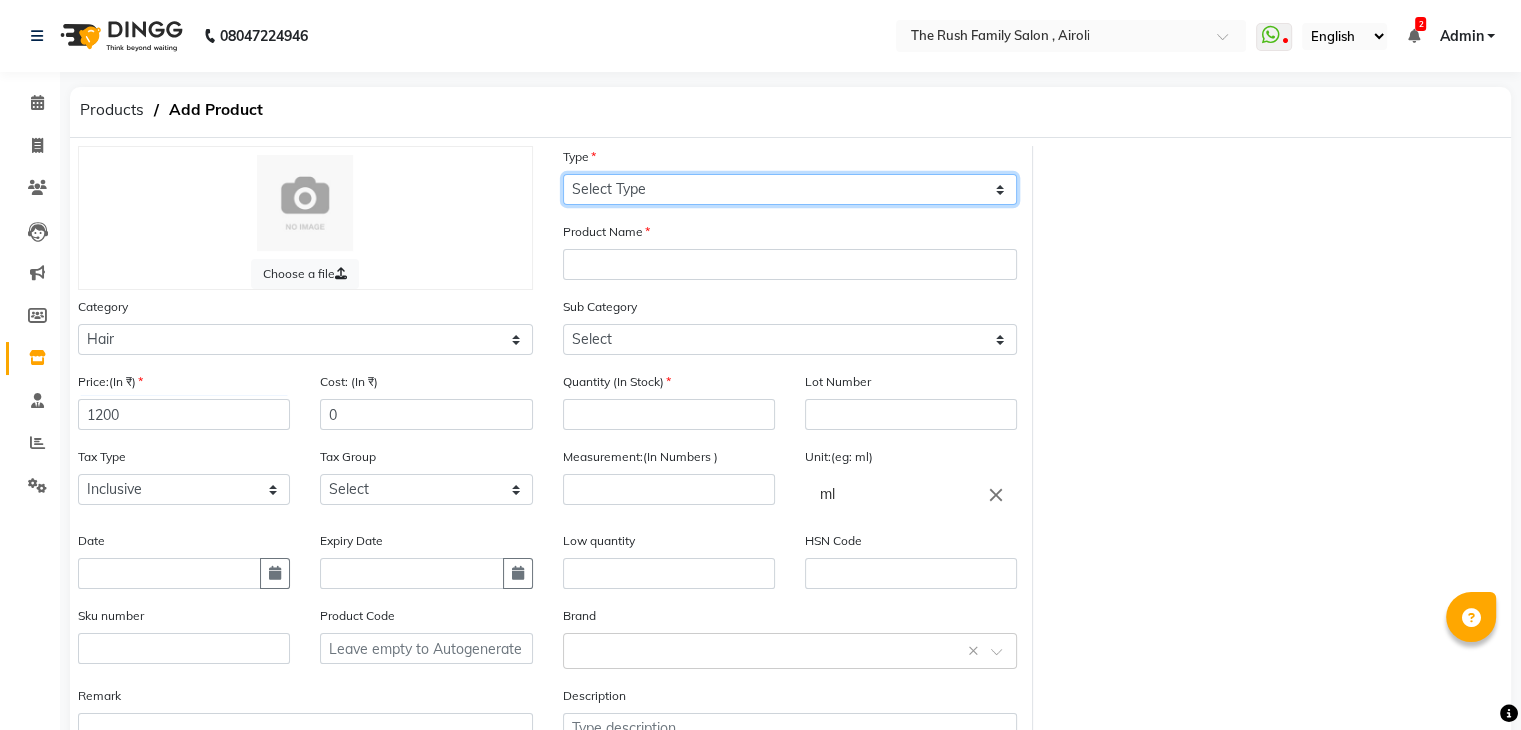 click on "Select Type Both Retail Consumable" 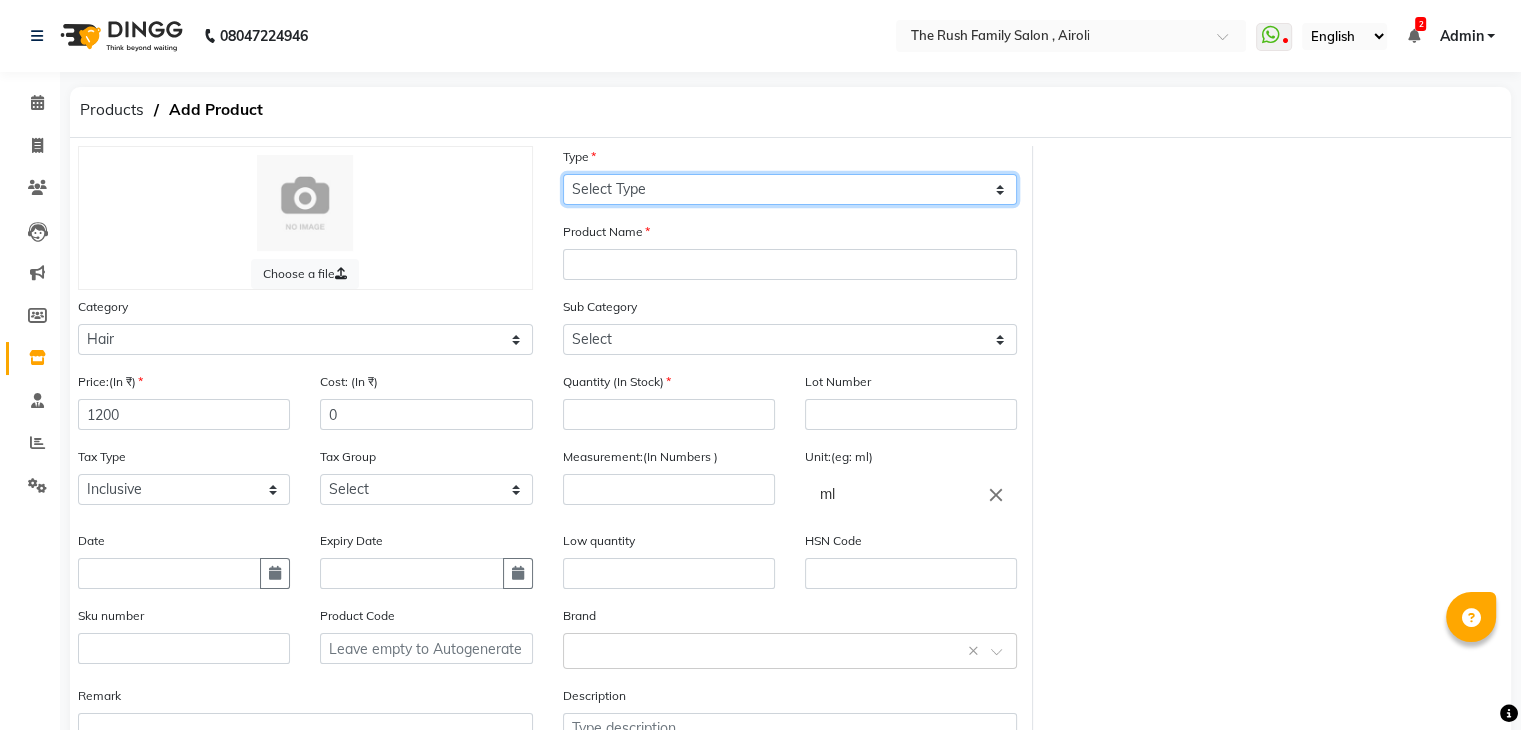 select on "R" 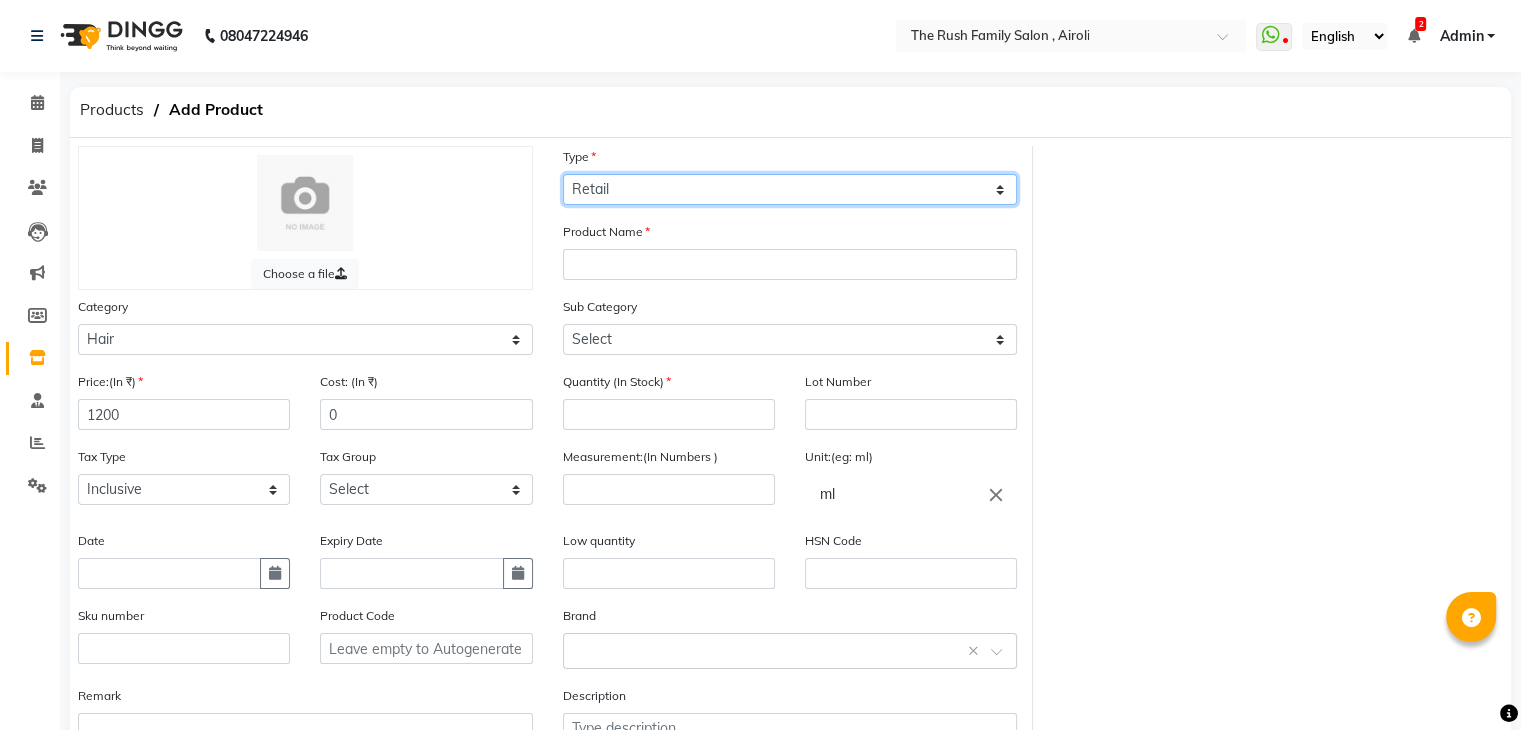 click on "Select Type Both Retail Consumable" 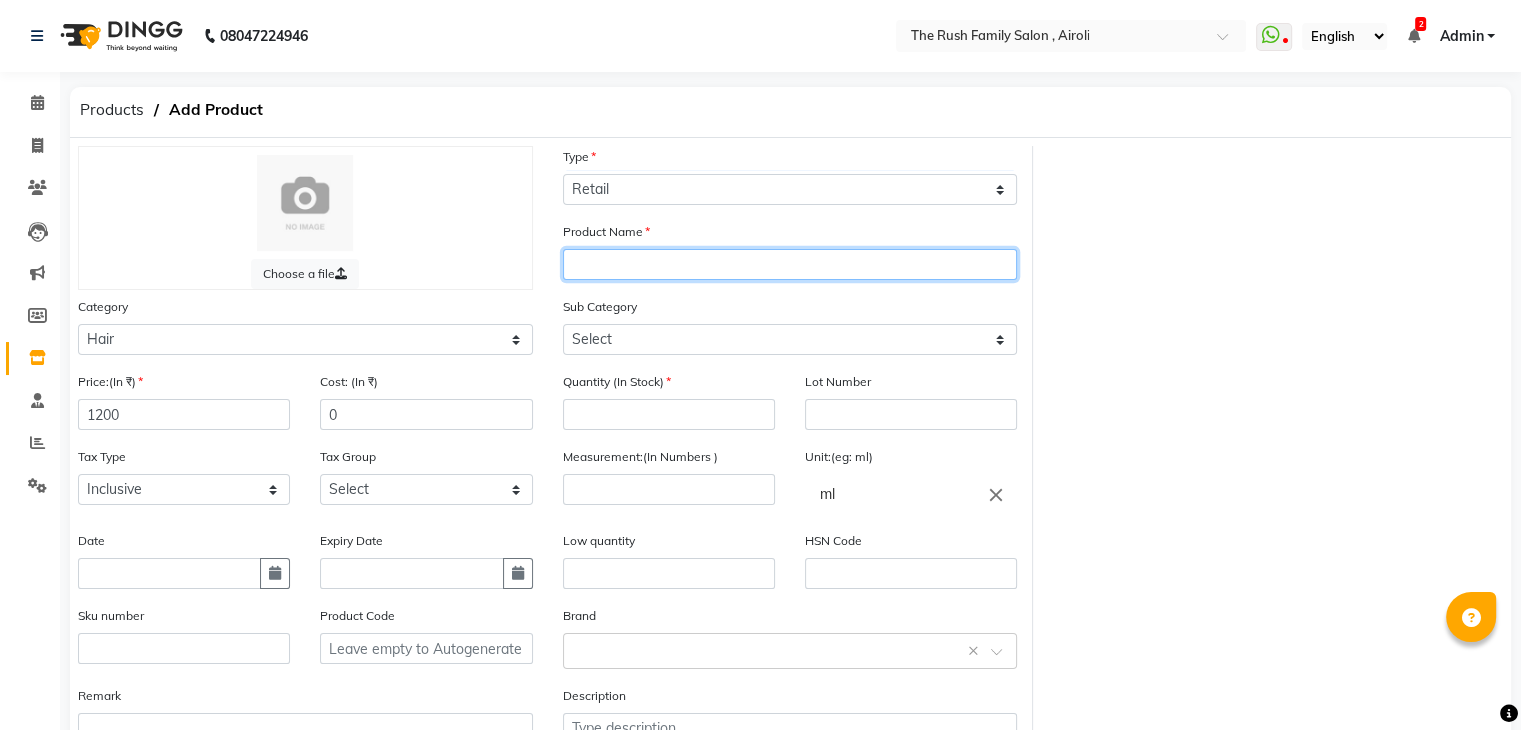 click 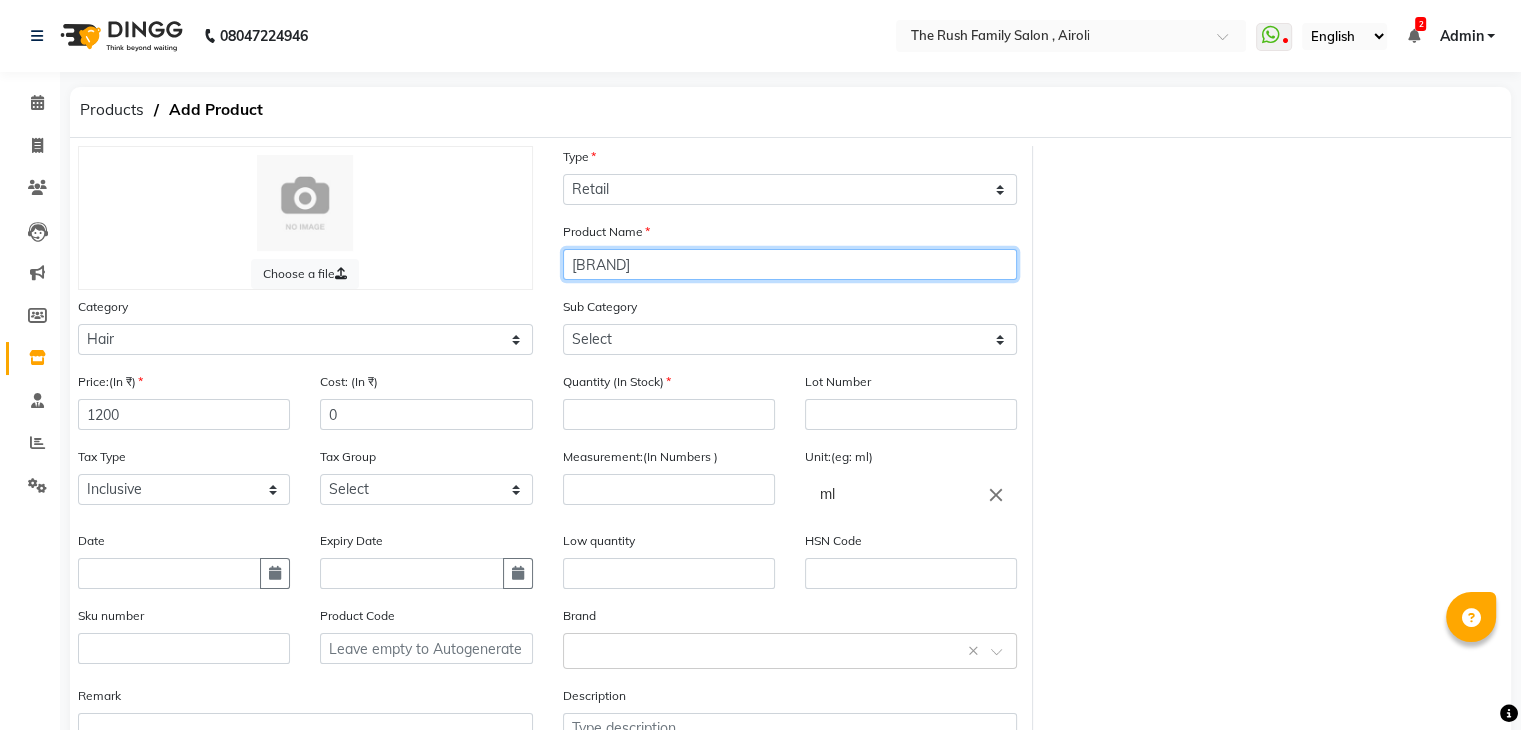 type on "[BRAND]" 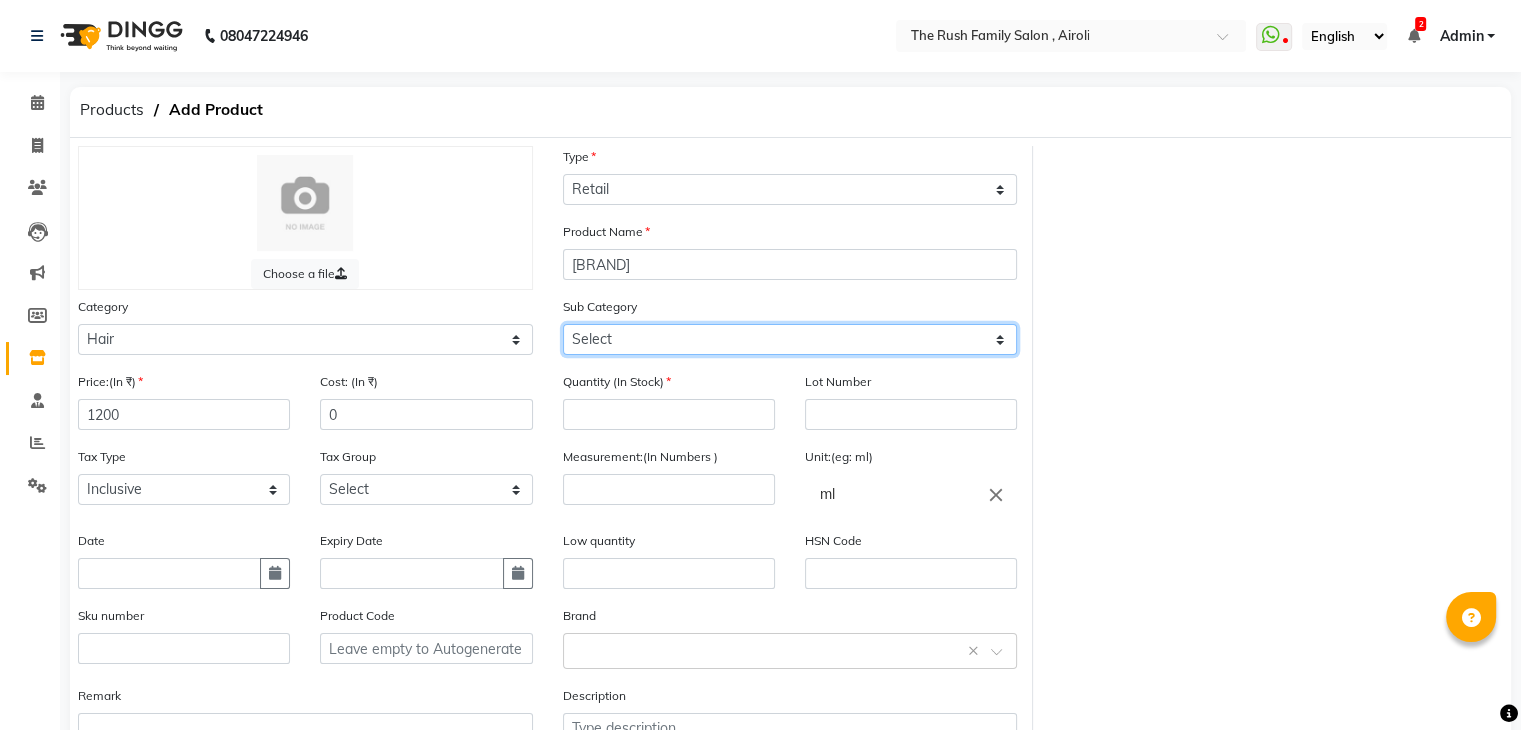 click on "Select Shampoo Conditioner Cream Mask Oil Serum Color Appliances Treatment Kit & Combo Other scalp shampoo skin[ cream]" 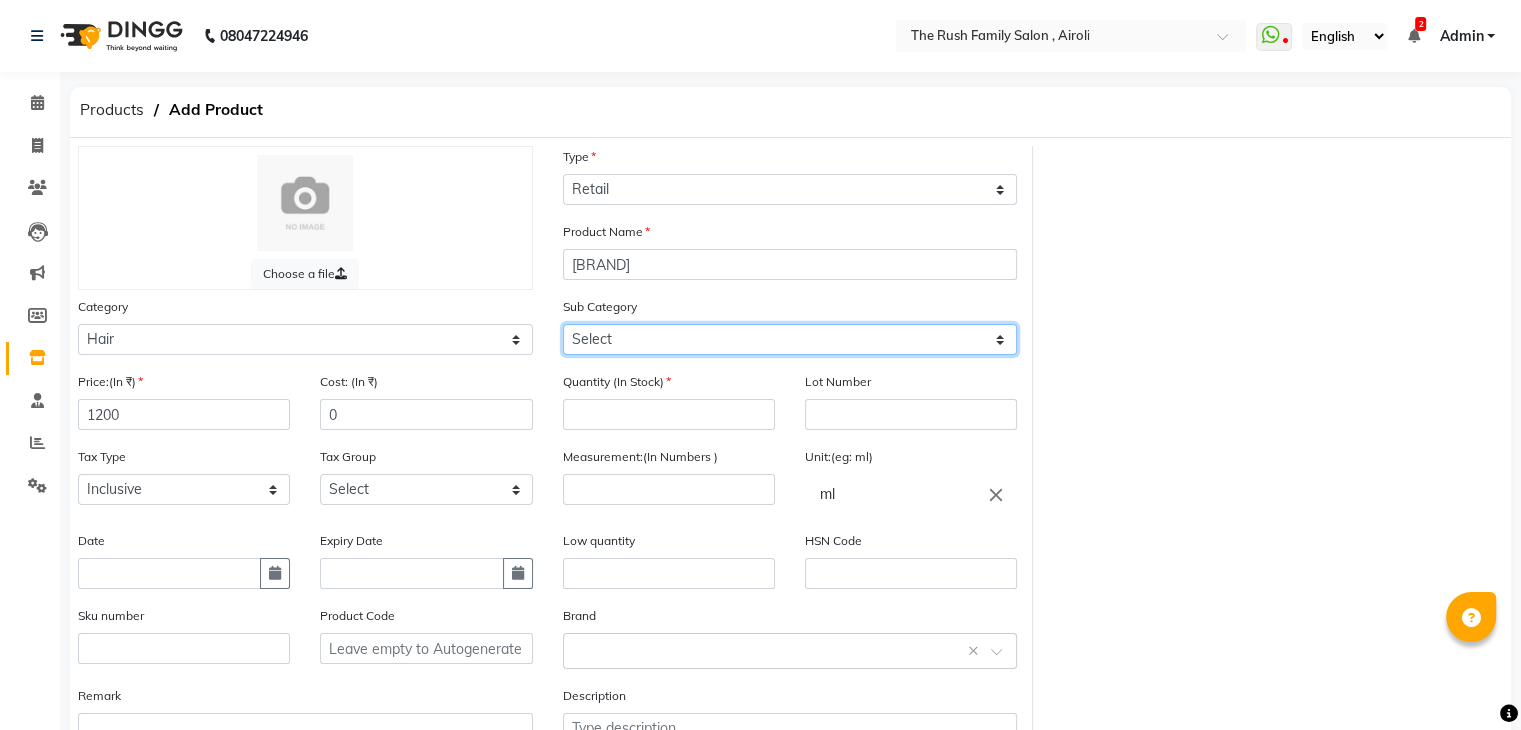 select on "[PHONE]" 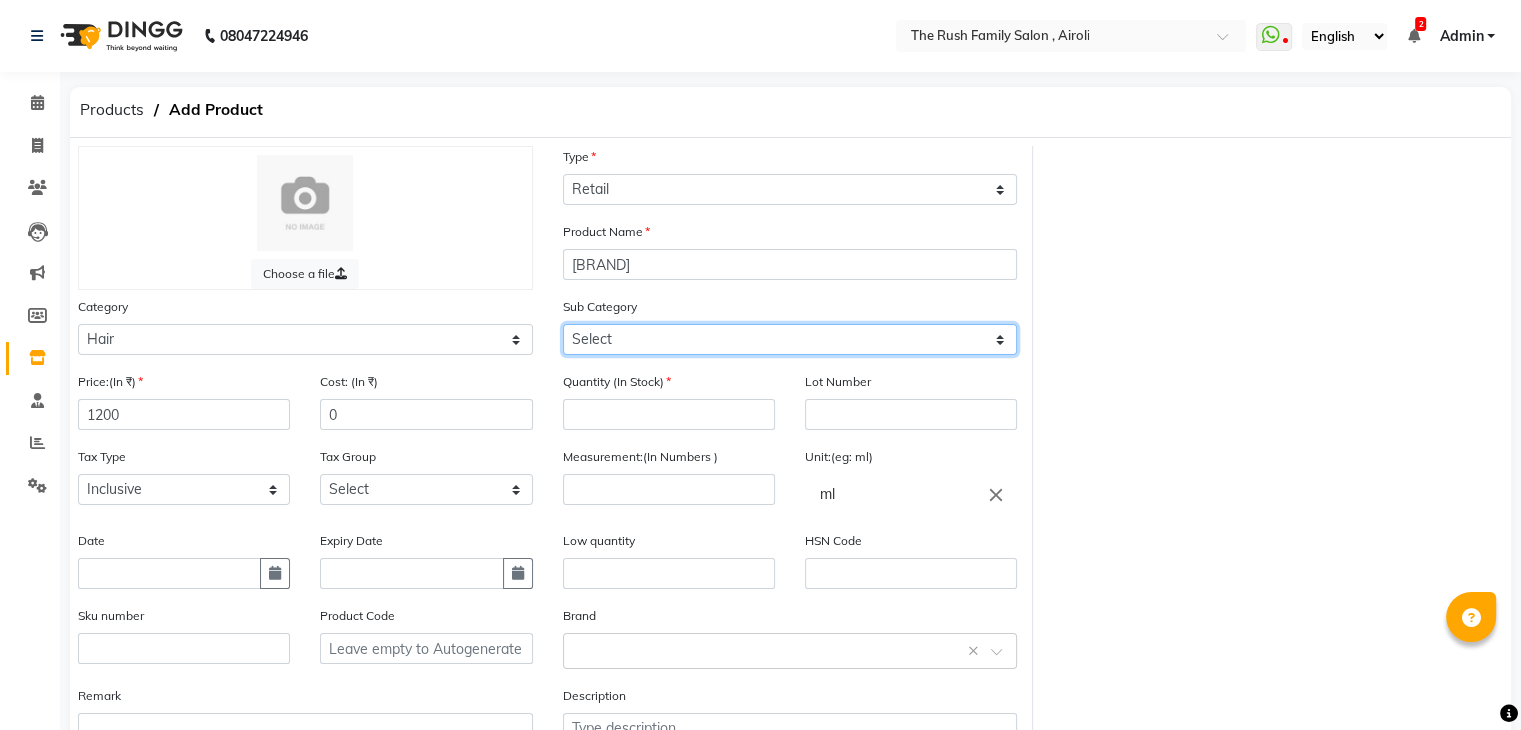 click on "Select Shampoo Conditioner Cream Mask Oil Serum Color Appliances Treatment Kit & Combo Other scalp shampoo skin[ cream]" 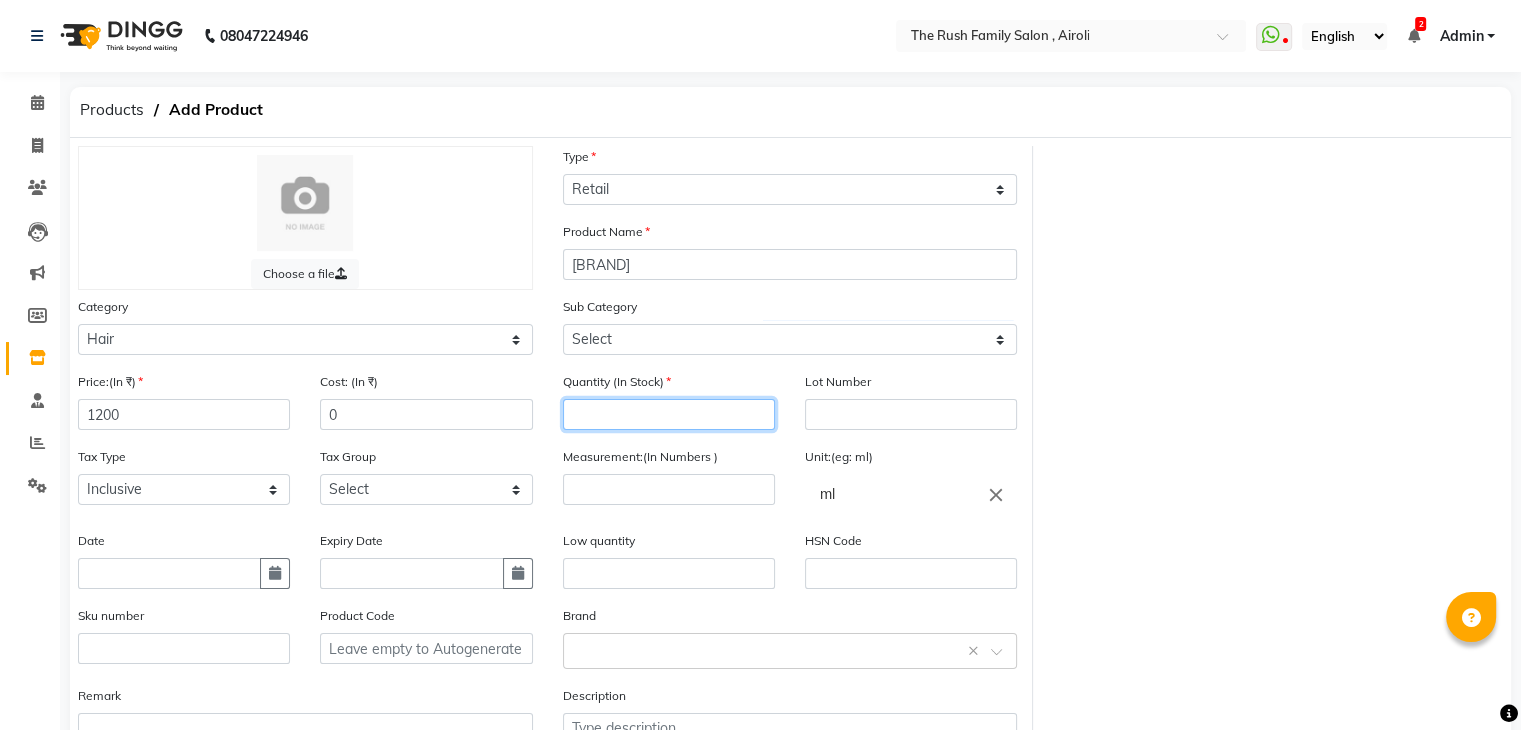 click 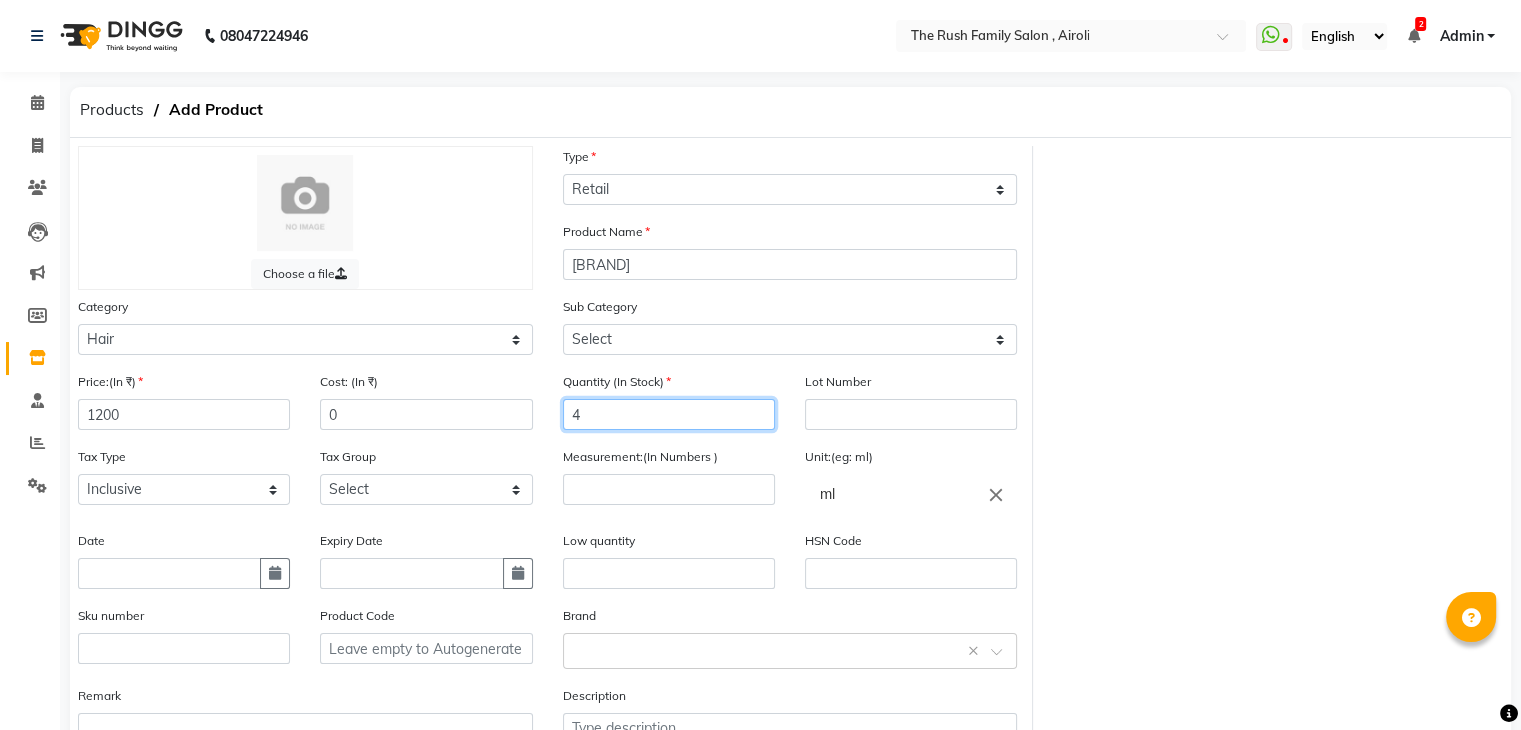 scroll, scrollTop: 156, scrollLeft: 0, axis: vertical 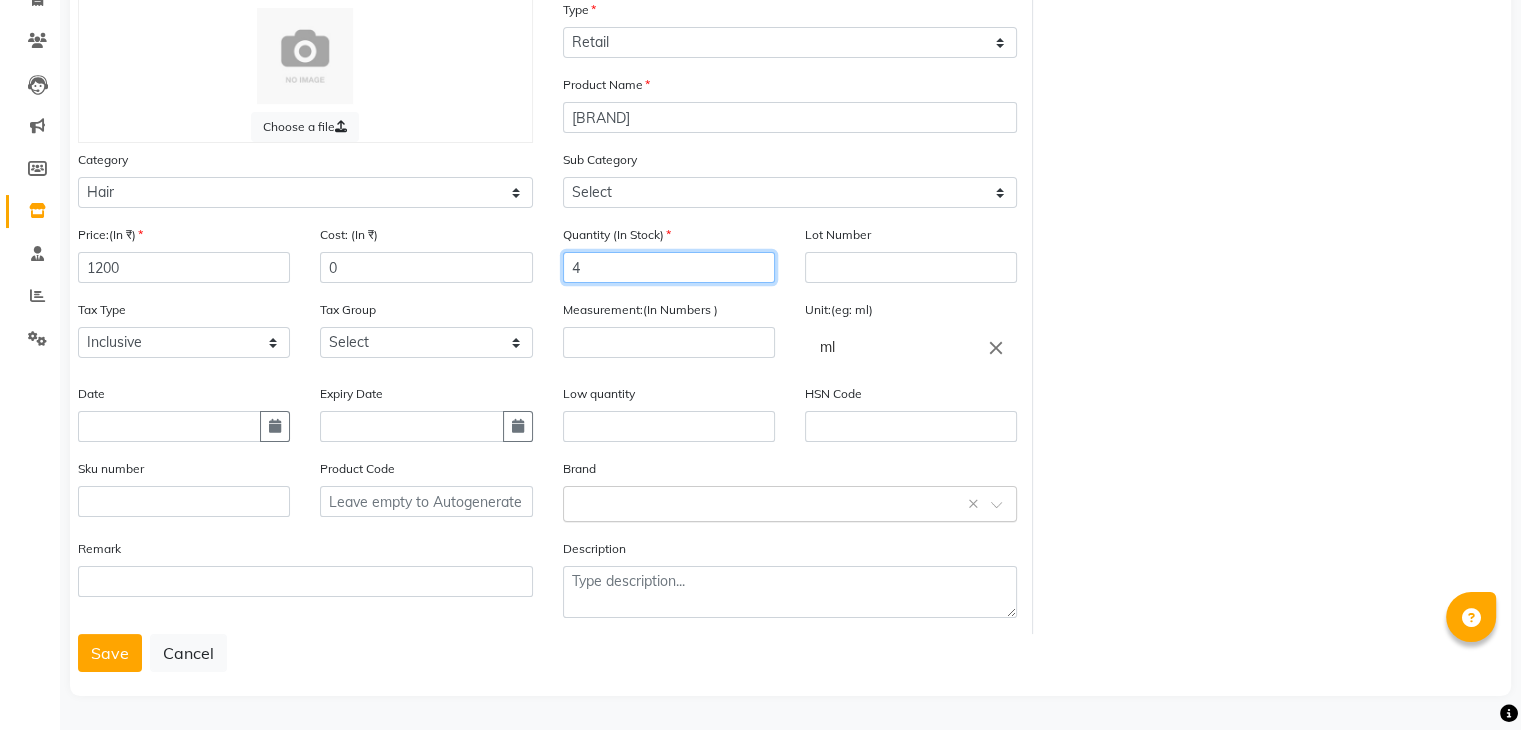 type on "4" 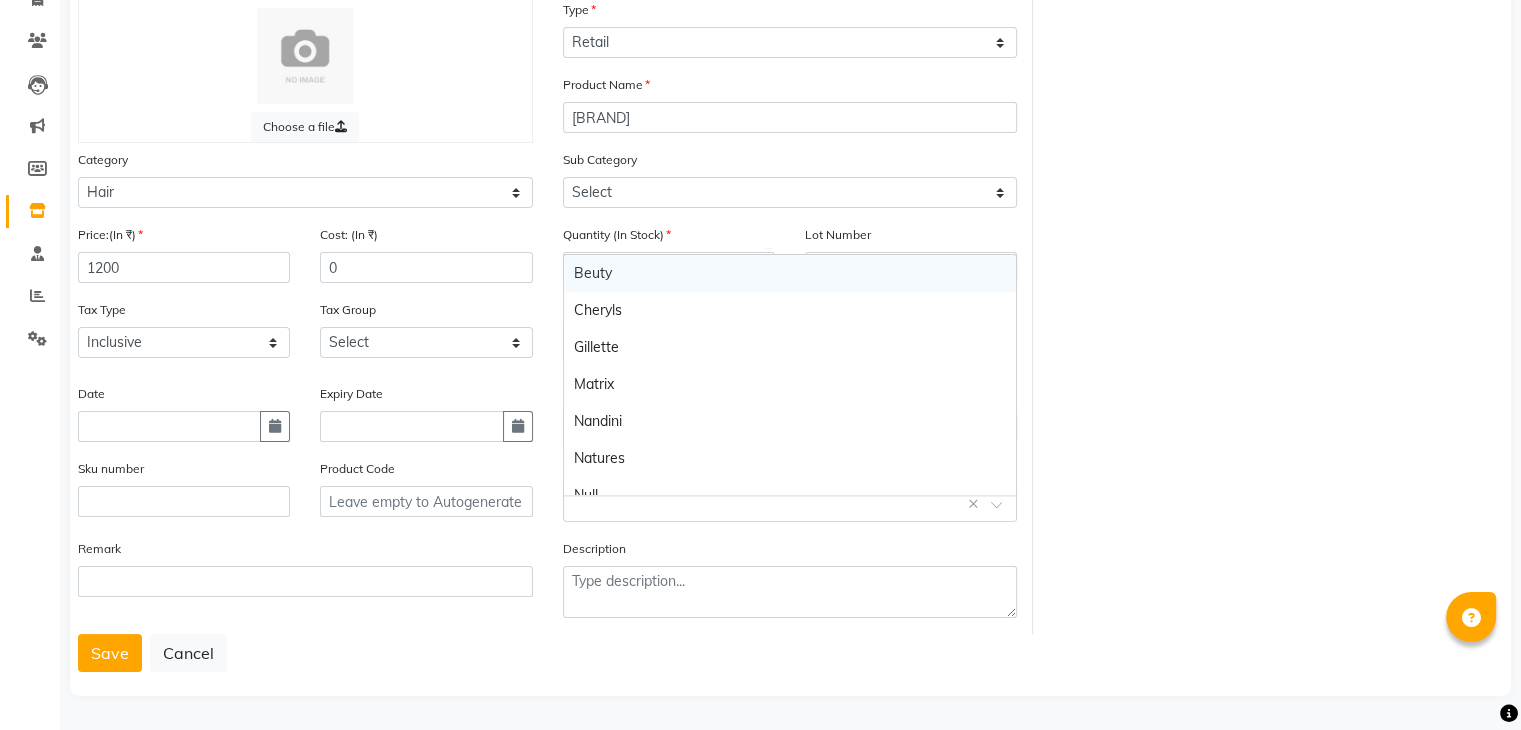 click 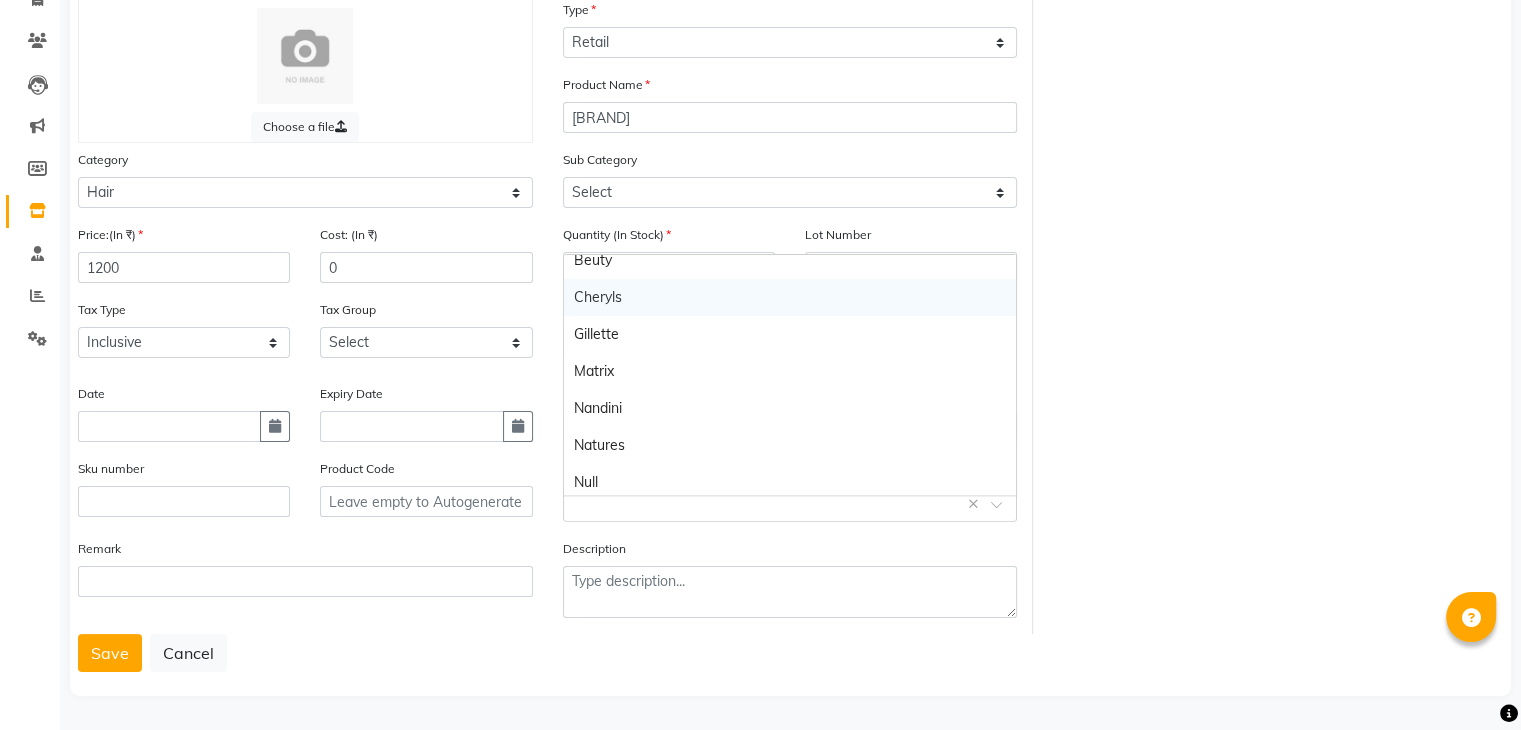 scroll, scrollTop: 0, scrollLeft: 0, axis: both 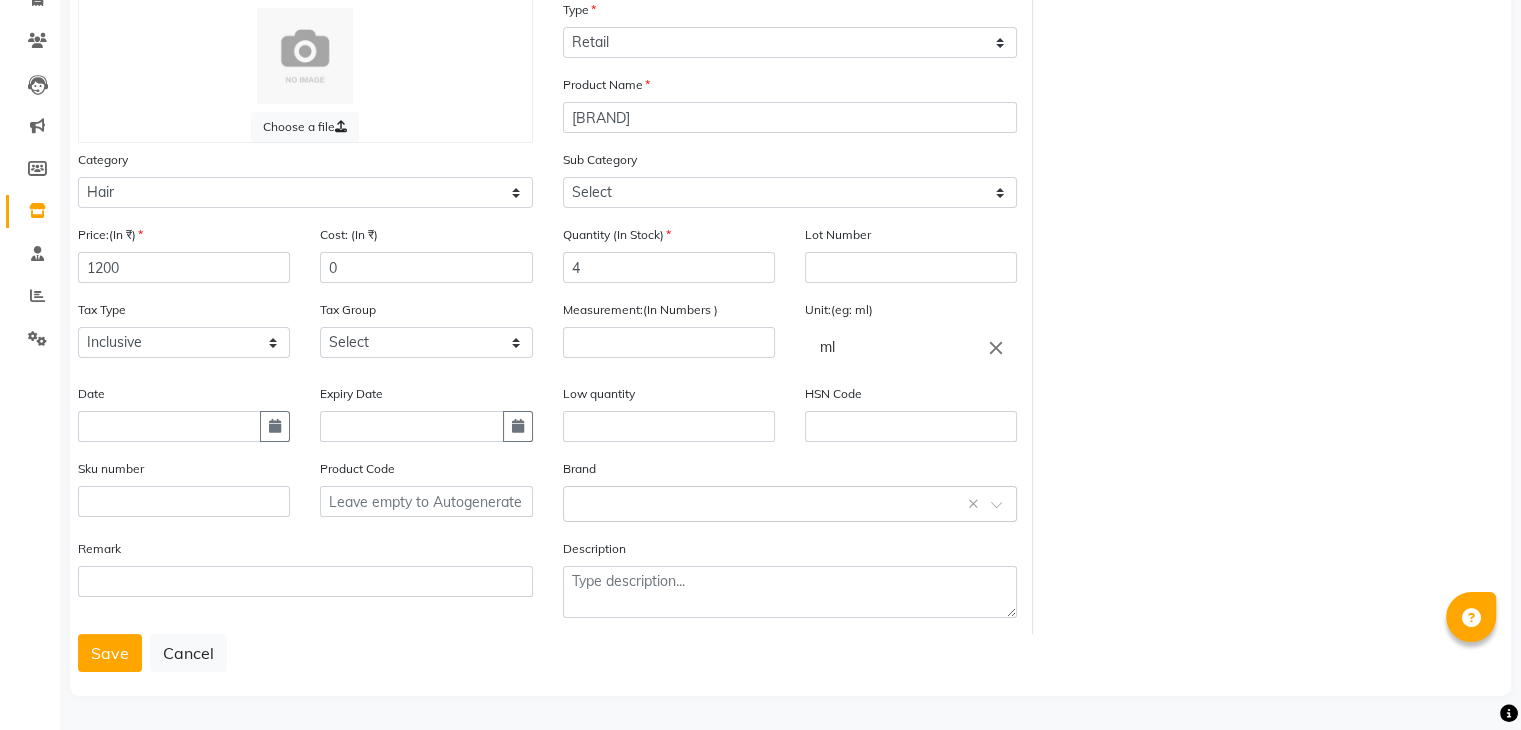 click on "Choose a file Type Select Type Both Retail Consumable Product Name KeraCare Category Select Hair Skin Makeup Personal Care Appliances Beard Waxing Disposable Threading Hands and Feet Beauty Planet Botox Cadiveu Casmara Cheryls Loreal Olaplex hair Other Sub Category Select Shampoo Conditioner Cream Mask Oil Serum Color Appliances Treatment Kit & Combo Other scalp shampoo skin[ cream] Price:(In ₹) 1200 Cost: (In ₹) 0 Quantity (In Stock) 4 Lot Number Tax Type Select Inclusive Exclusive Tax Group Select GST Measurement:(In Numbers ) Unit:(eg: ml) ml close Date Expiry Date Low quantity HSN Code Sku number Product Code Brand Select brand or add custom brand × Remark Description" 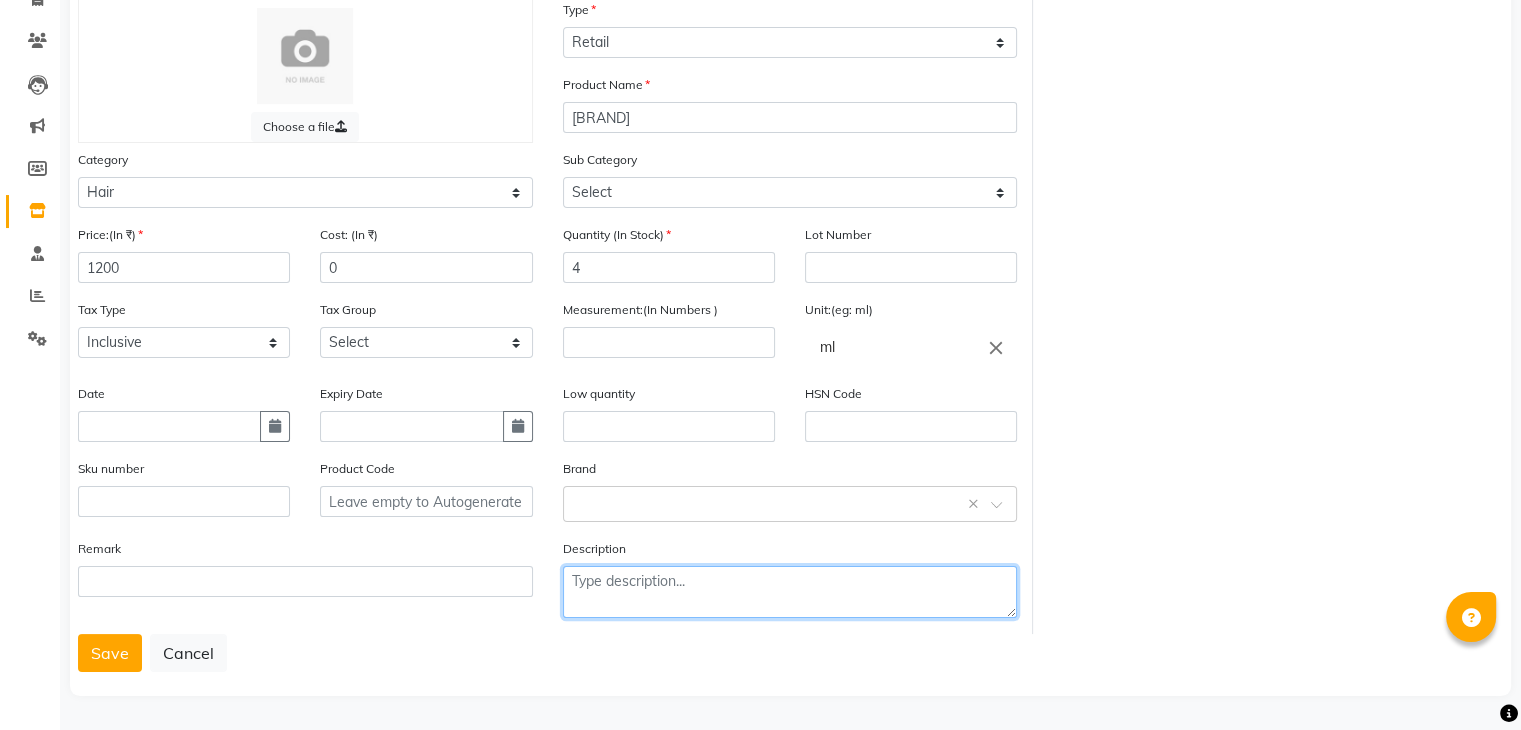 click 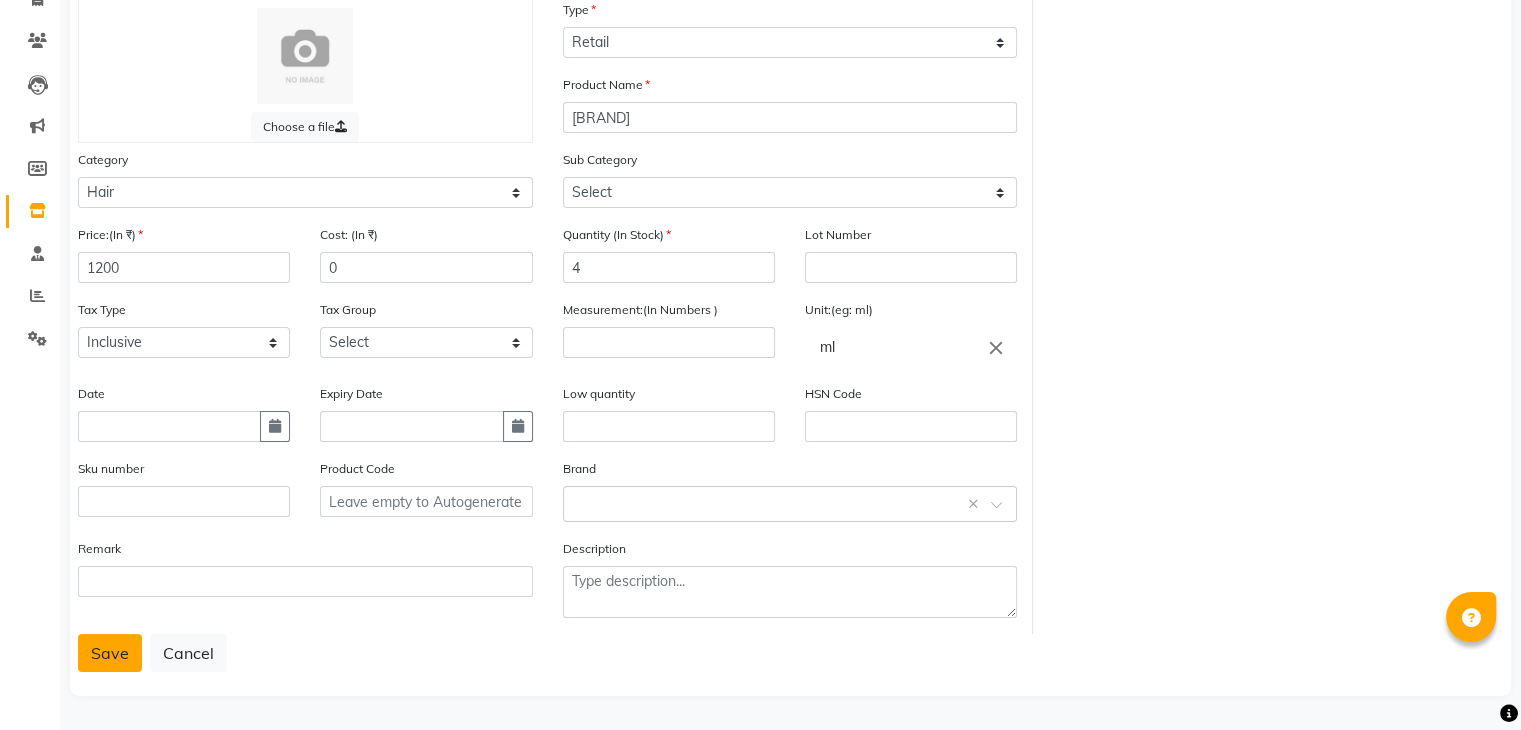 click on "Save" 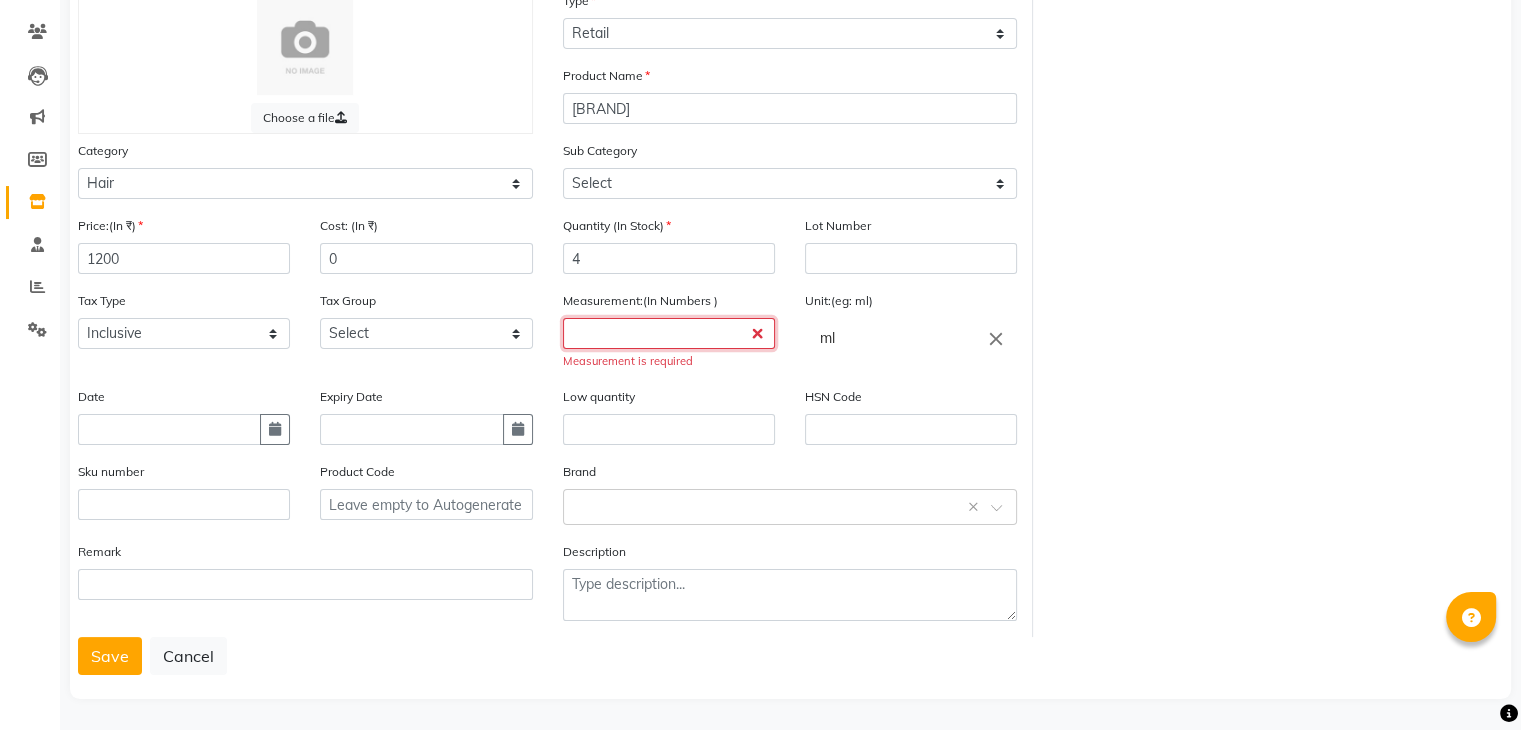 click 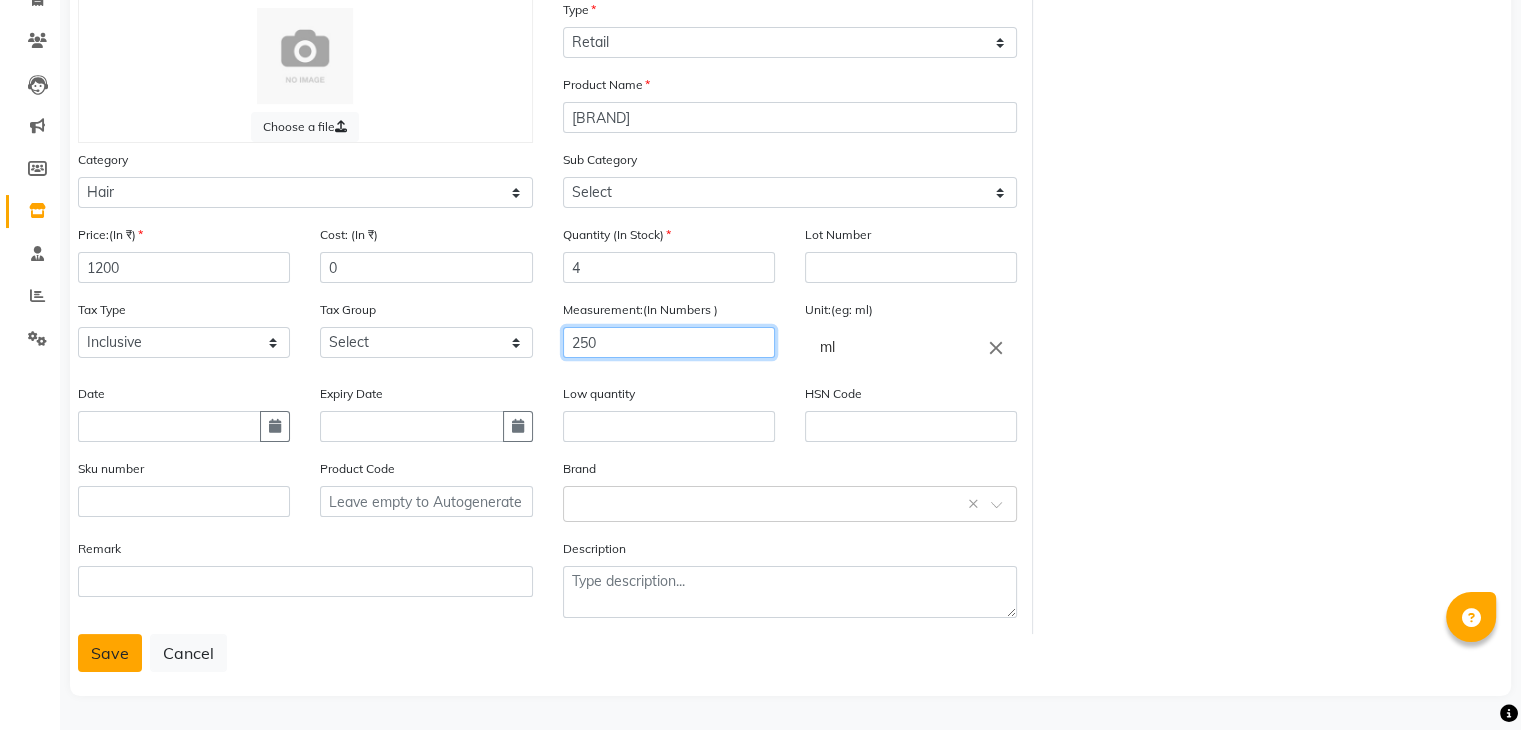 type on "250" 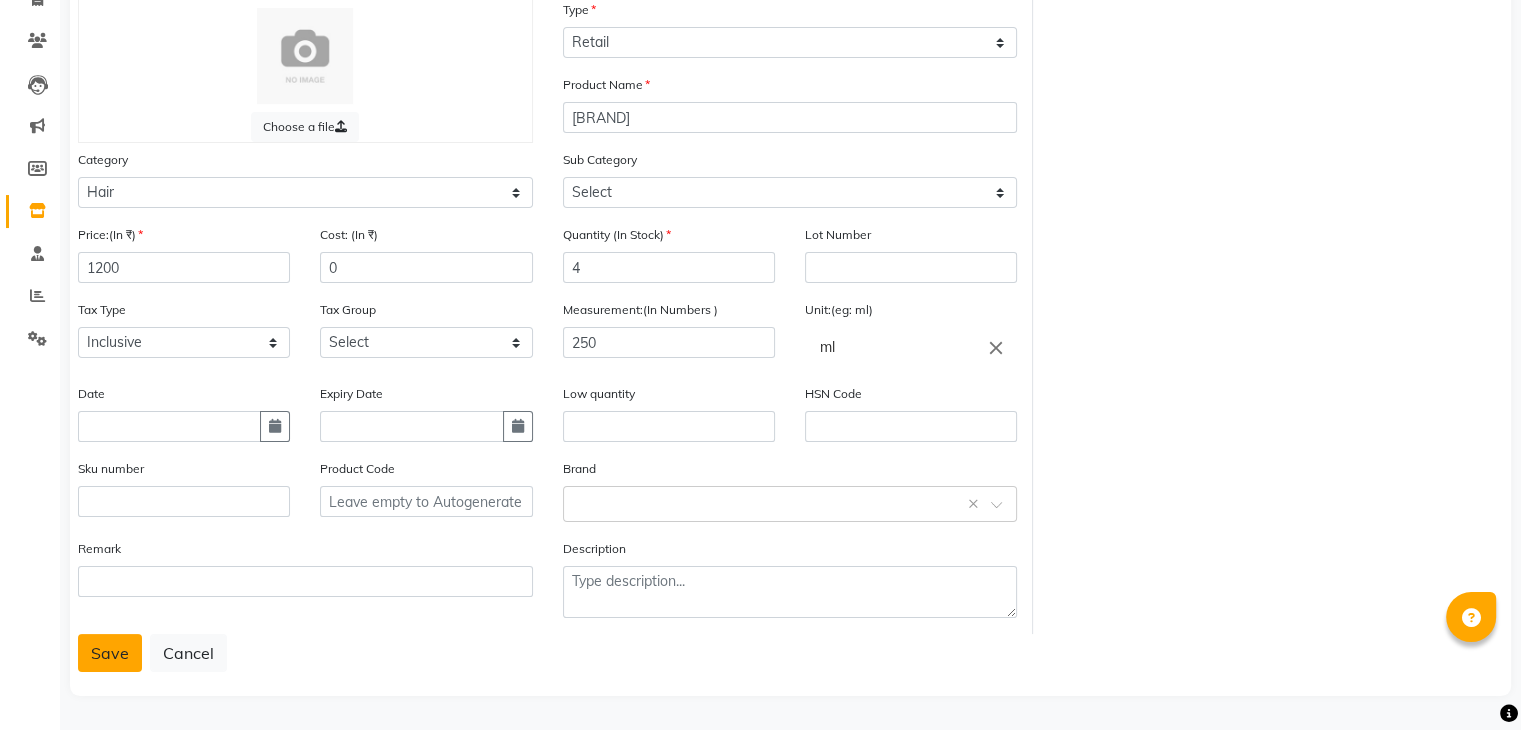 click on "Save" 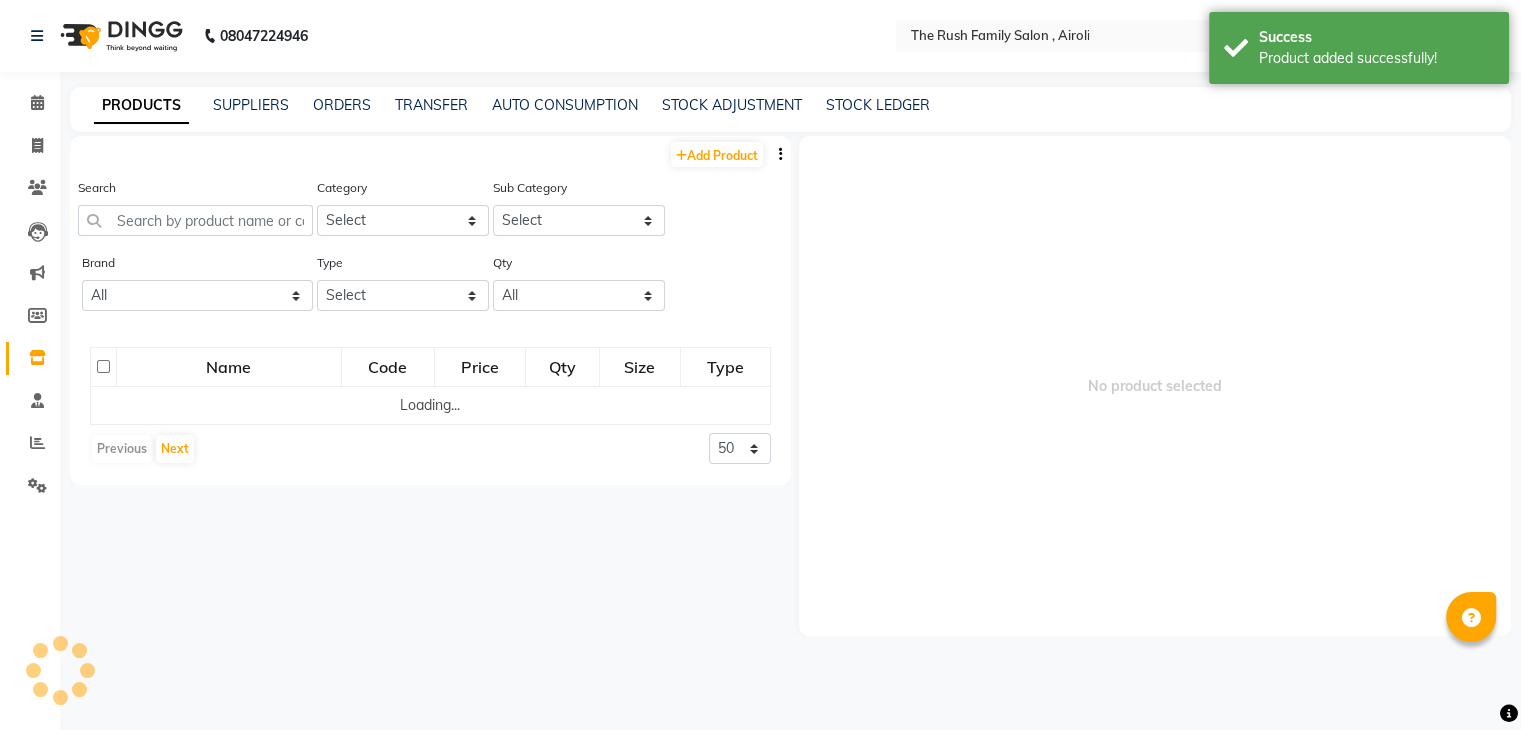 scroll, scrollTop: 0, scrollLeft: 0, axis: both 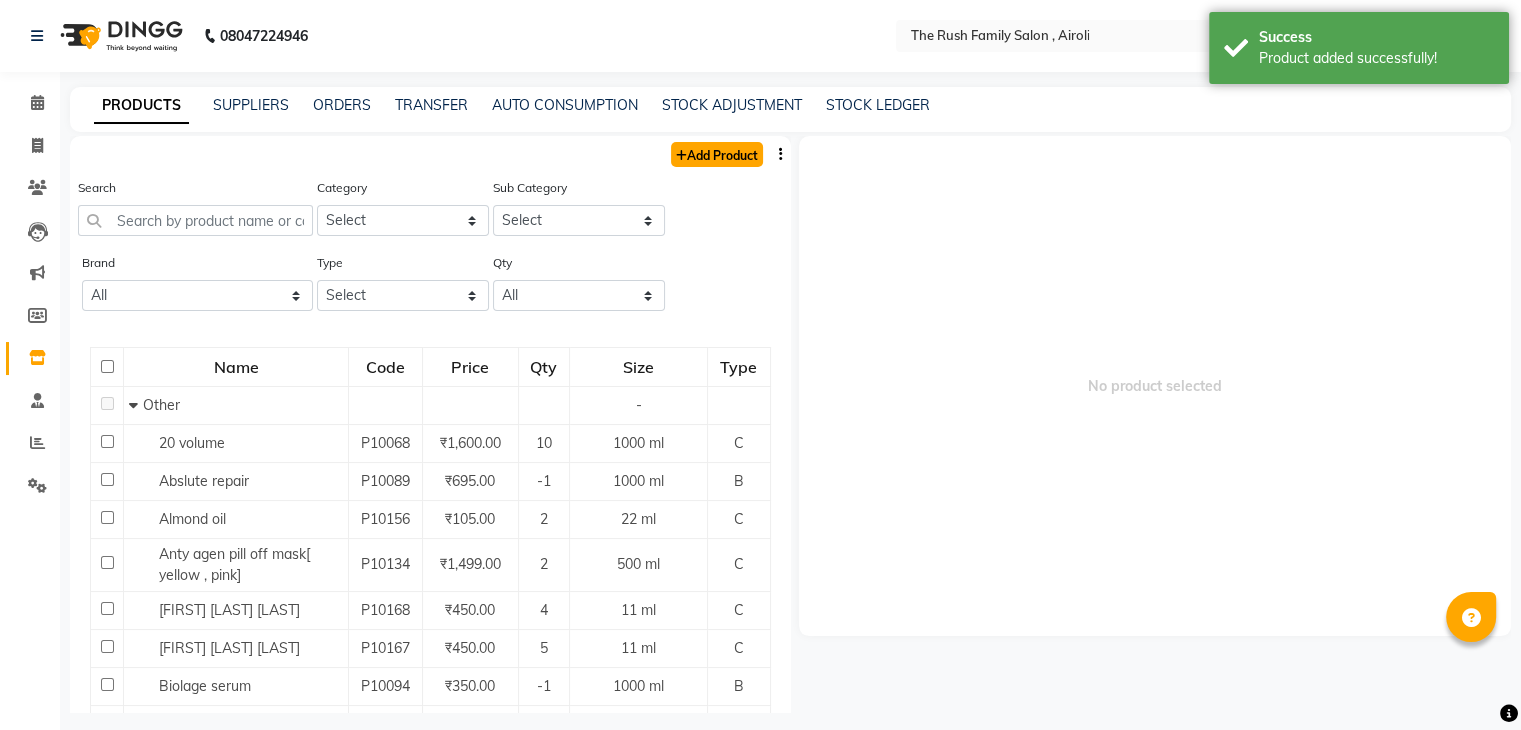 click on "Add Product" 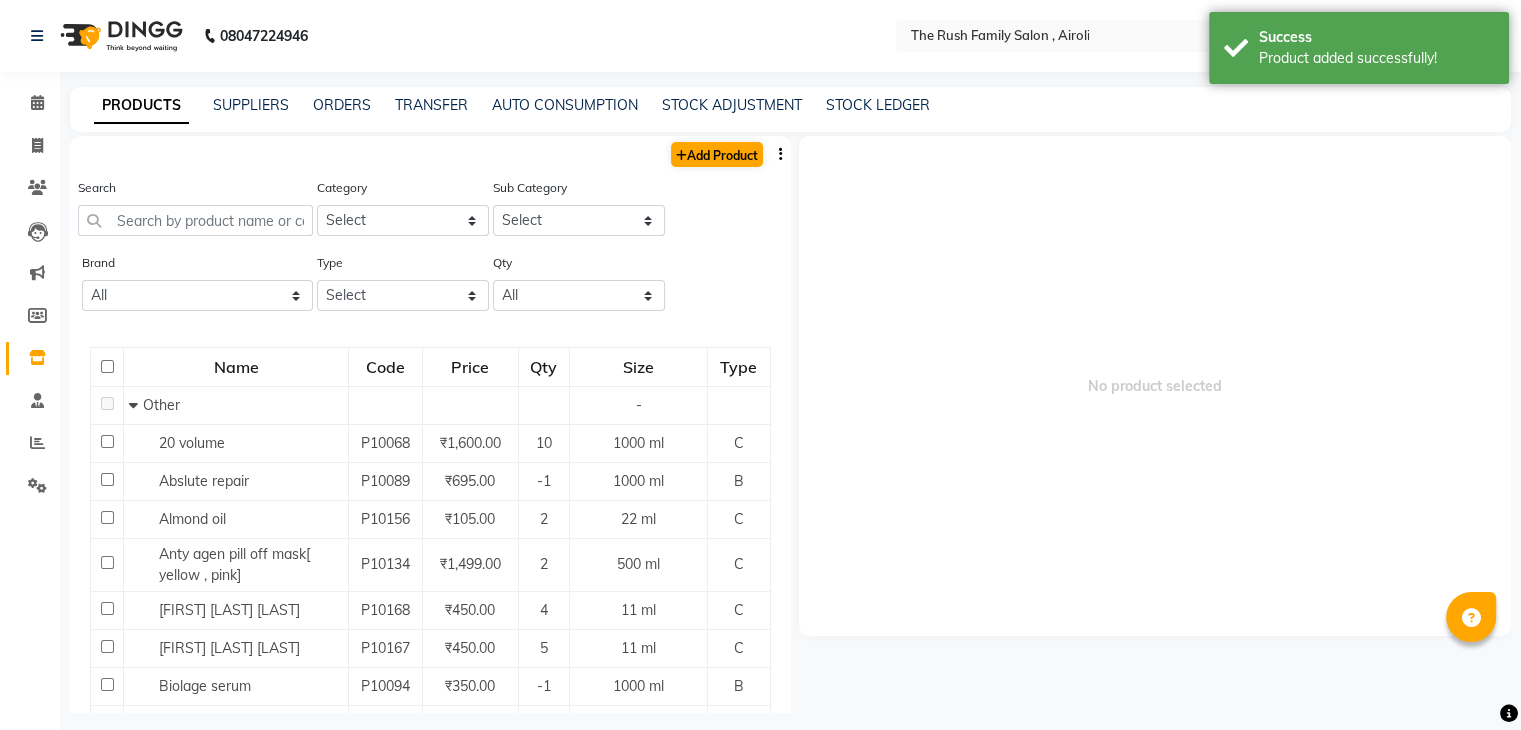 select on "true" 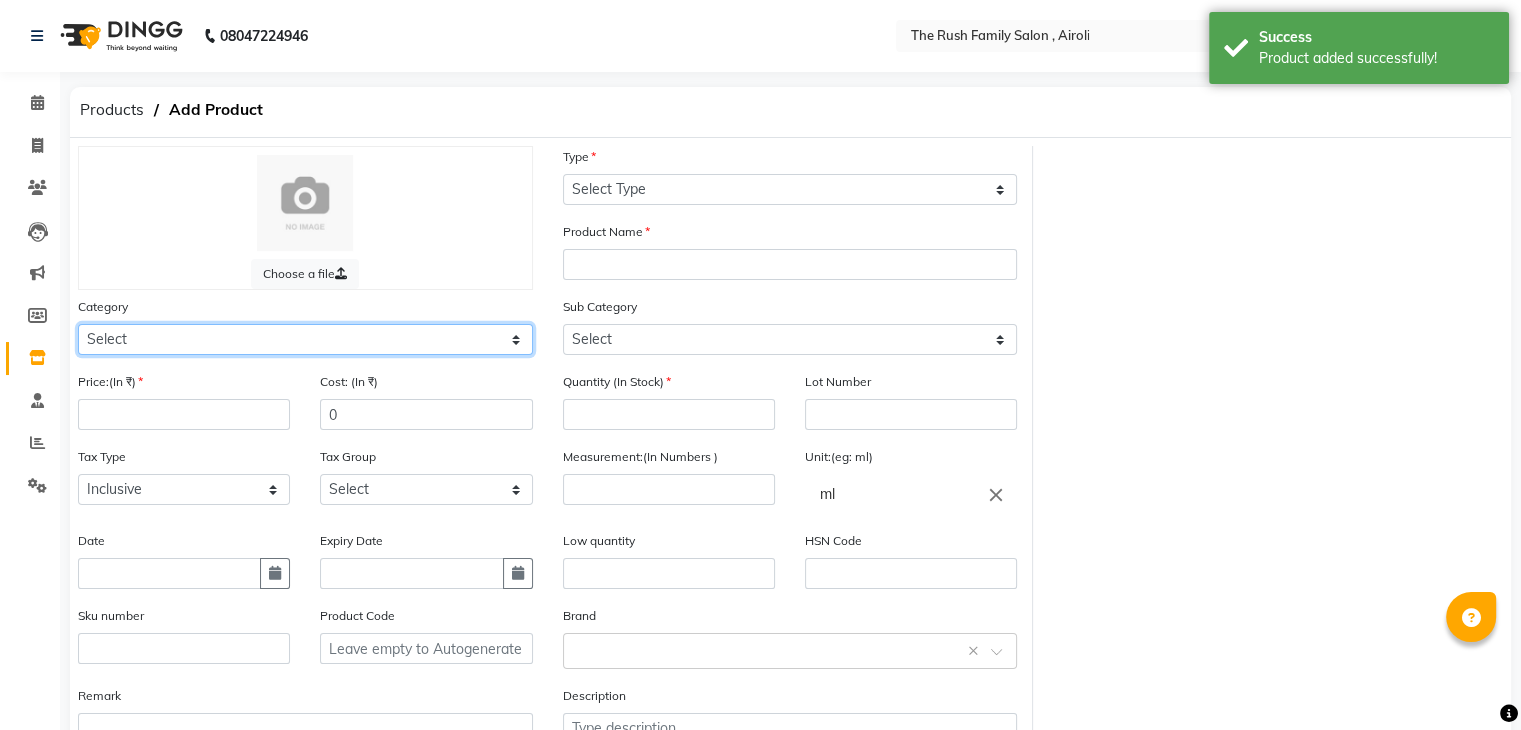 click on "Select Hair Skin Makeup Personal Care Appliances Beard Waxing Disposable Threading Hands and Feet Beauty Planet Botox Cadiveu Casmara Cheryls Loreal Olaplex hair  Other" 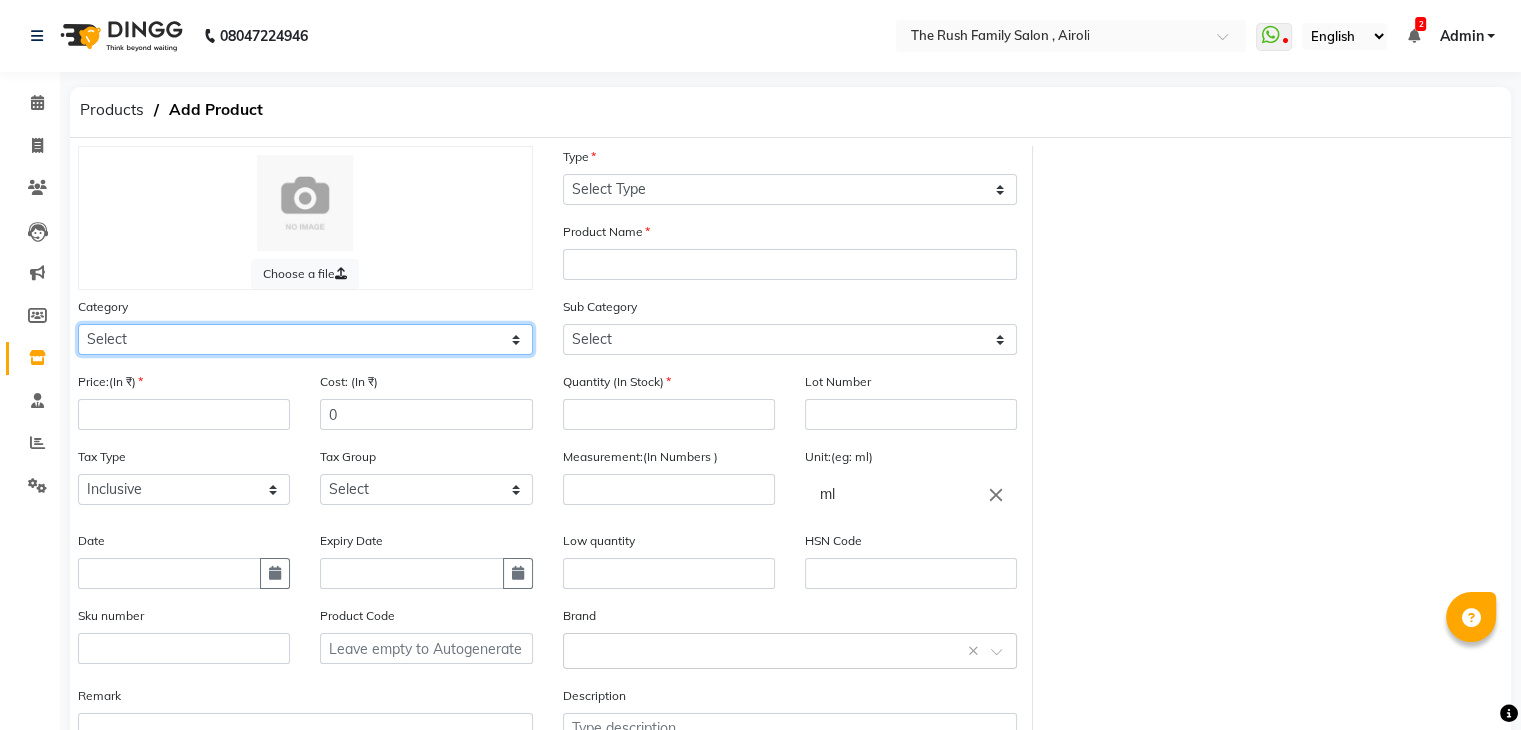 select on "812201100" 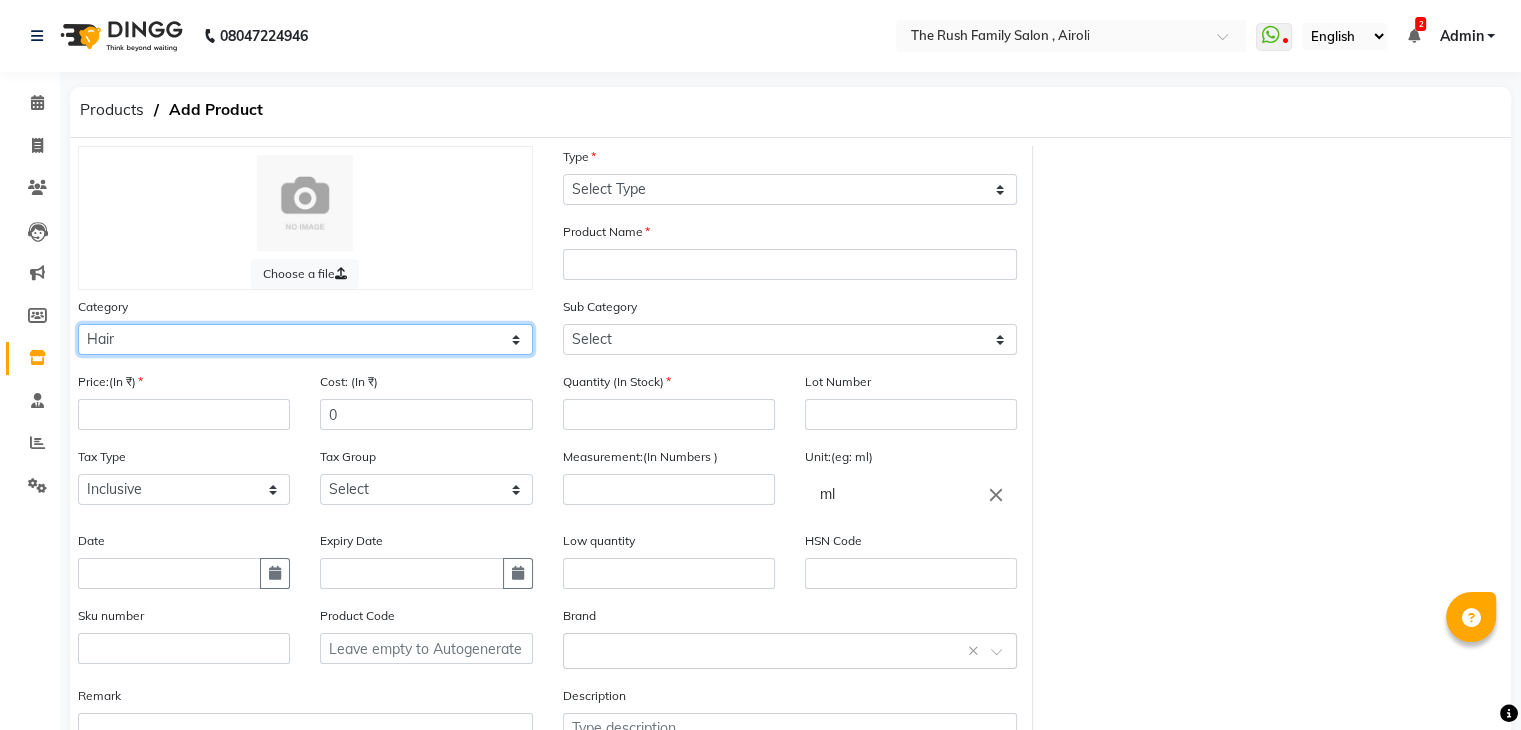 click on "Select Hair Skin Makeup Personal Care Appliances Beard Waxing Disposable Threading Hands and Feet Beauty Planet Botox Cadiveu Casmara Cheryls Loreal Olaplex hair  Other" 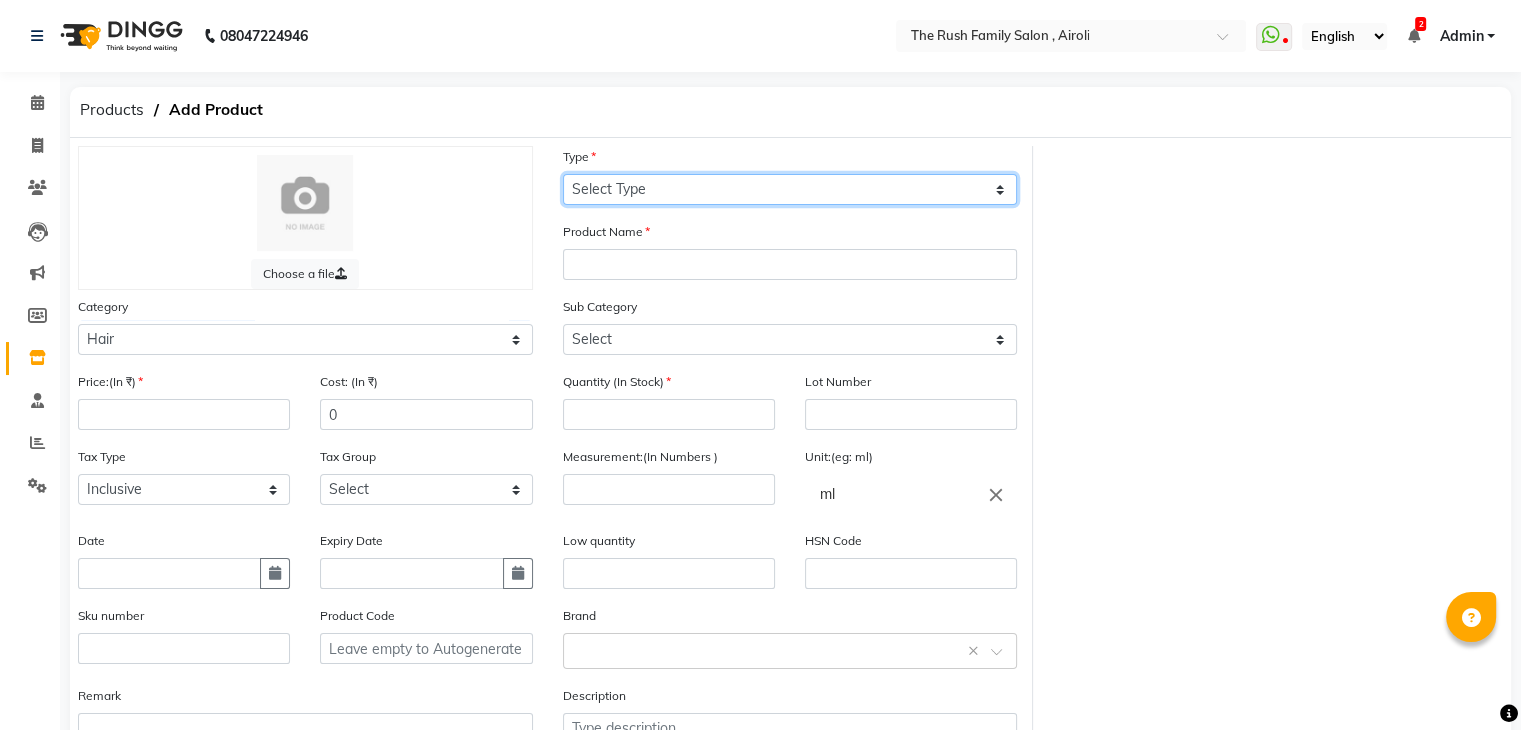 click on "Select Type Both Retail Consumable" 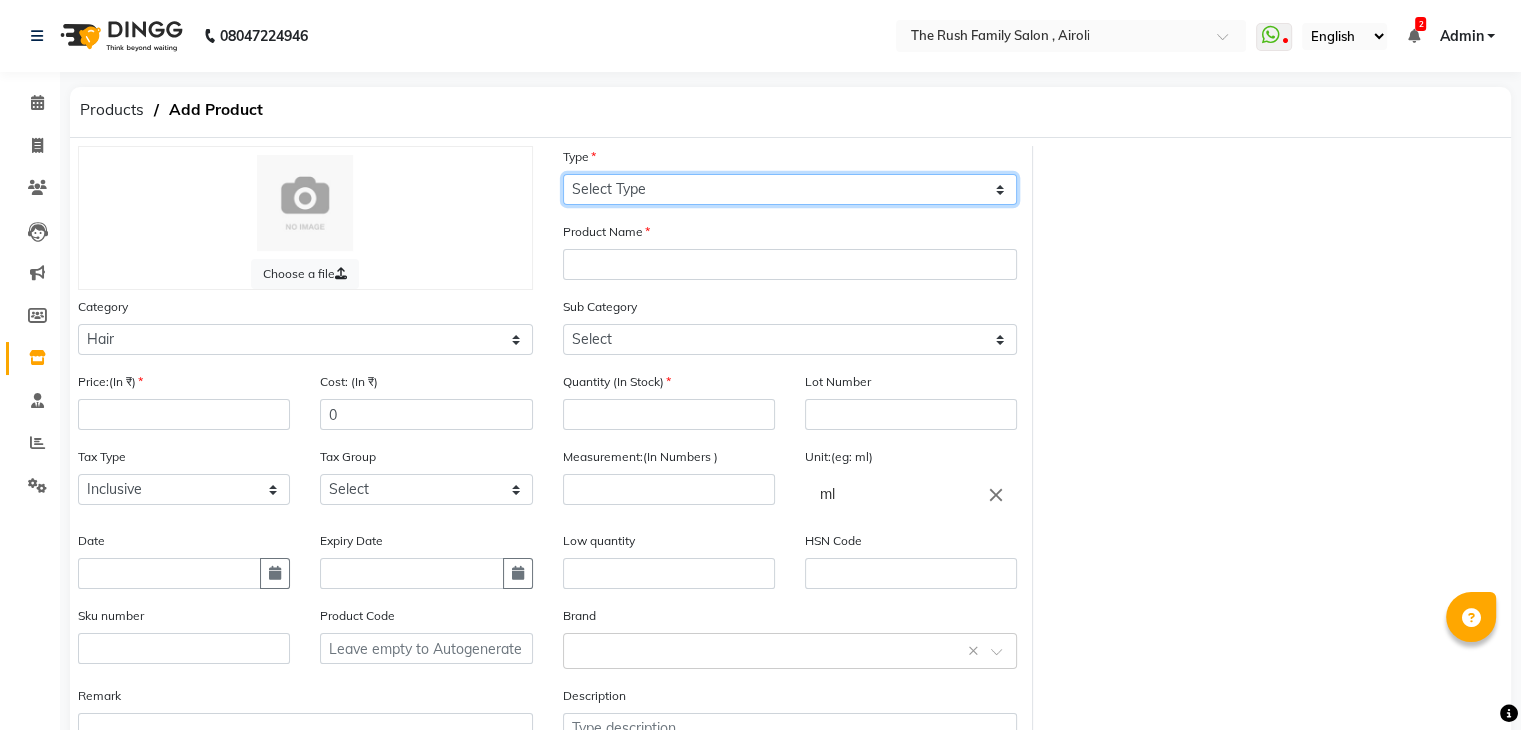 select on "R" 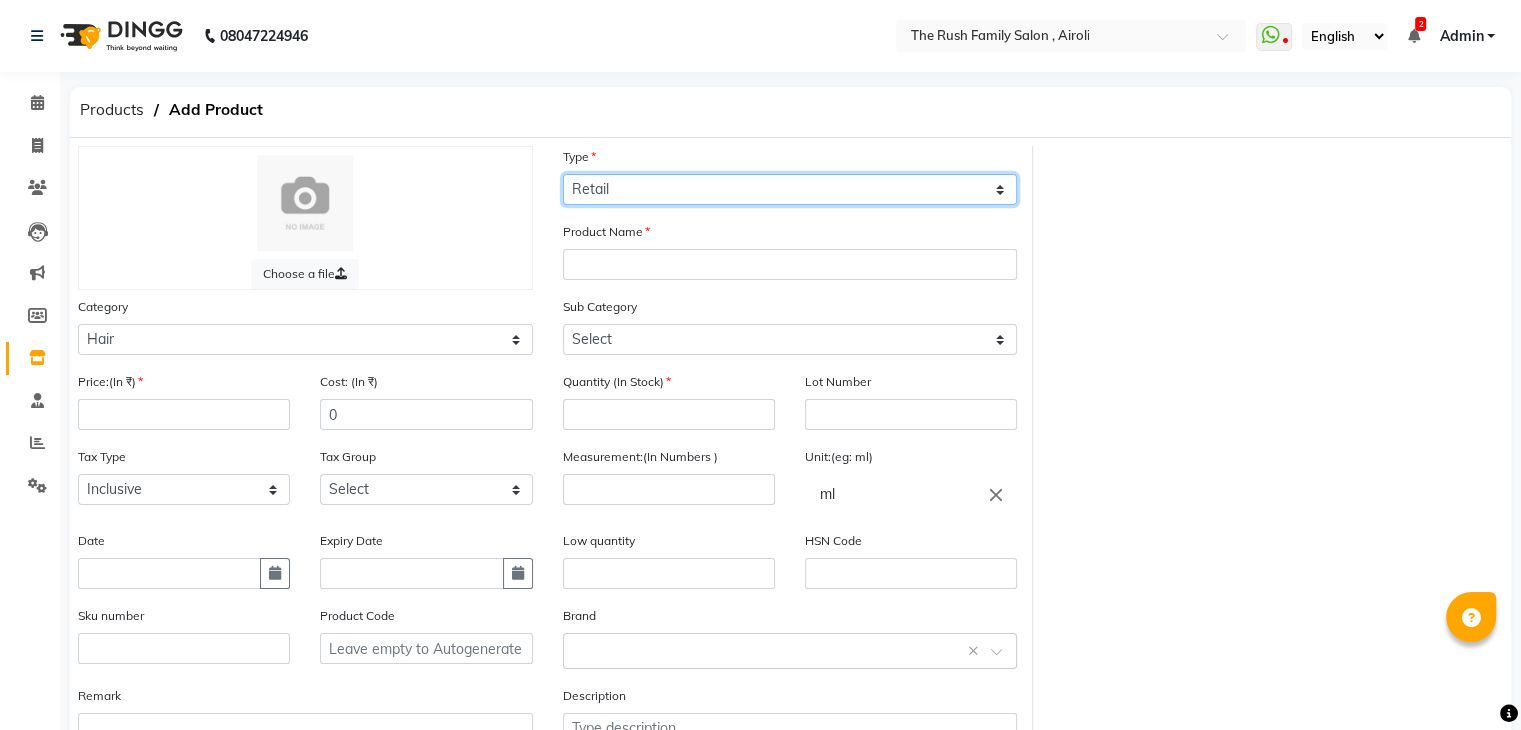 click on "Select Type Both Retail Consumable" 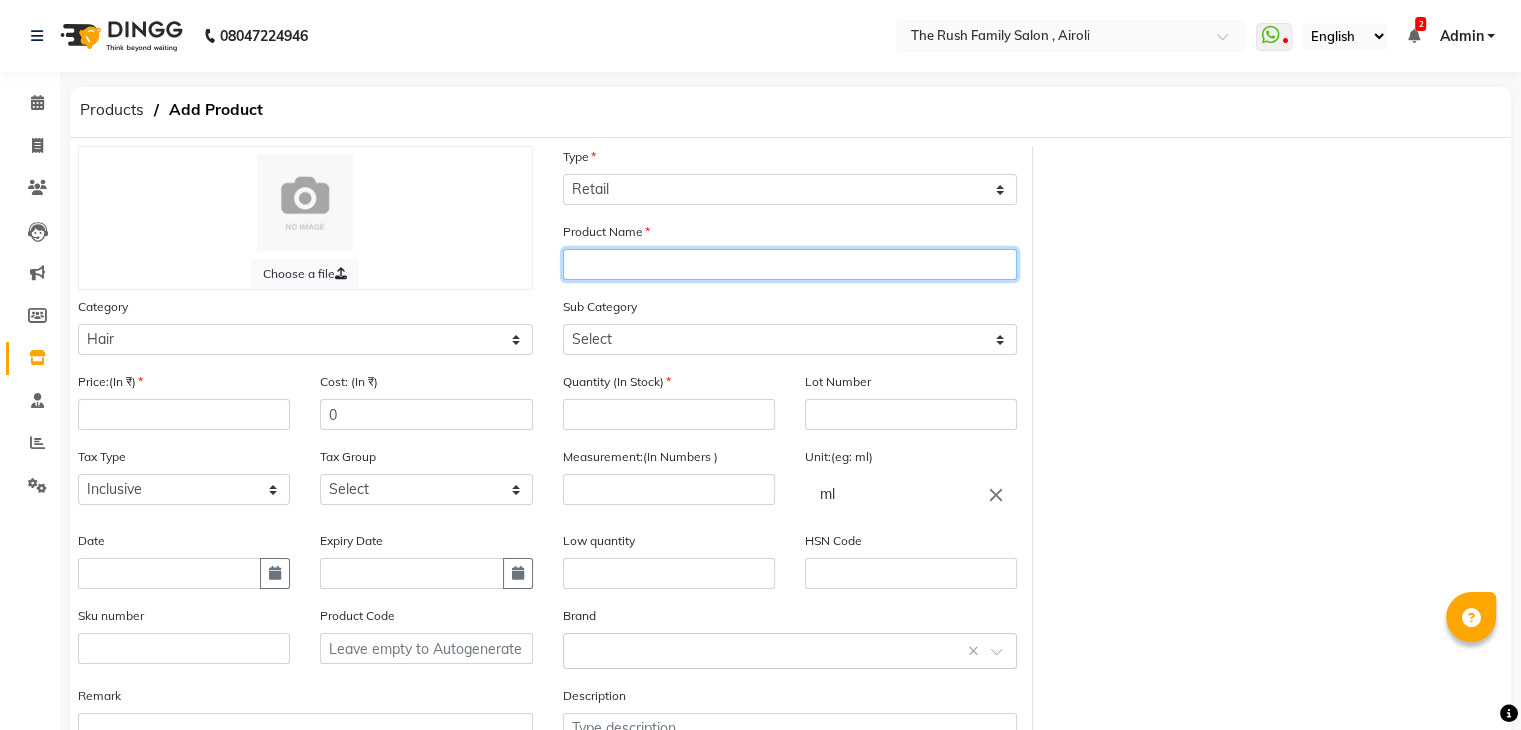 click 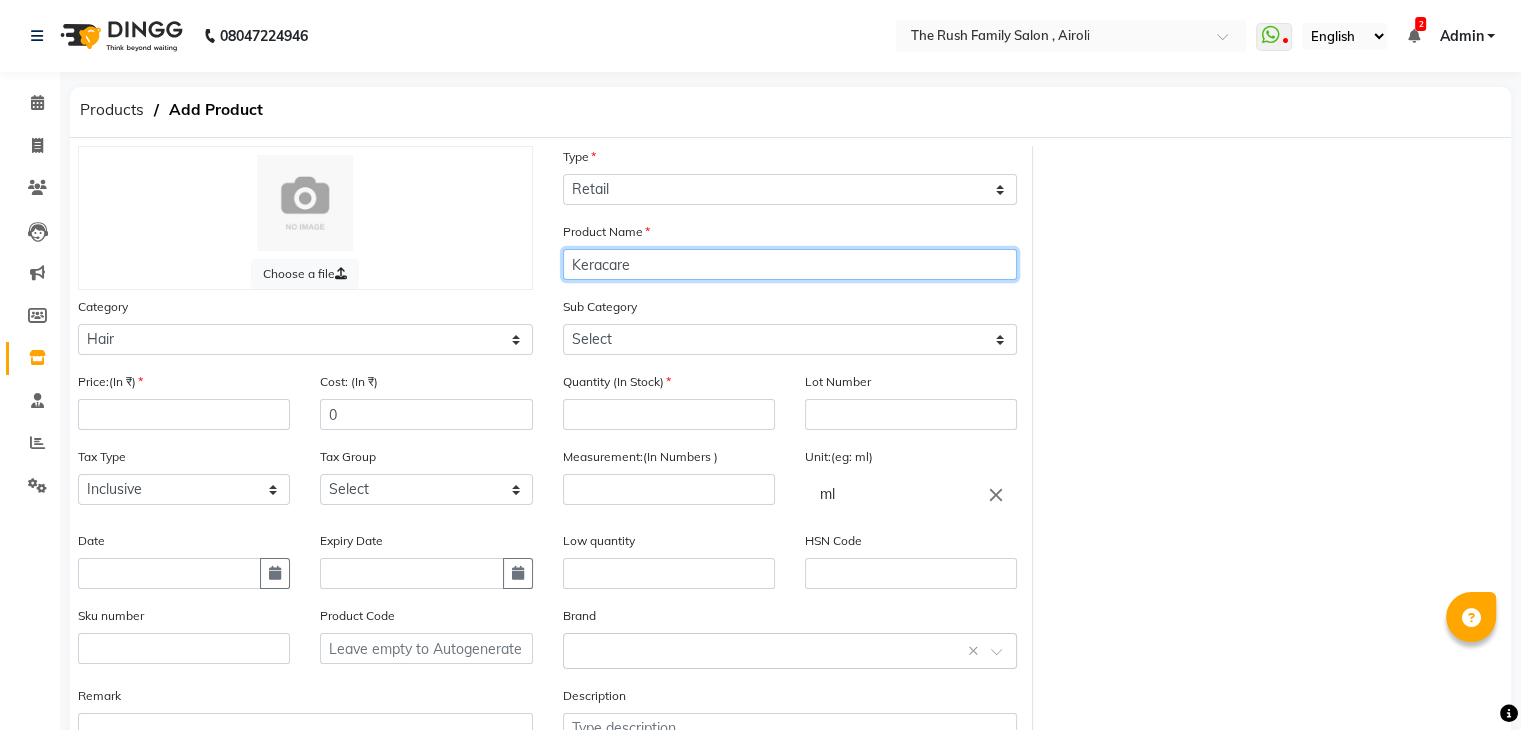 type on "Keracare" 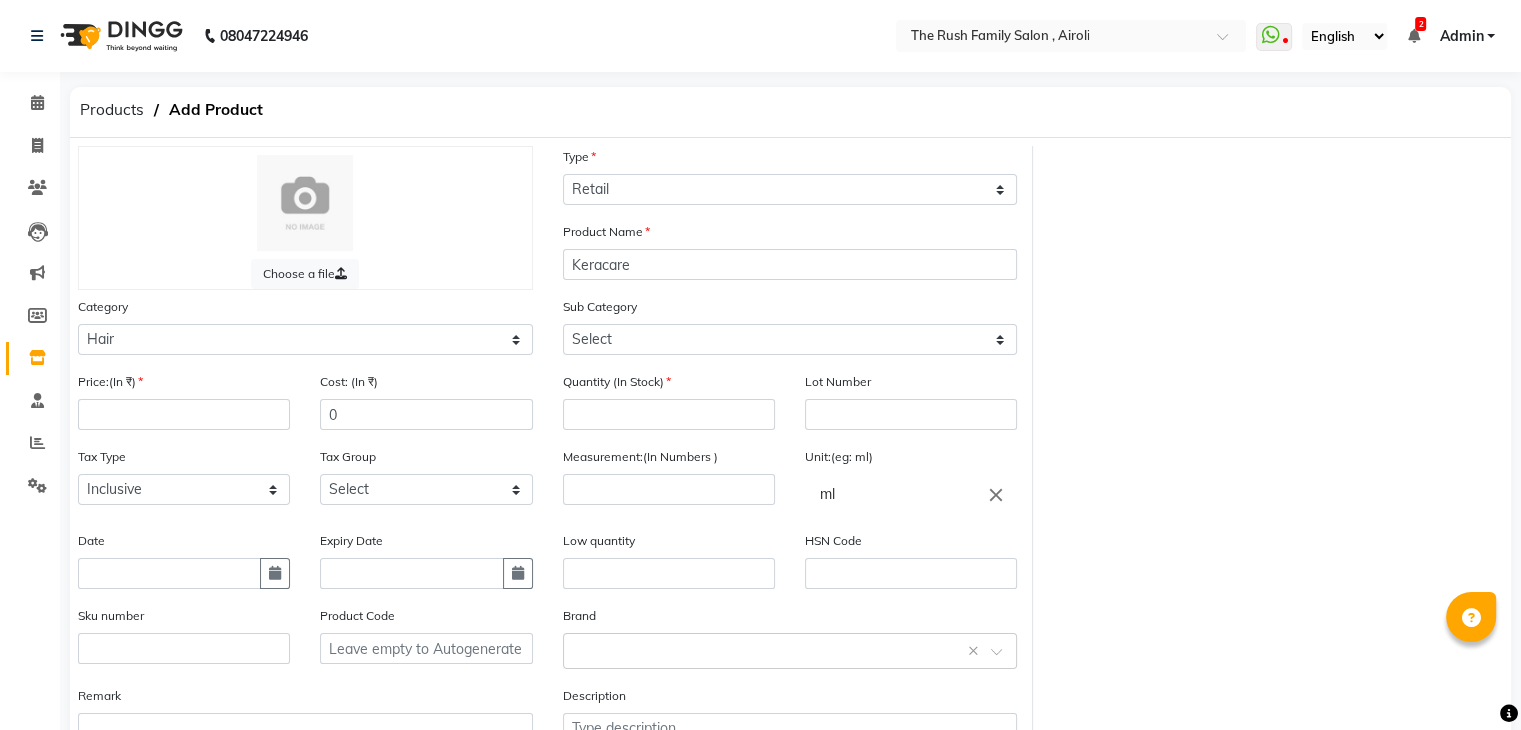 drag, startPoint x: 928, startPoint y: 325, endPoint x: 891, endPoint y: 349, distance: 44.102154 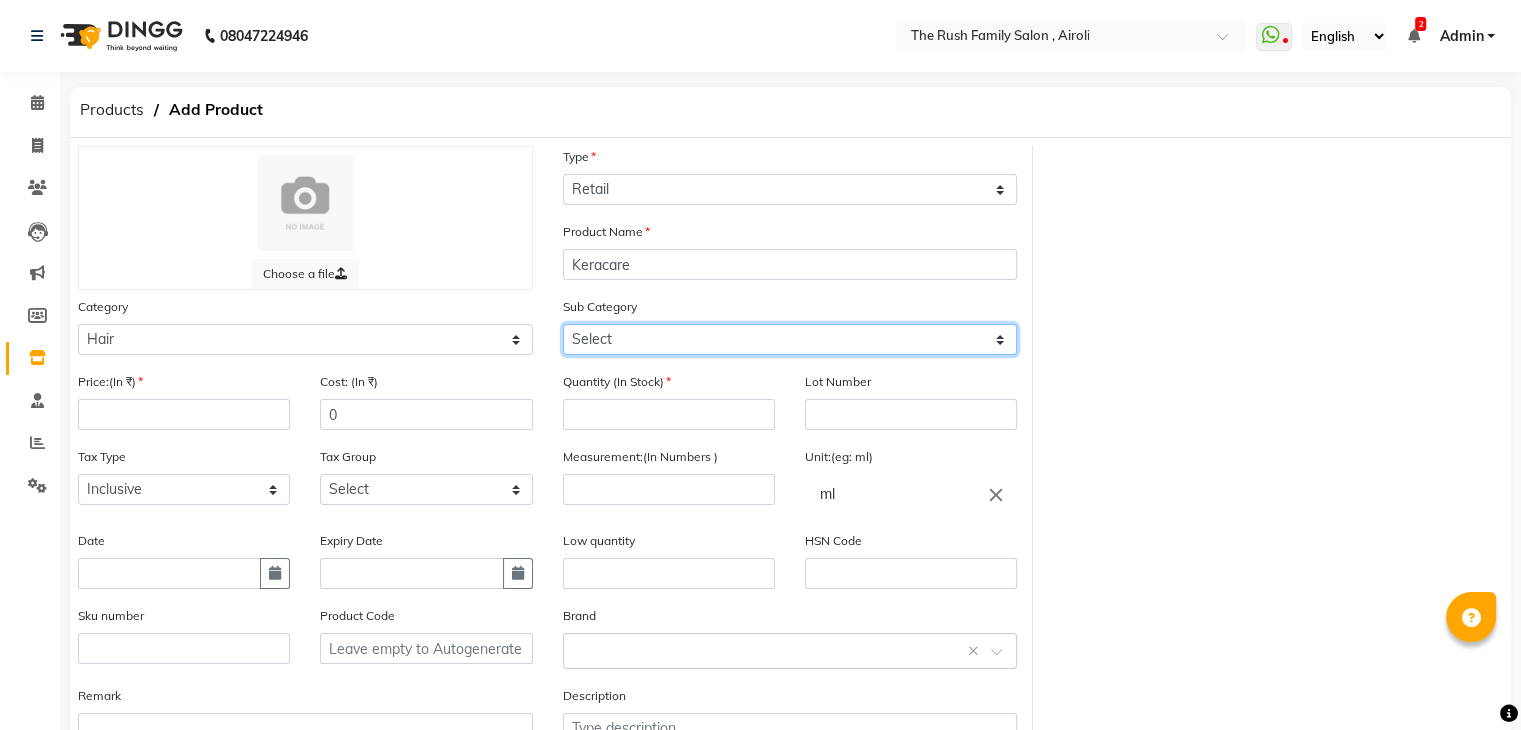 click on "Select Shampoo Conditioner Cream Mask Oil Serum Color Appliances Treatment Kit & Combo Other scalp shampoo skin[ cream]" 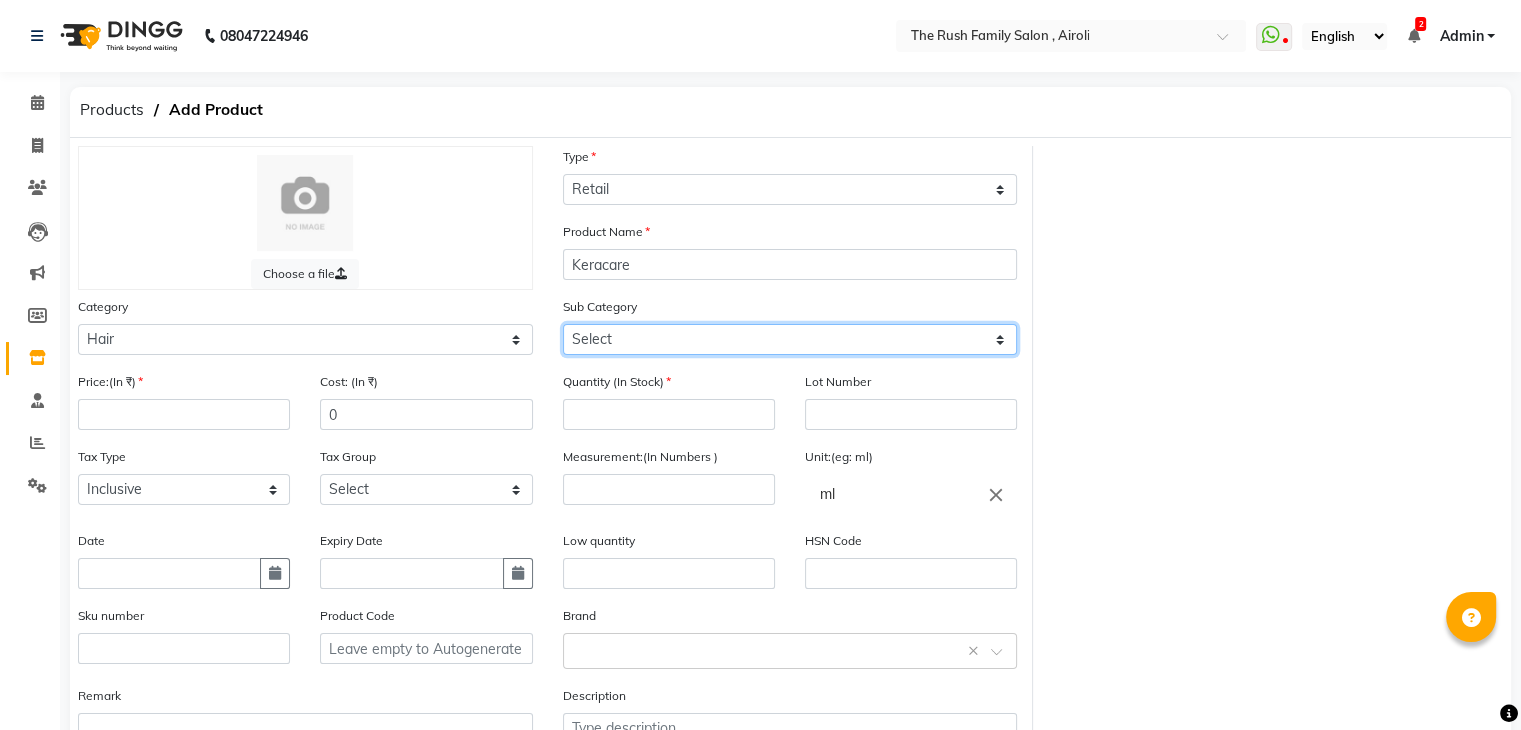 select on "[PHONE]" 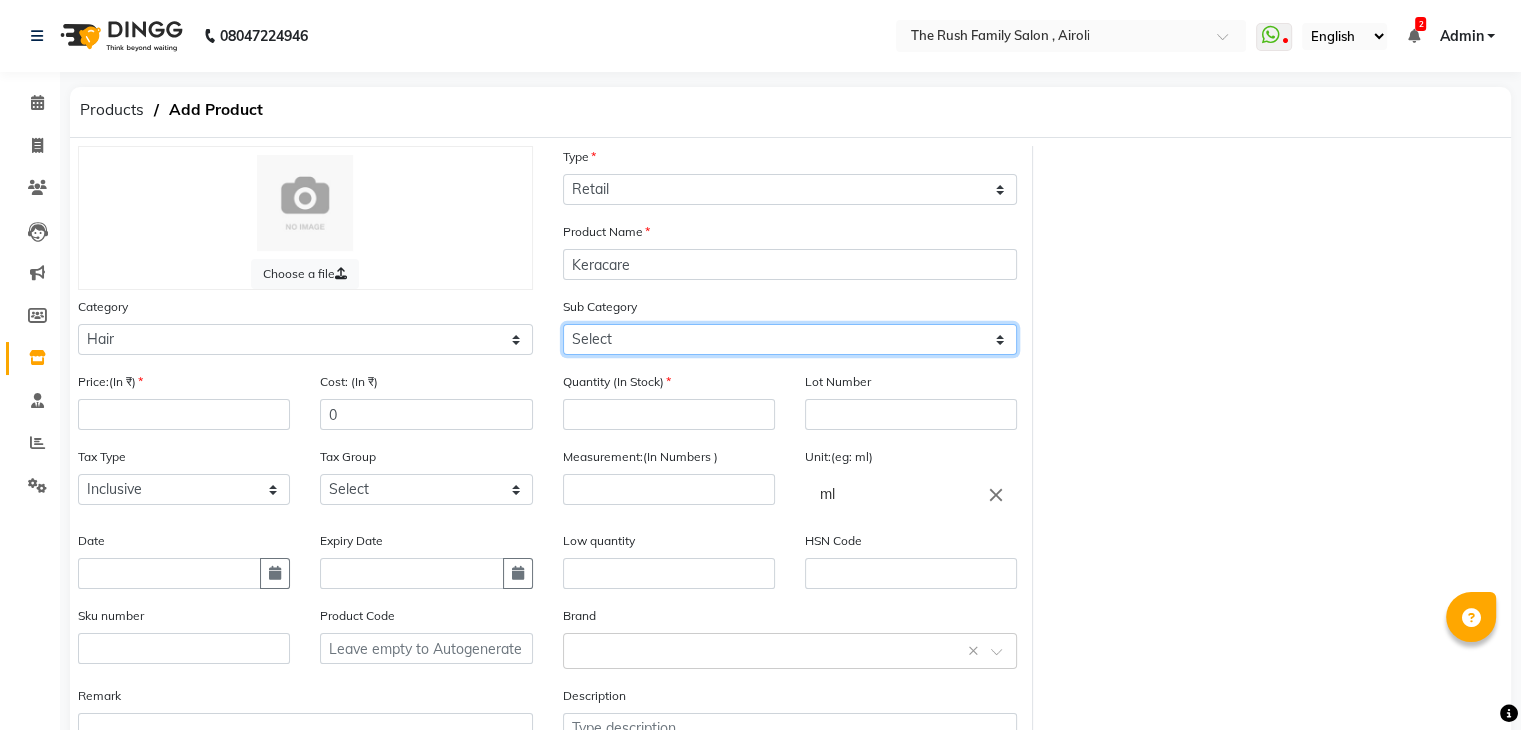 click on "Select Shampoo Conditioner Cream Mask Oil Serum Color Appliances Treatment Kit & Combo Other scalp shampoo skin[ cream]" 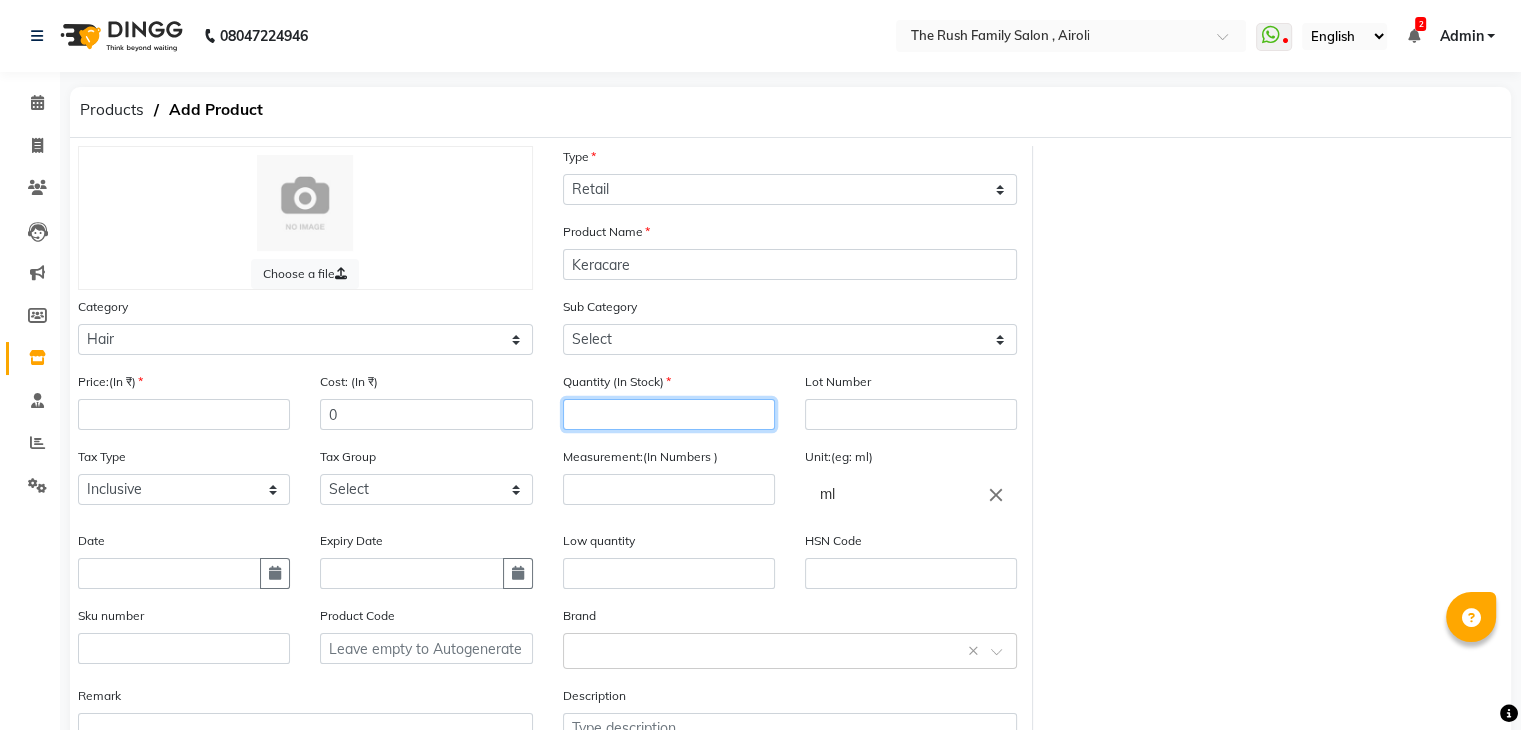 click 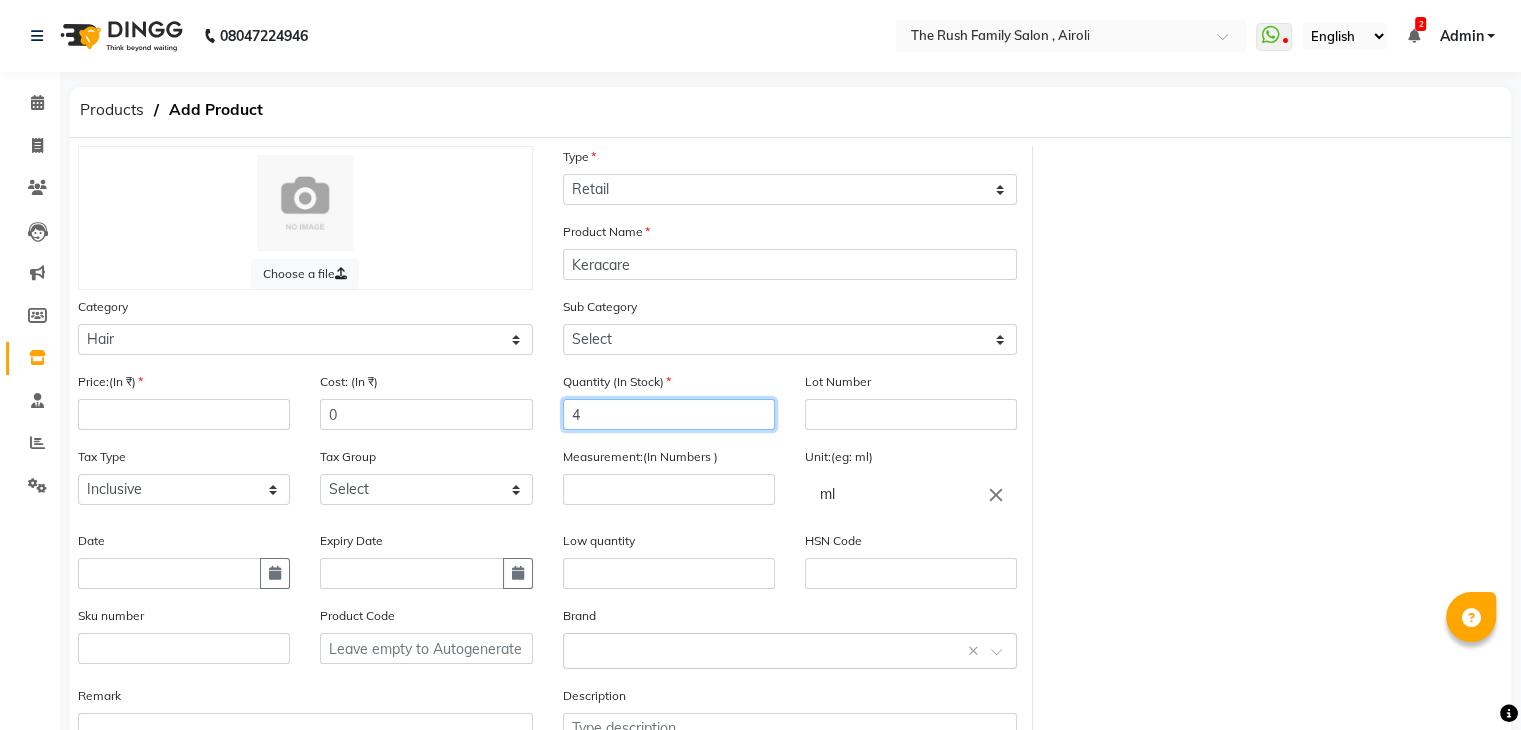 type on "4" 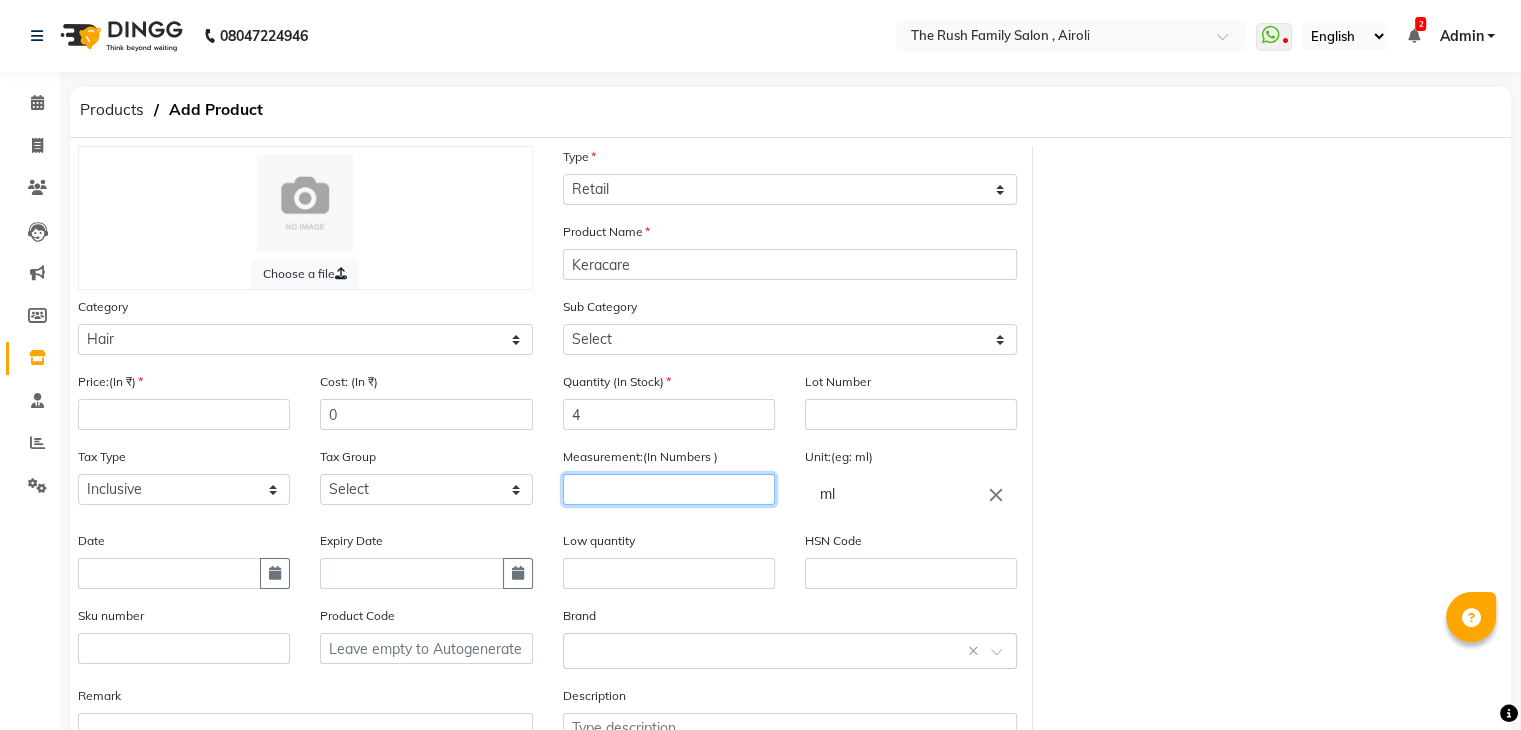 click 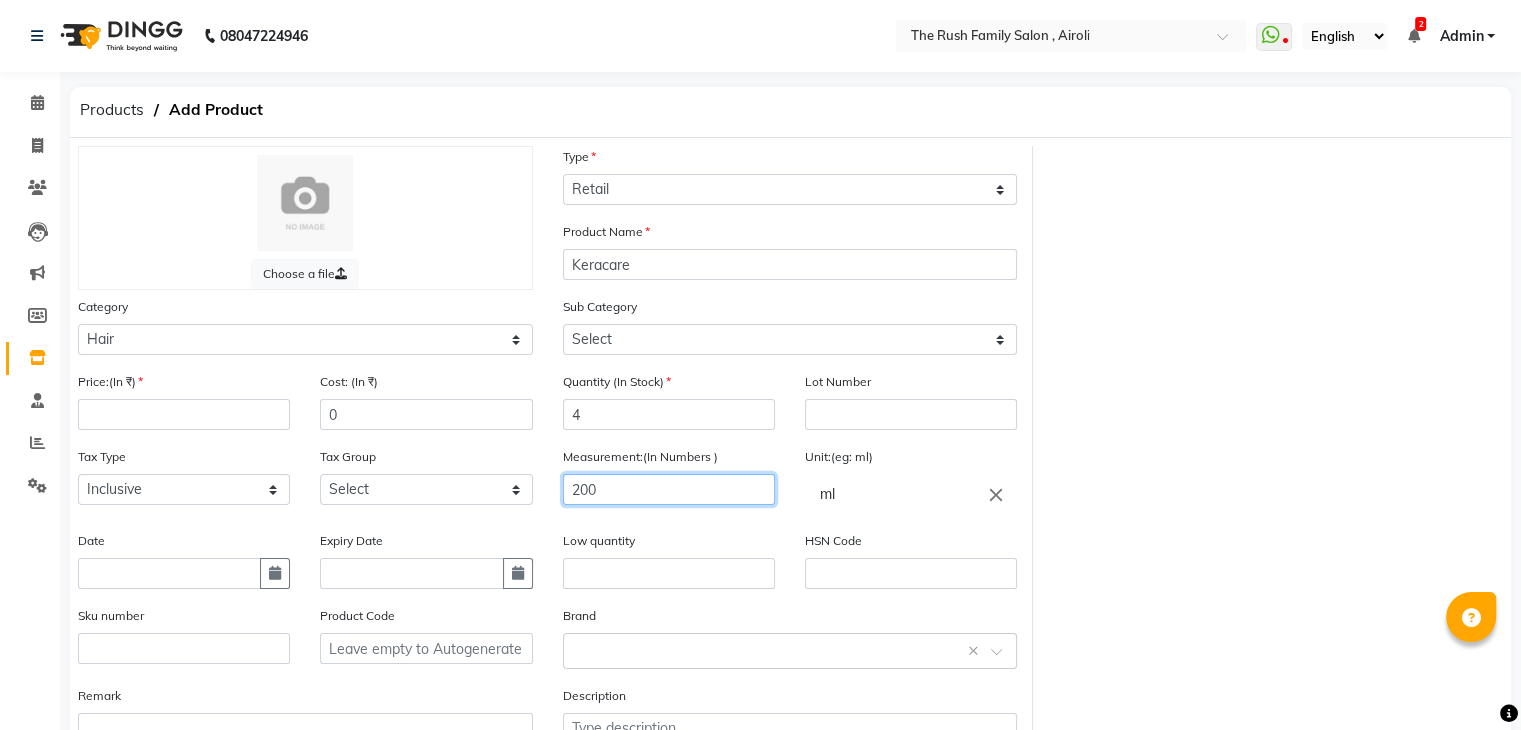 type on "200" 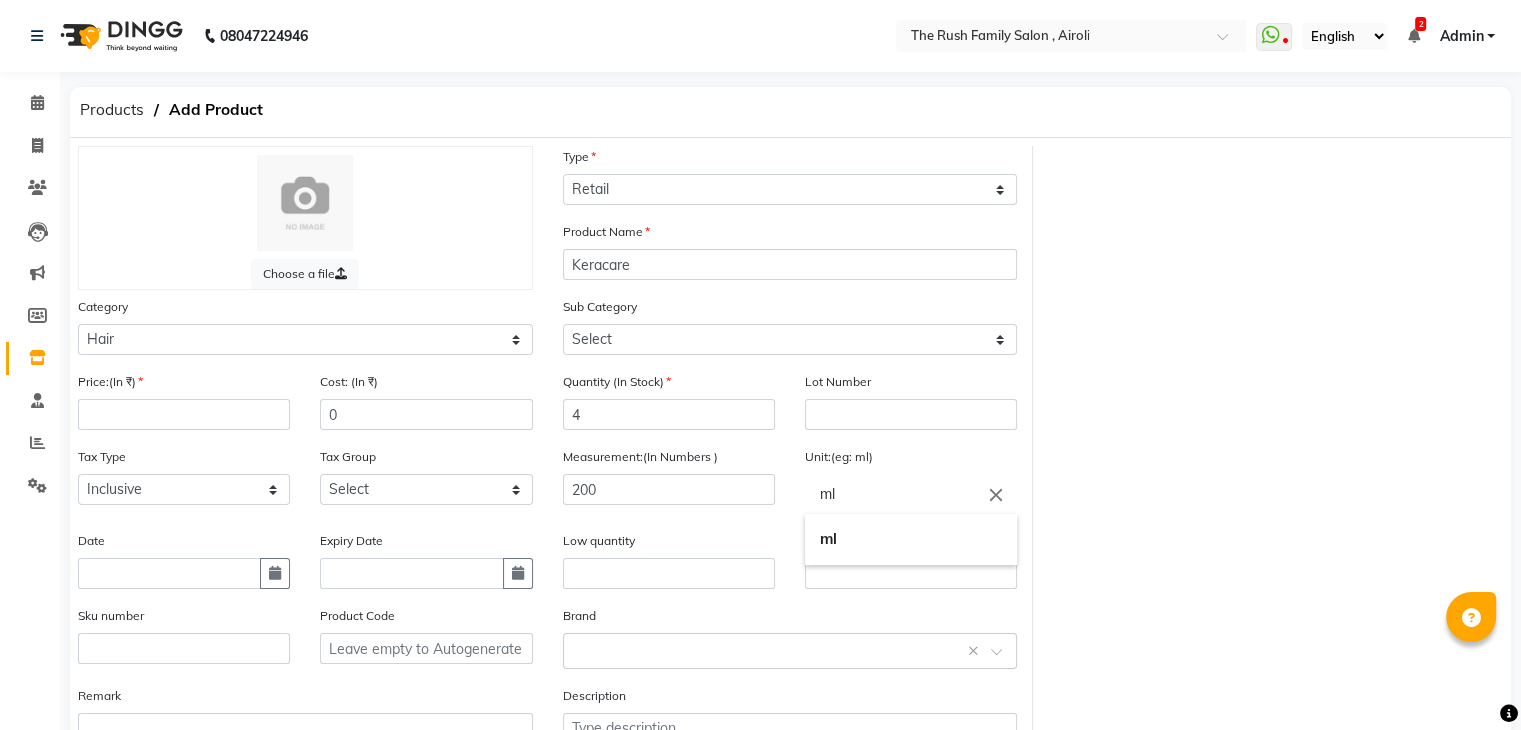 click on "ml" 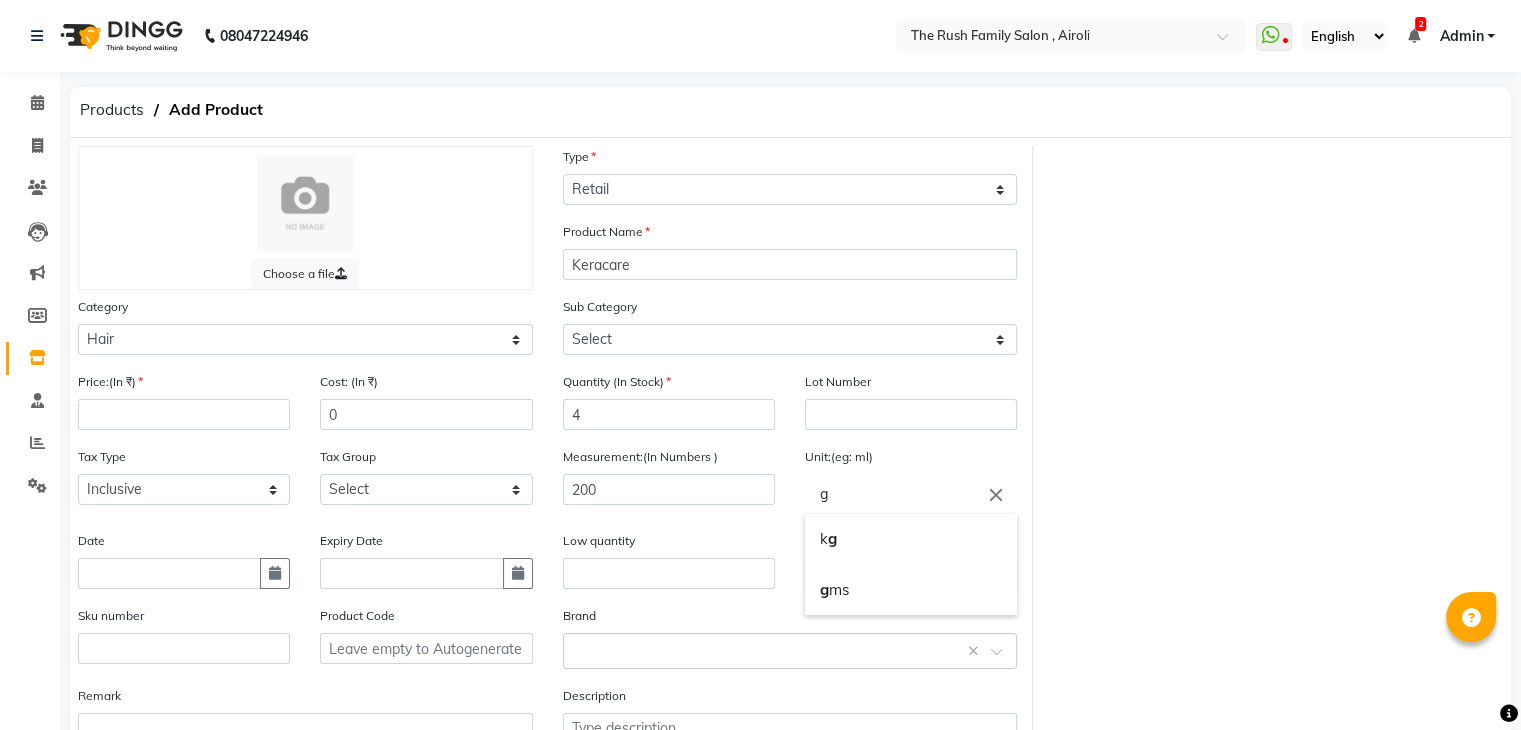 type on "g" 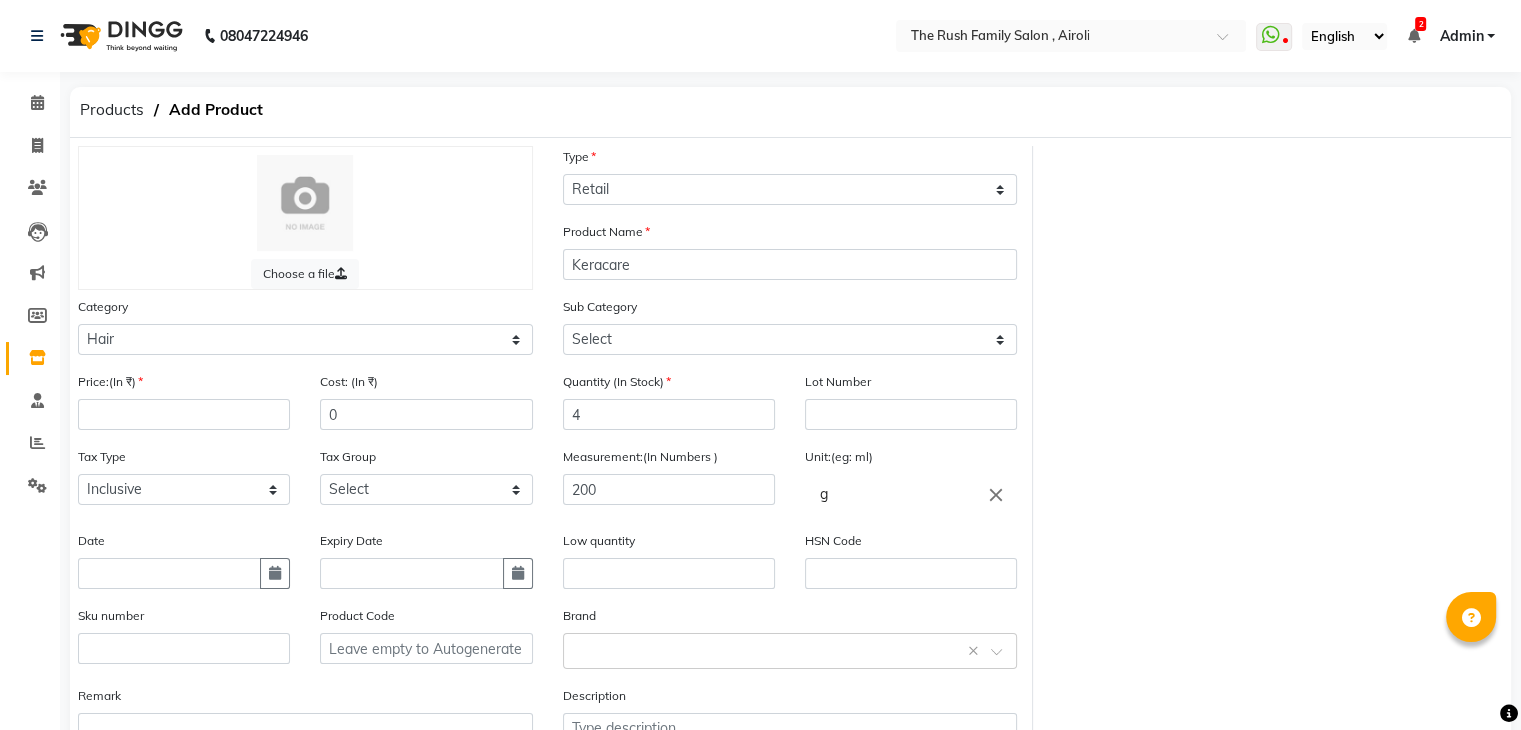 scroll, scrollTop: 156, scrollLeft: 0, axis: vertical 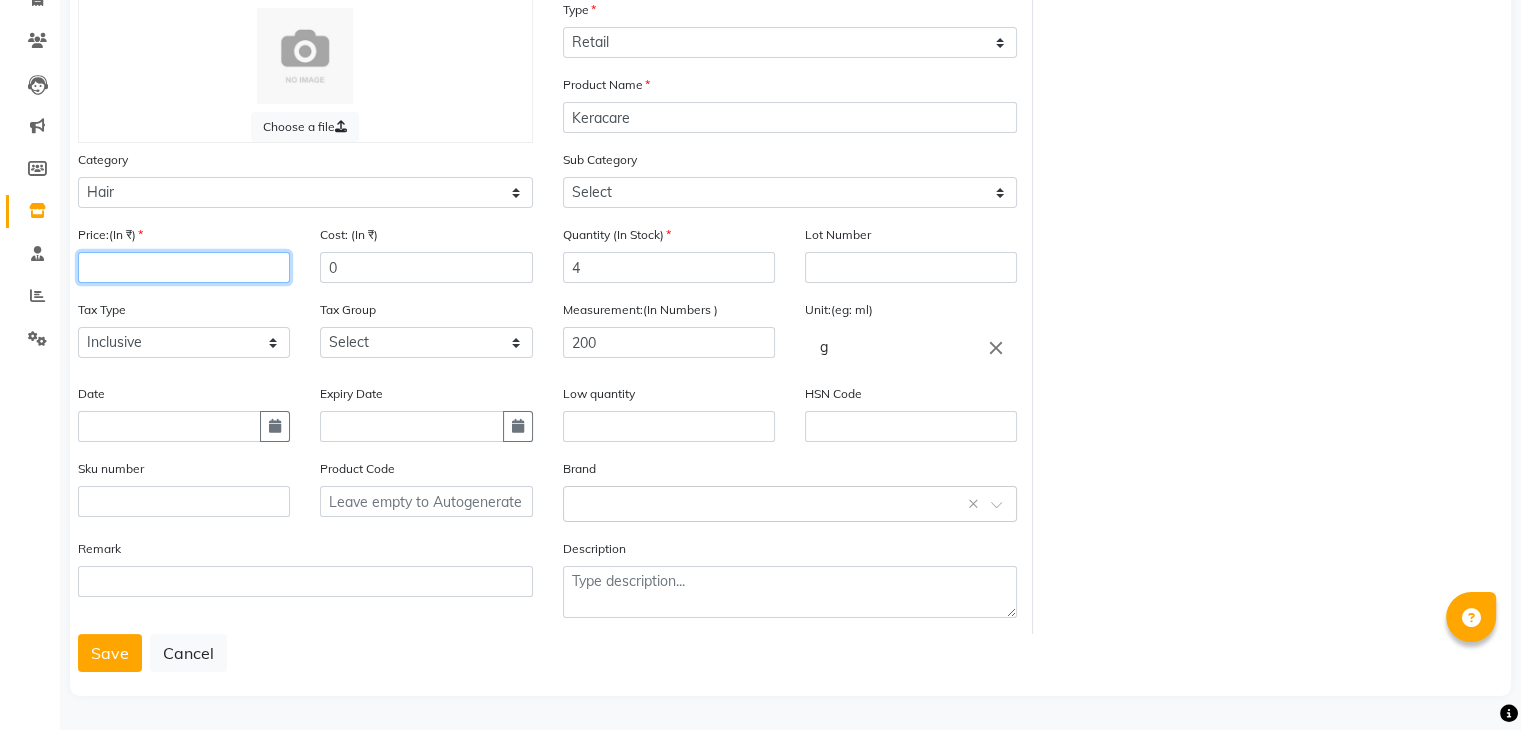 click 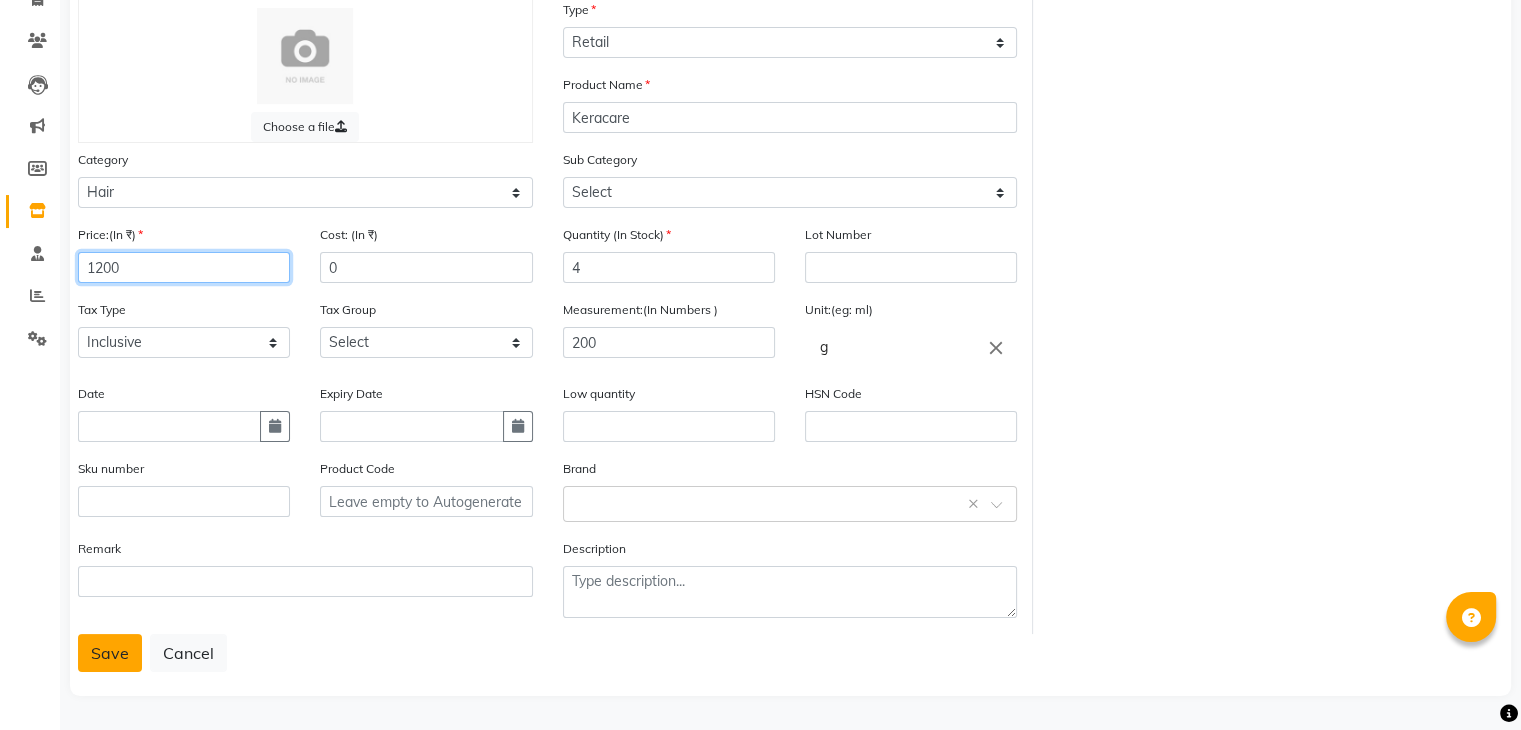 type on "1200" 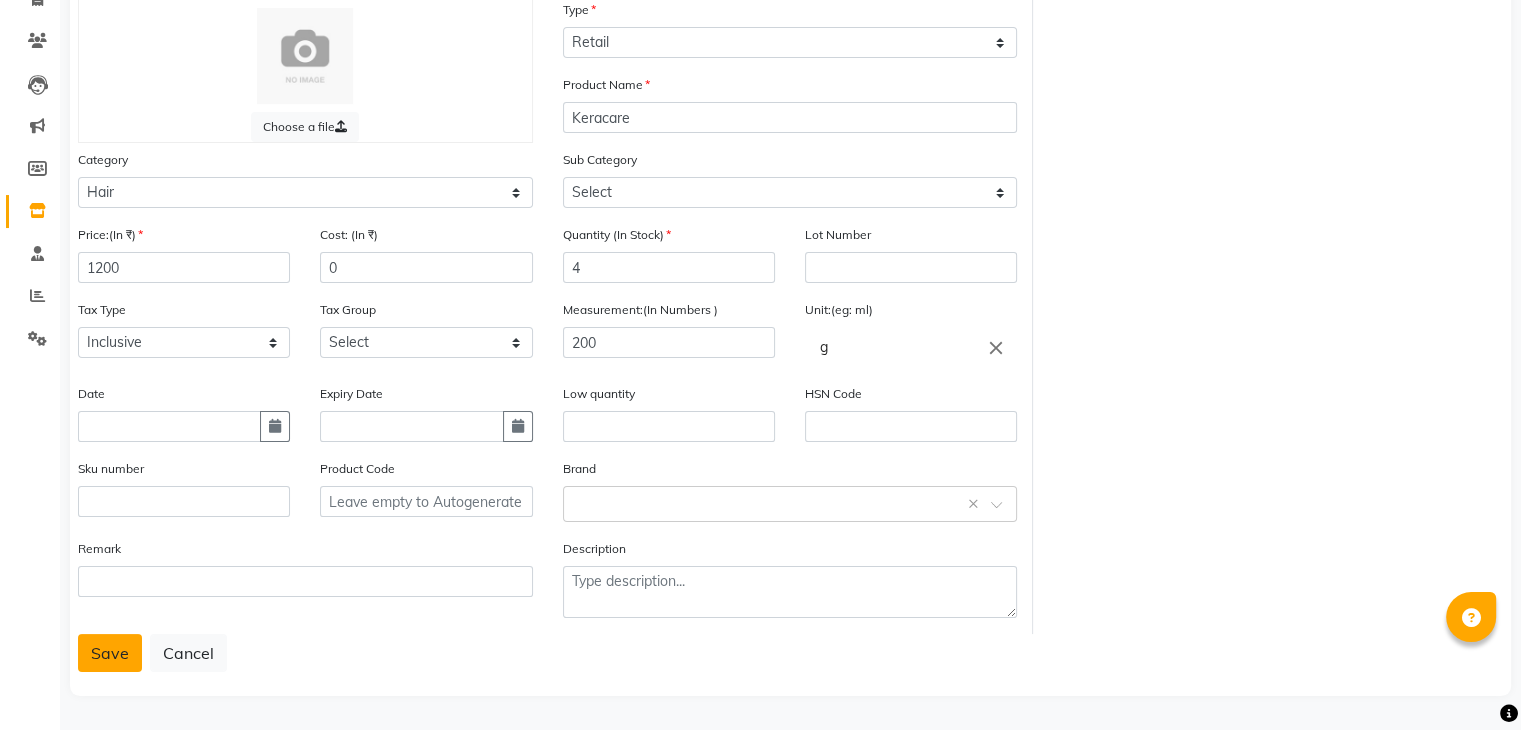 click on "Save" 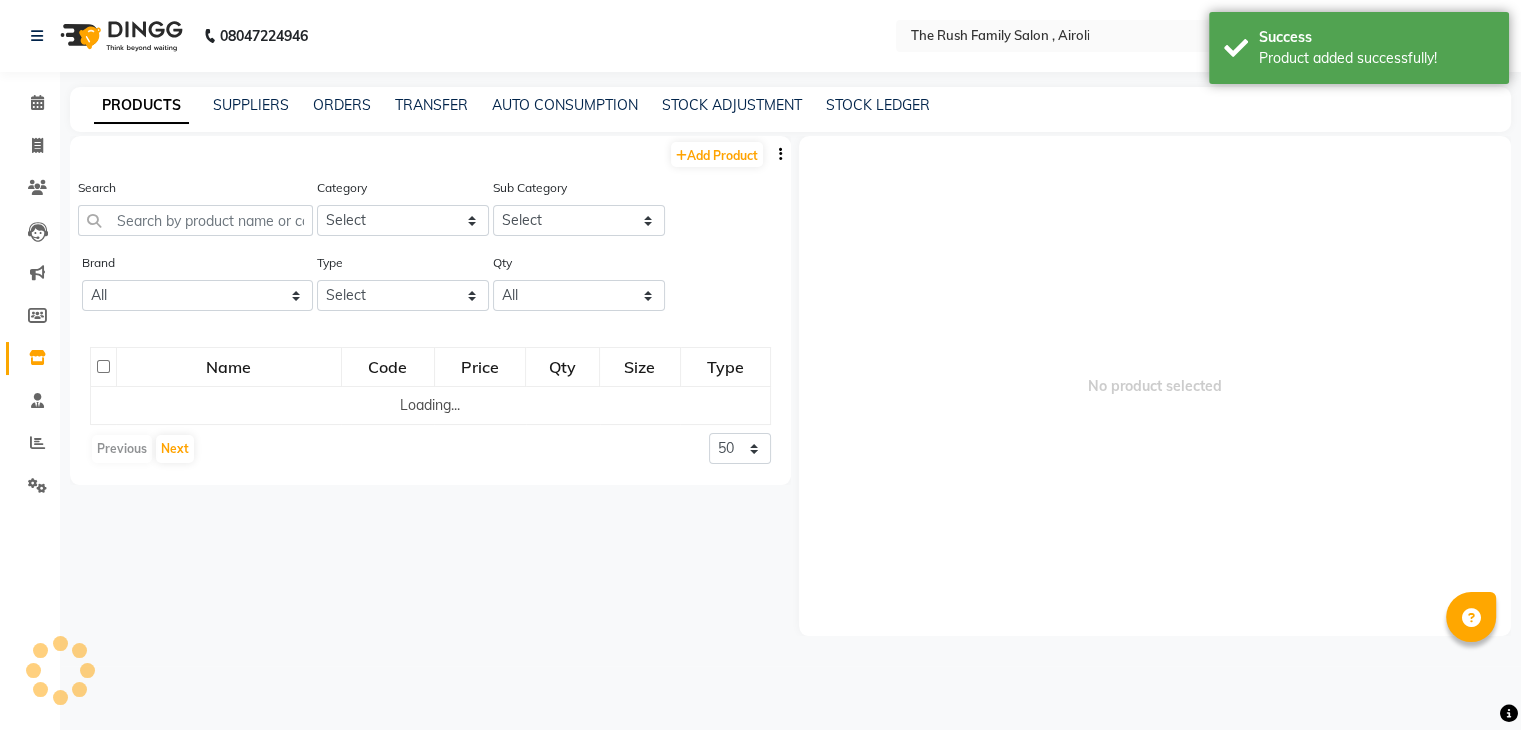 scroll, scrollTop: 0, scrollLeft: 0, axis: both 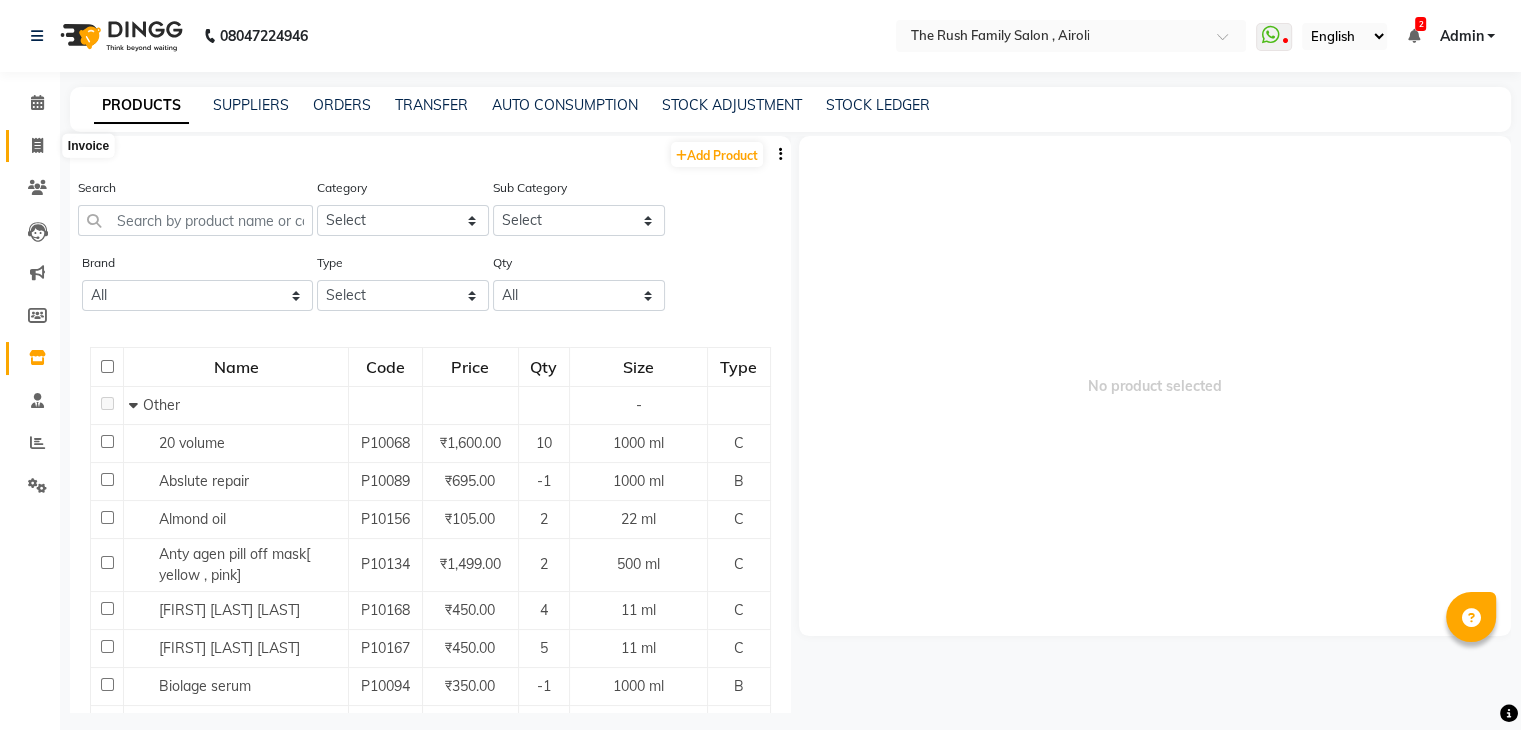 click 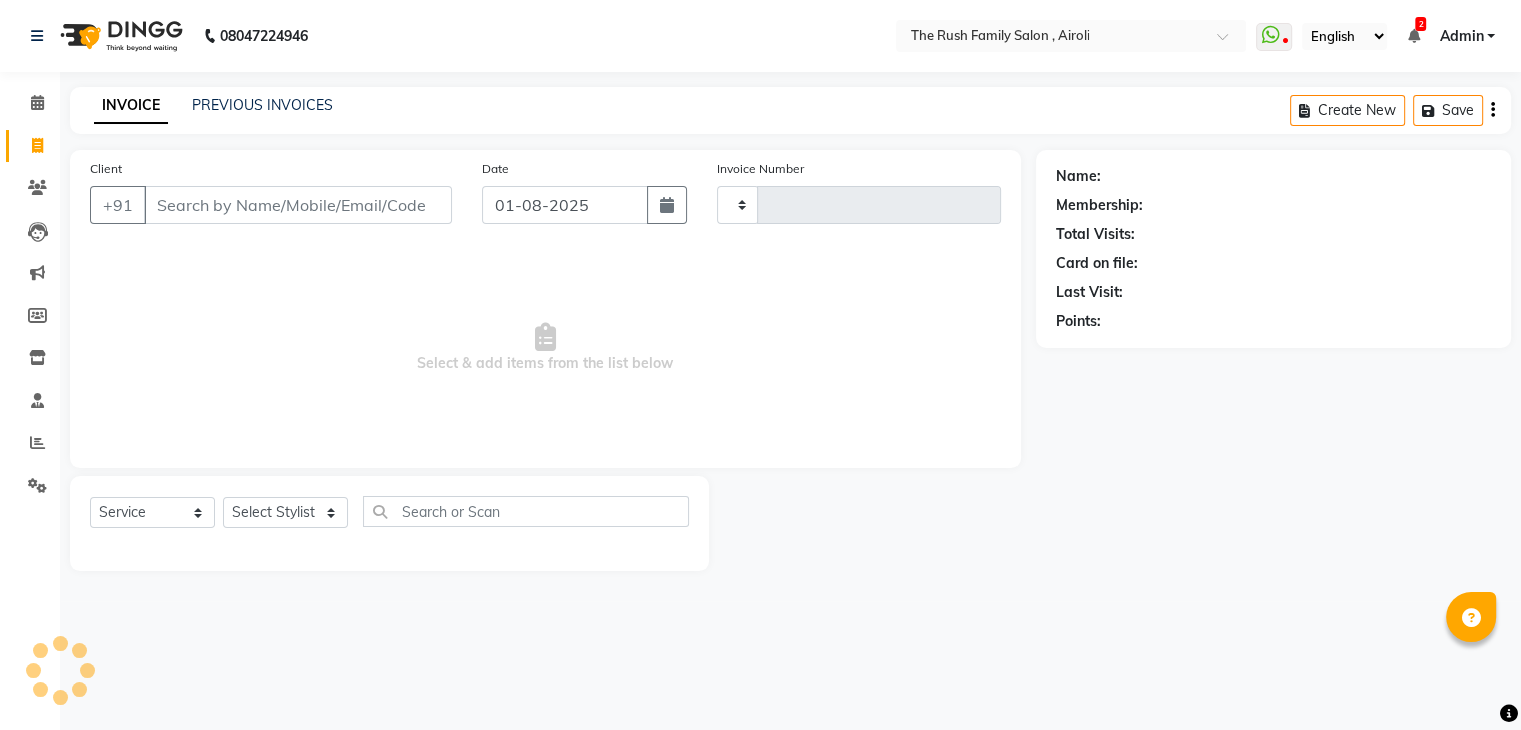 type on "2734" 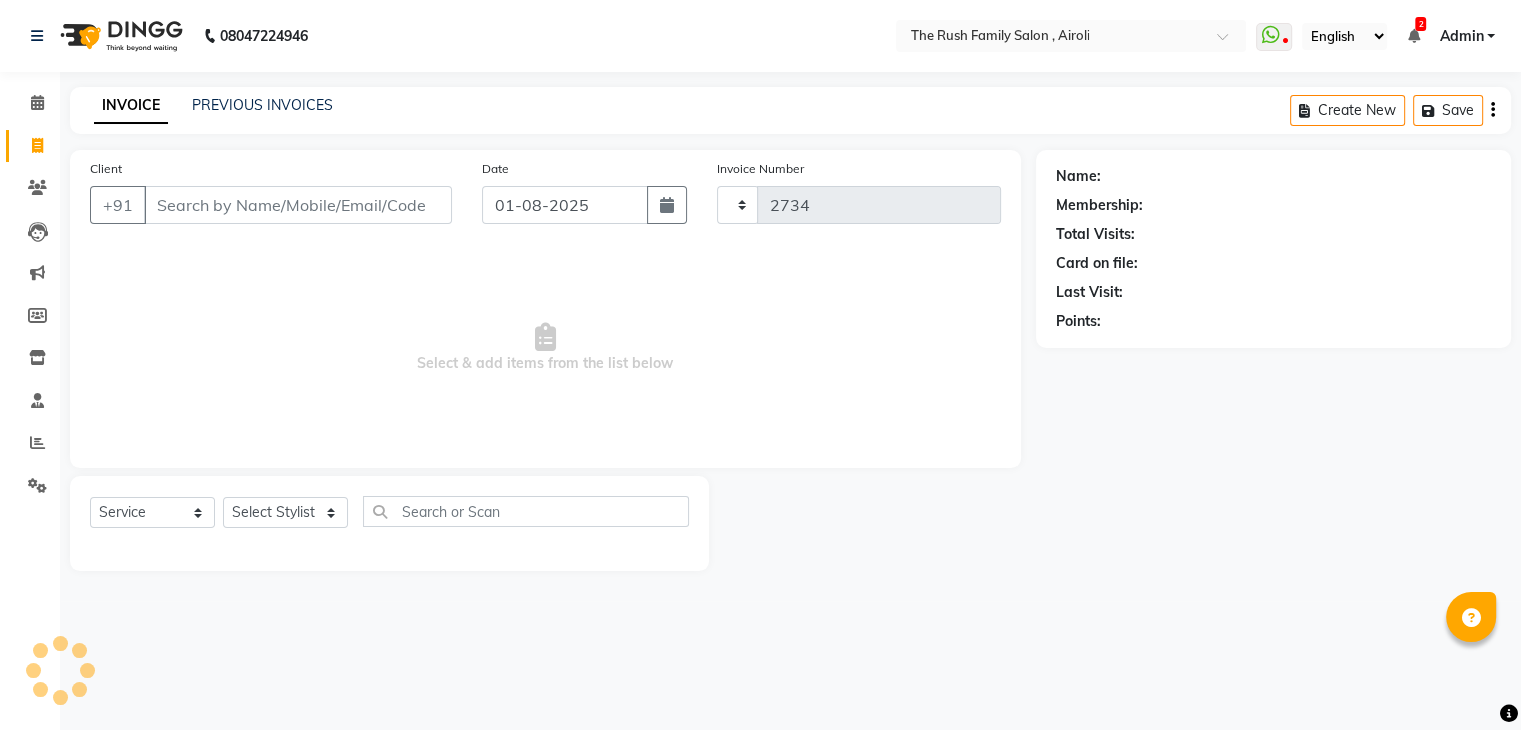 select on "5419" 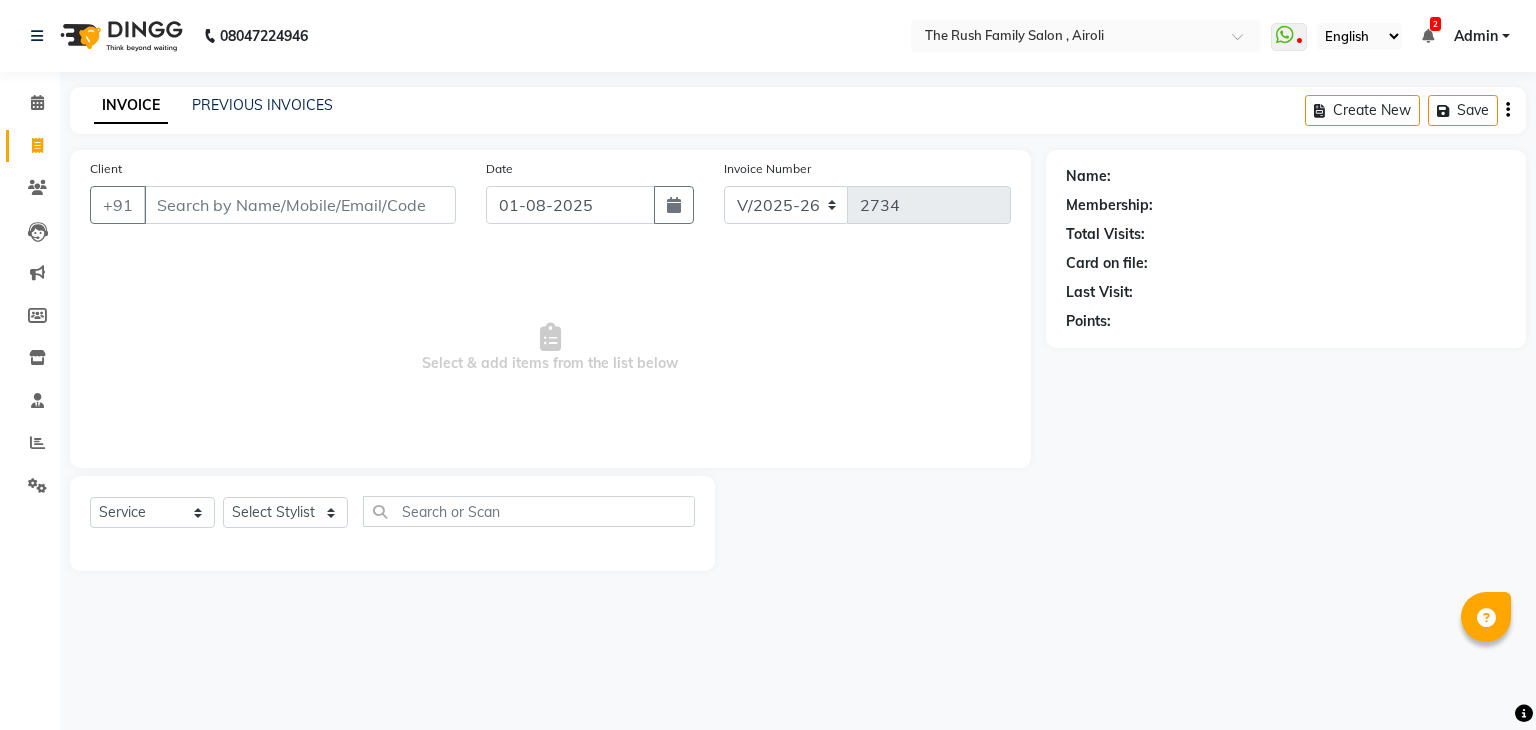 click on "Select & add items from the list below" at bounding box center [550, 348] 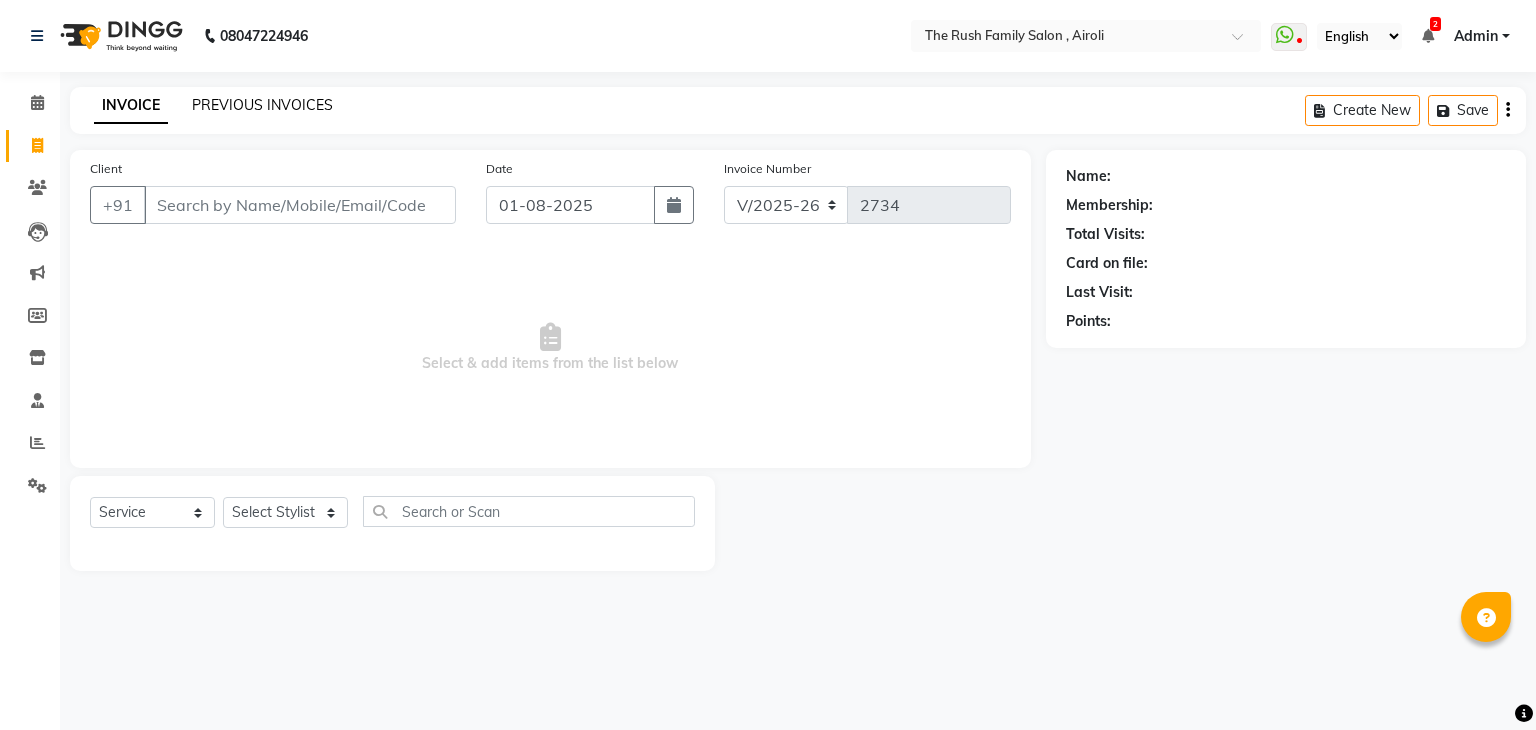 click on "PREVIOUS INVOICES" 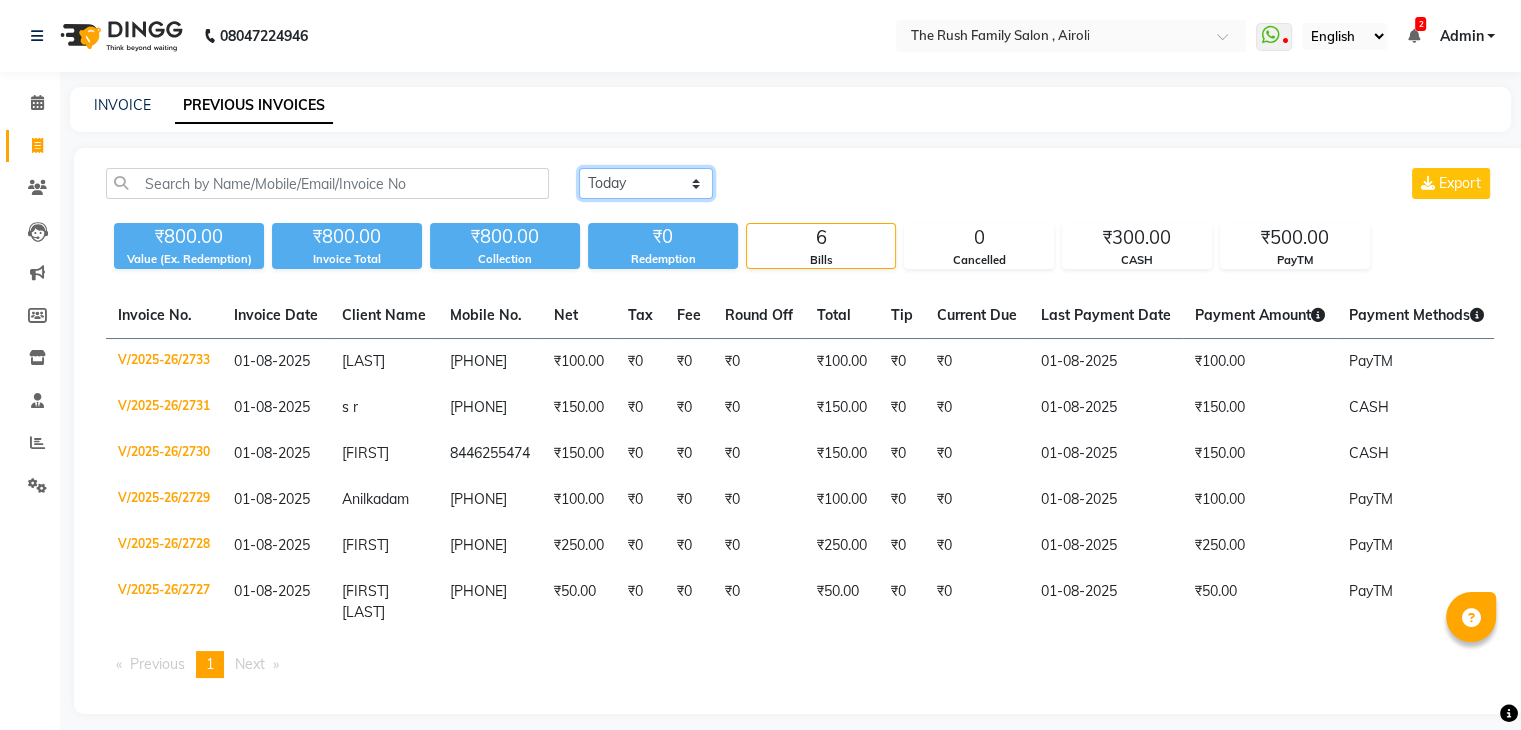 click on "Today Yesterday Custom Range" 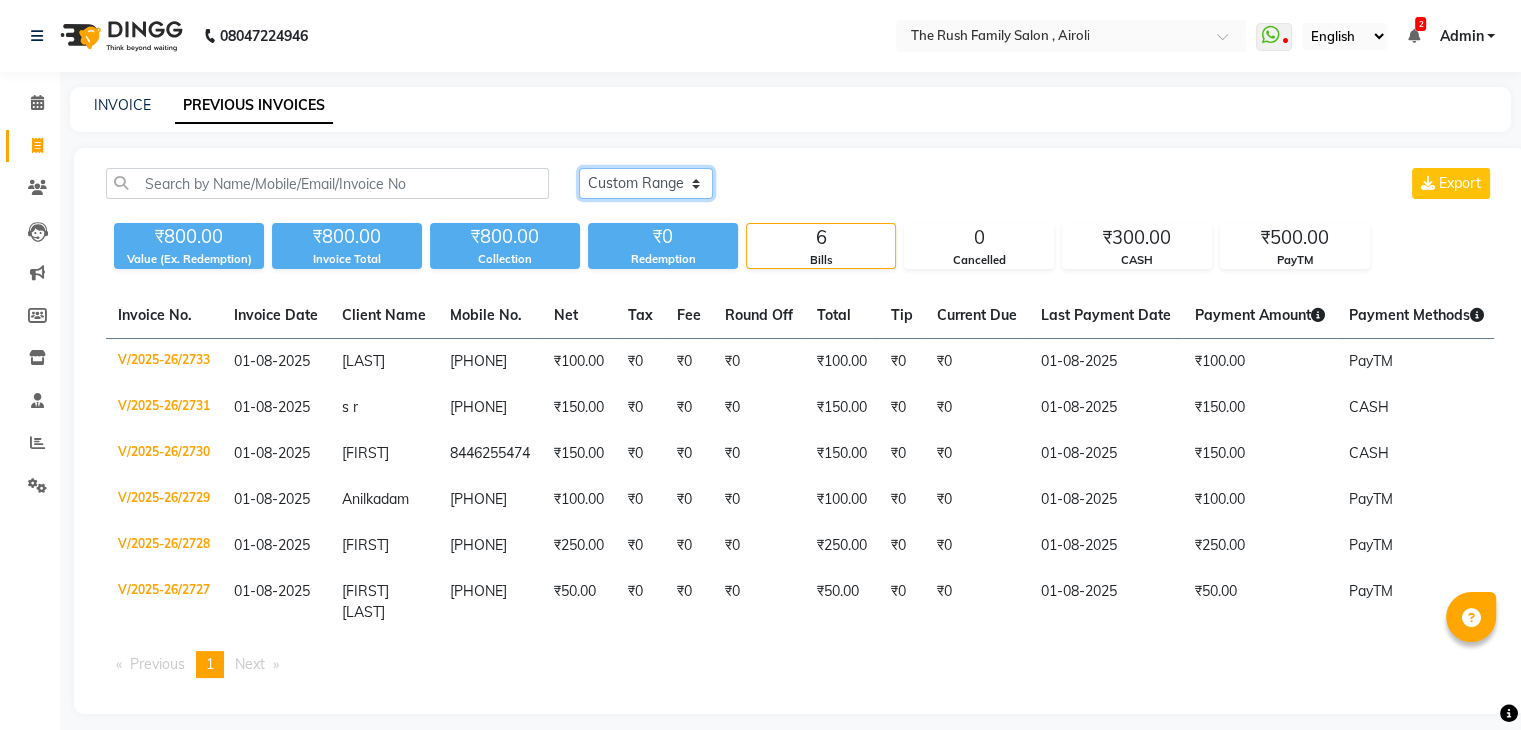 click on "Today Yesterday Custom Range" 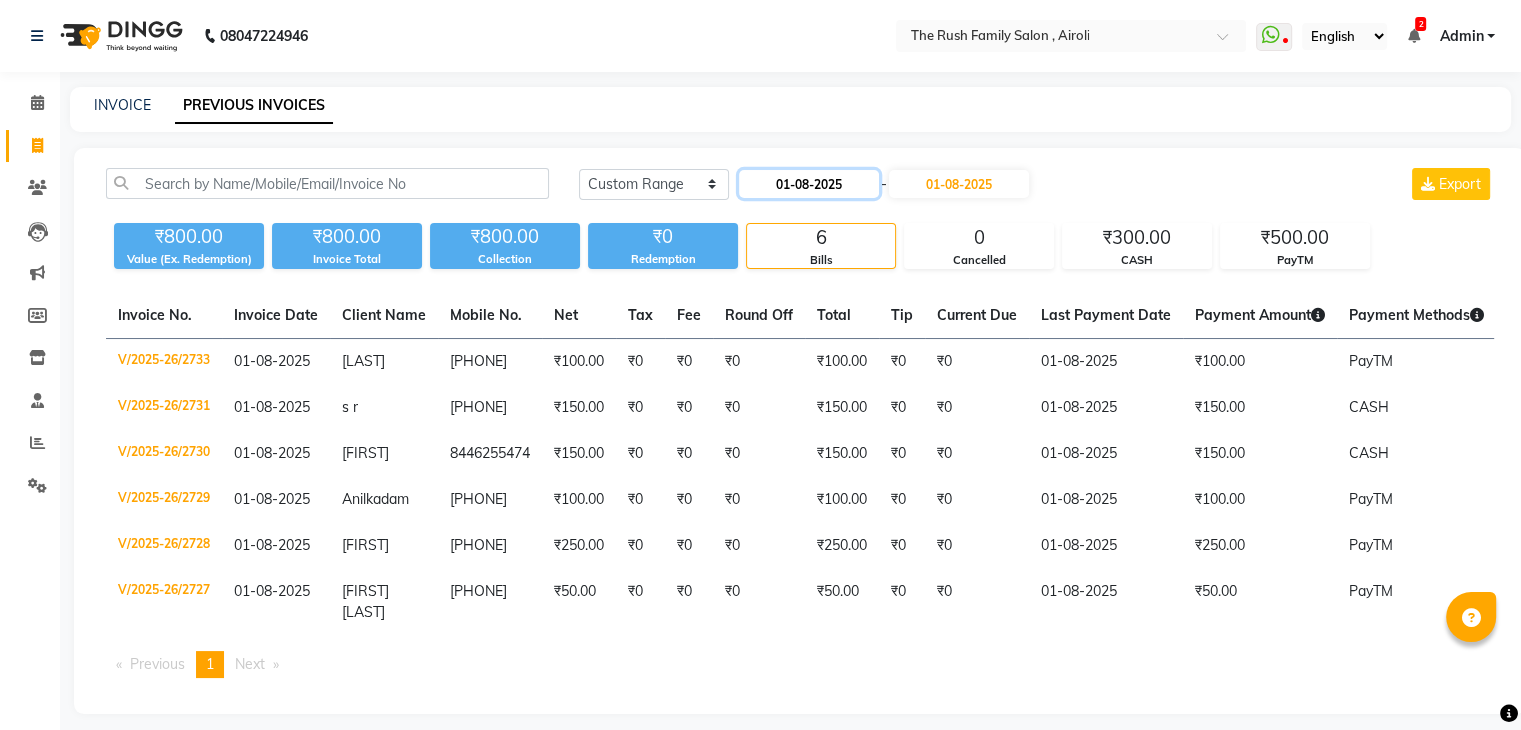 click on "01-08-2025" 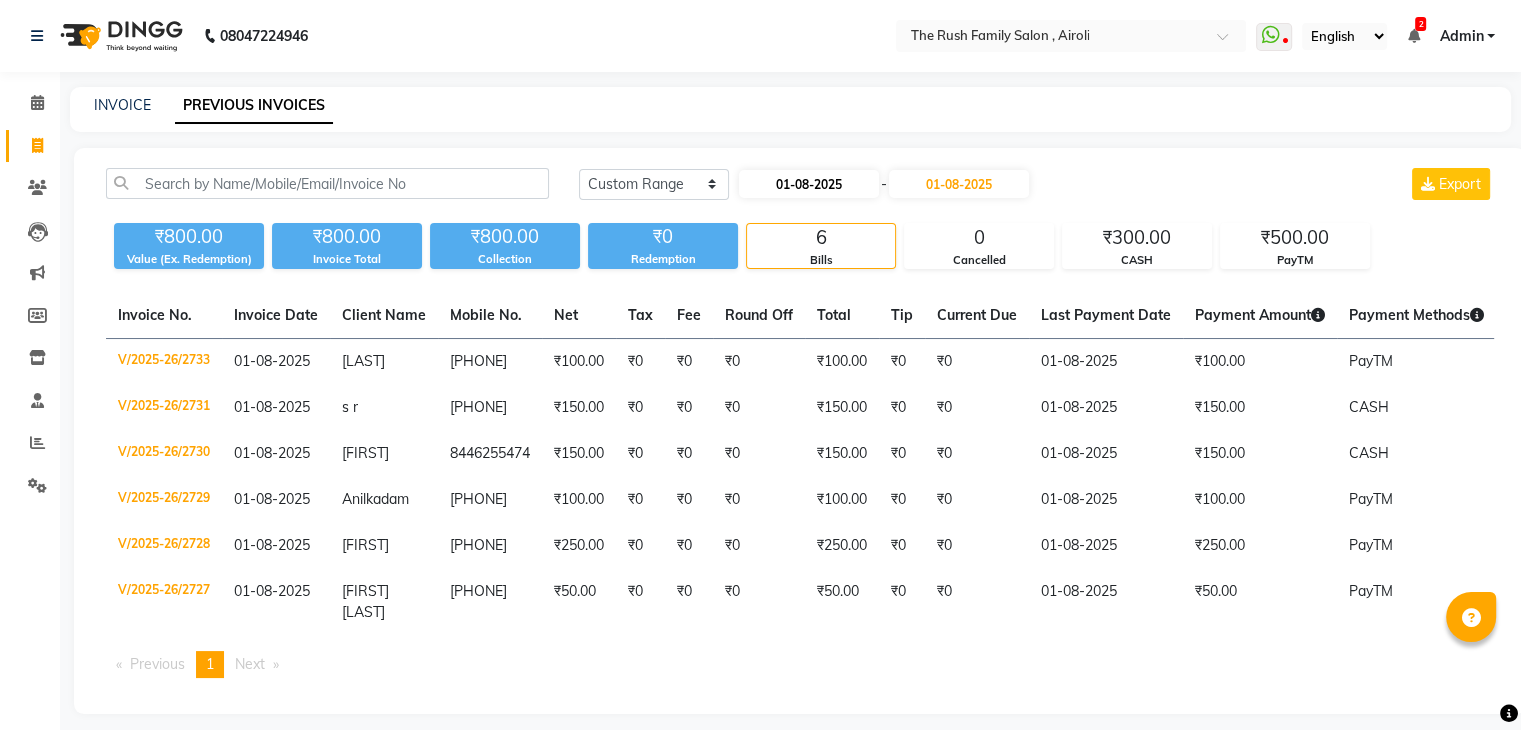 select on "8" 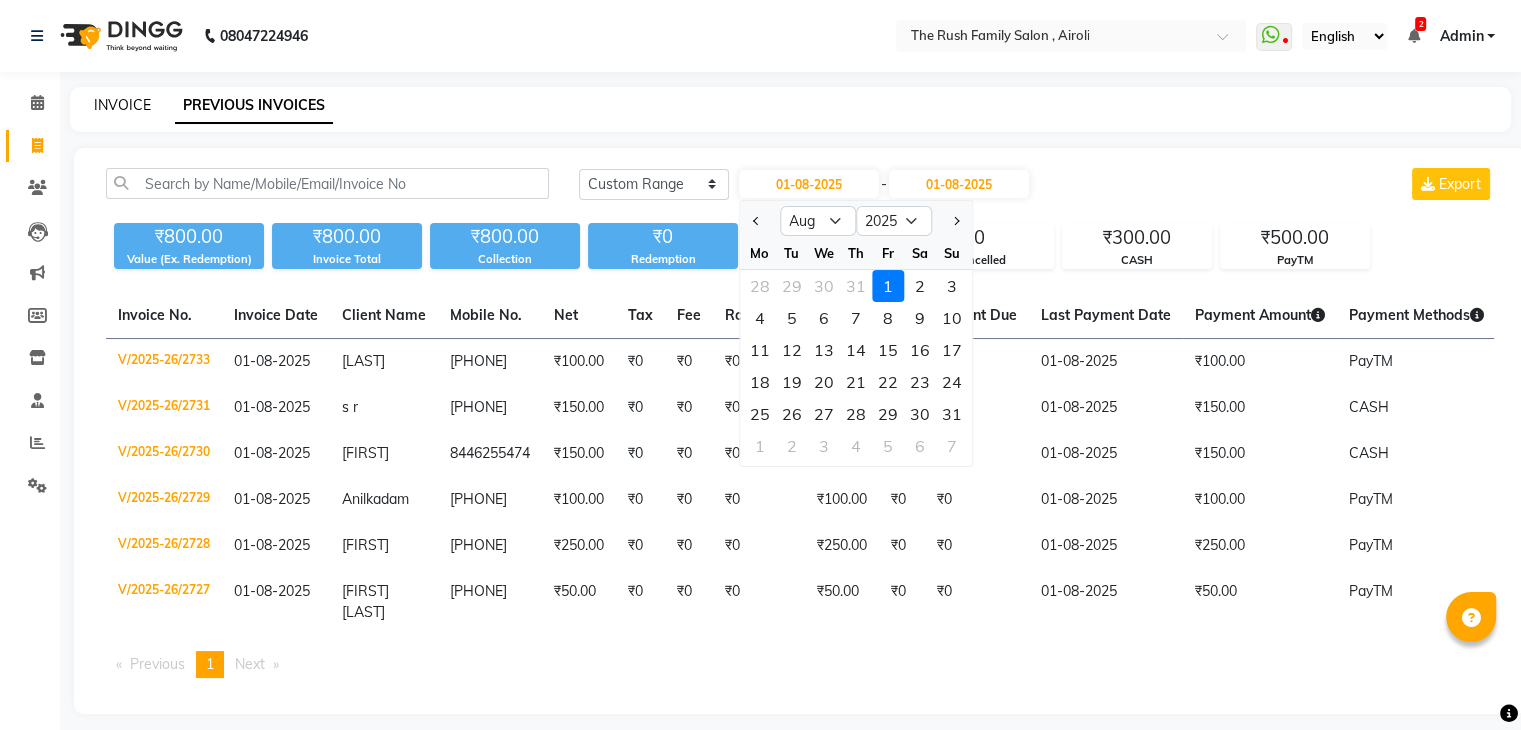 click on "INVOICE" 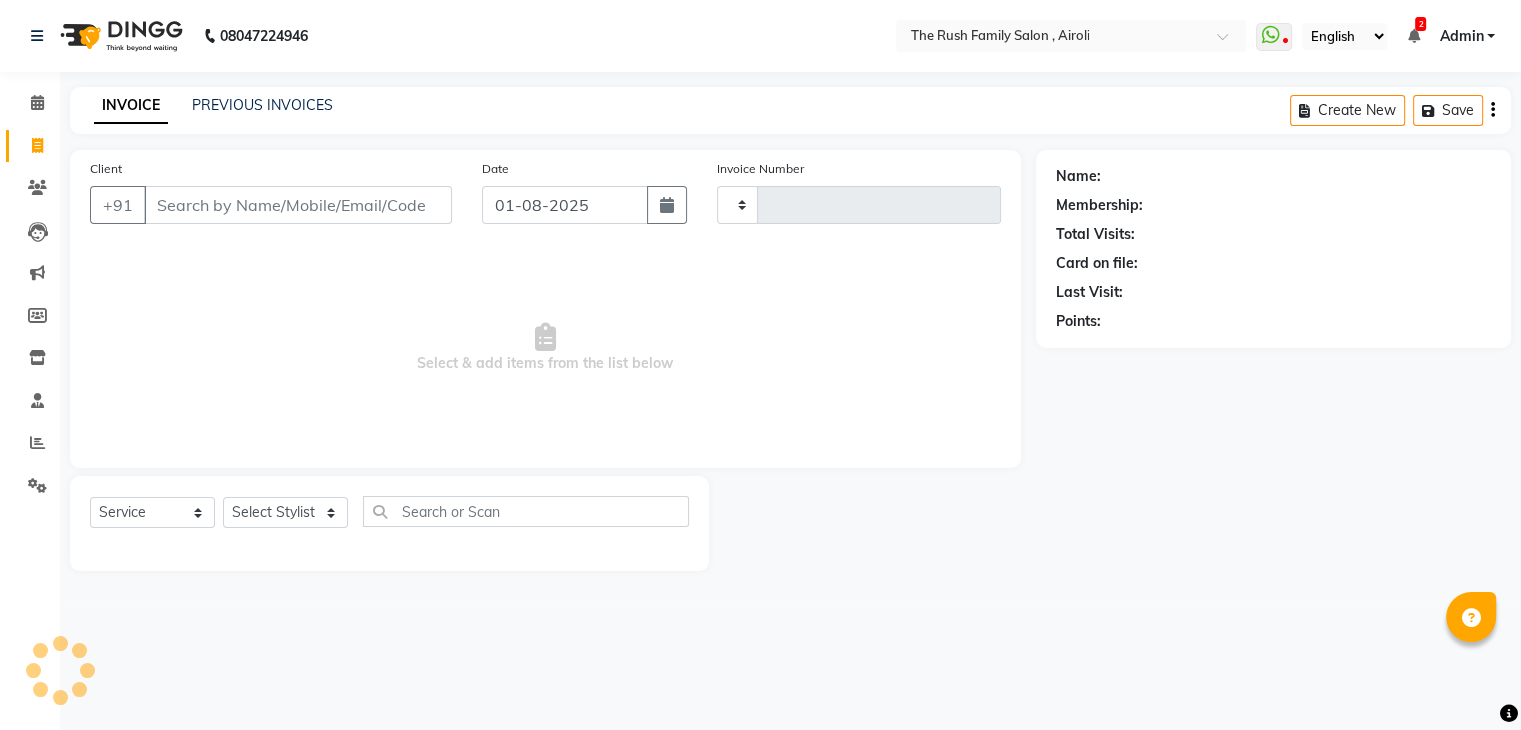 type on "2734" 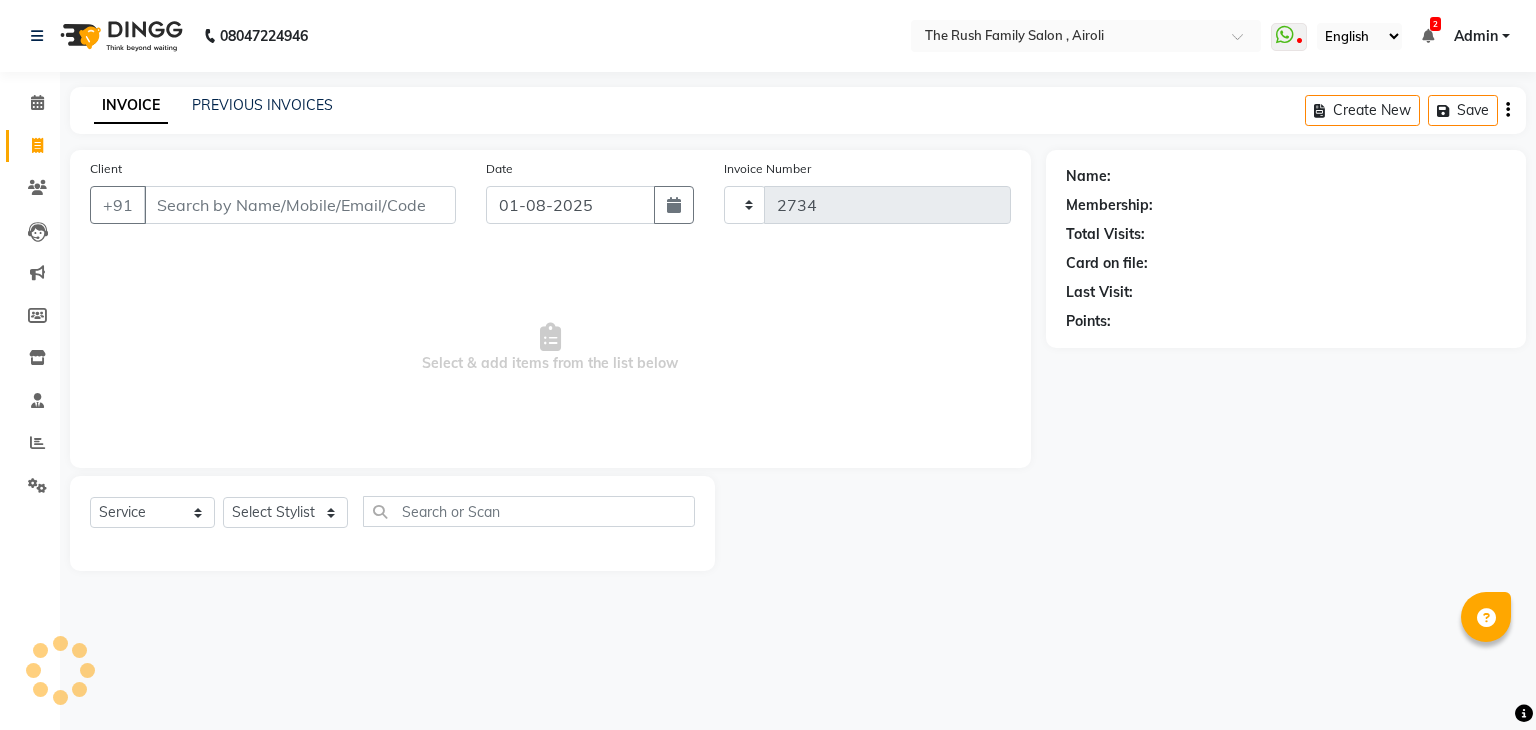 select on "5419" 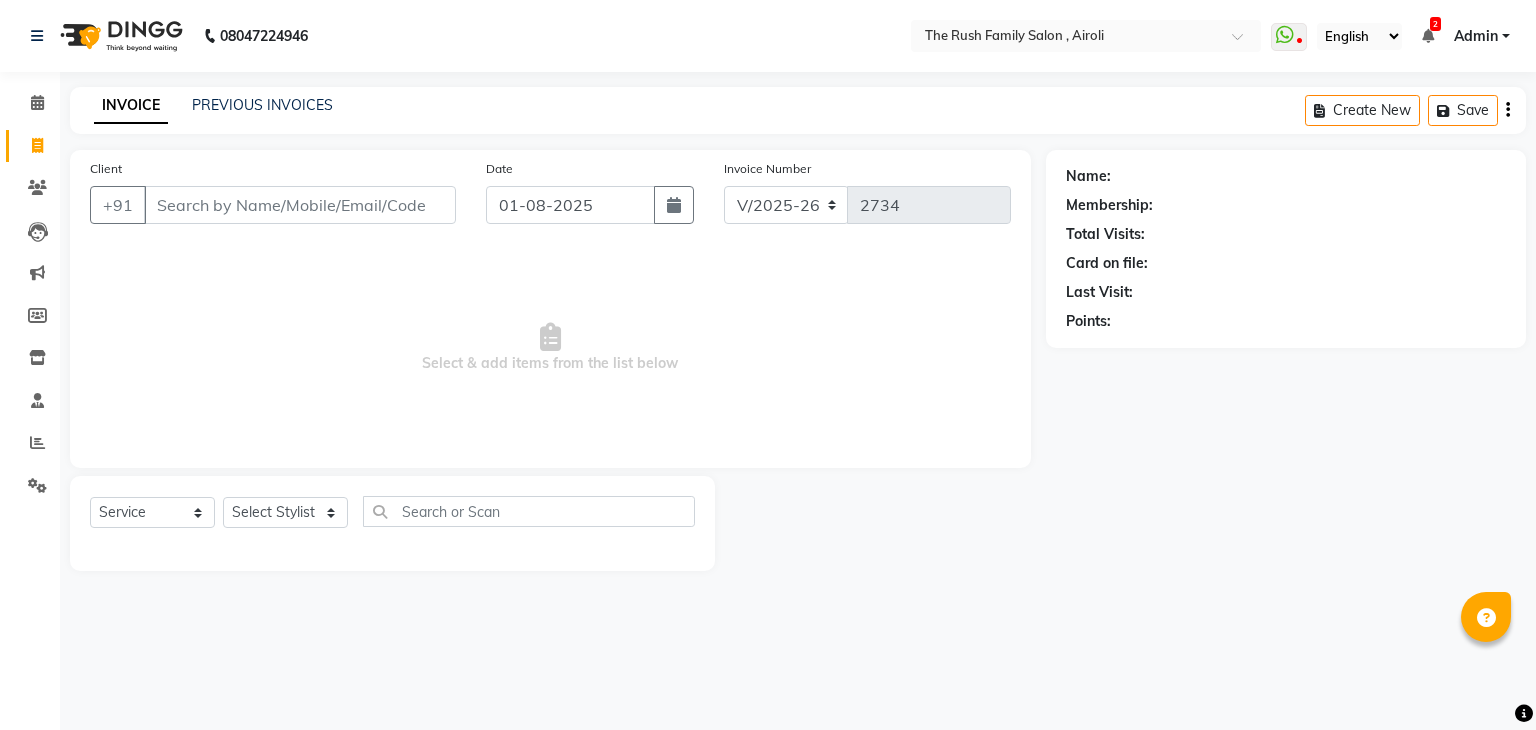 click on "Client" at bounding box center (300, 205) 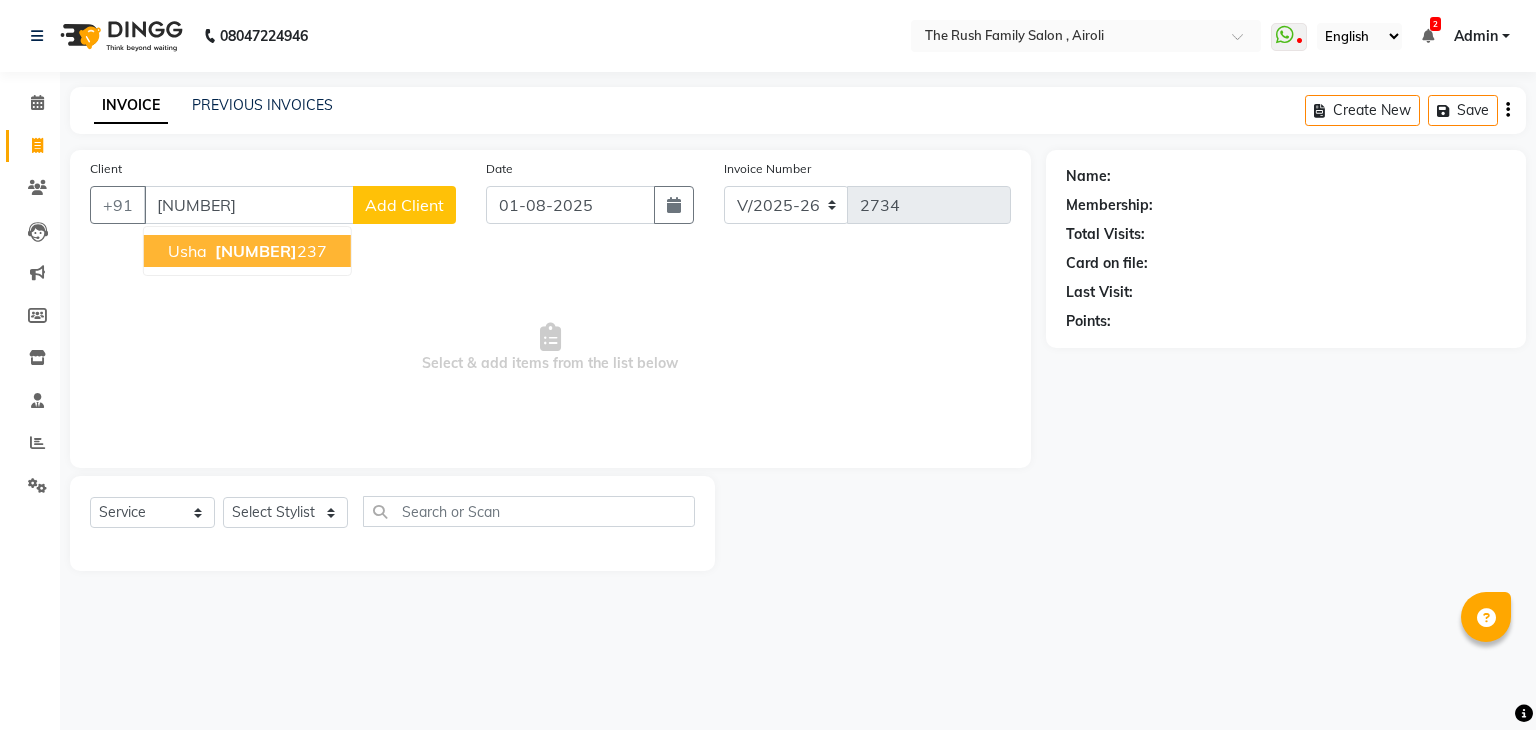 click on "usha" at bounding box center (187, 251) 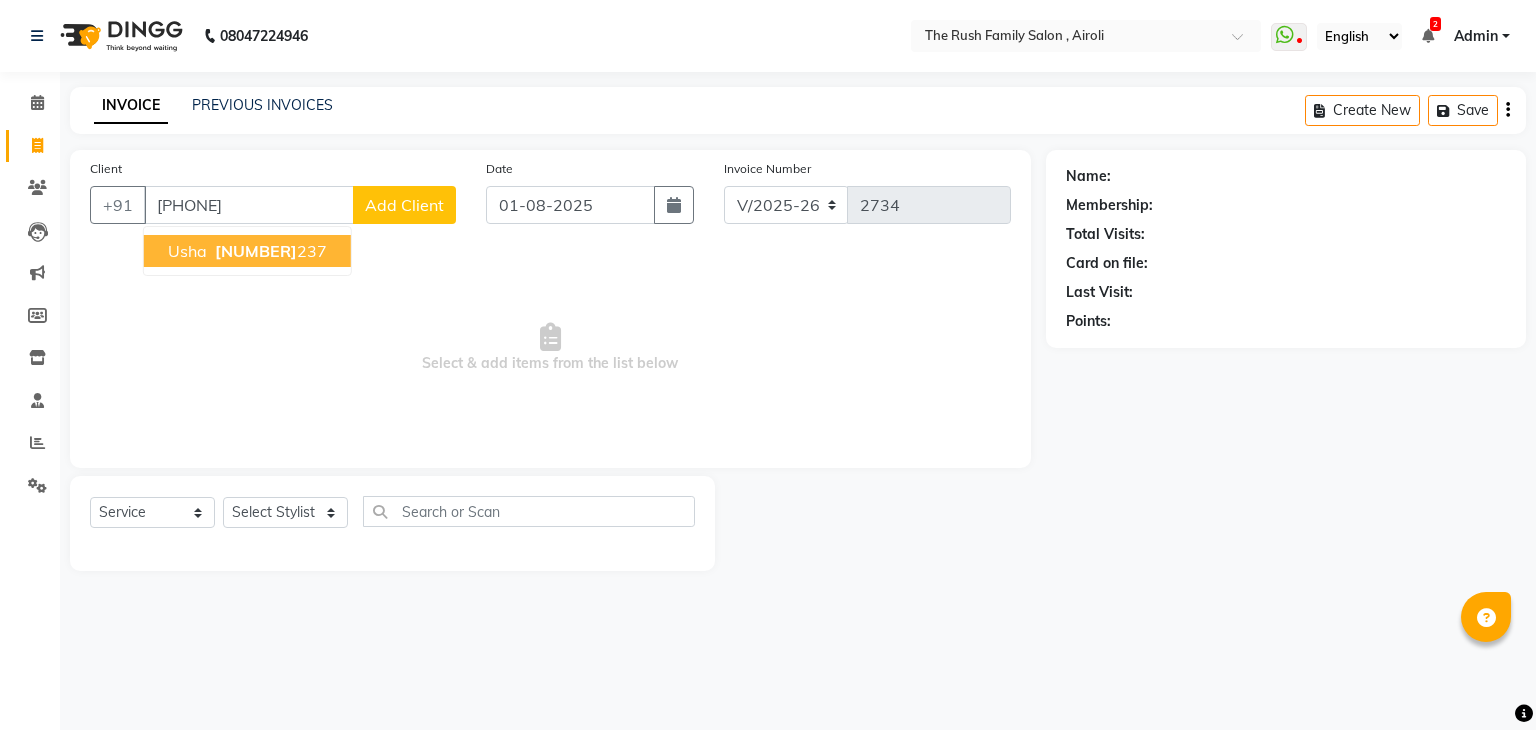 type on "[PHONE]" 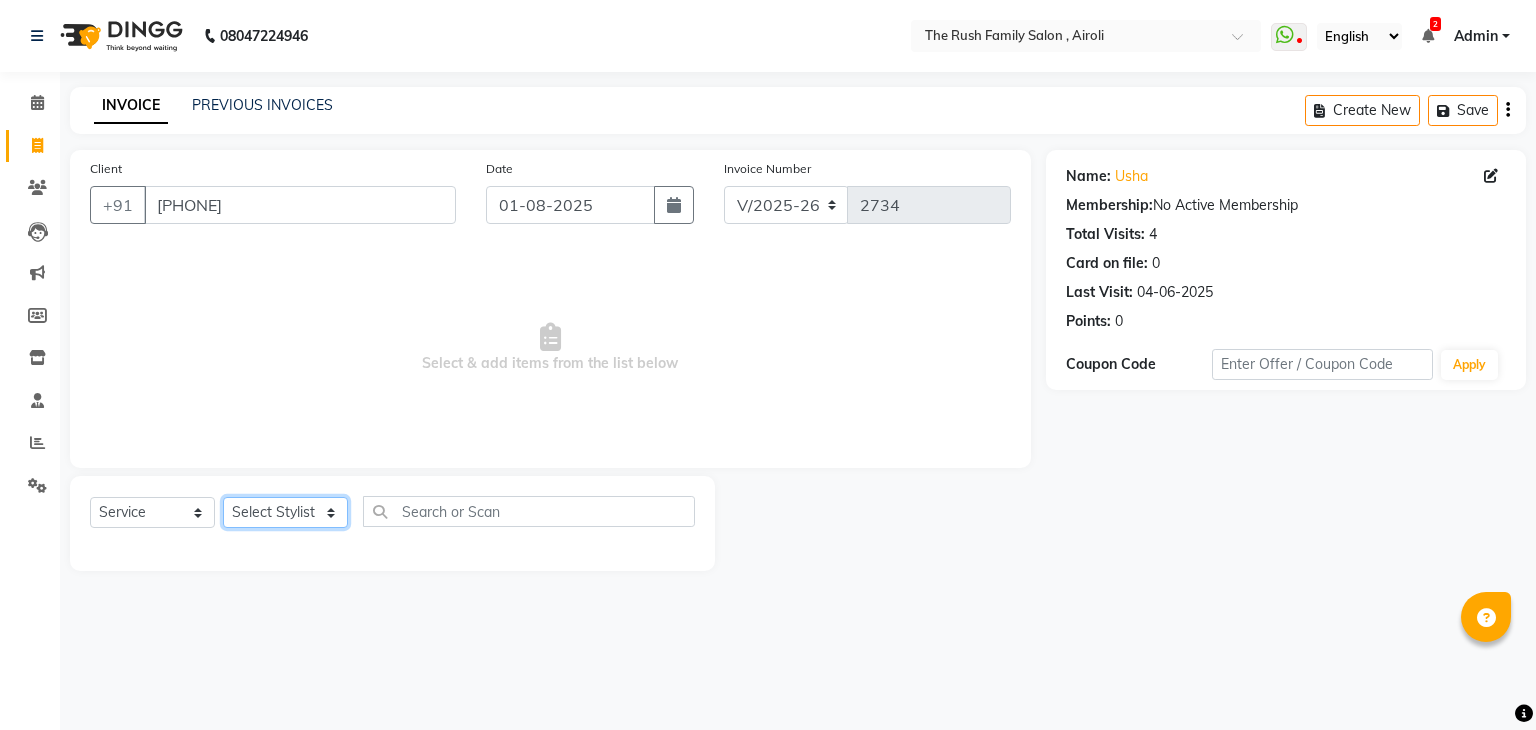 click on "Select Stylist [FIRST] [FIRST] [FIRST] [FIRST] [FIRST] [FIRST] [FIRST] [FIRST] [FIRST] [FIRST] [FIRST] [FIRST] [FIRST] [FIRST] [FIRST] [FIRST]" 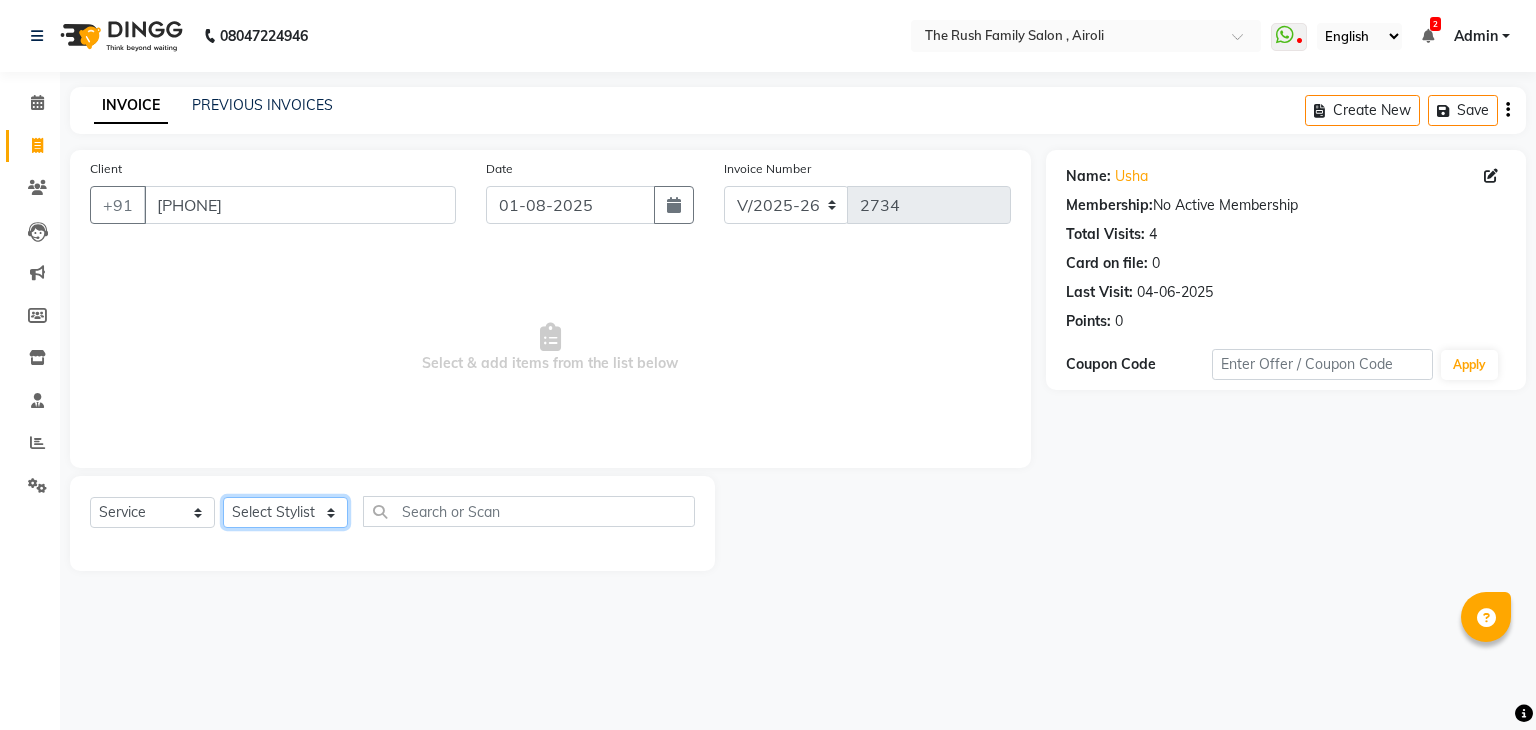 select on "[NUMBER]" 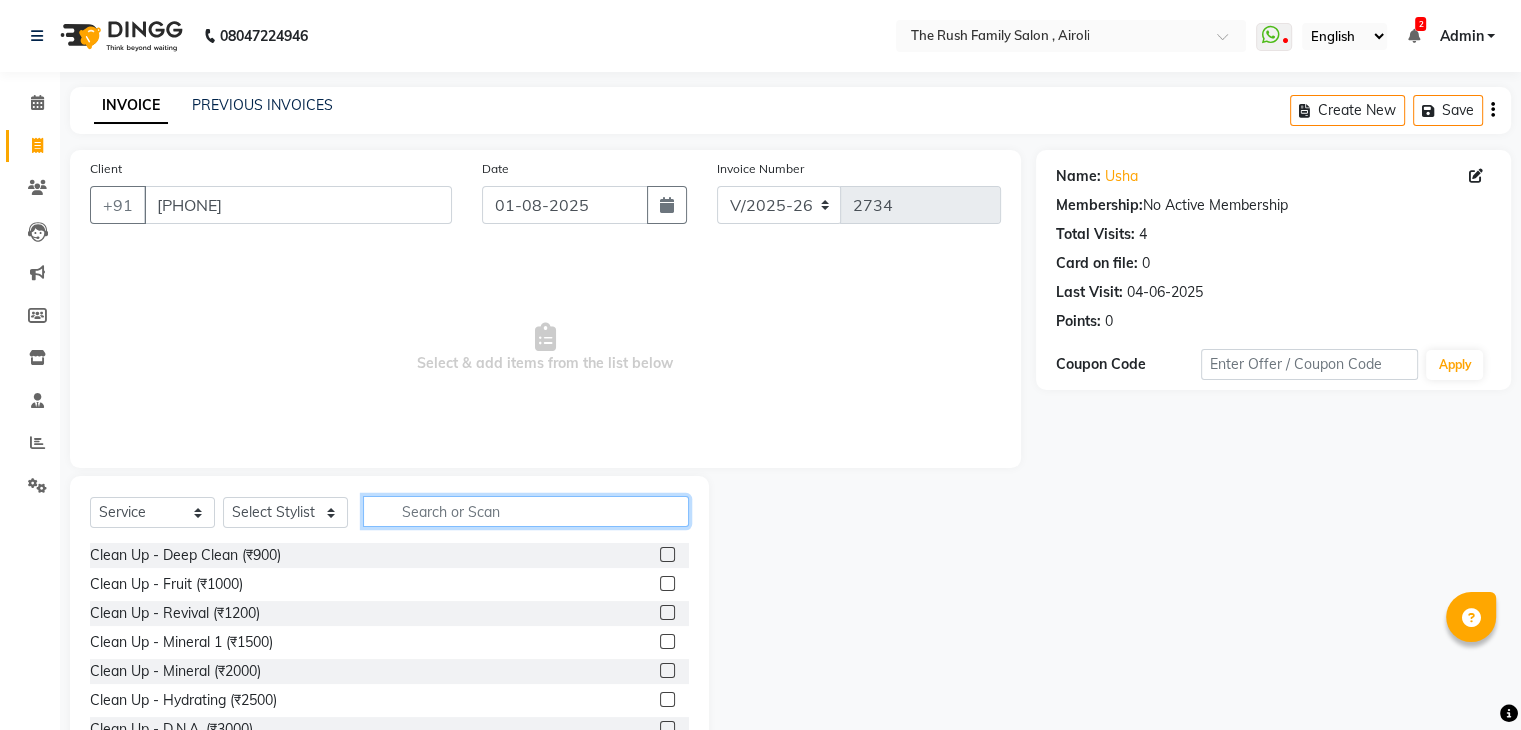 click 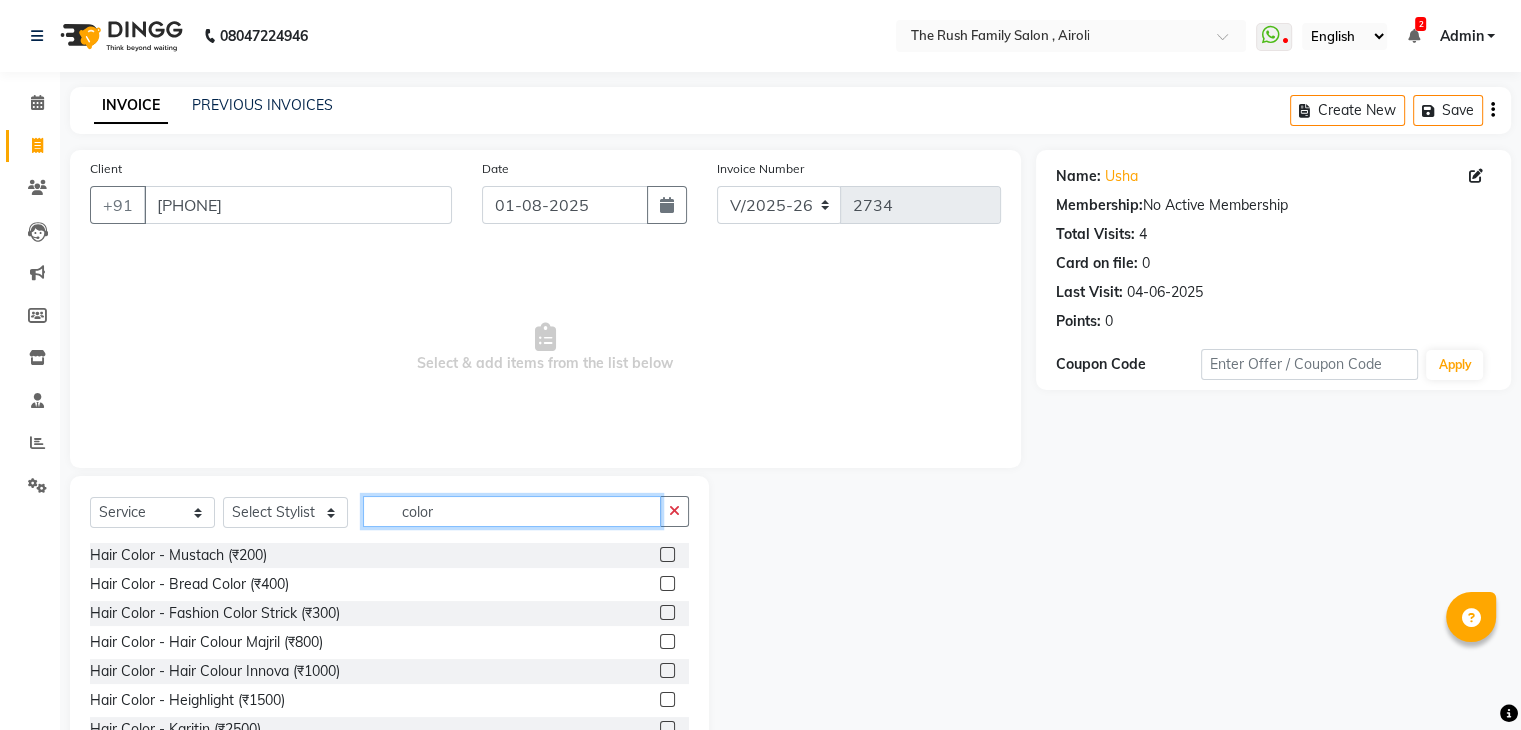 type on "color" 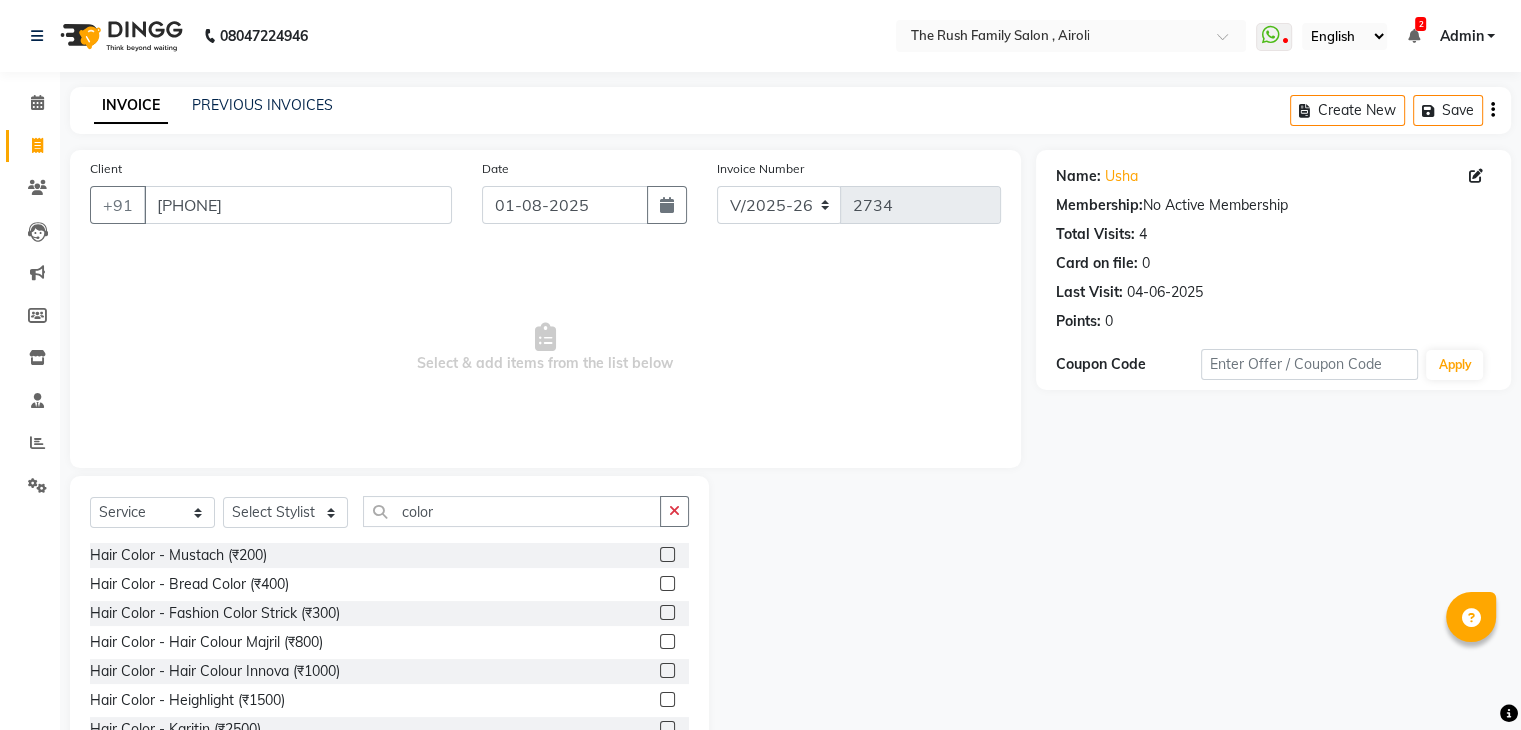 click 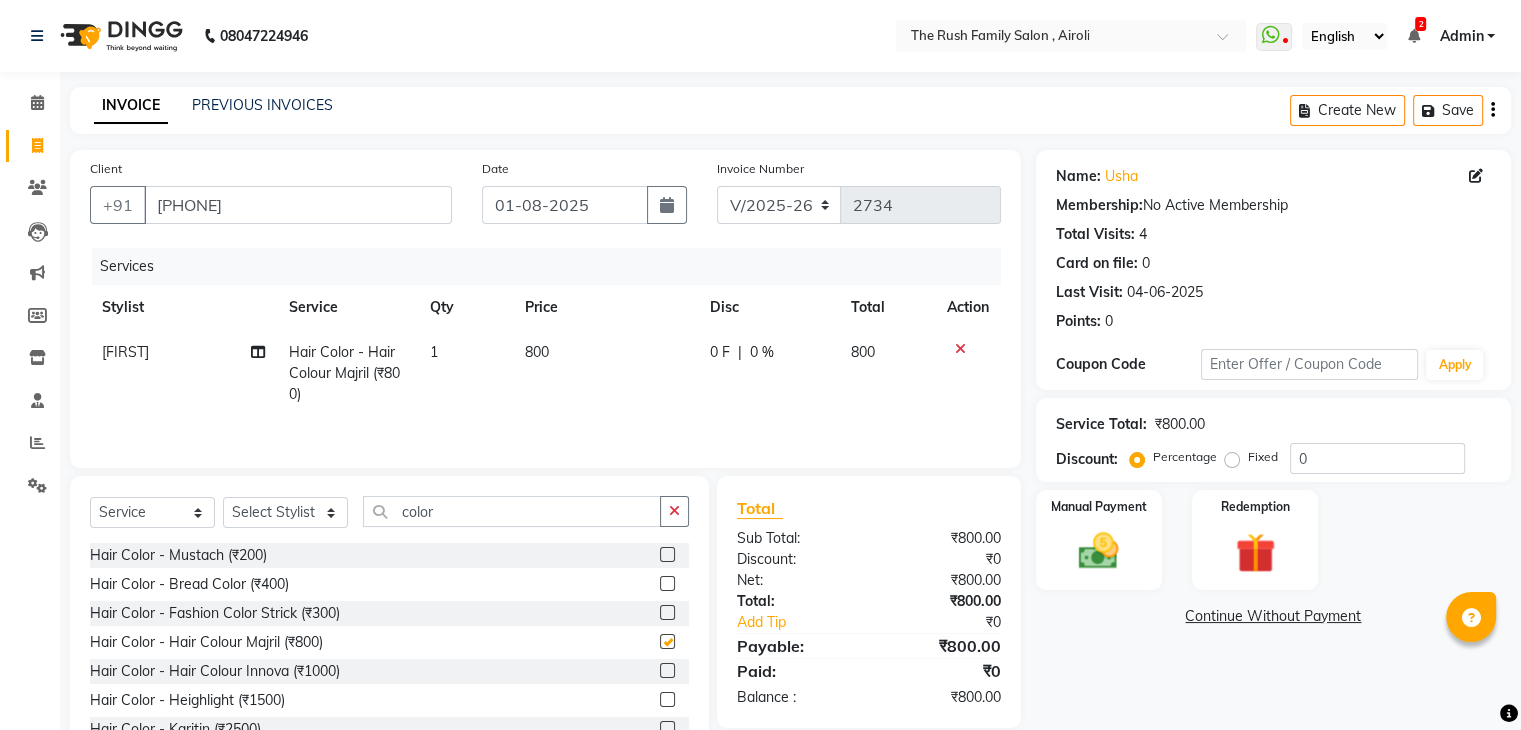 checkbox on "false" 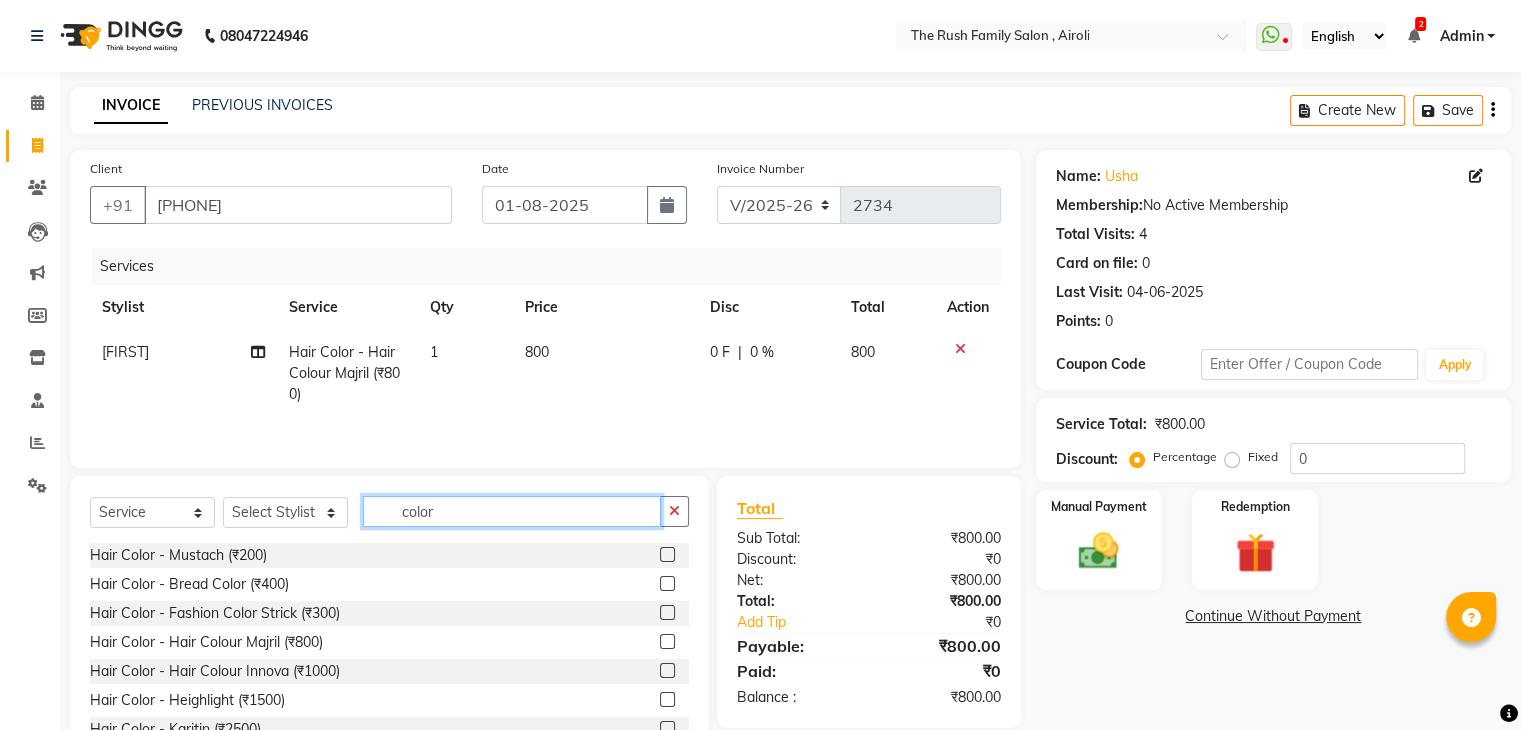 click on "color" 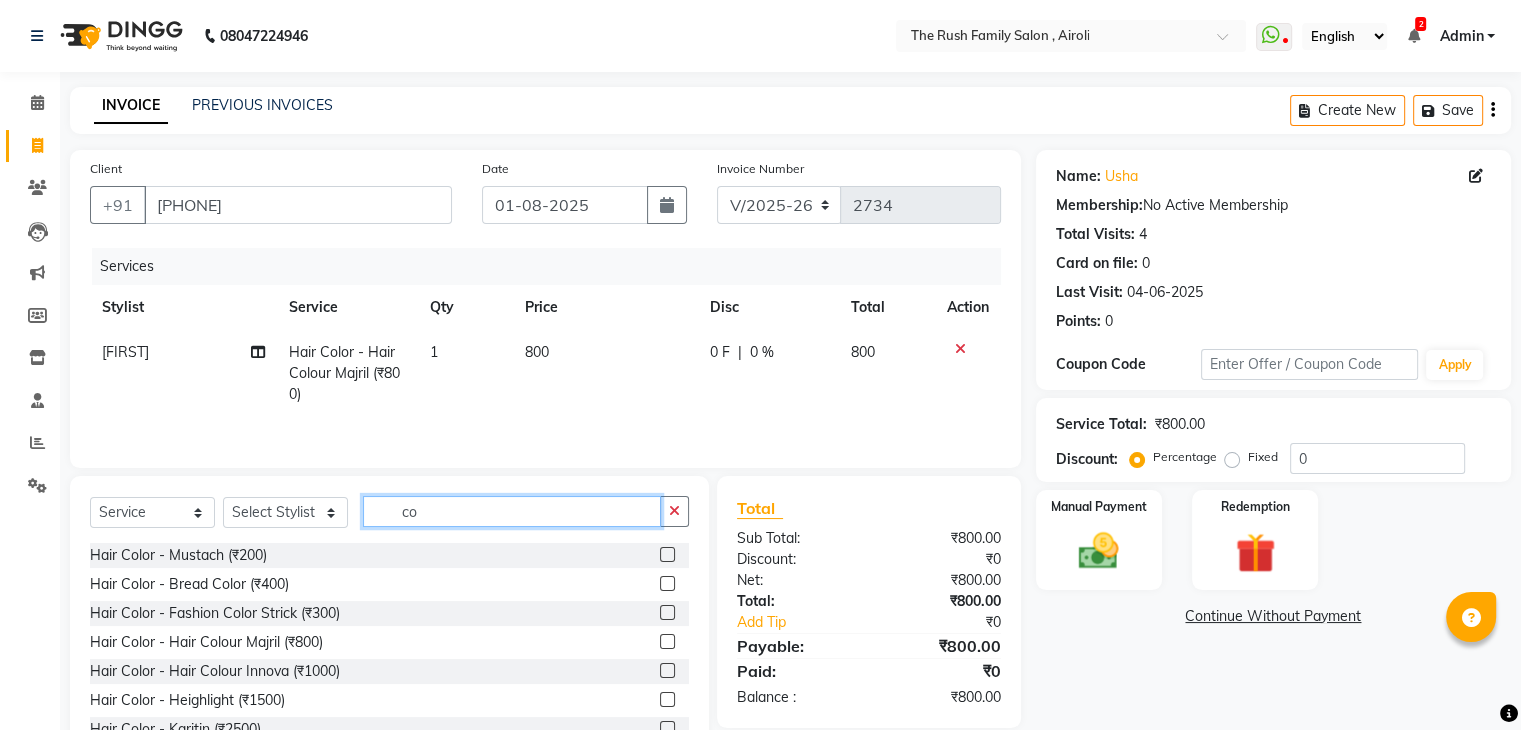 type on "c" 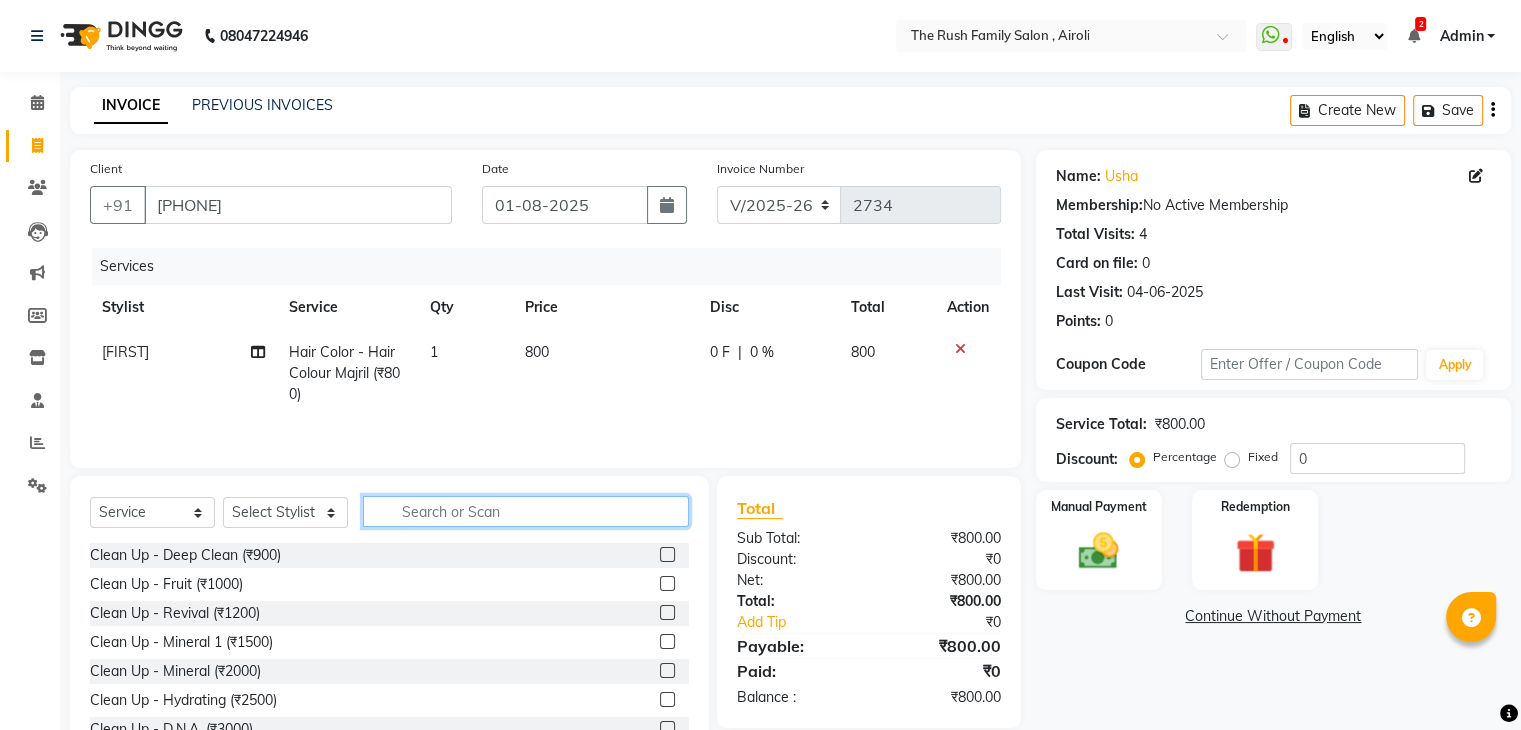 click 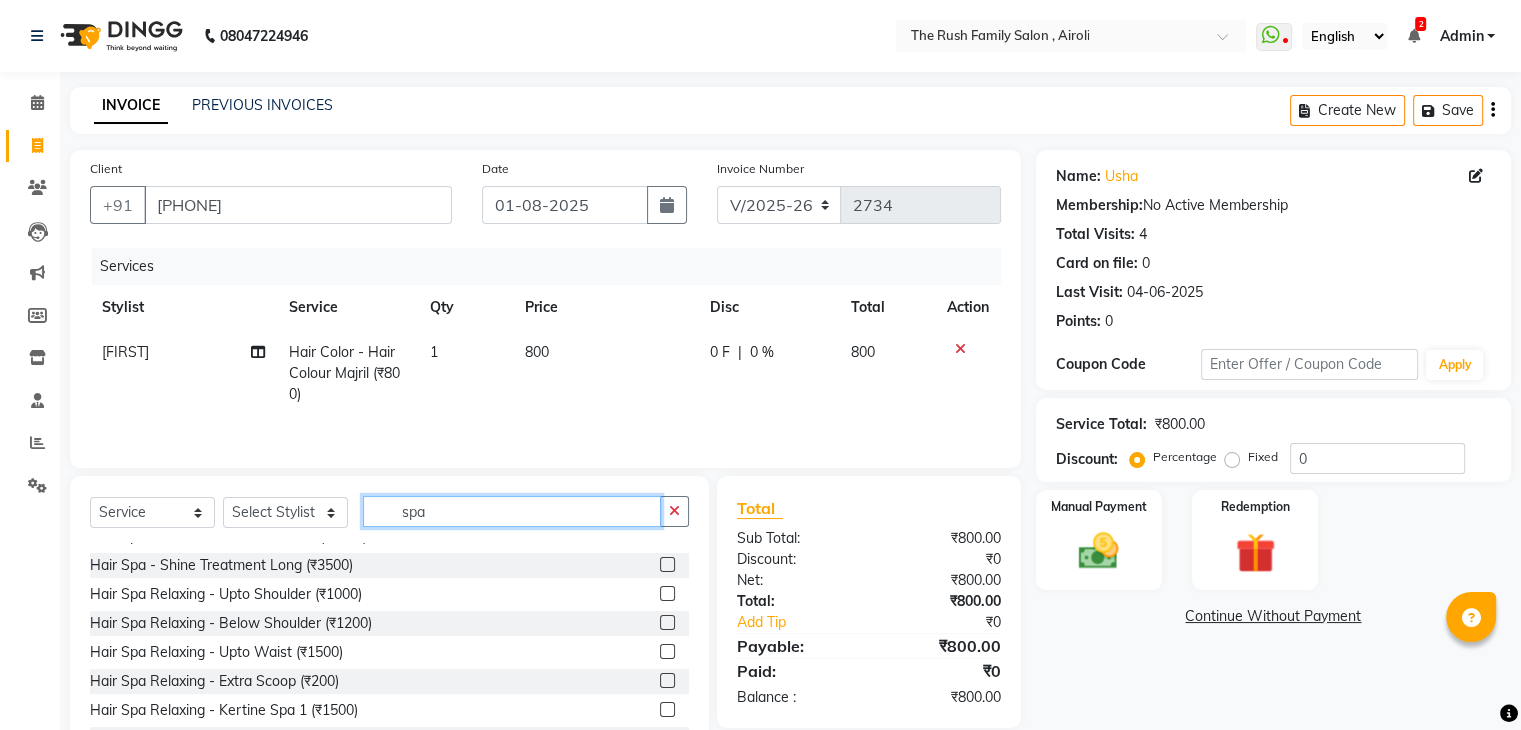 scroll, scrollTop: 640, scrollLeft: 0, axis: vertical 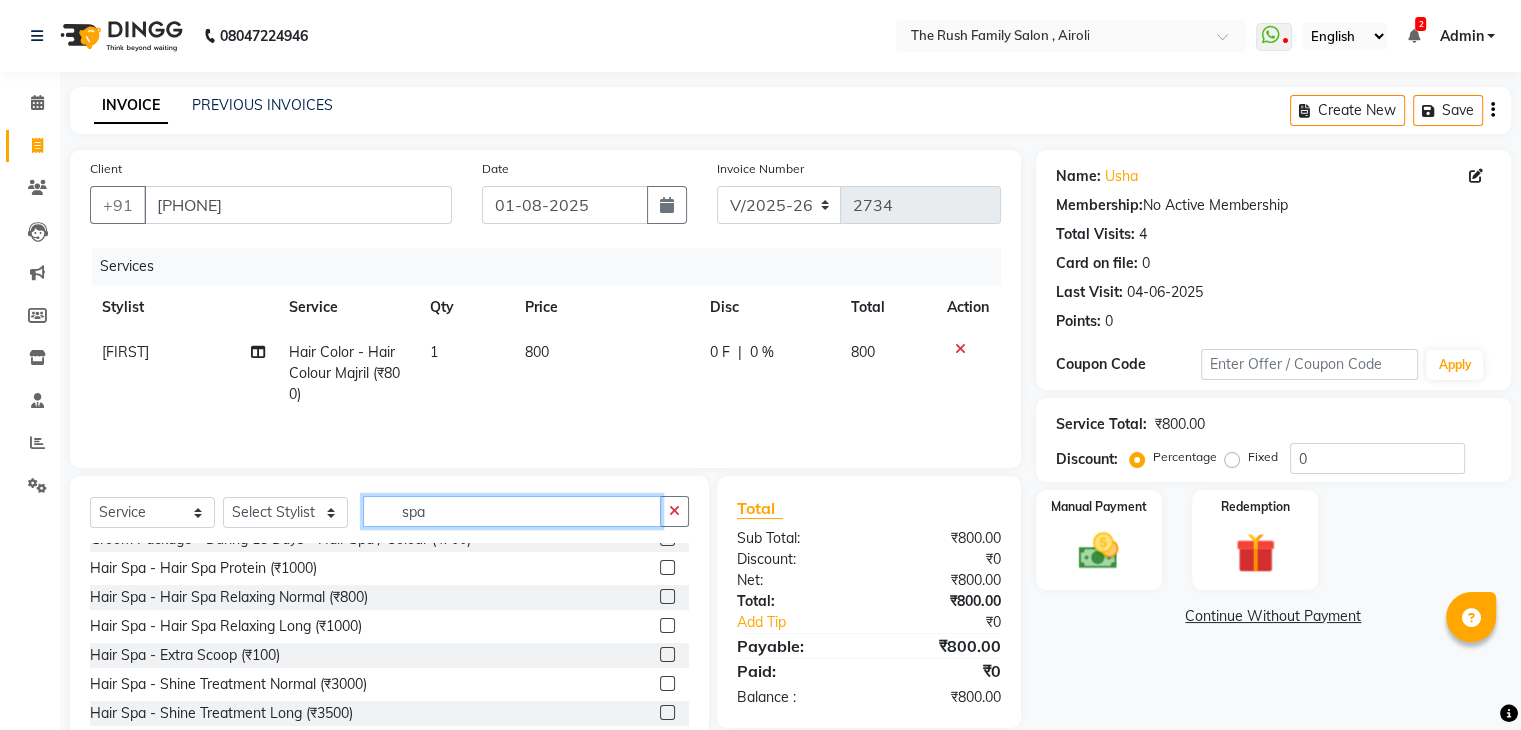 type on "spa" 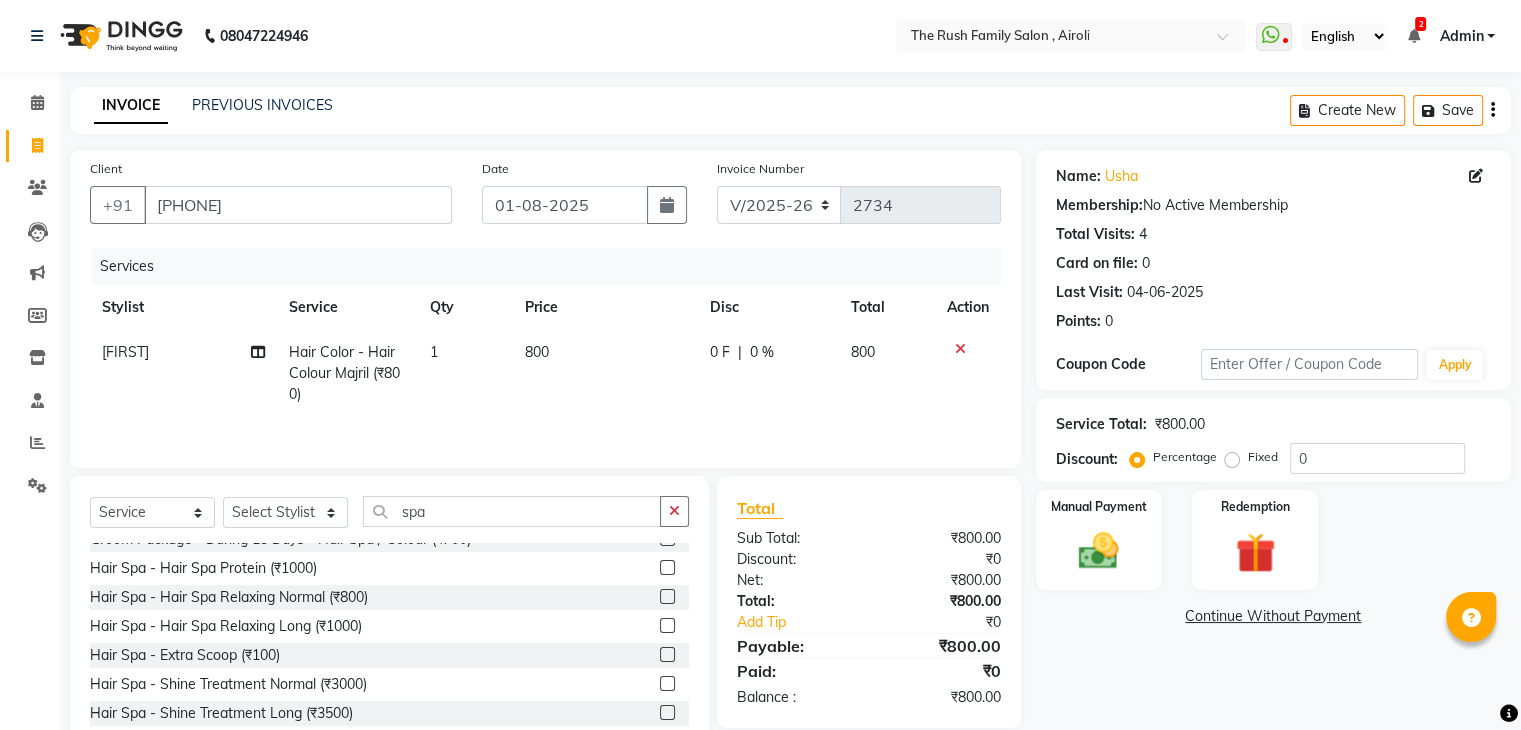 click 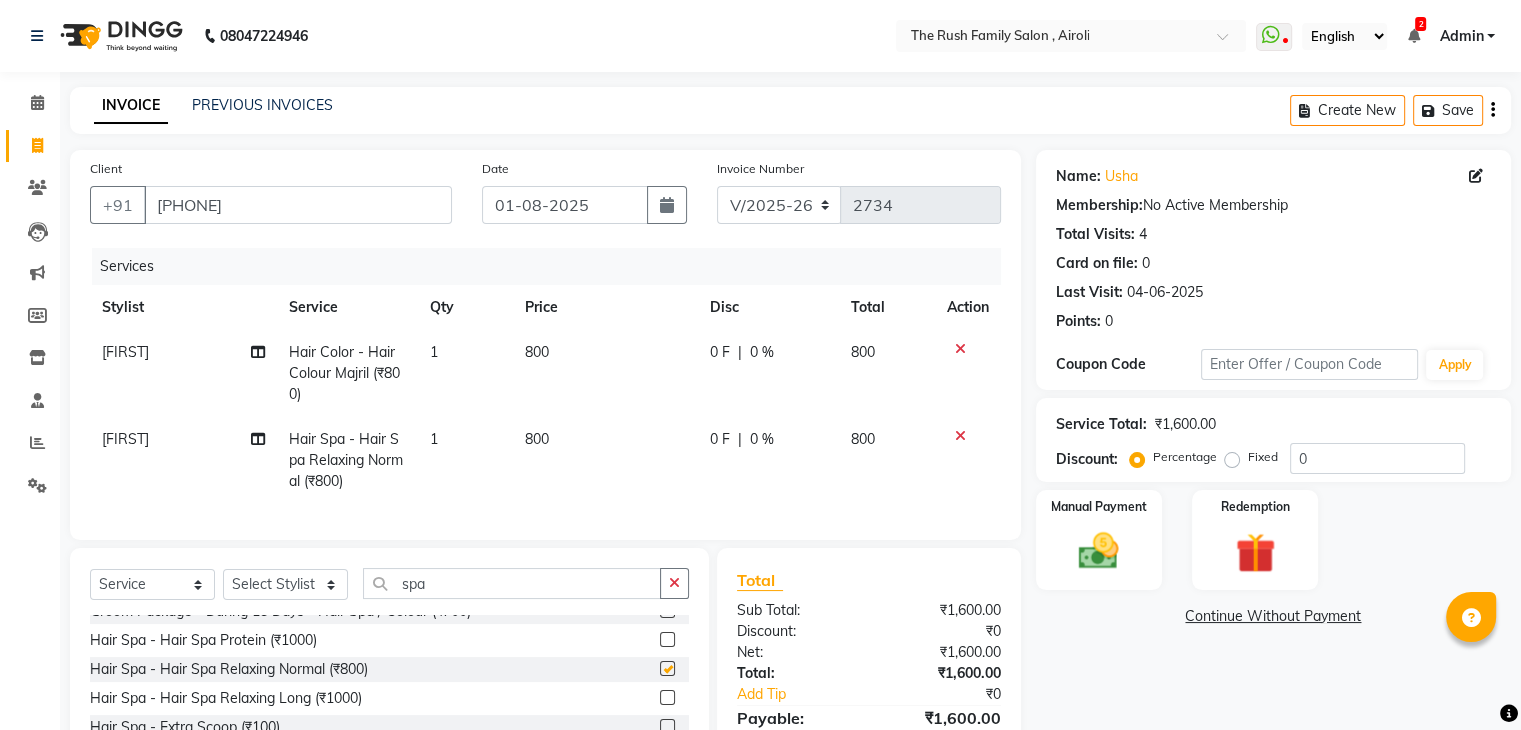 checkbox on "false" 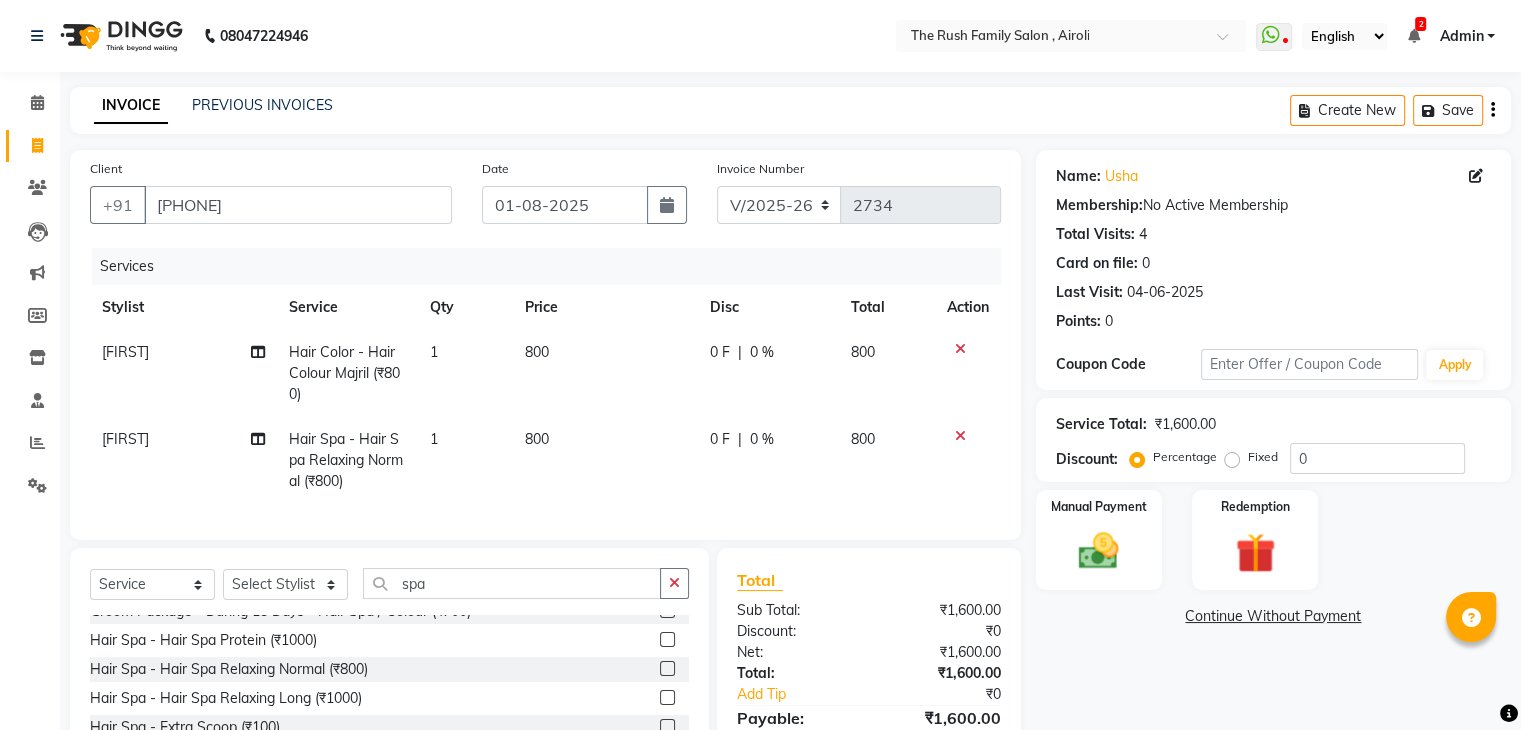 scroll, scrollTop: 159, scrollLeft: 0, axis: vertical 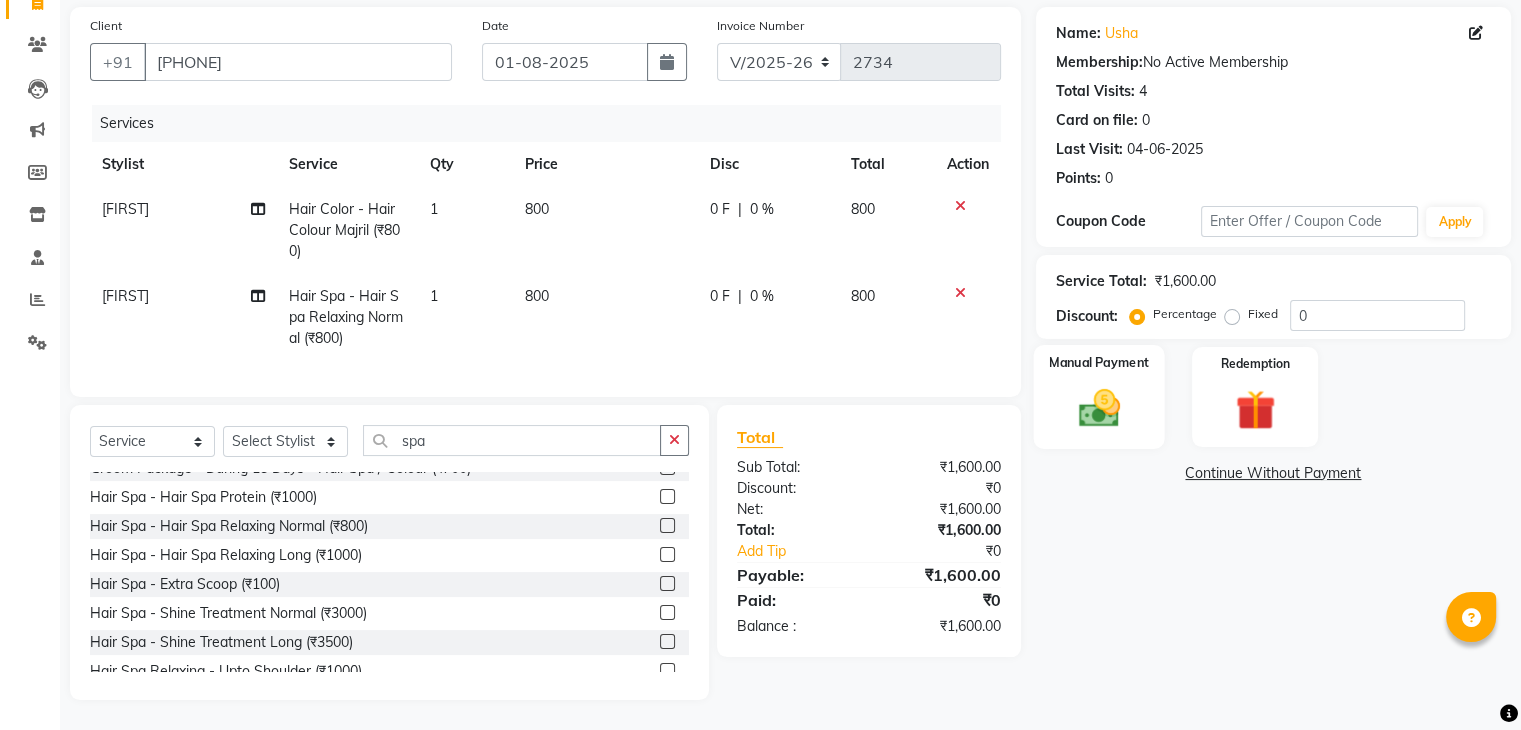 click 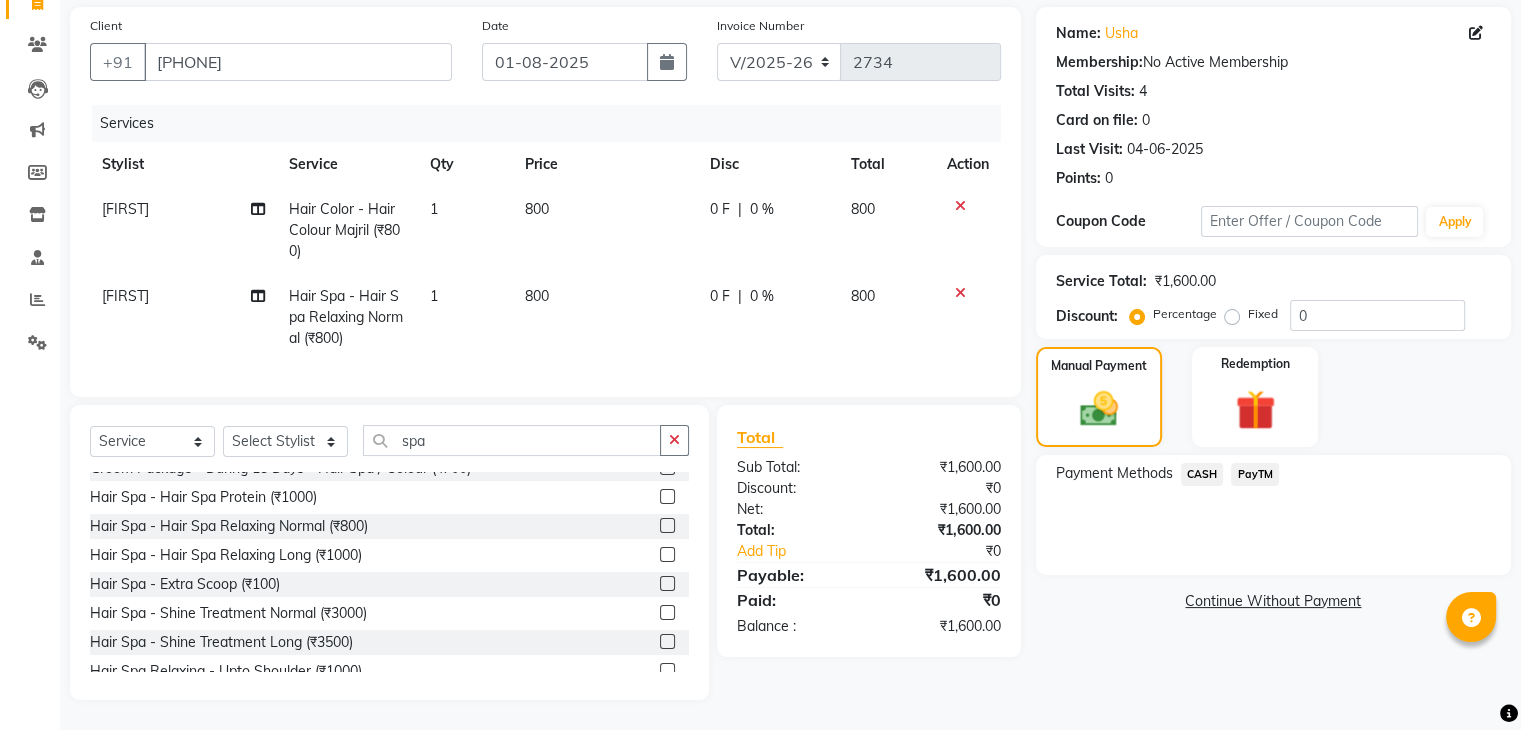 click on "PayTM" 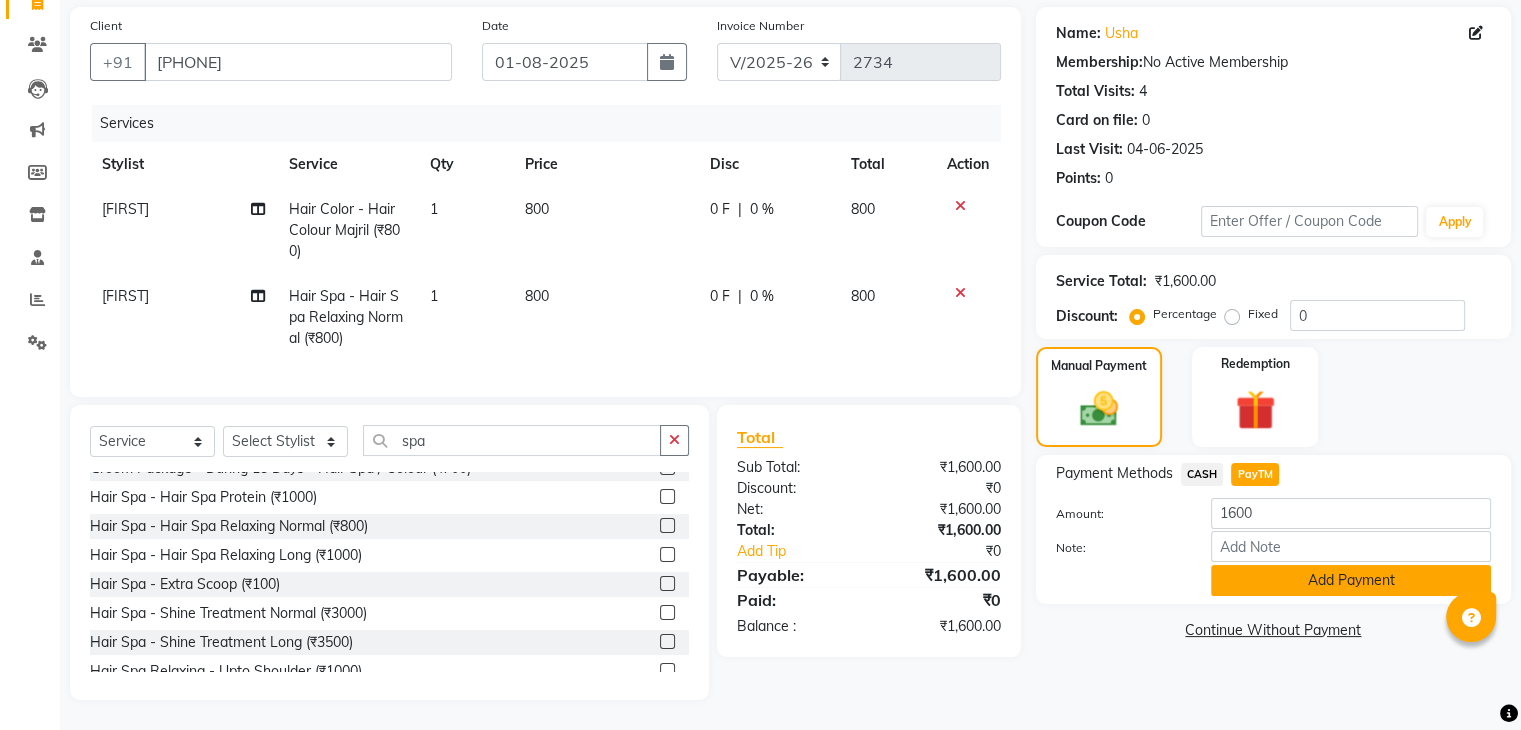 click on "Add Payment" 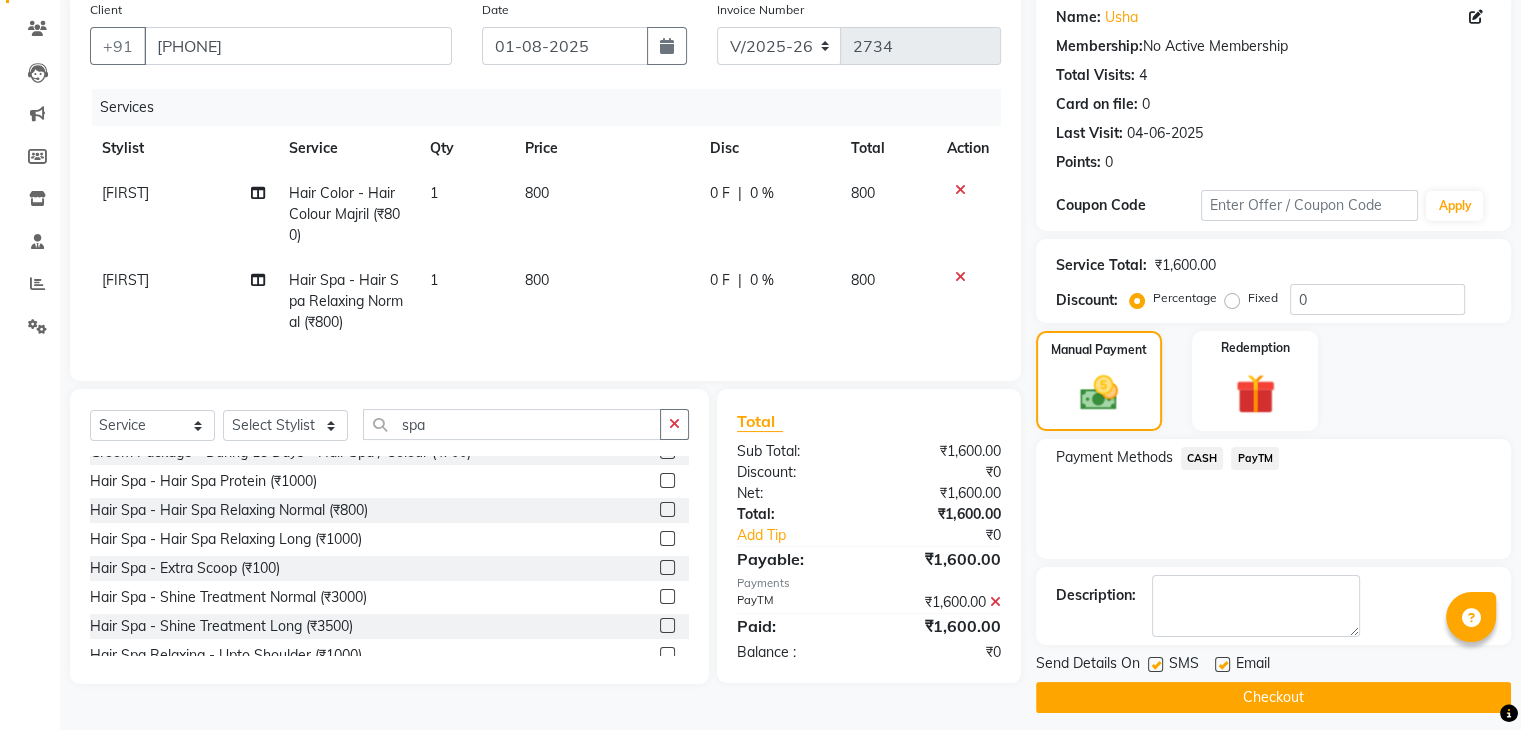 scroll, scrollTop: 171, scrollLeft: 0, axis: vertical 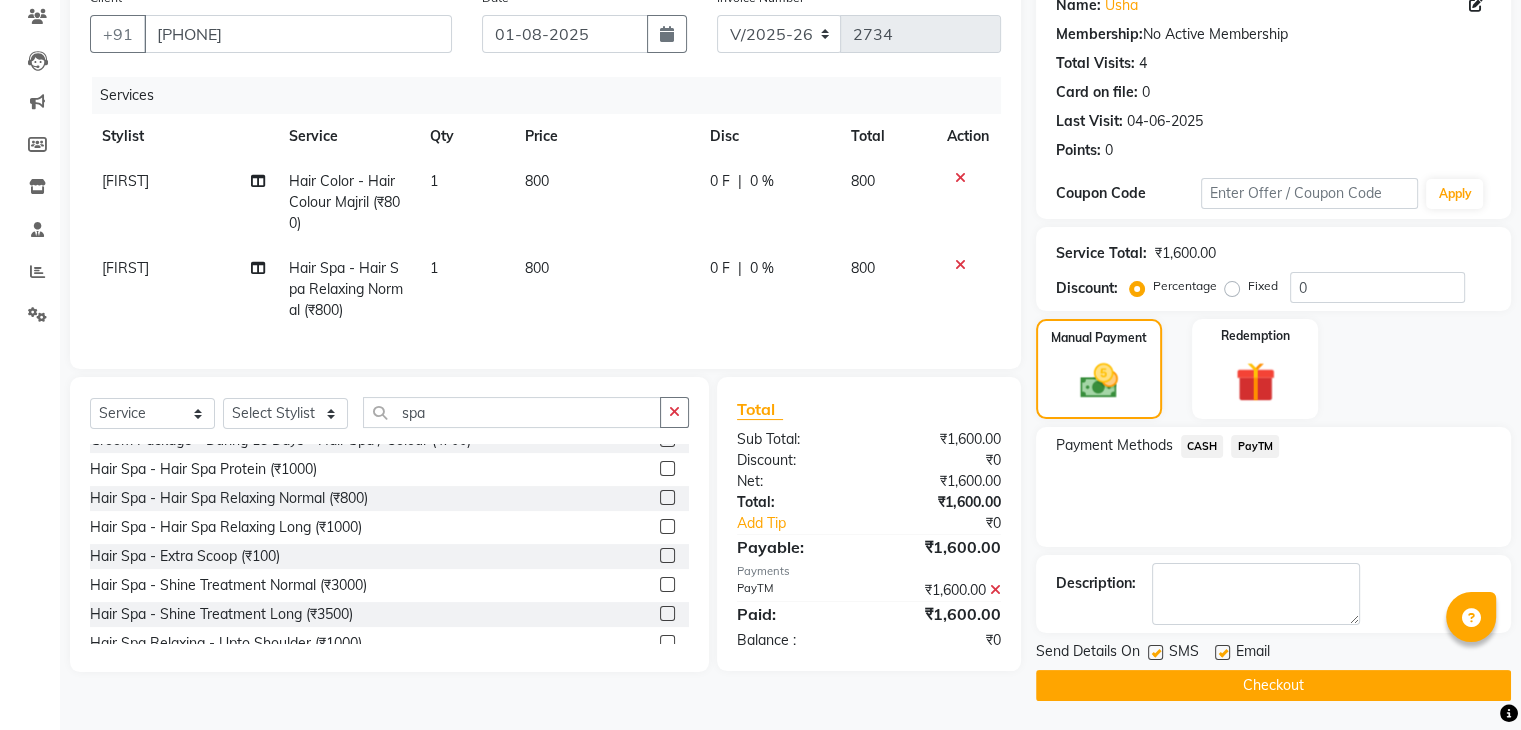 click 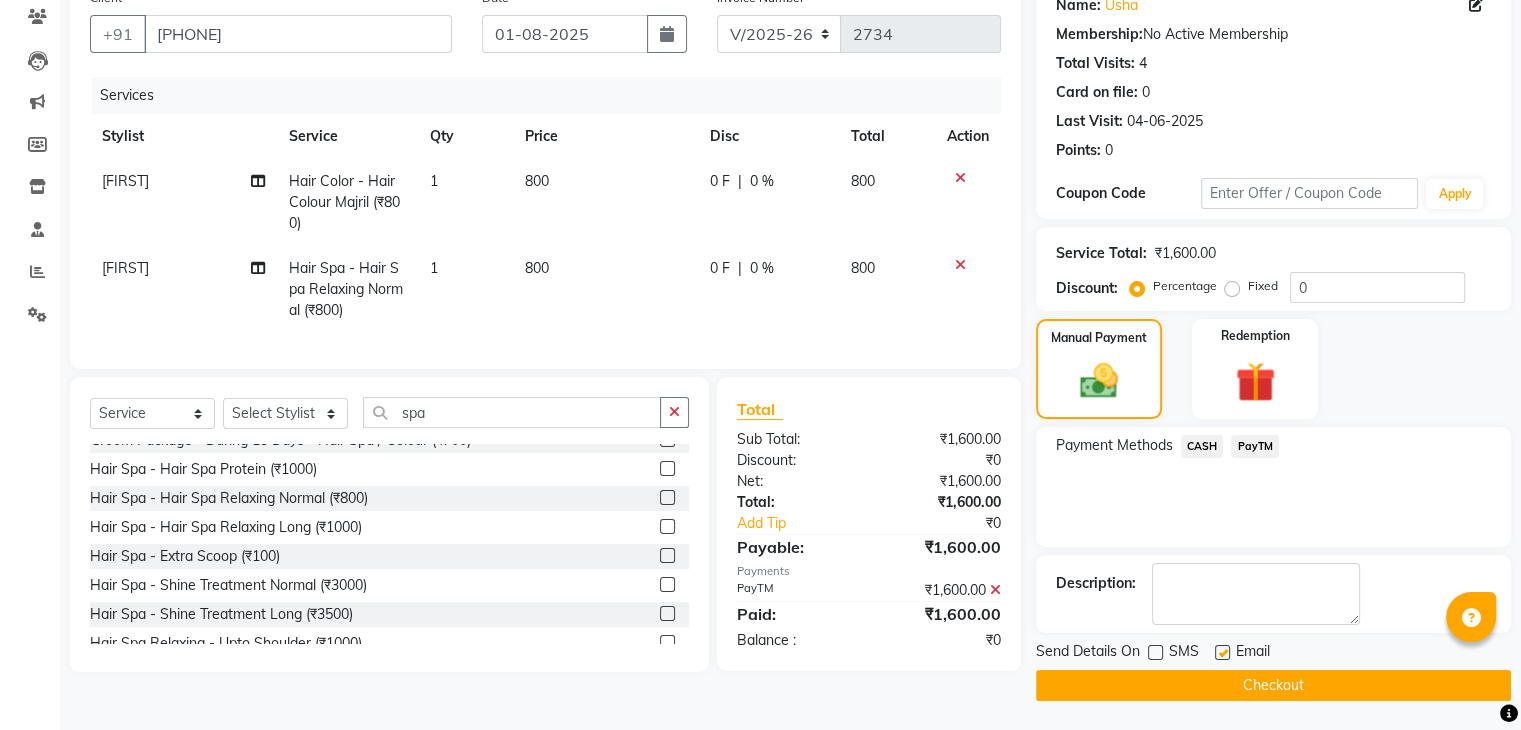 click 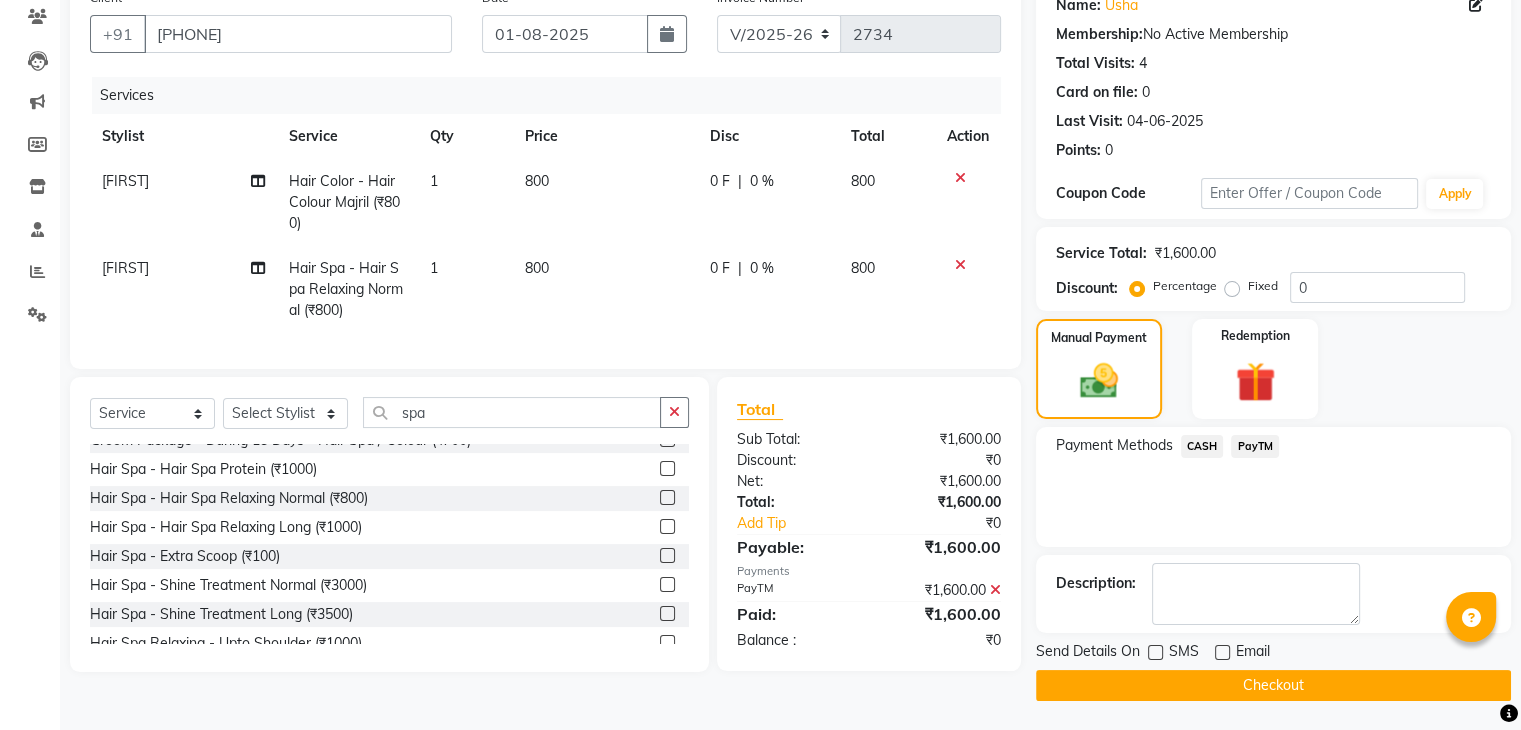 click on "Checkout" 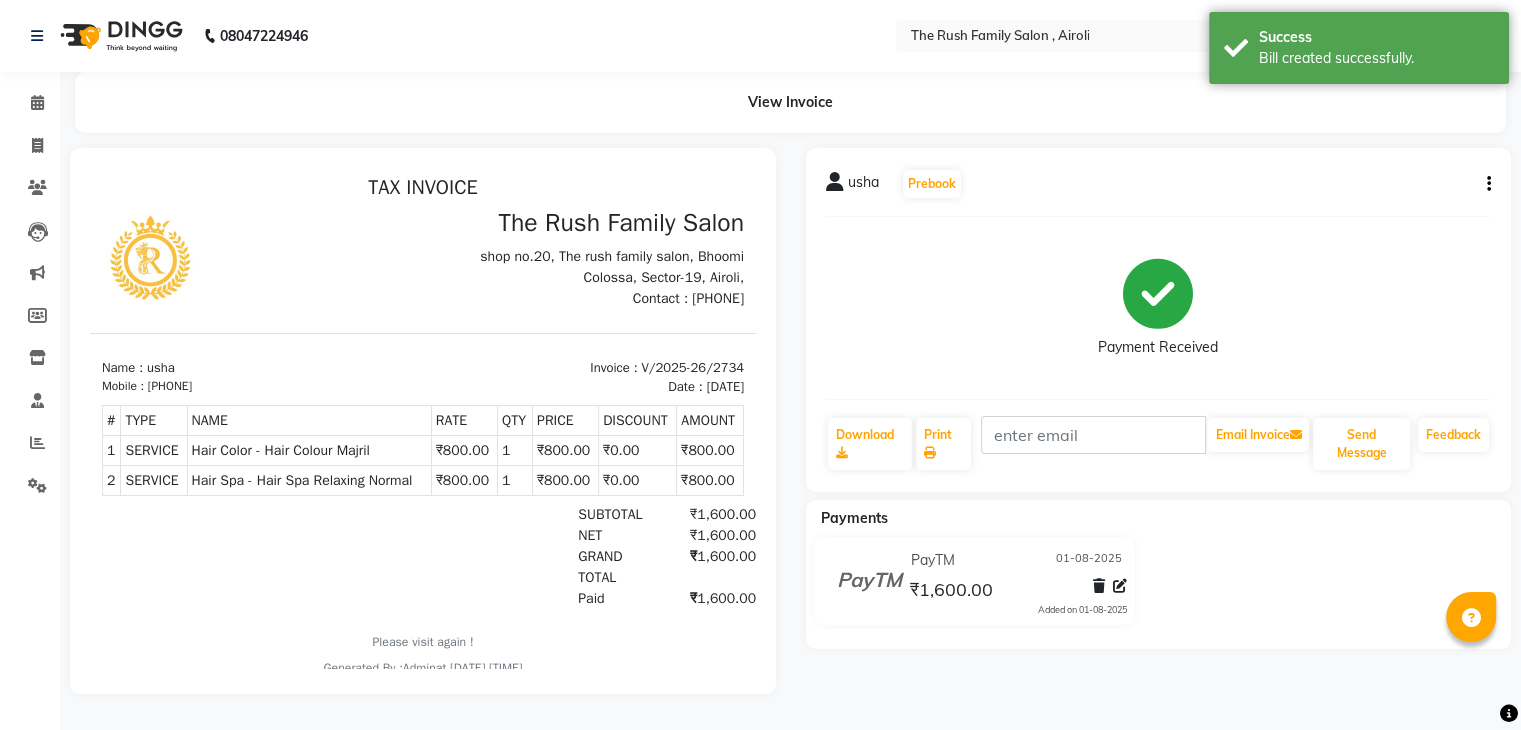 scroll, scrollTop: 0, scrollLeft: 0, axis: both 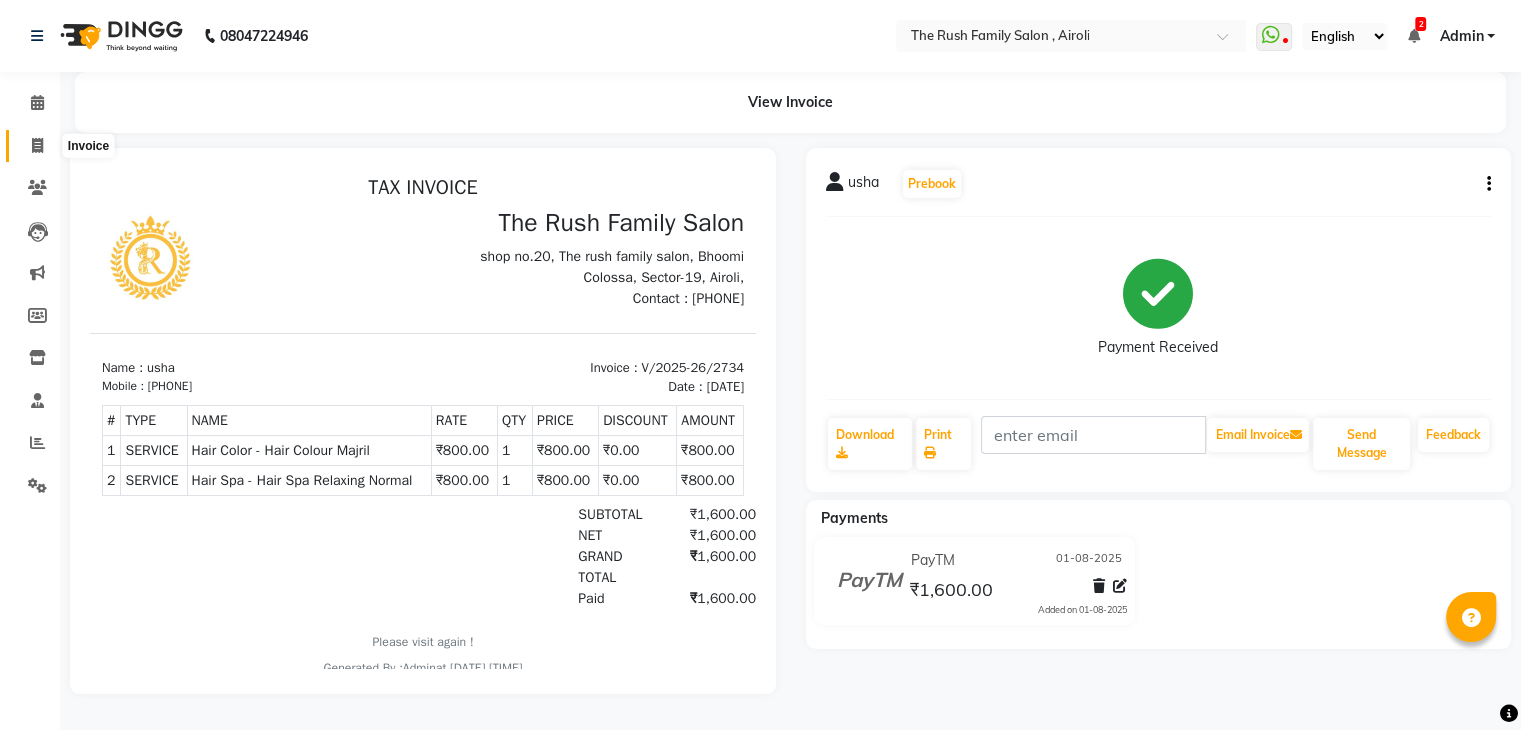 click 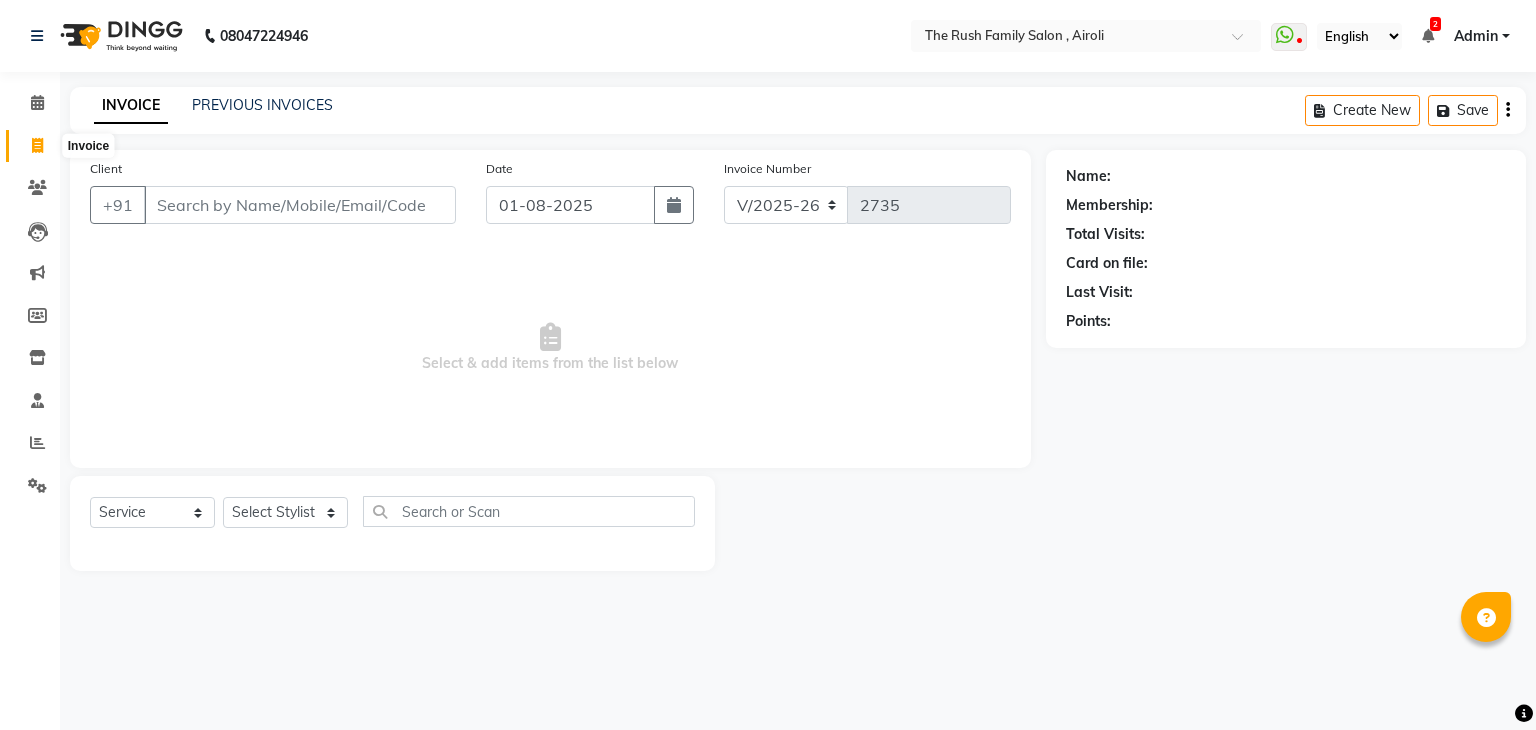 click 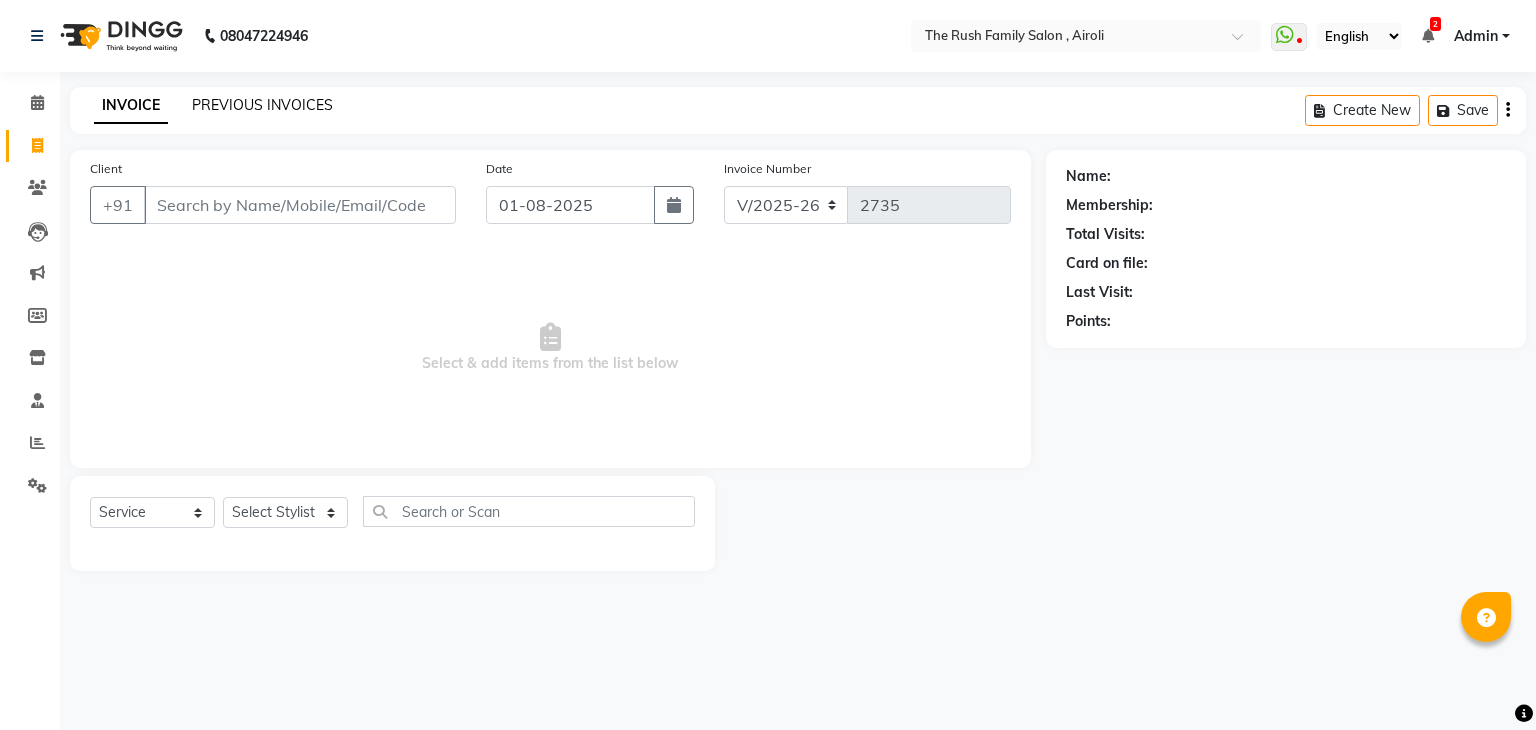 click on "PREVIOUS INVOICES" 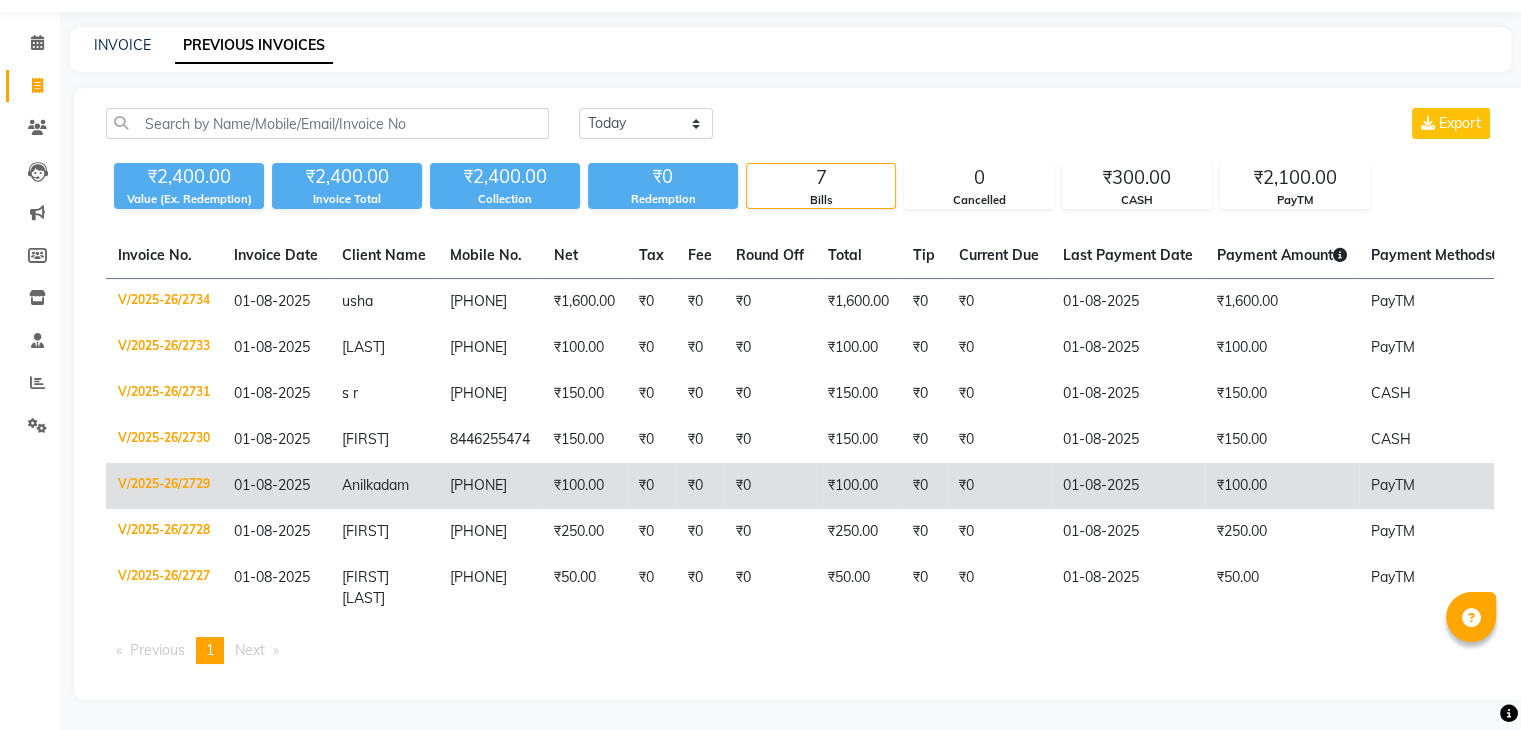 scroll, scrollTop: 0, scrollLeft: 0, axis: both 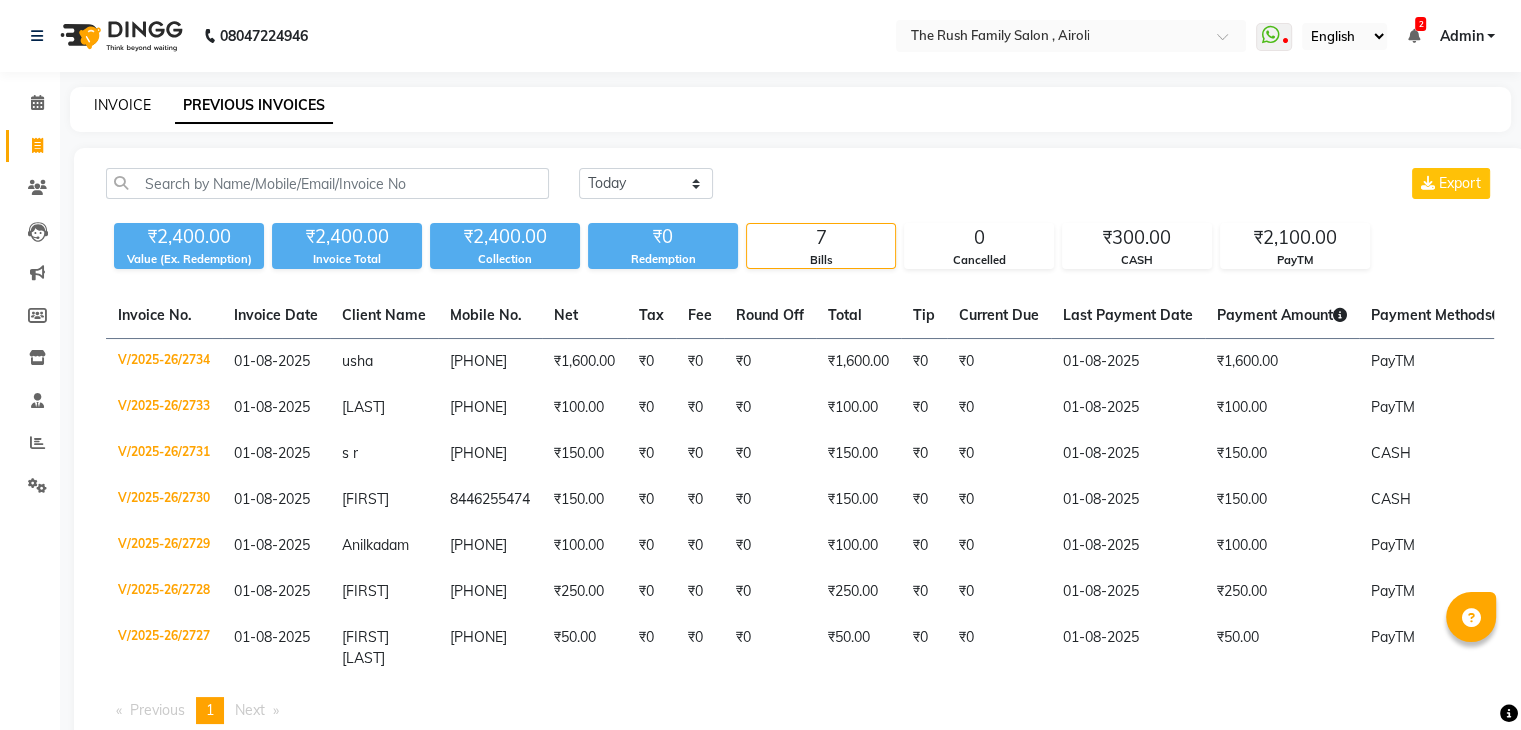 click on "INVOICE" 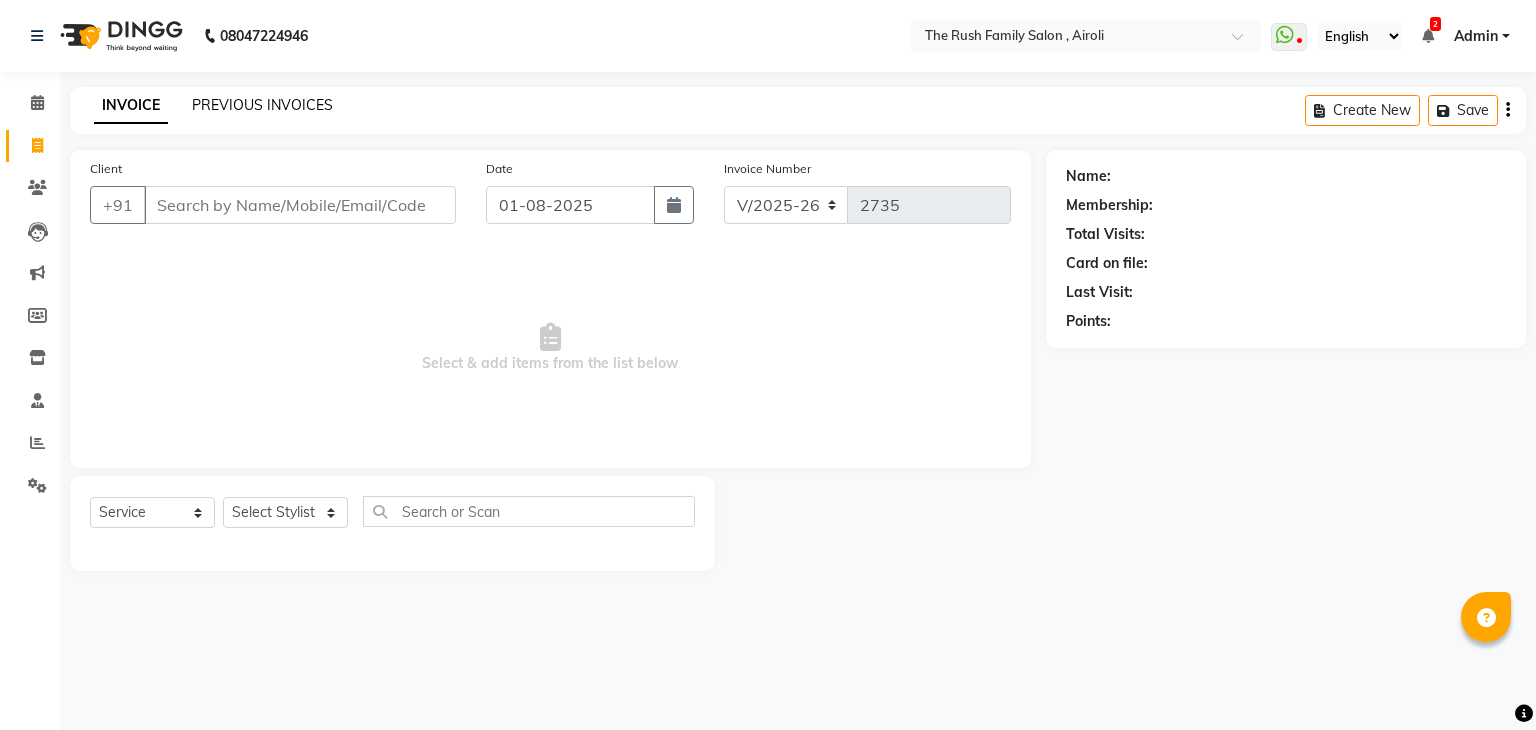 click on "PREVIOUS INVOICES" 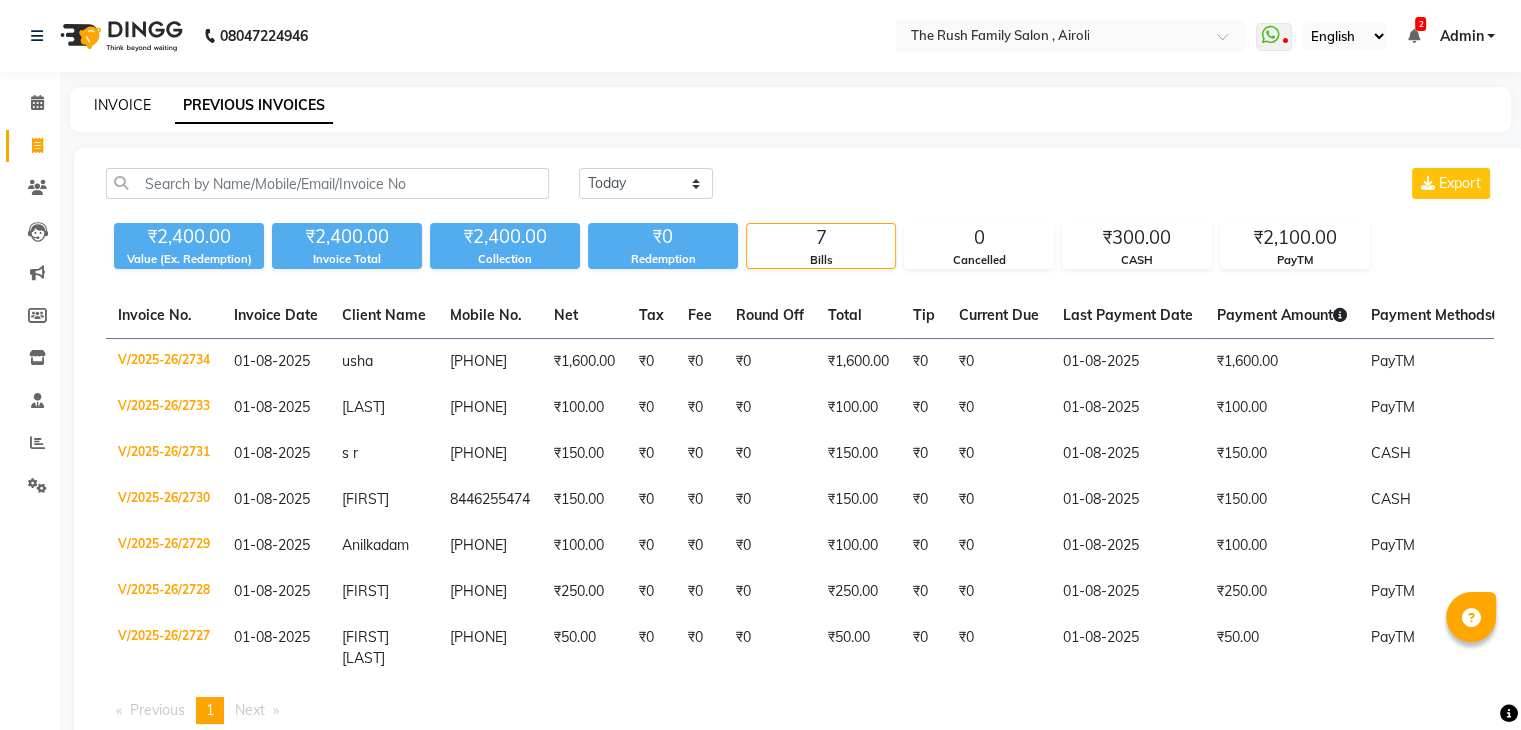 click on "INVOICE" 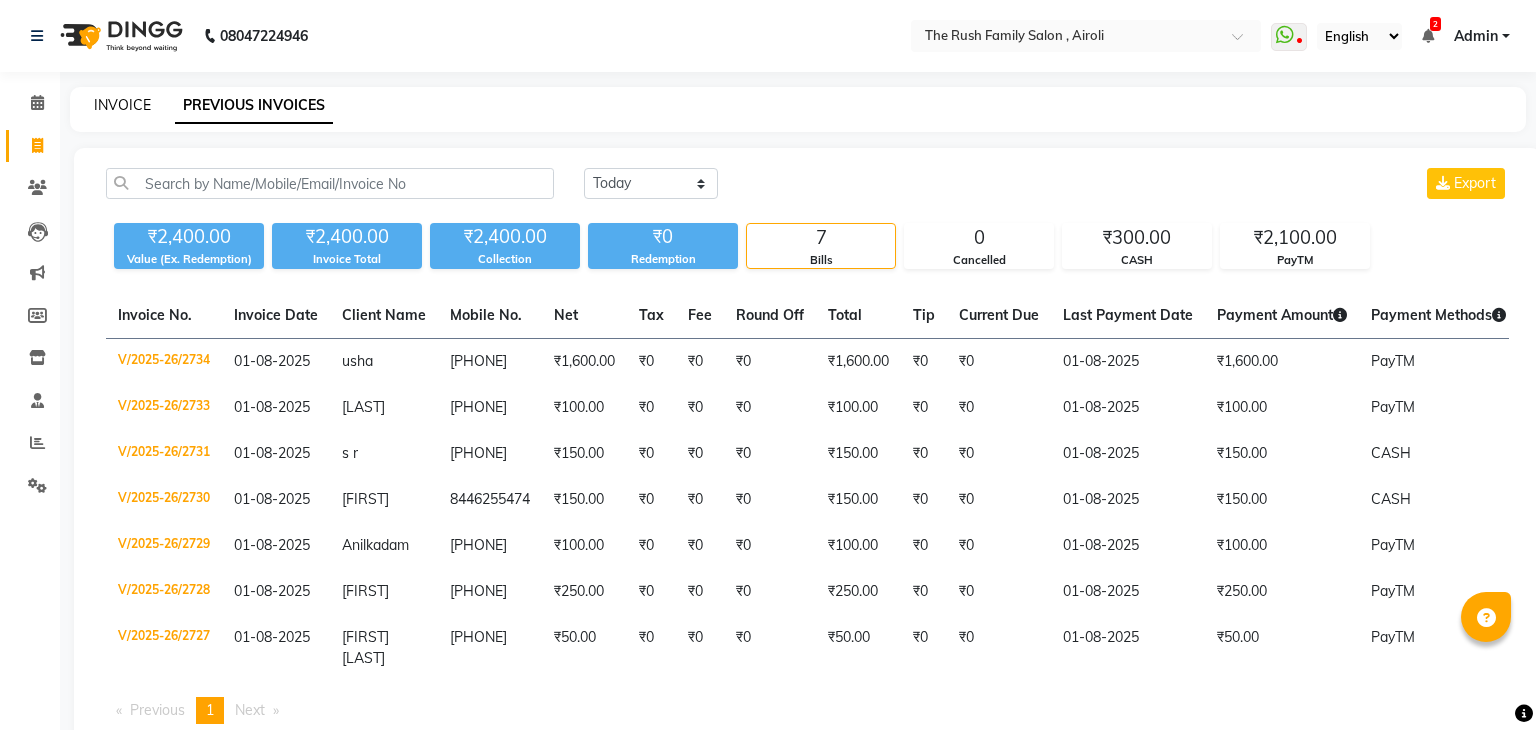 select on "5419" 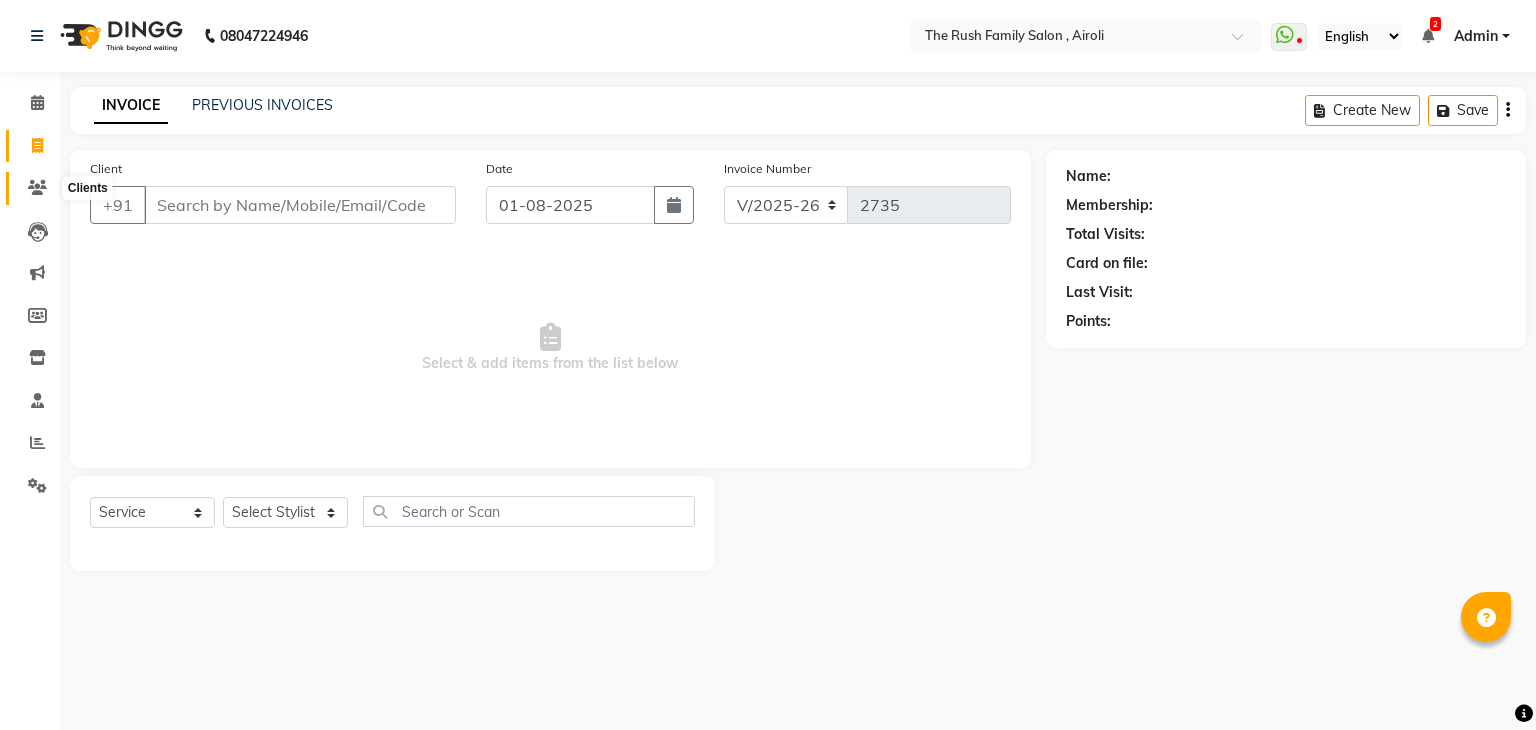 click 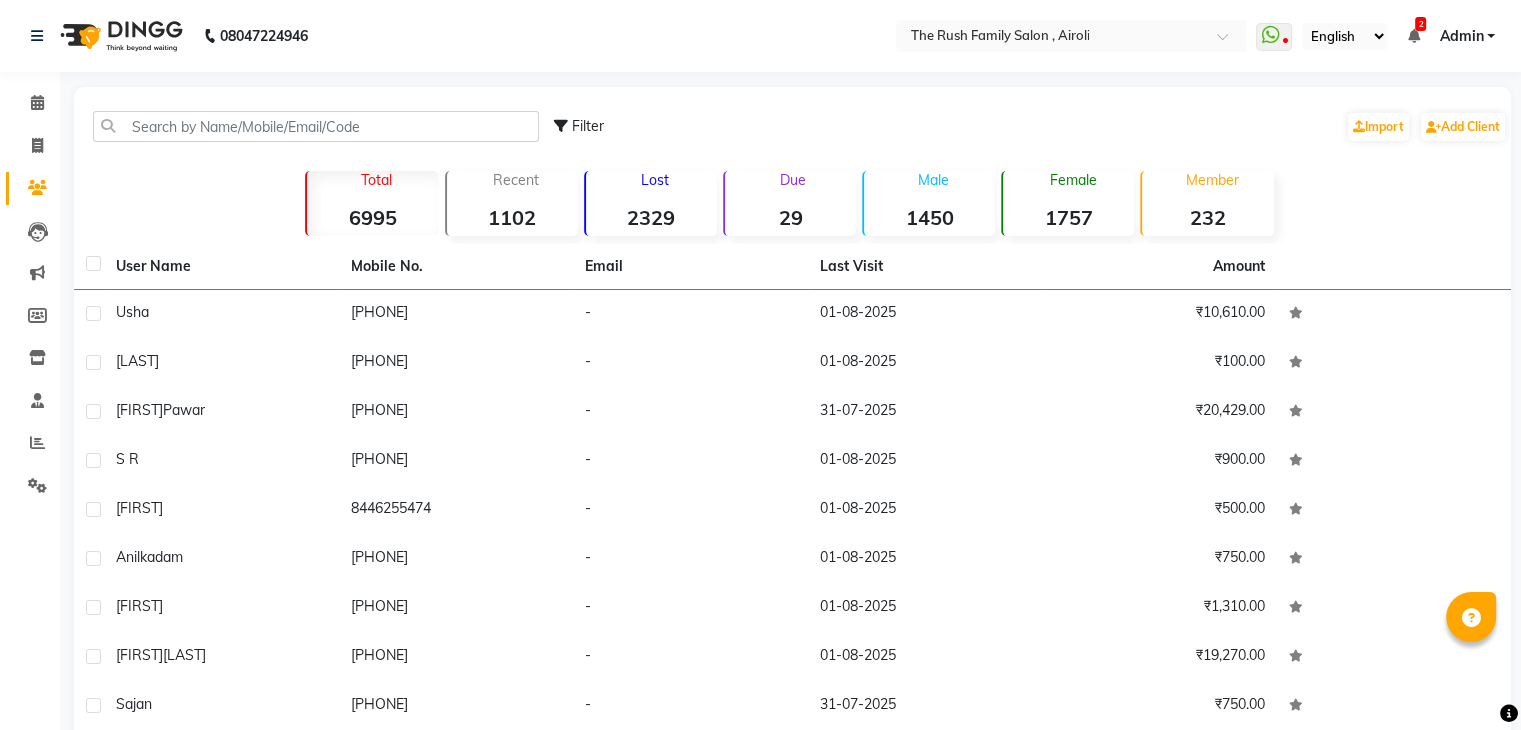 click on "6995" 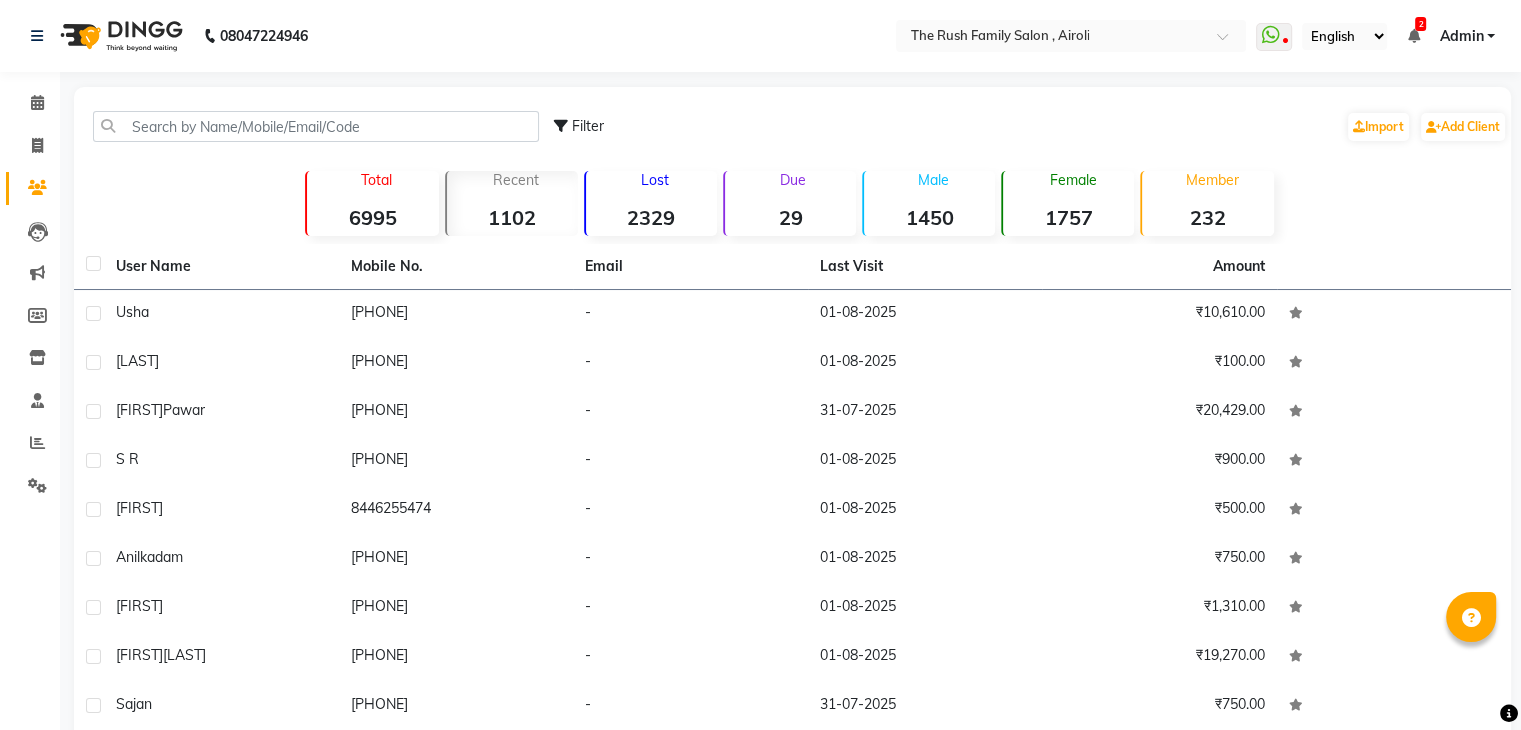 click on "2329" 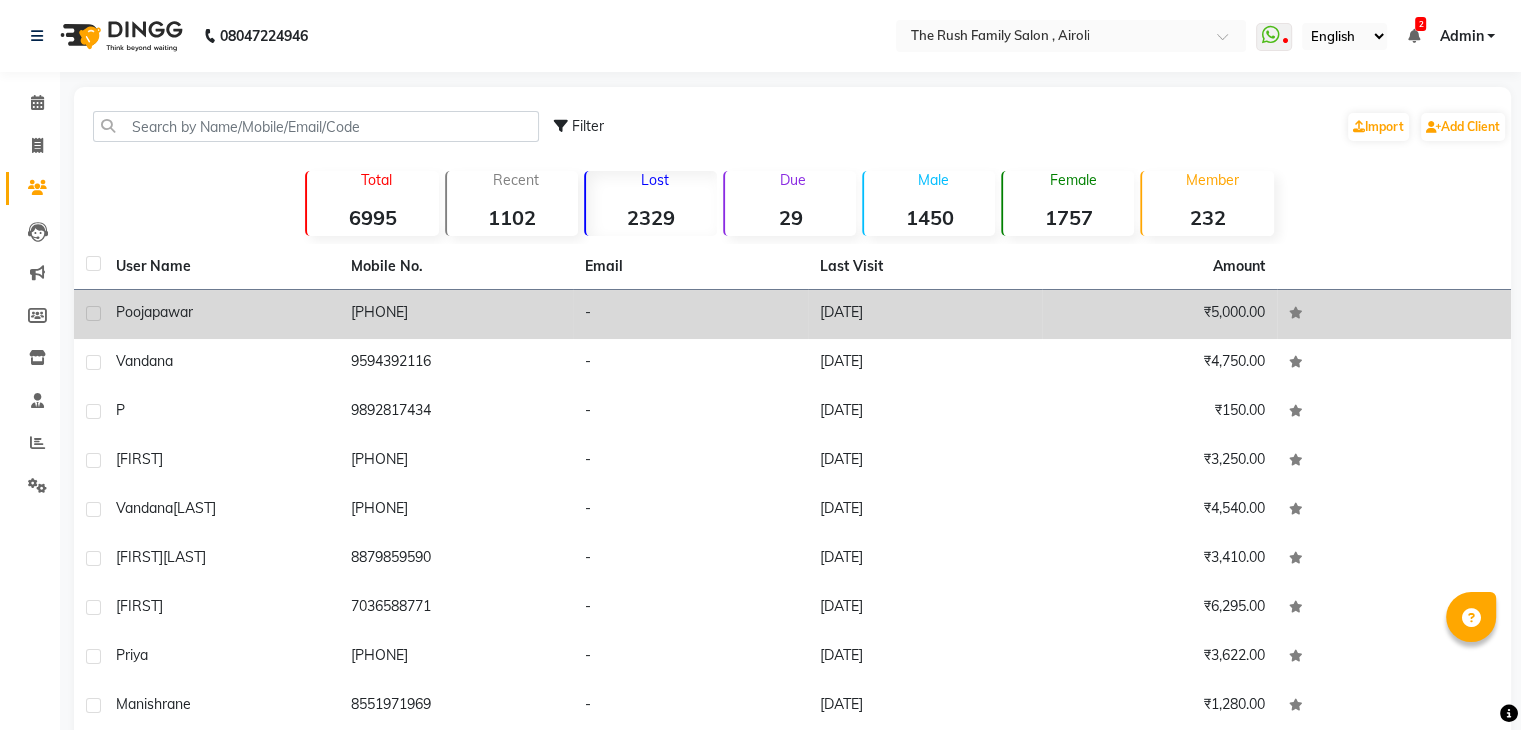 click on "[PHONE]" 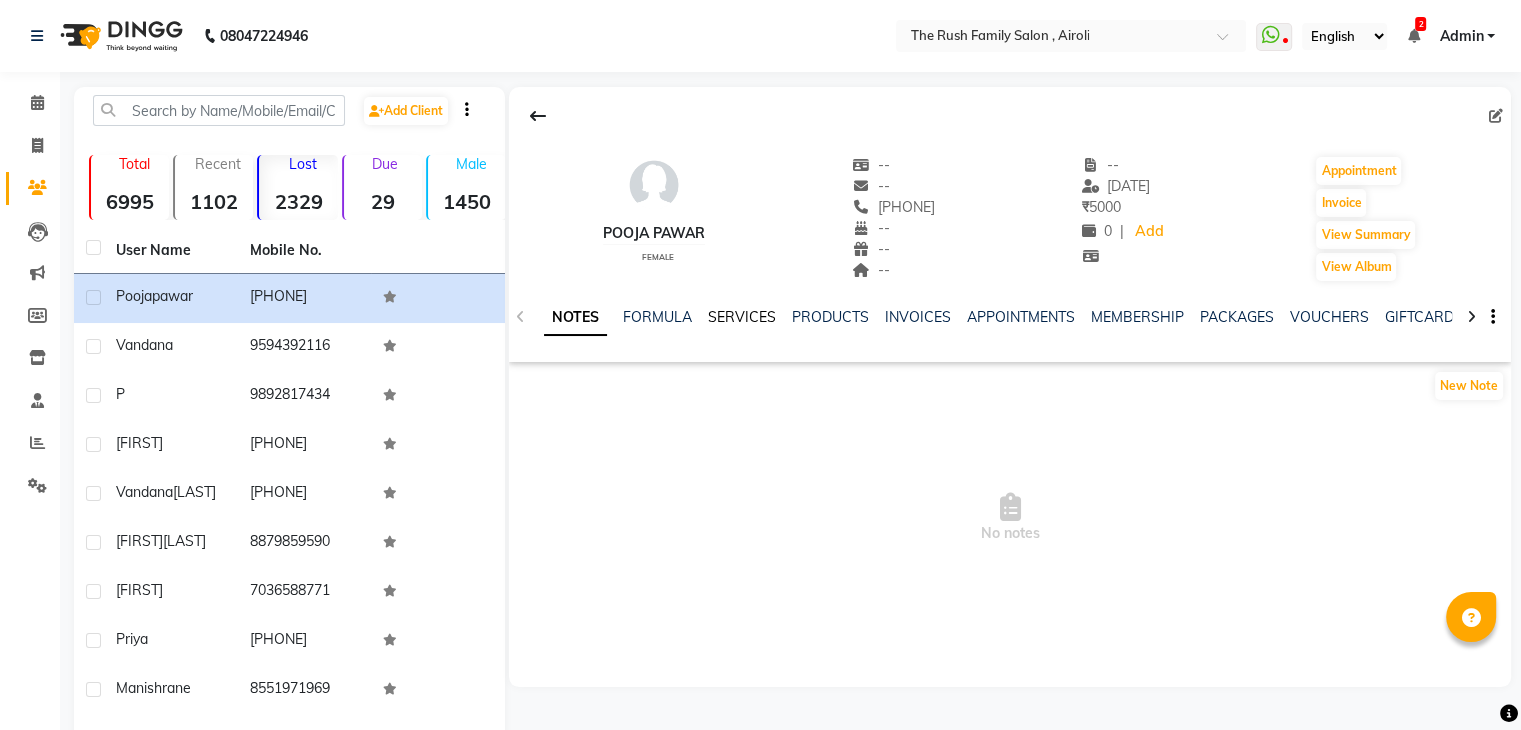 click on "SERVICES" 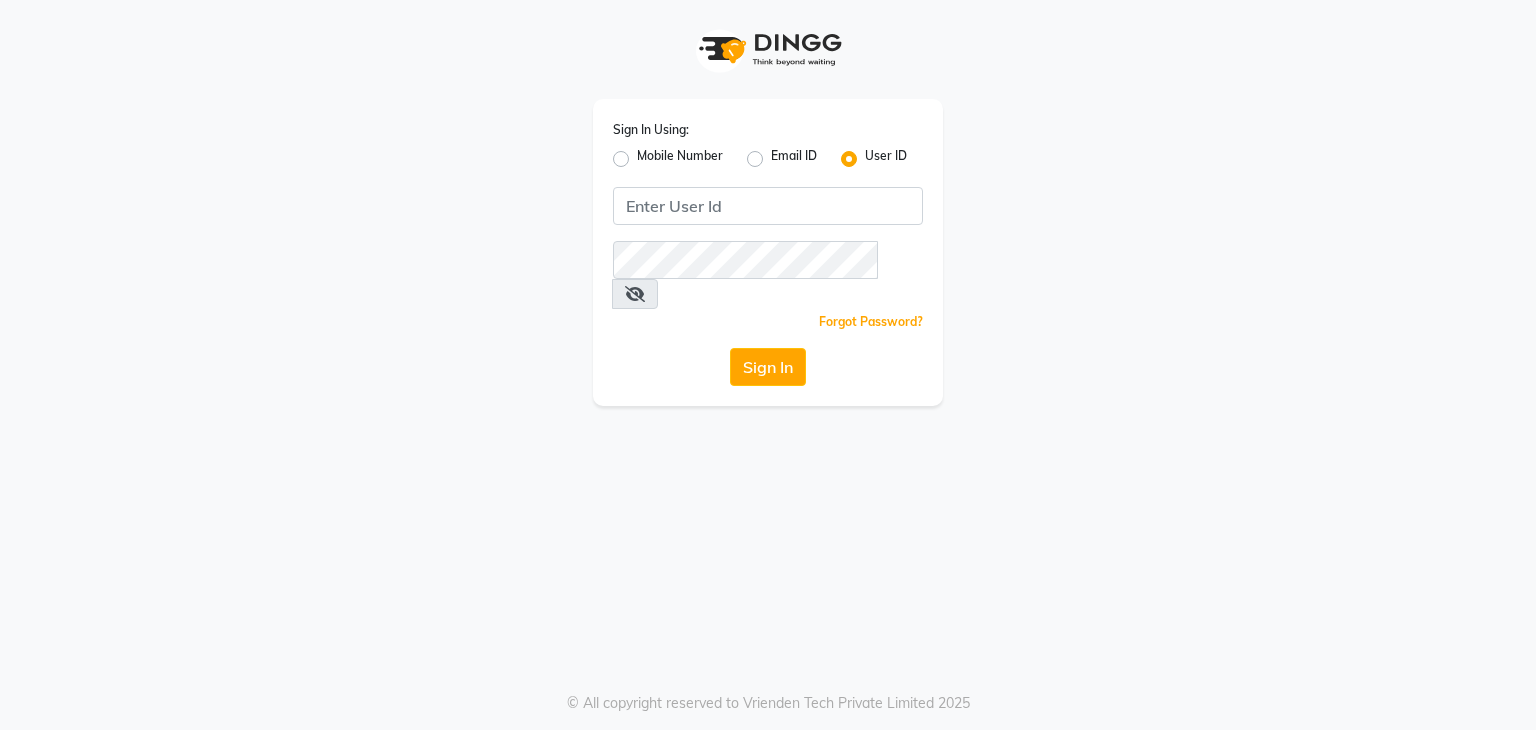 scroll, scrollTop: 0, scrollLeft: 0, axis: both 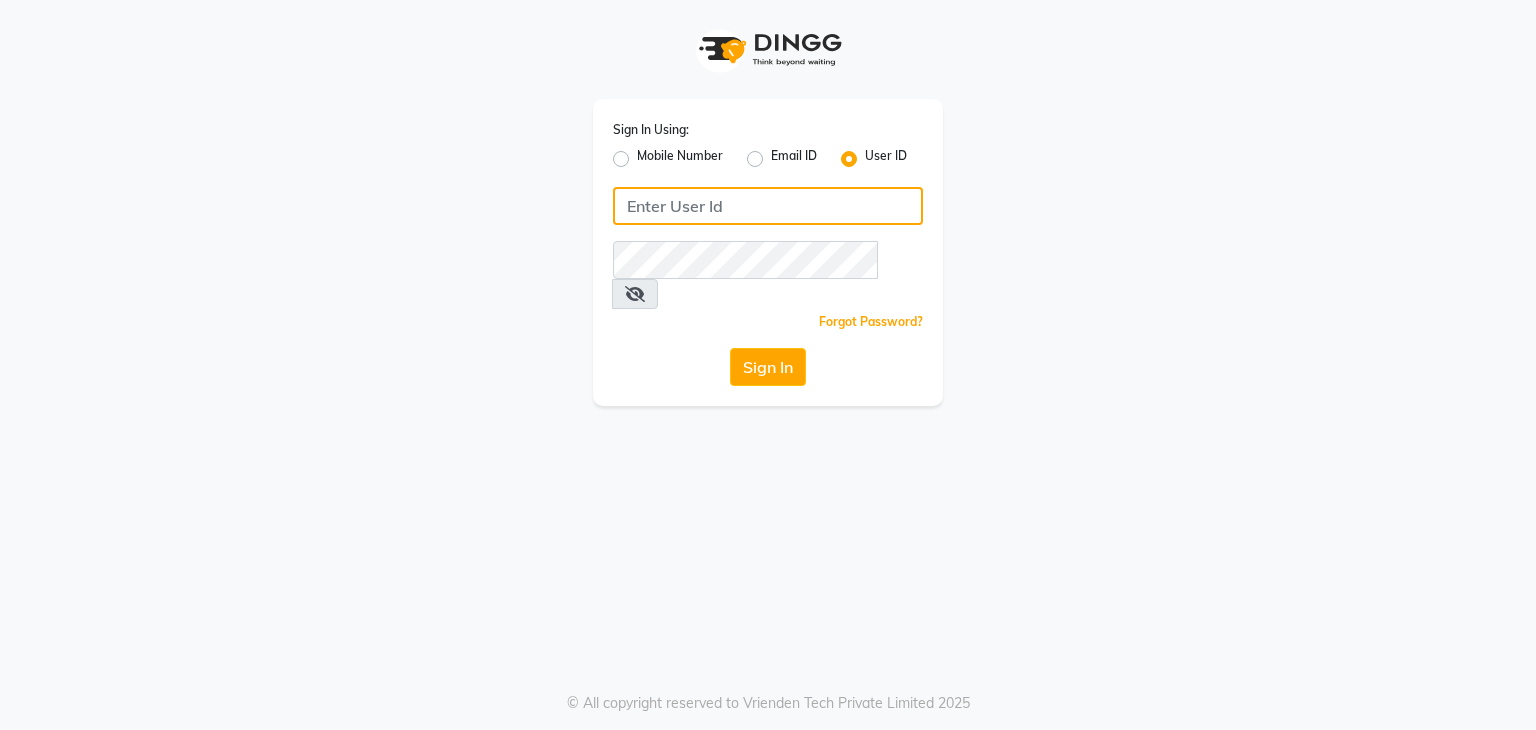 click 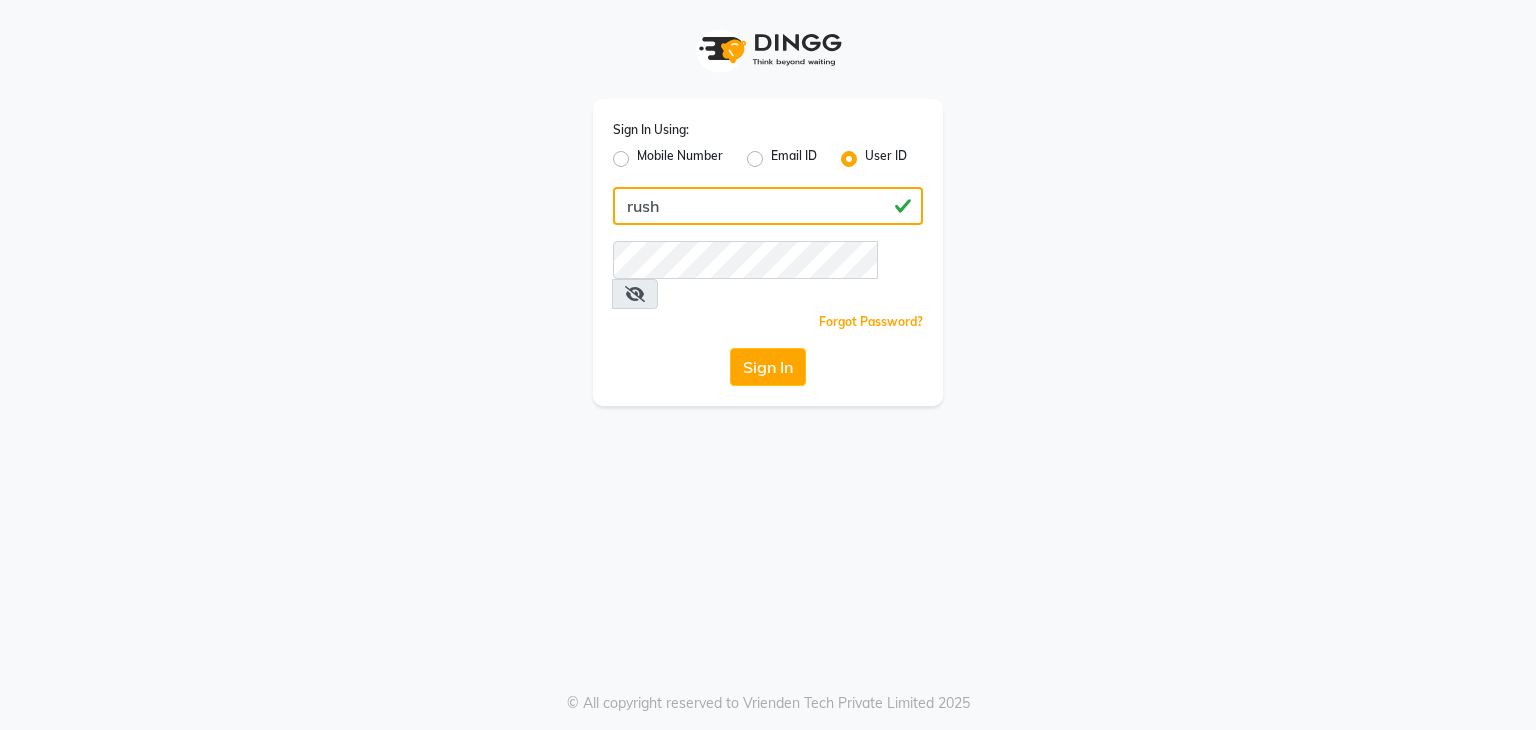 type on "rush" 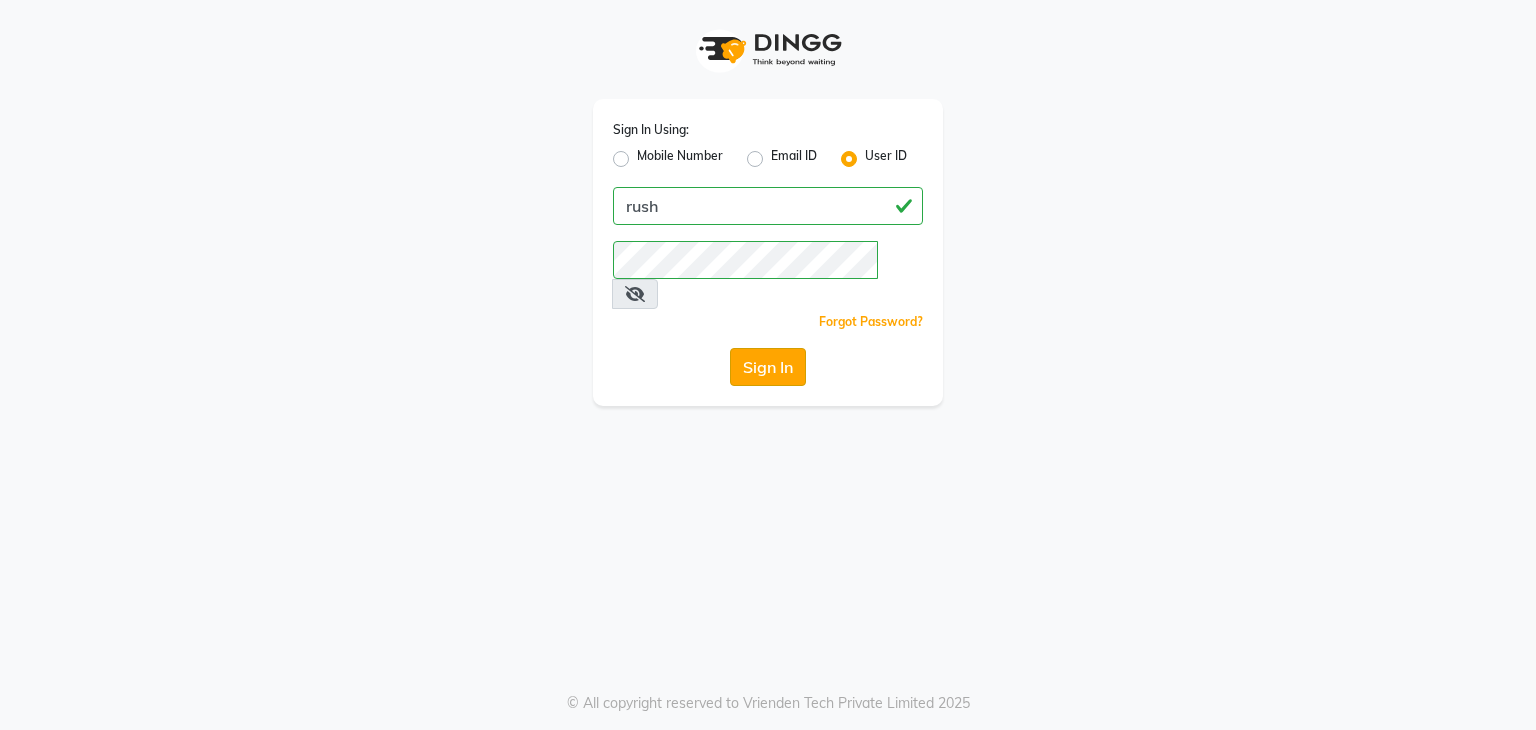 click on "Sign In" 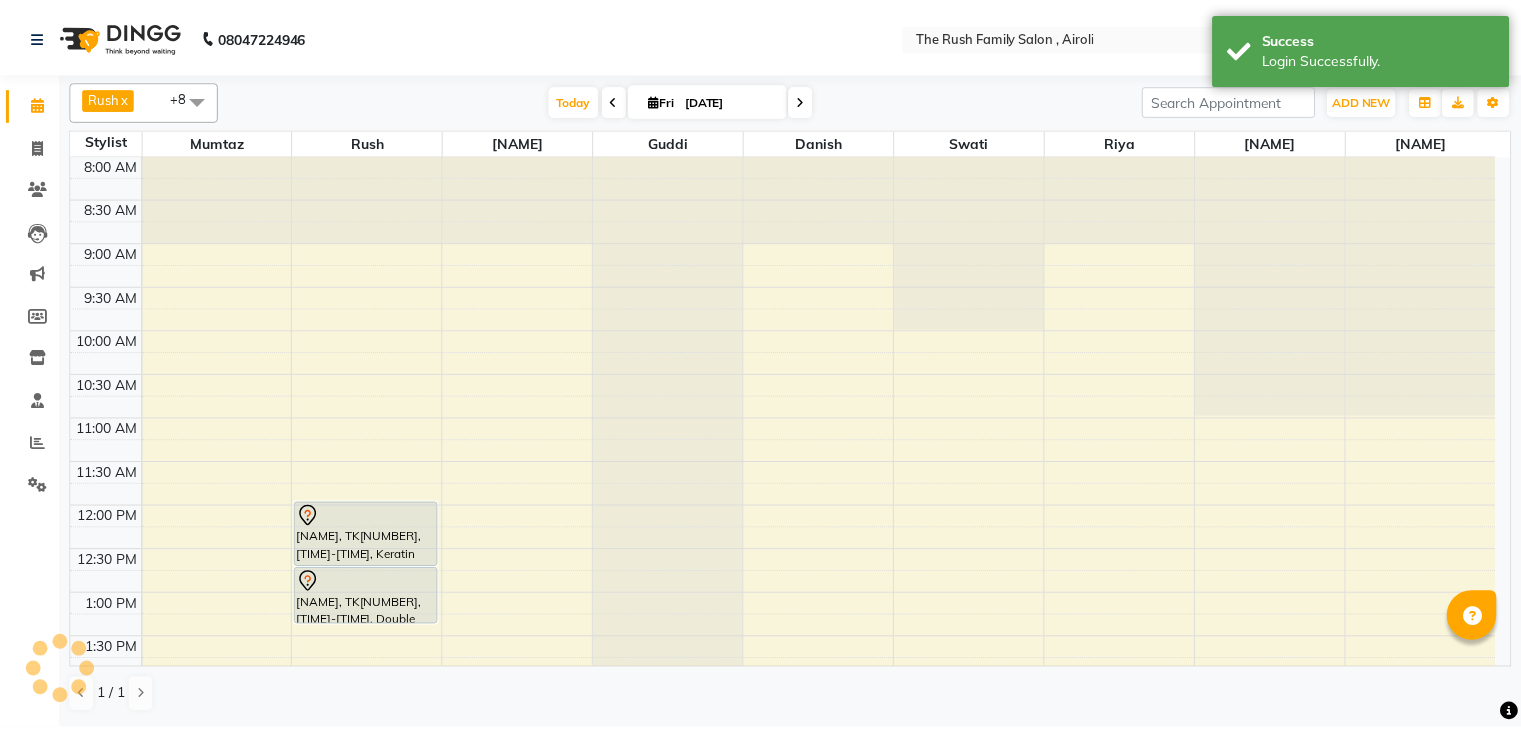 scroll, scrollTop: 0, scrollLeft: 0, axis: both 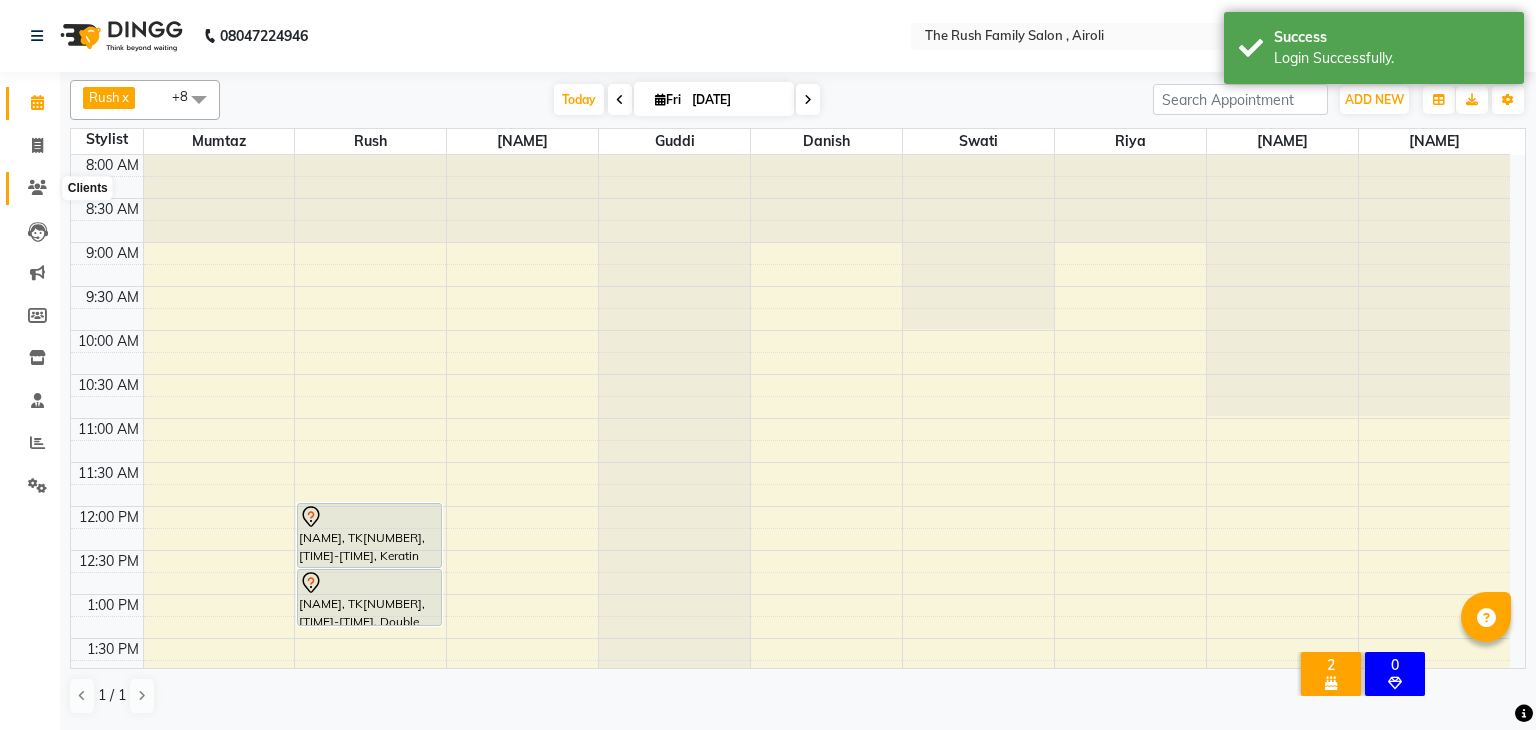 click 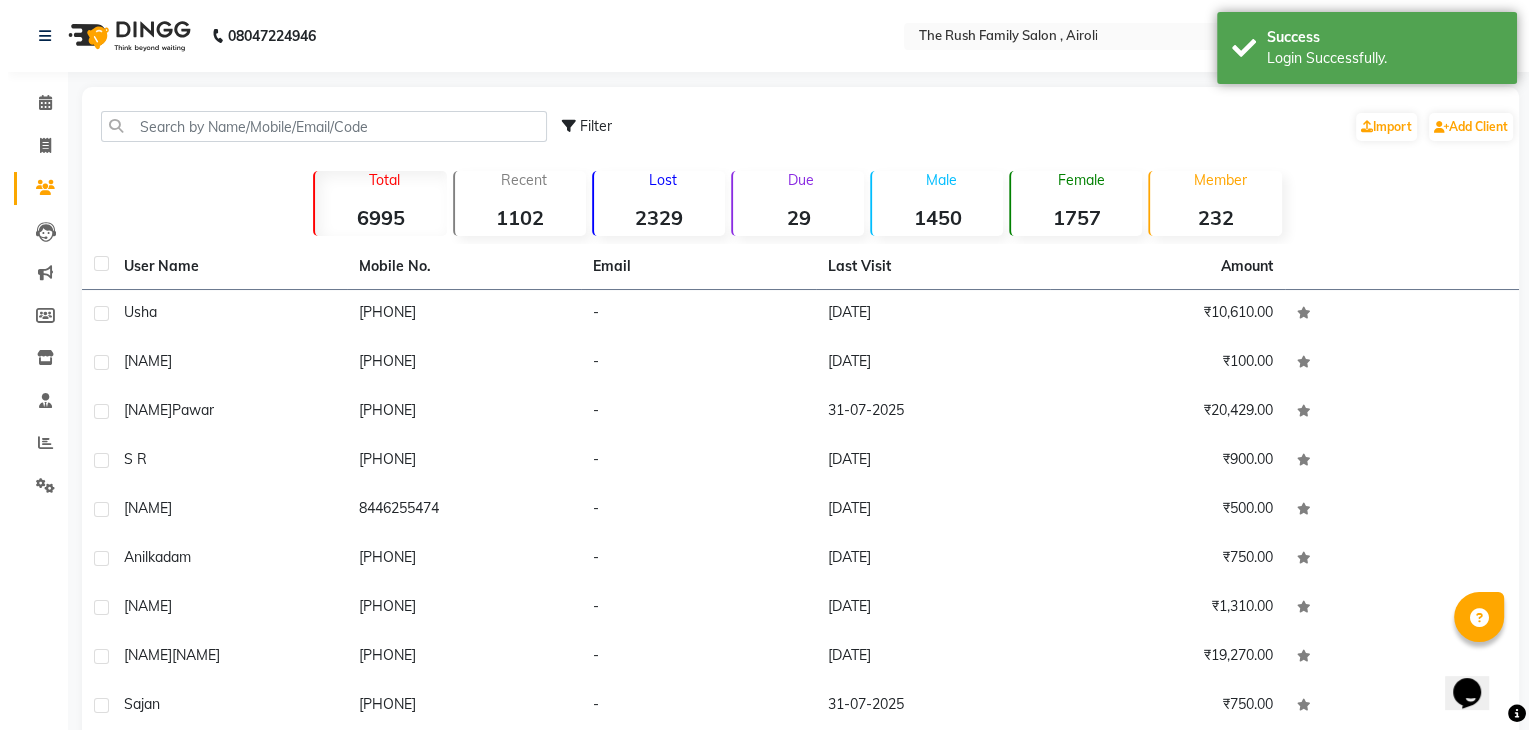 scroll, scrollTop: 0, scrollLeft: 0, axis: both 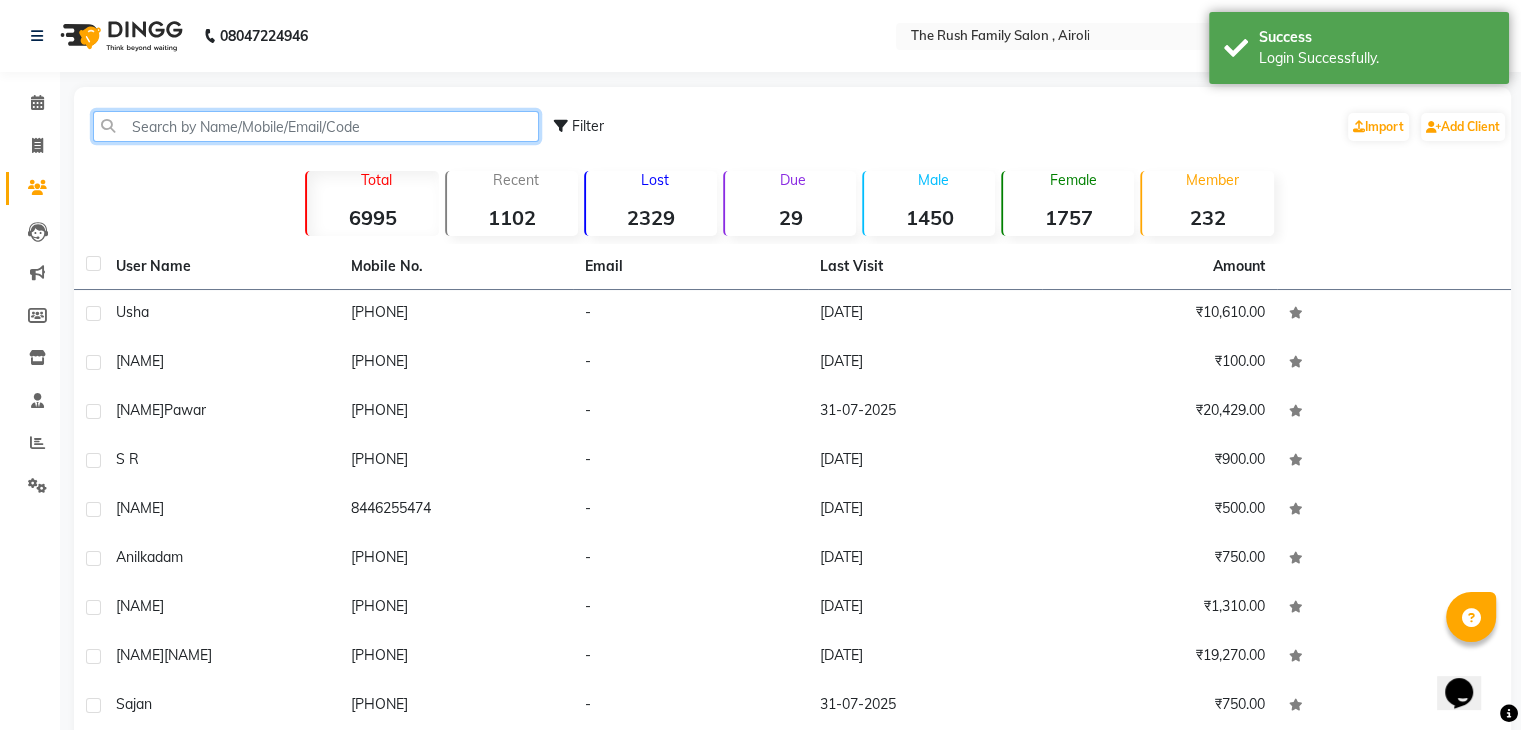 click 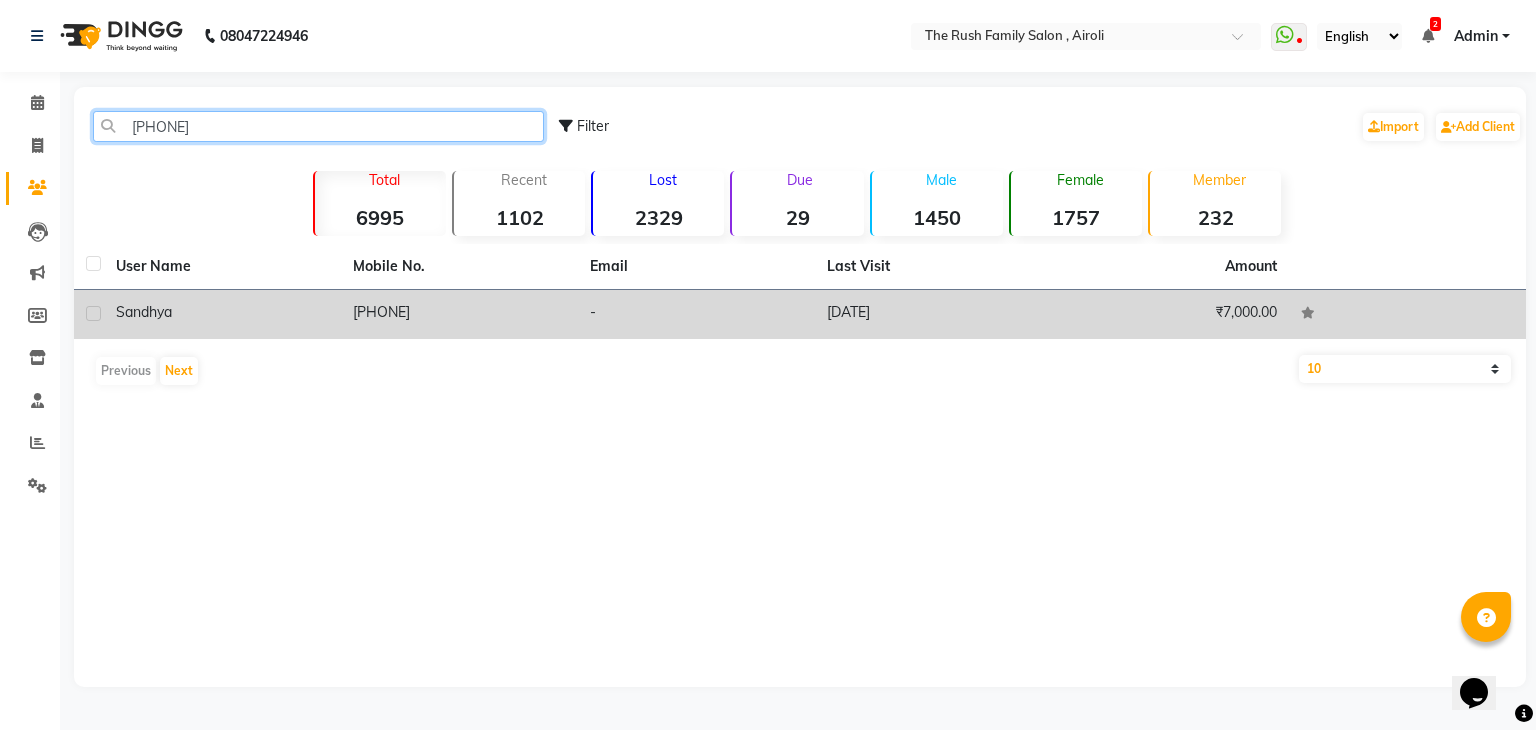 type on "7045607475" 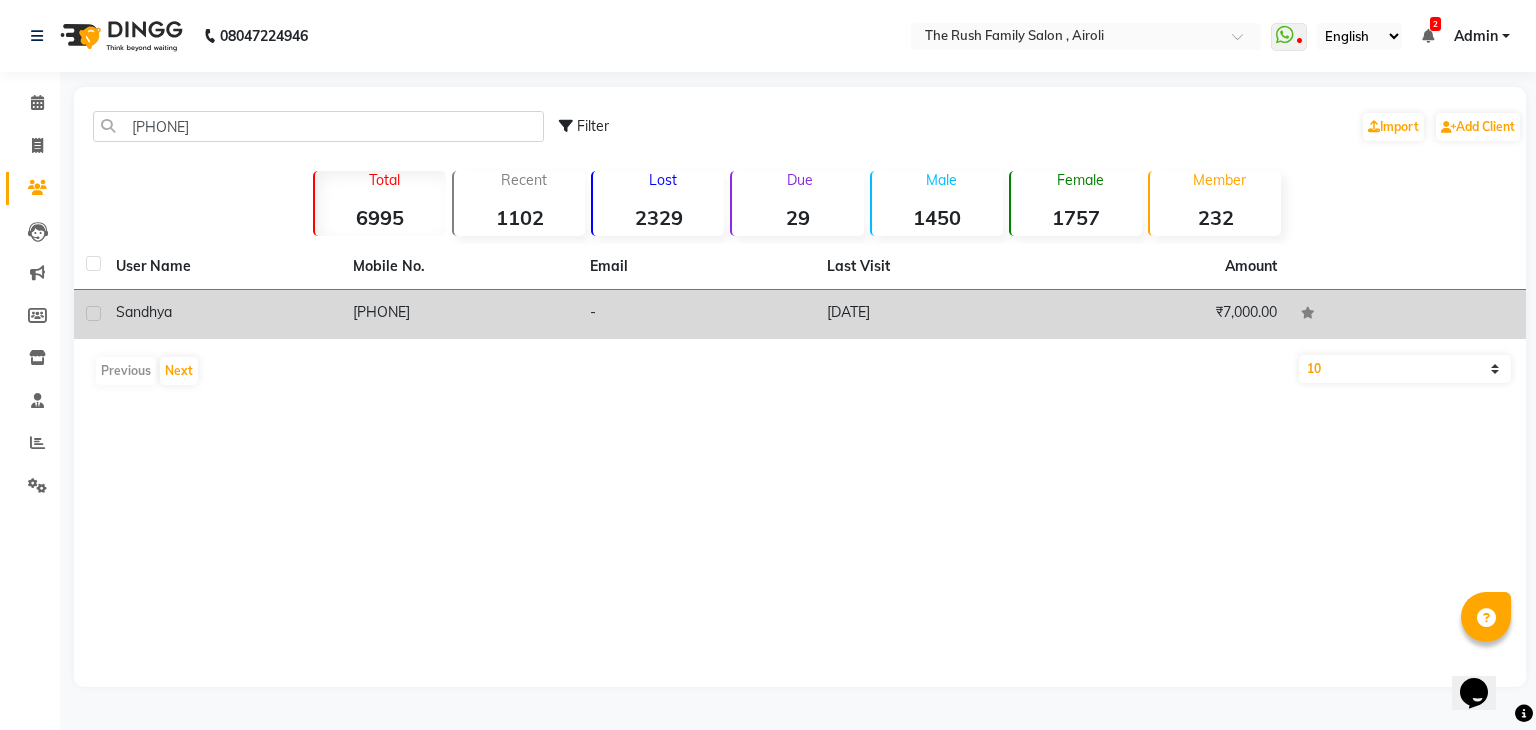click on "Sandhya" 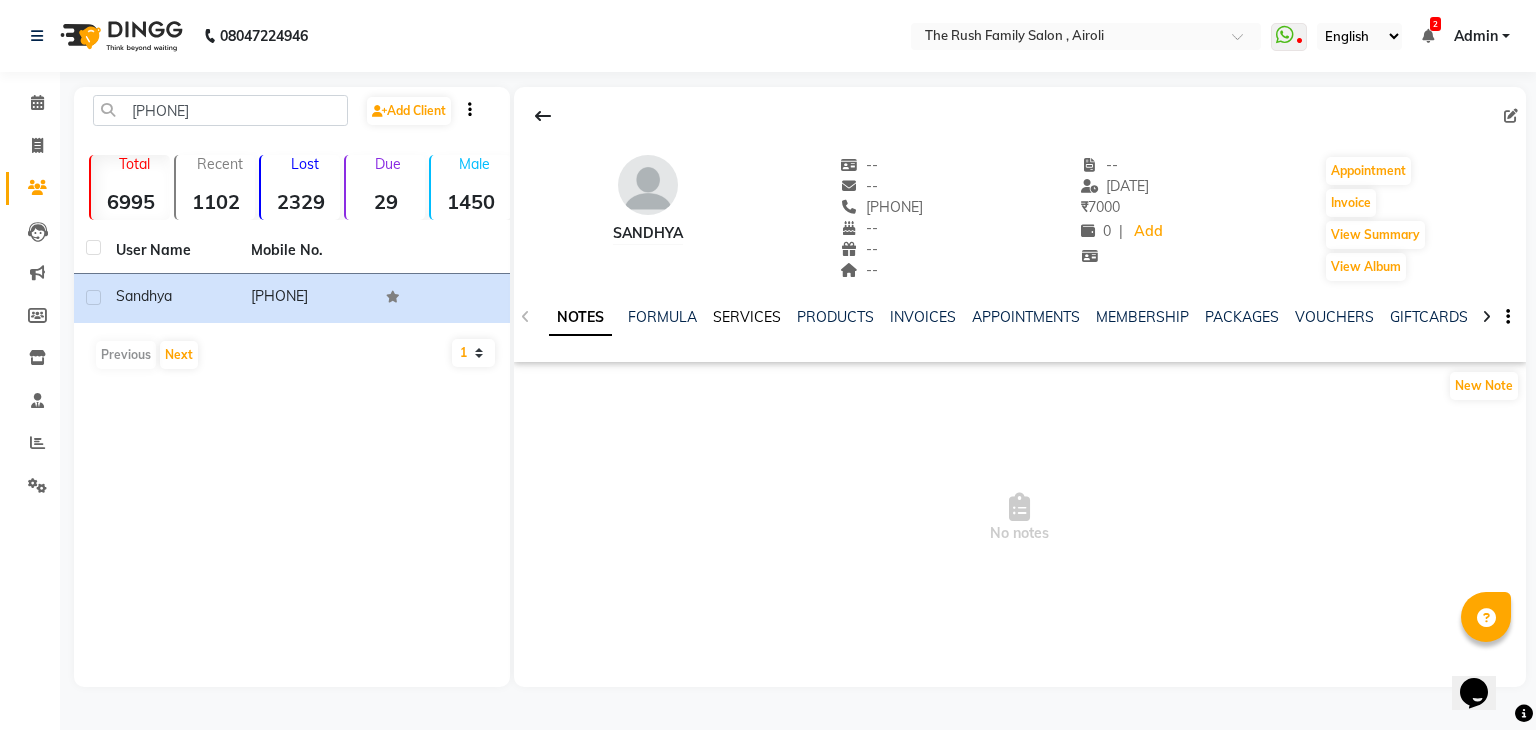 click on "SERVICES" 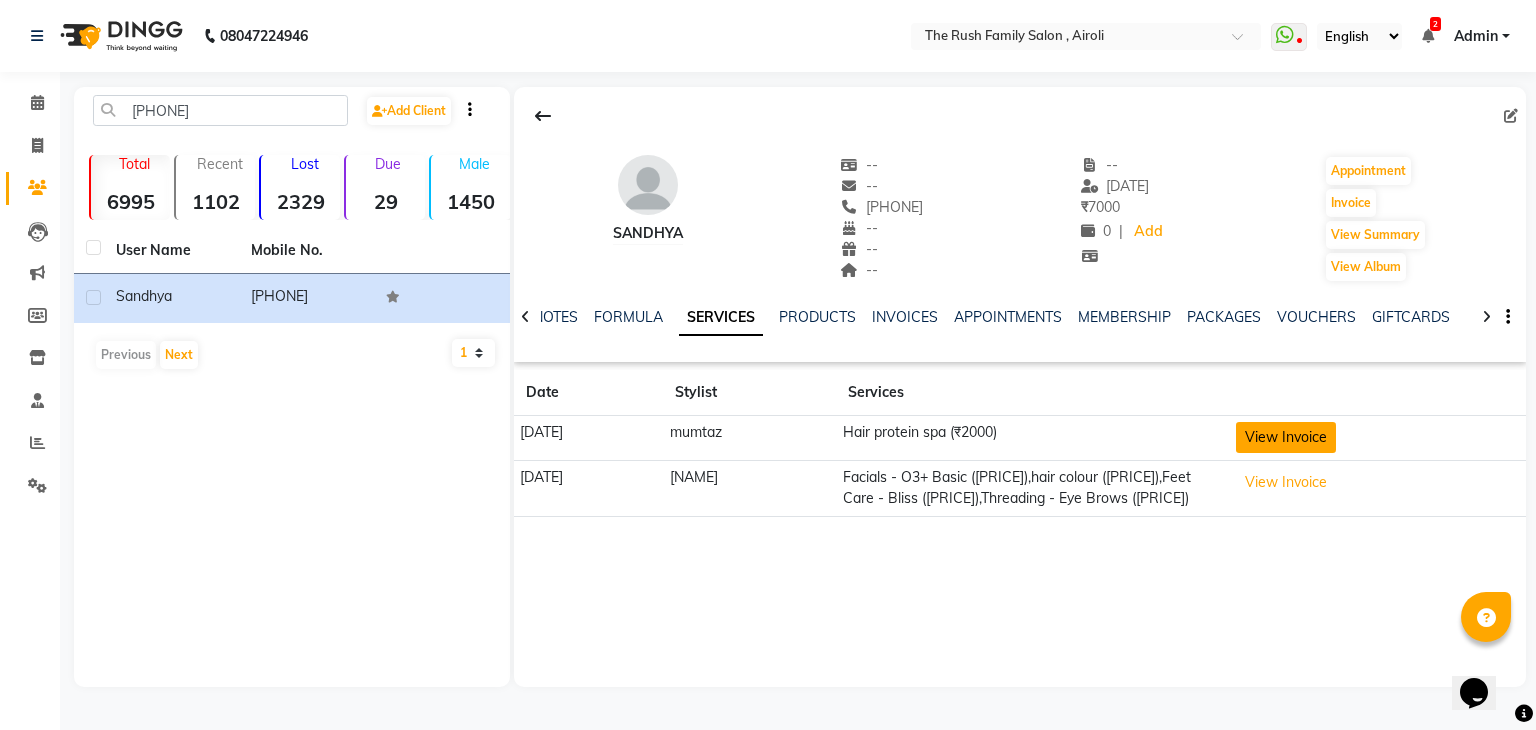 click on "View Invoice" 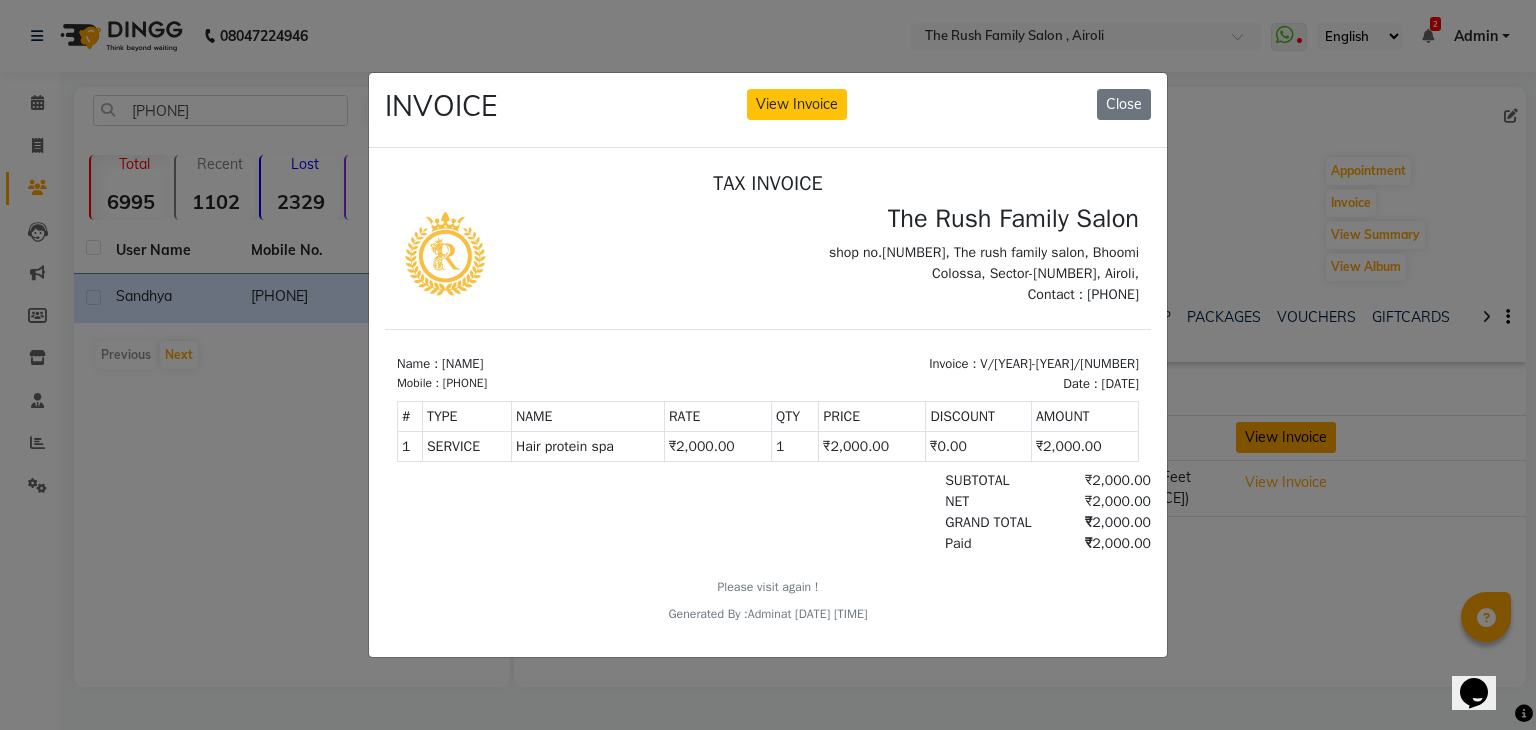 scroll, scrollTop: 0, scrollLeft: 0, axis: both 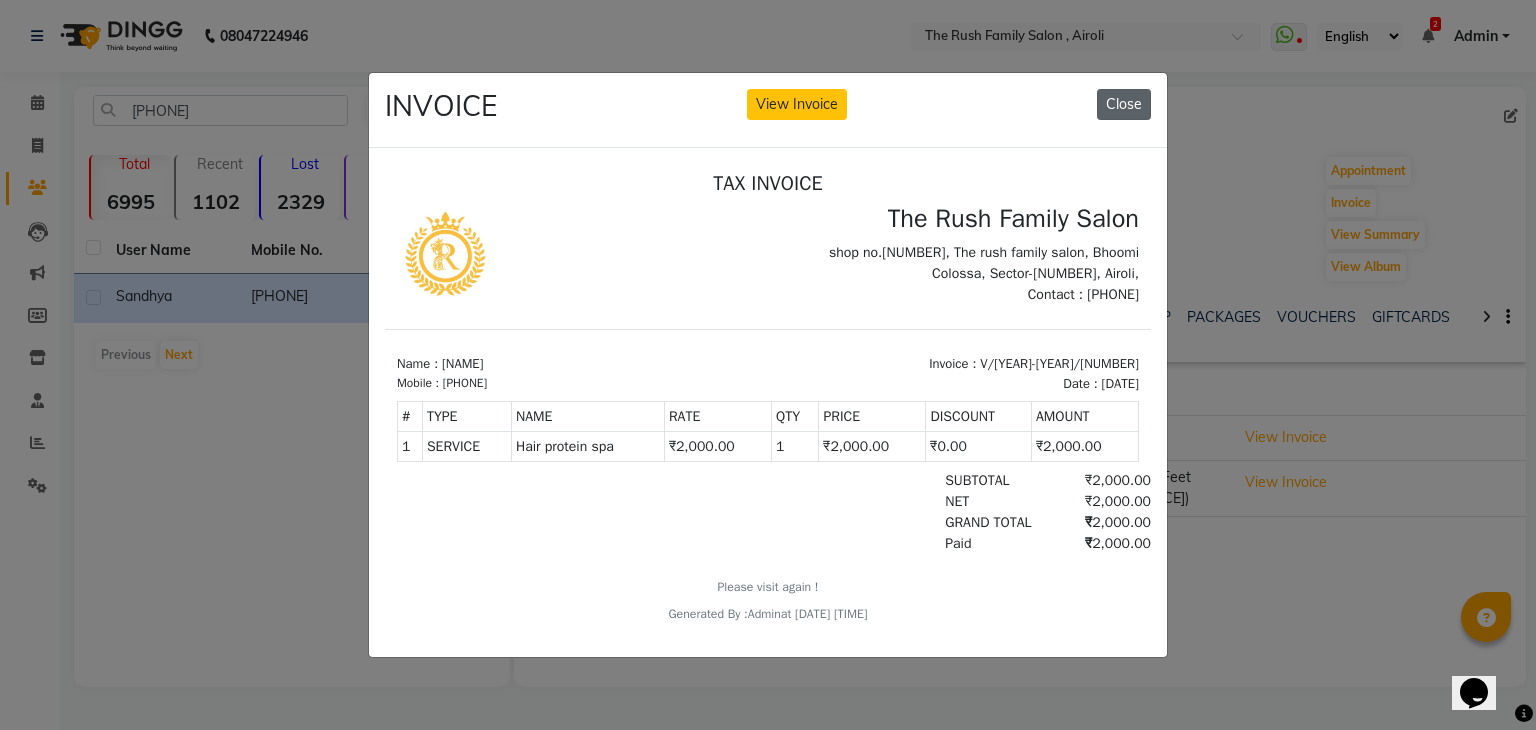 click on "Close" 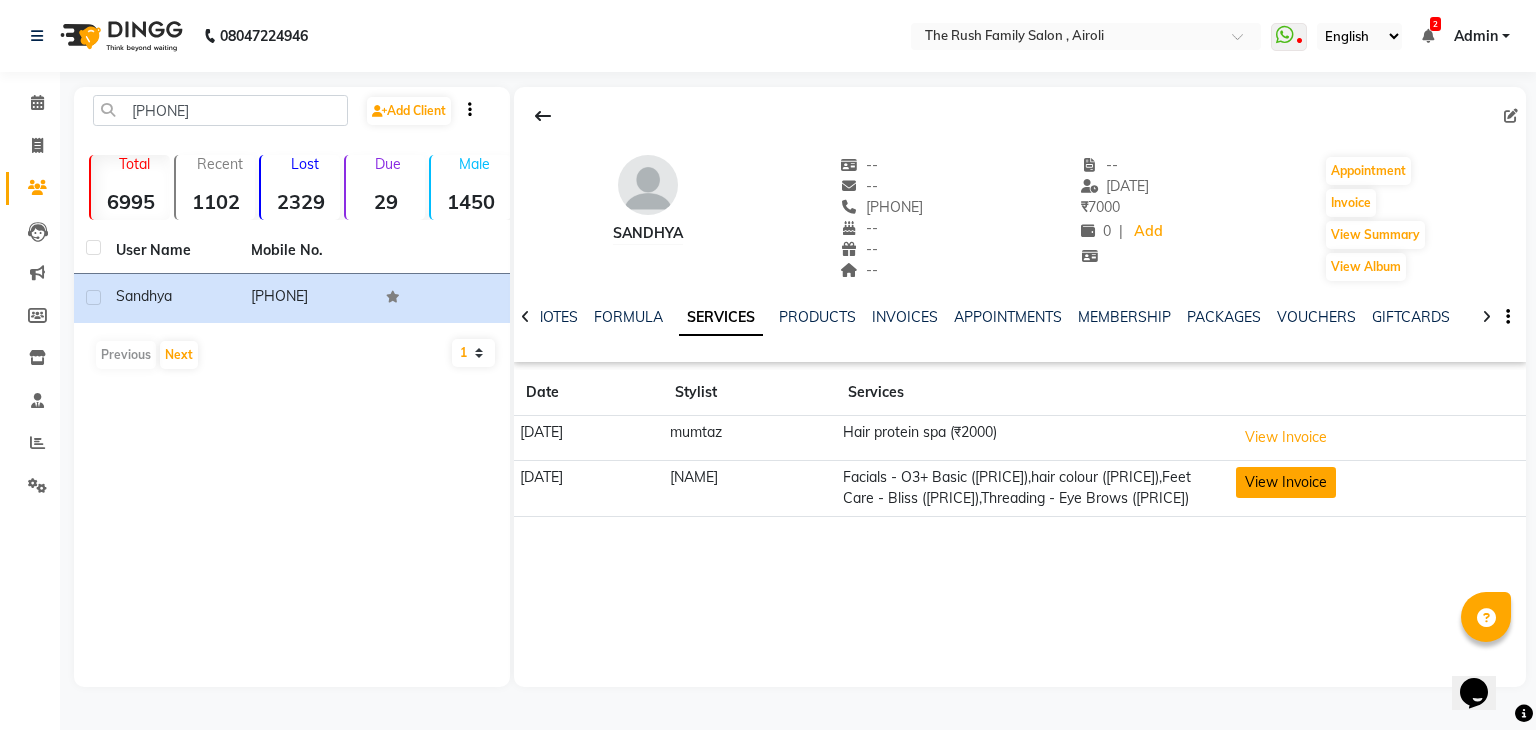 click on "View Invoice" 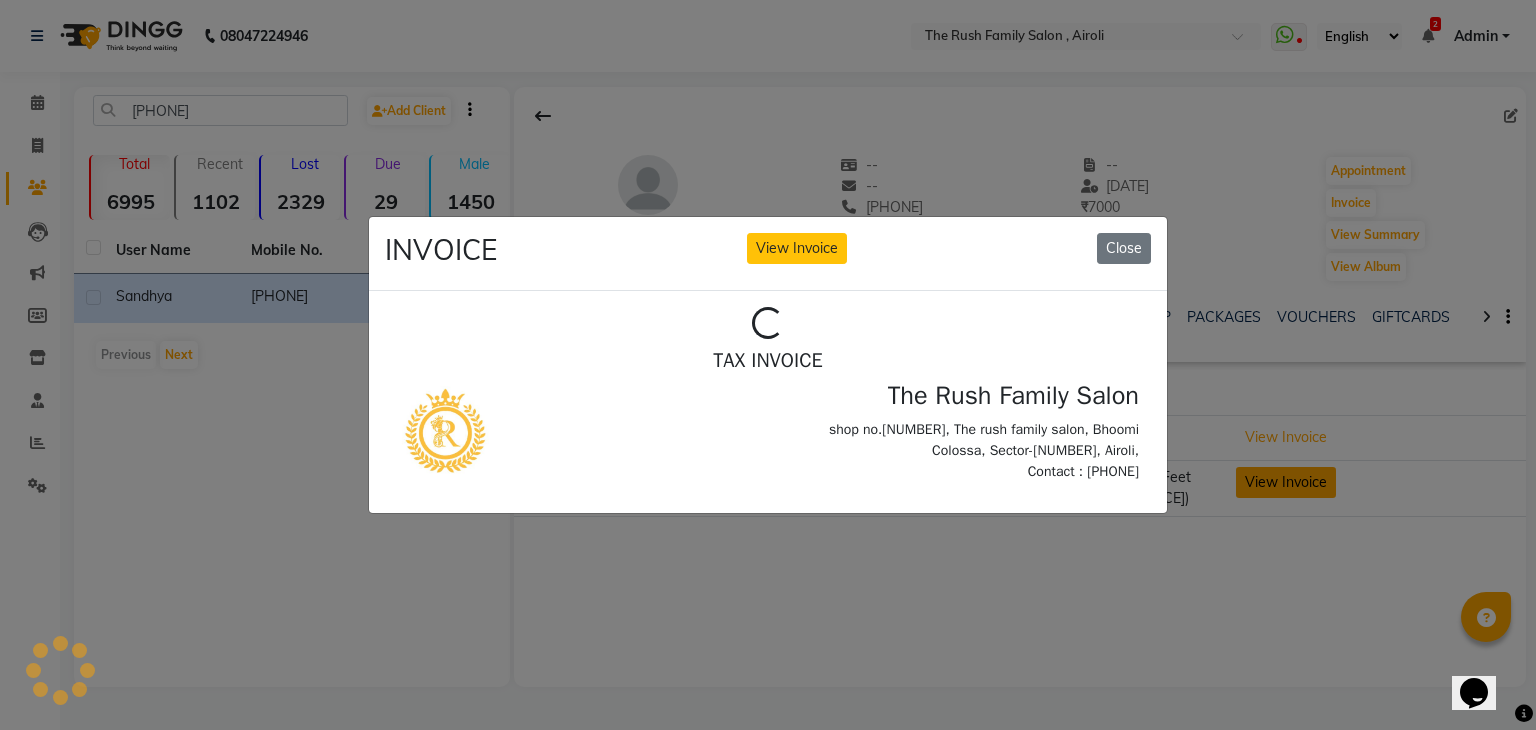 scroll, scrollTop: 0, scrollLeft: 0, axis: both 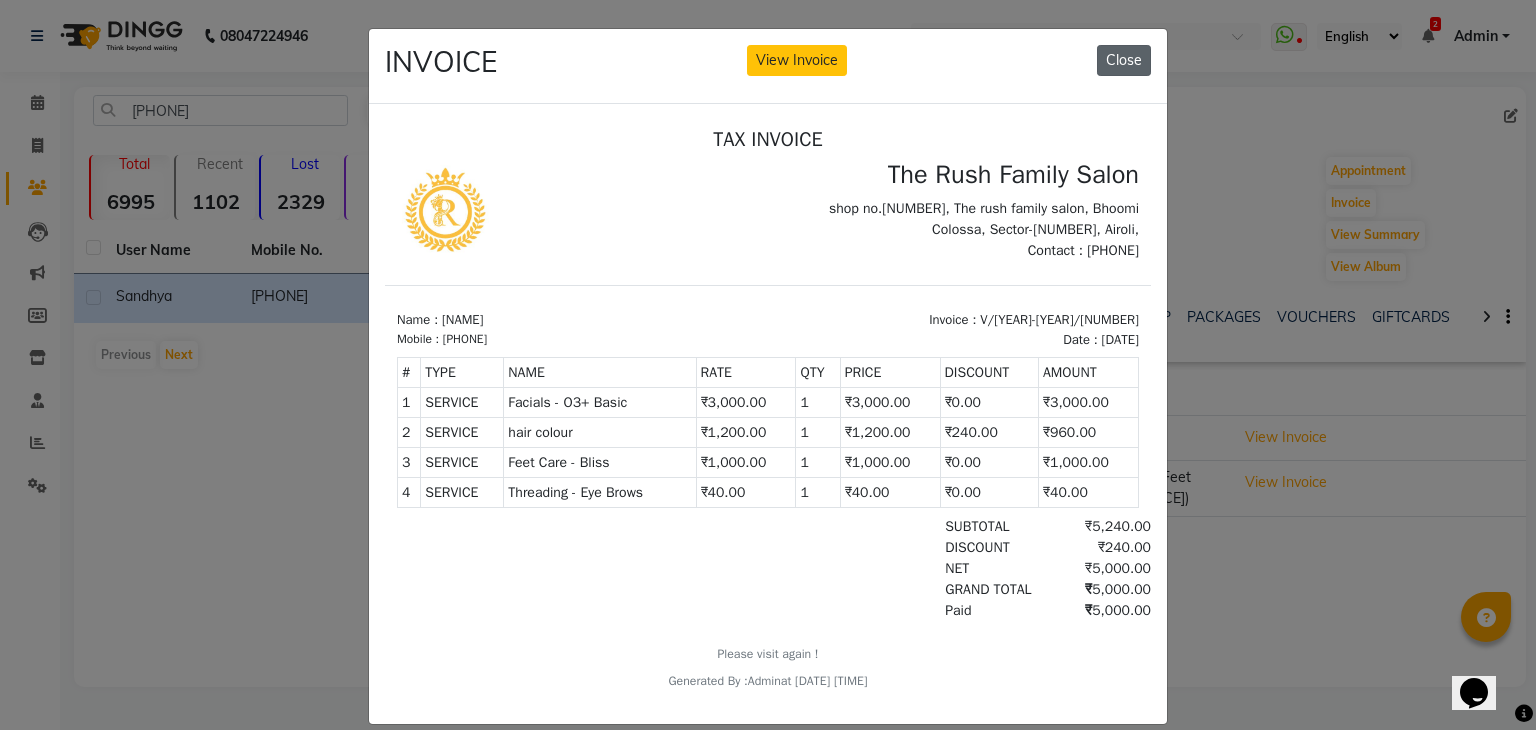 click on "Close" 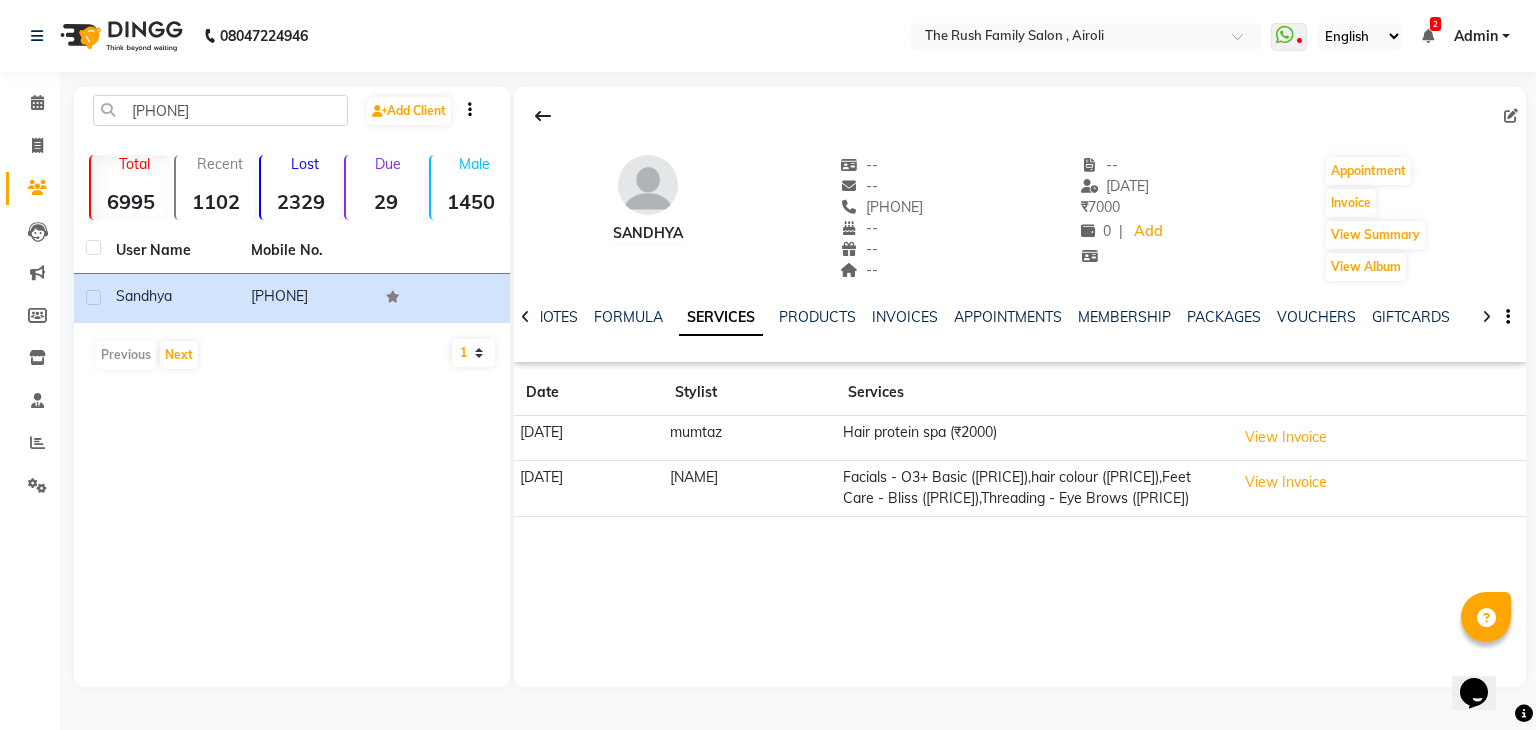 click on "7045607475  Add Client  Total  6995  Recent  1102  Lost  2329  Due  29  Male  1450  Female  1757  Member  232 User Name Mobile No. Sandhya     7045607475   Previous   Next   10   50   100" 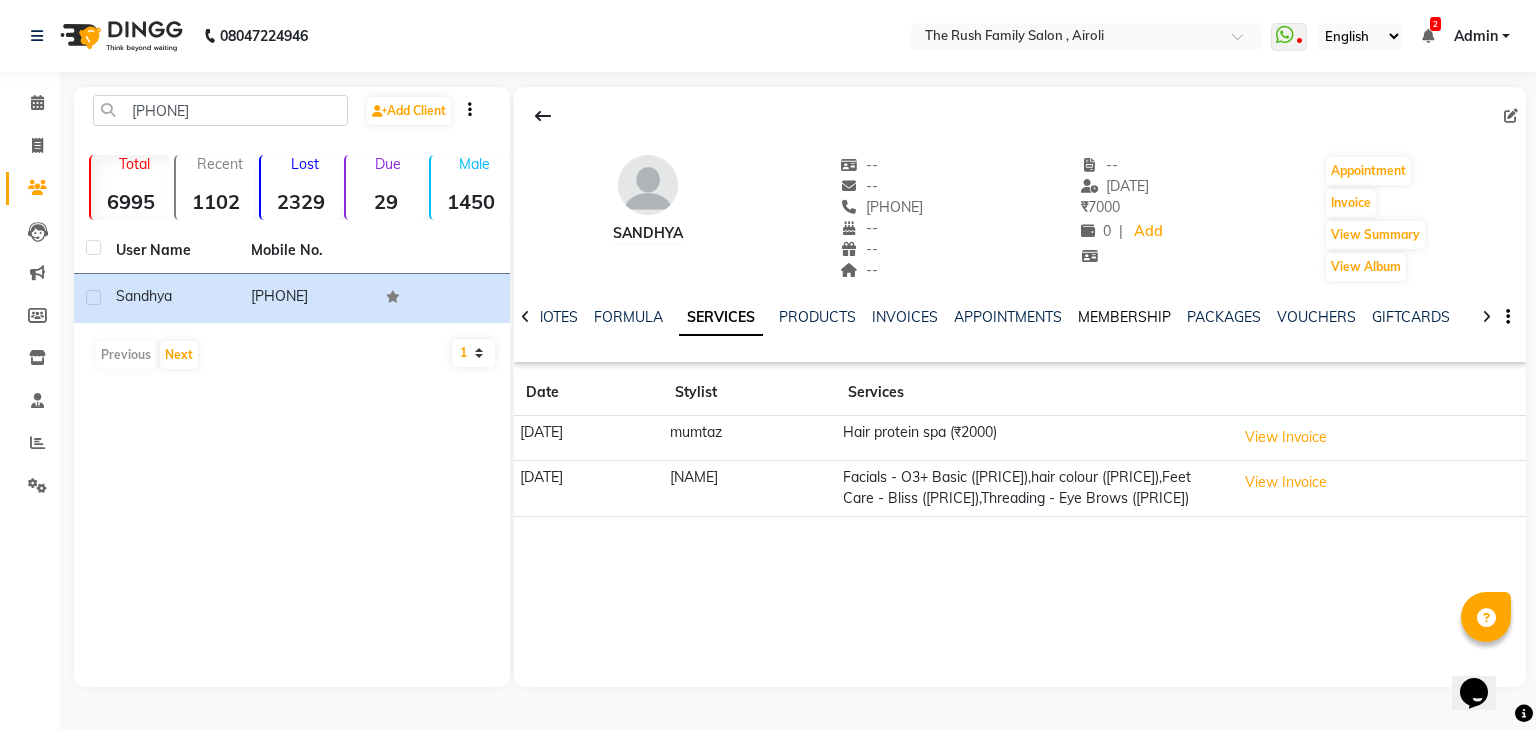 click on "MEMBERSHIP" 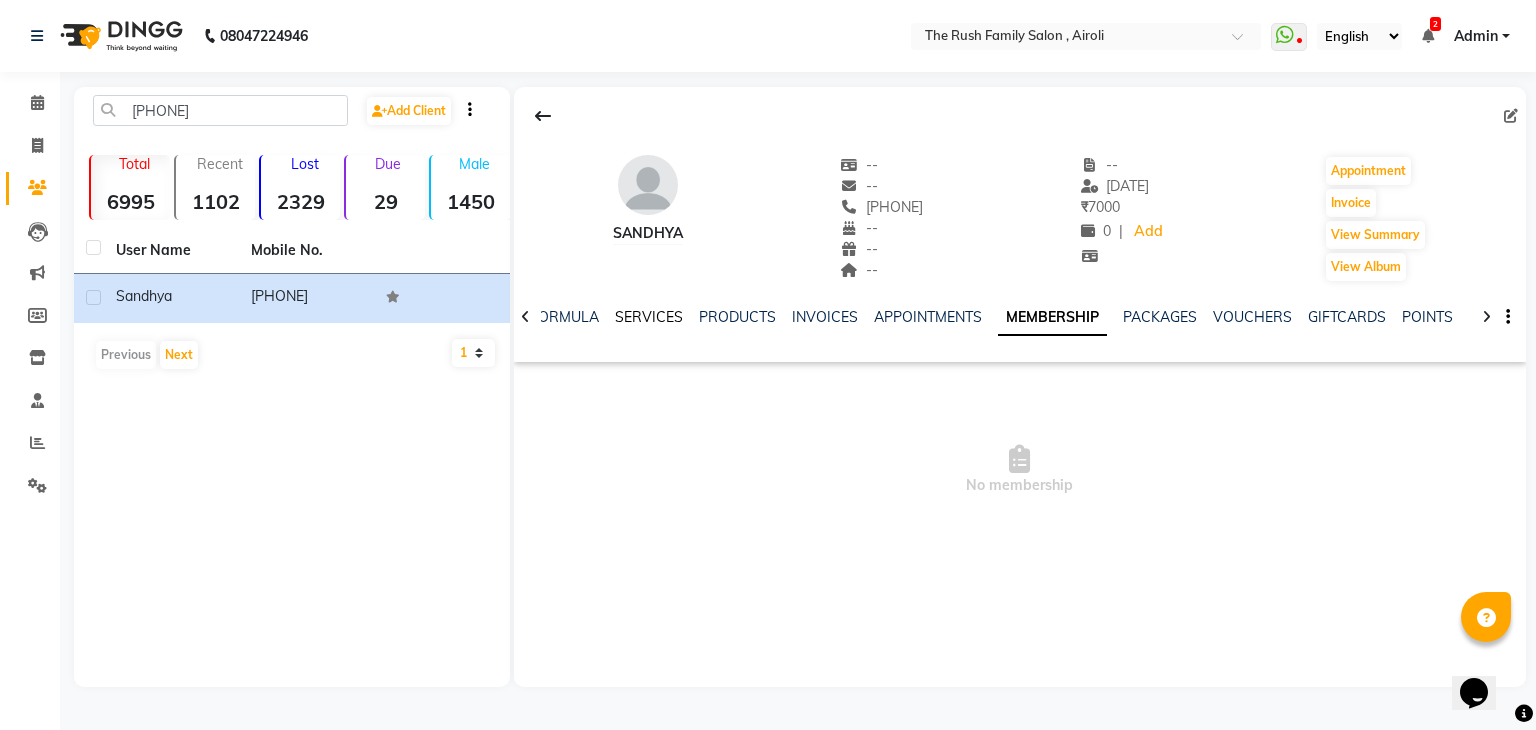 click on "SERVICES" 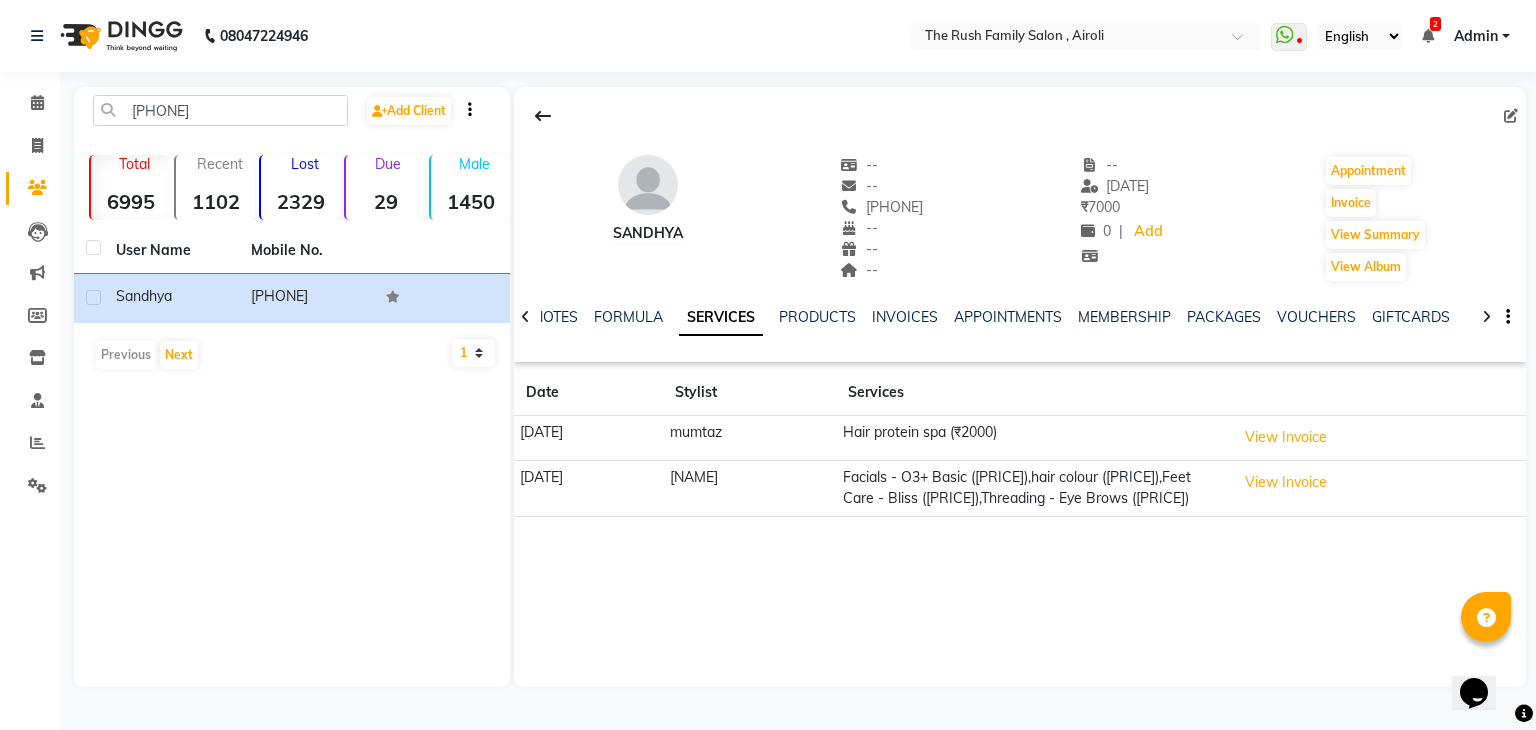 click 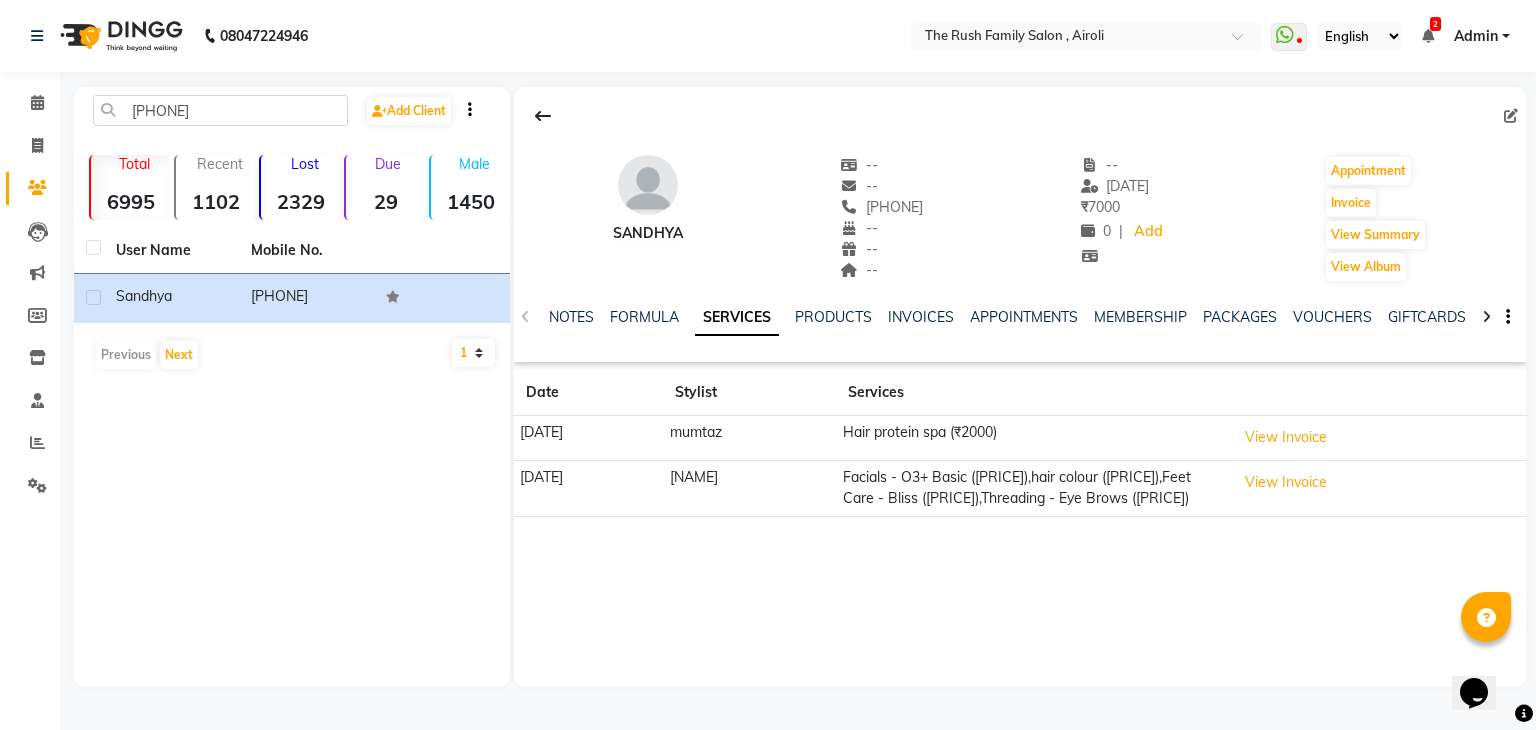 click on "NOTES FORMULA SERVICES PRODUCTS INVOICES APPOINTMENTS MEMBERSHIP PACKAGES VOUCHERS GIFTCARDS POINTS FORMS FAMILY CARDS WALLET" 